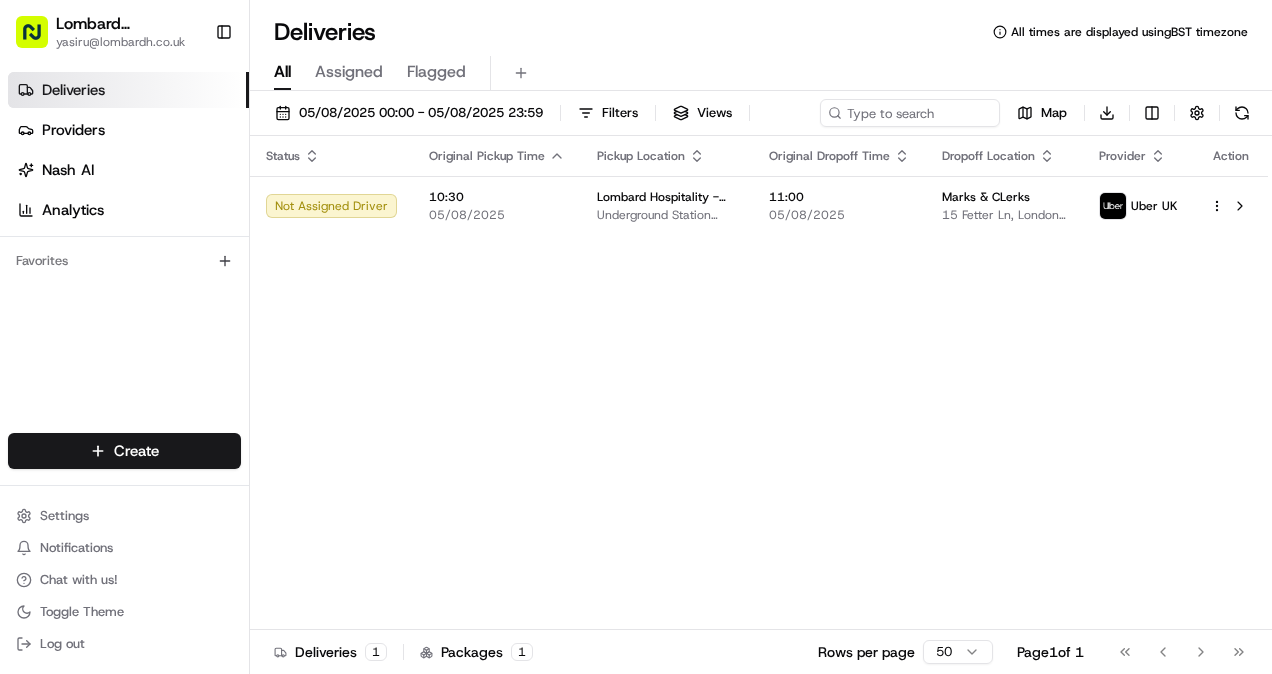 scroll, scrollTop: 0, scrollLeft: 0, axis: both 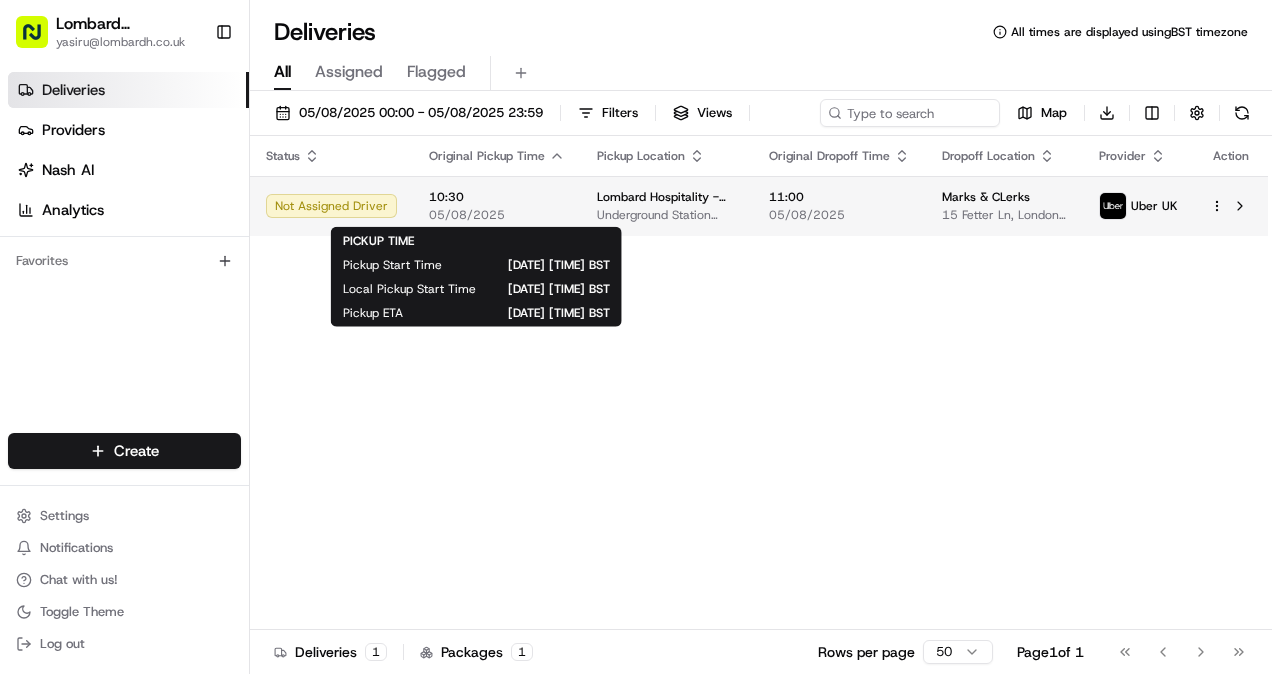 click on "[TIME] [DATE]" at bounding box center (497, 206) 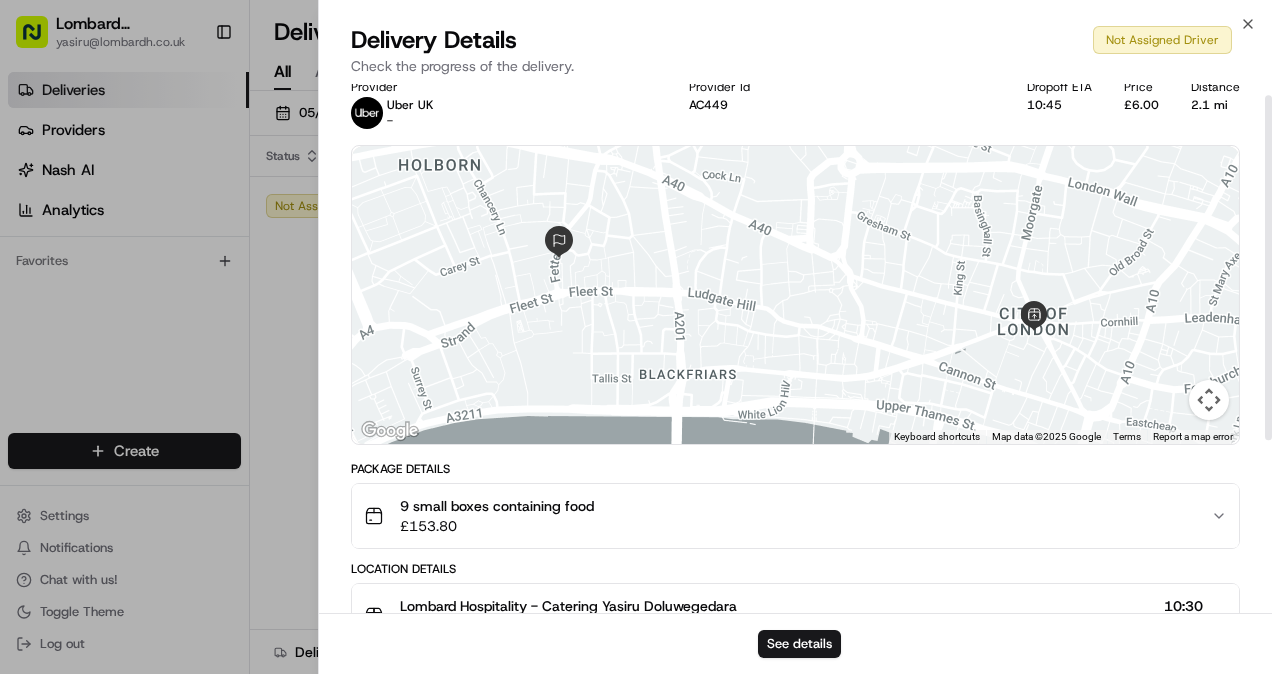 scroll, scrollTop: 19, scrollLeft: 0, axis: vertical 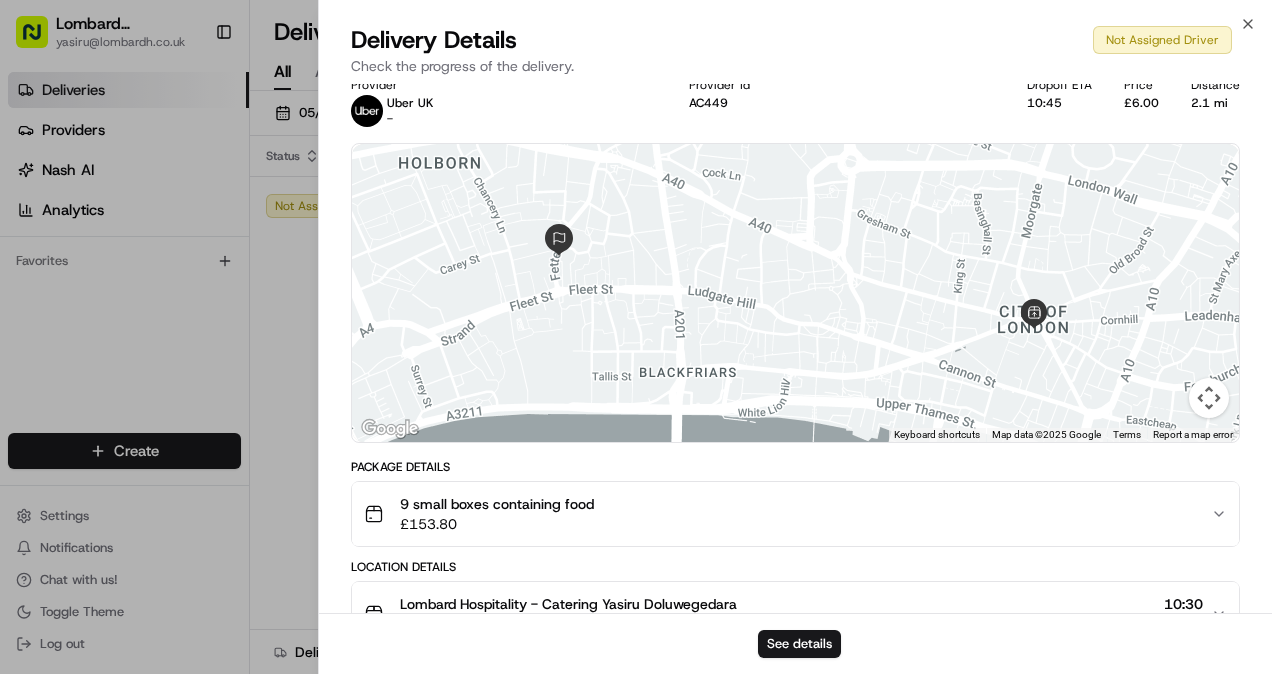 click on "Not Assigned Driver" at bounding box center [1162, 40] 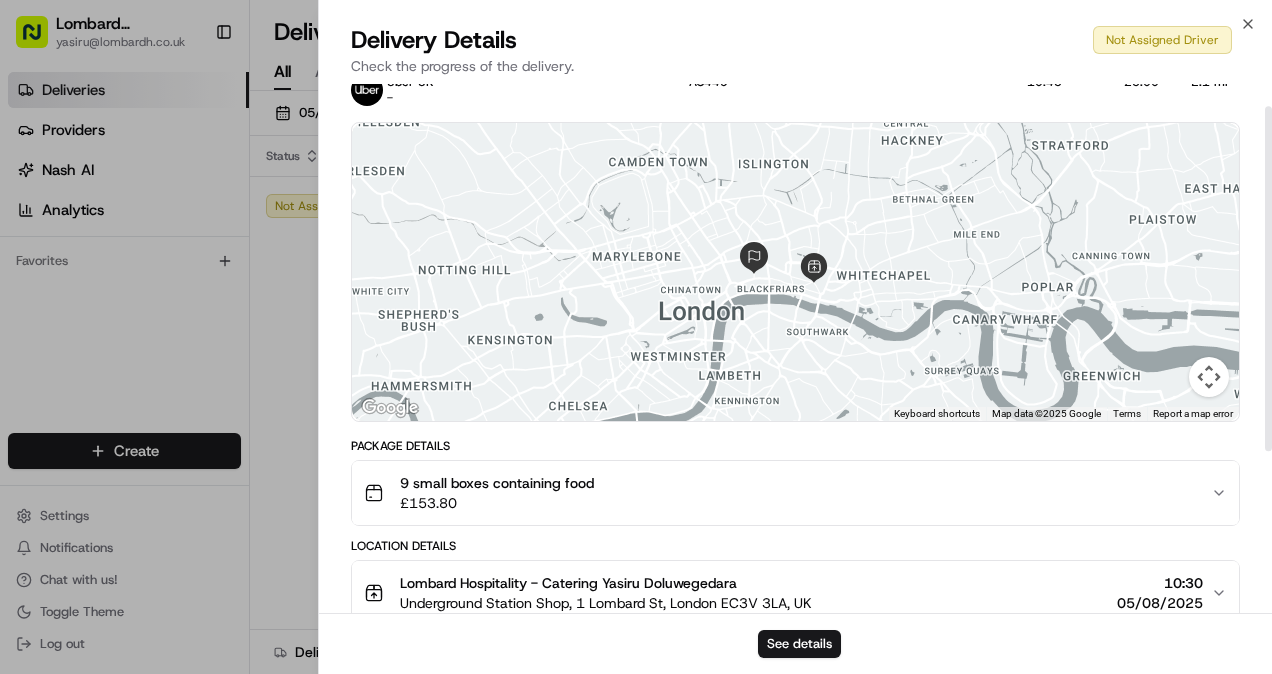scroll, scrollTop: 0, scrollLeft: 0, axis: both 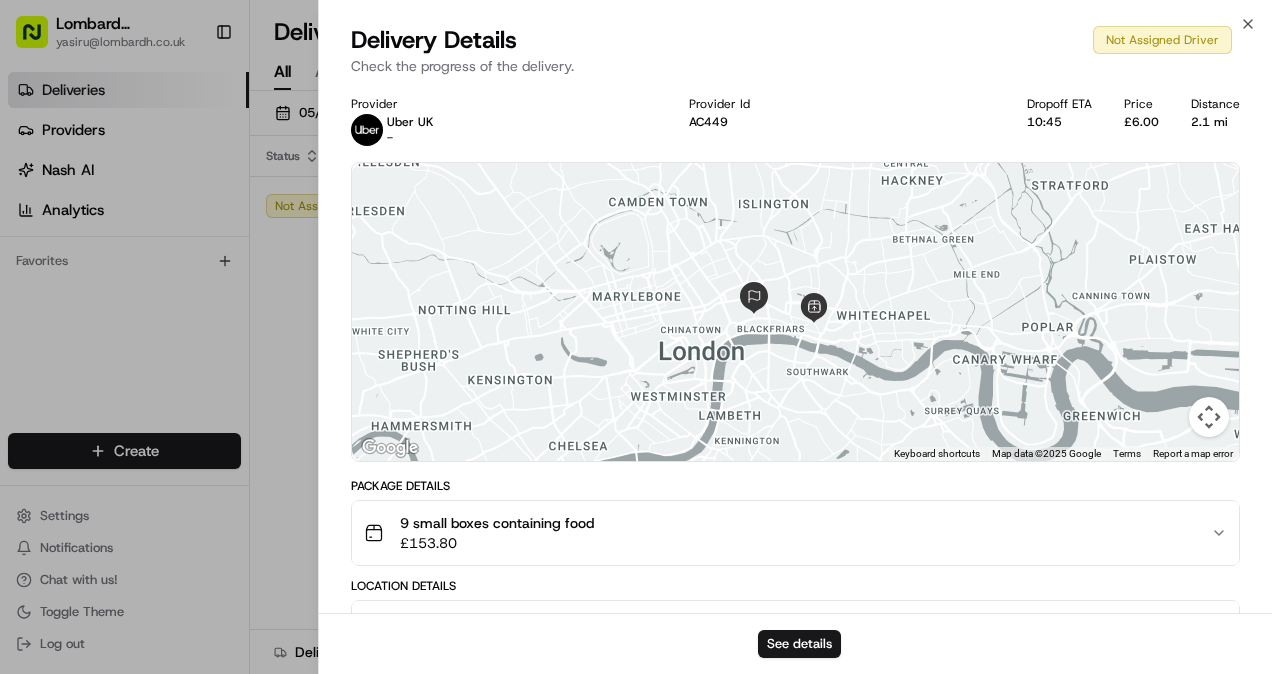 click on "Uber UK -" at bounding box center [410, 130] 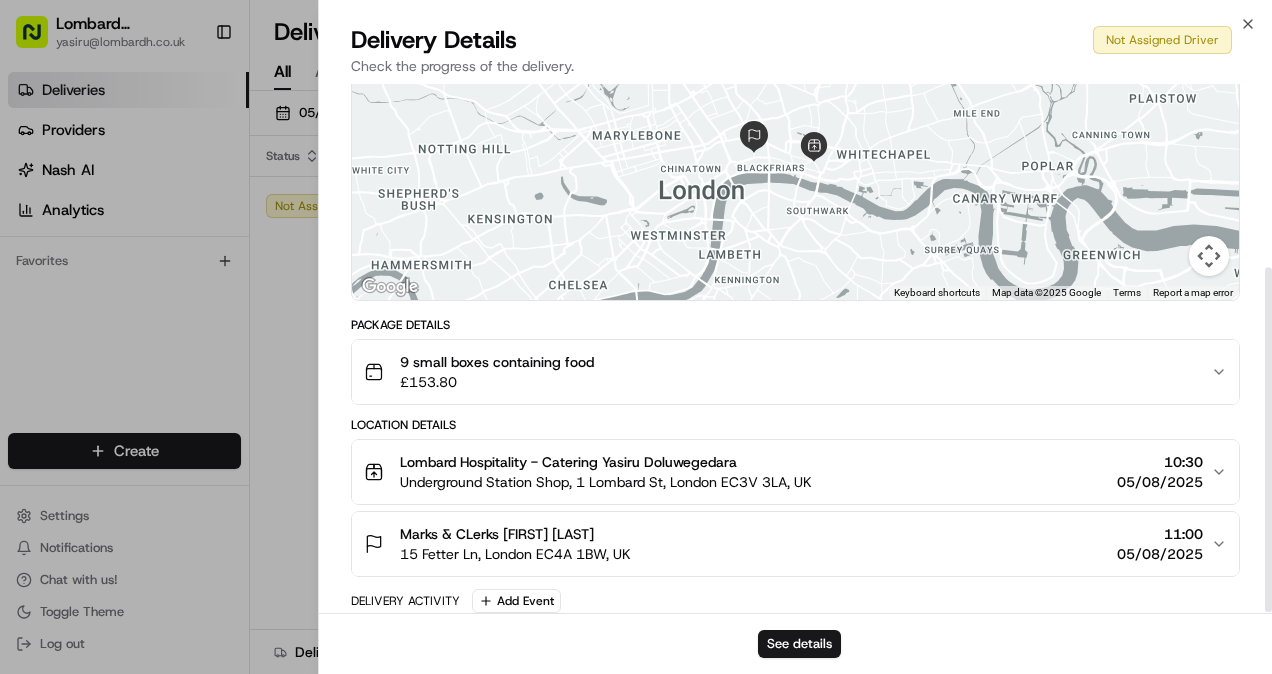 scroll, scrollTop: 280, scrollLeft: 0, axis: vertical 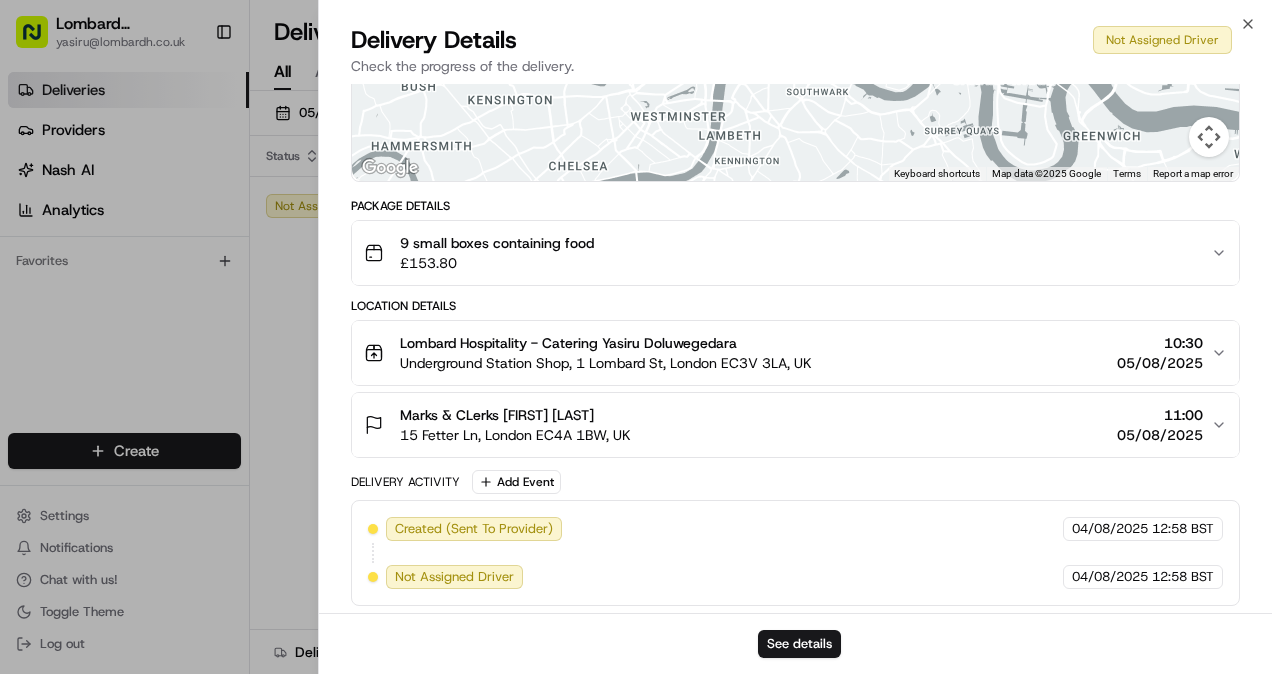 click on "Not Assigned Driver" at bounding box center (454, 577) 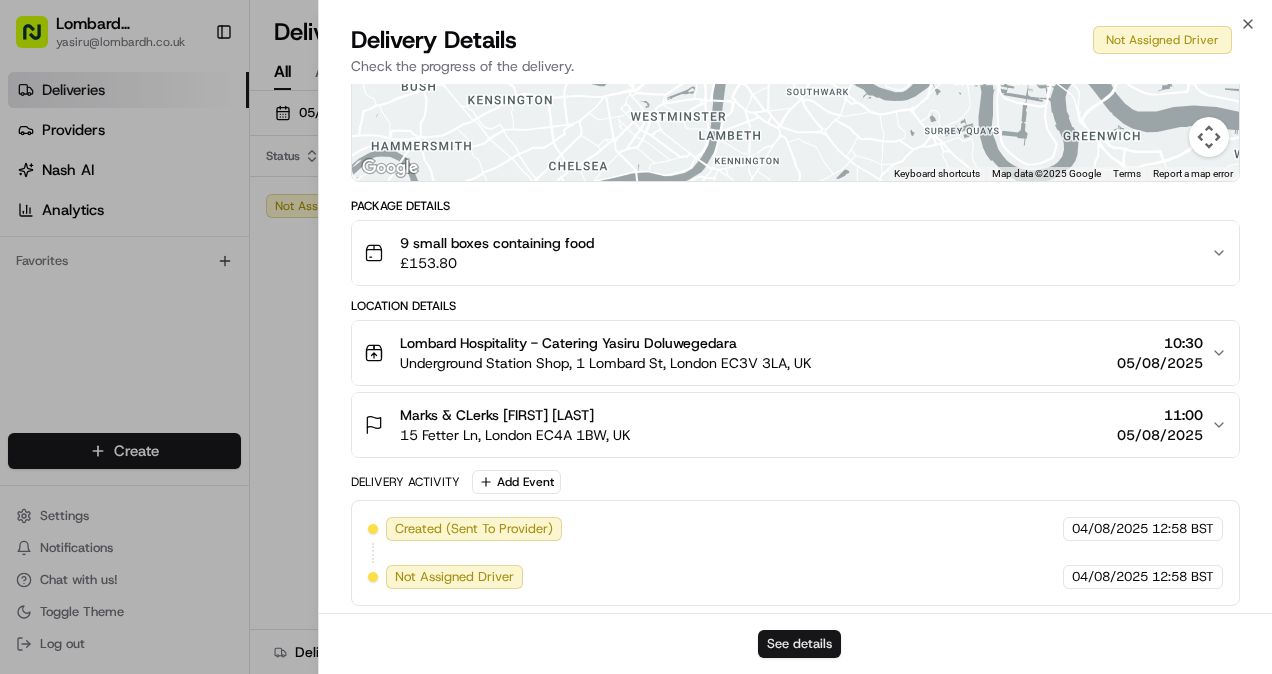 click on "See details" at bounding box center [799, 644] 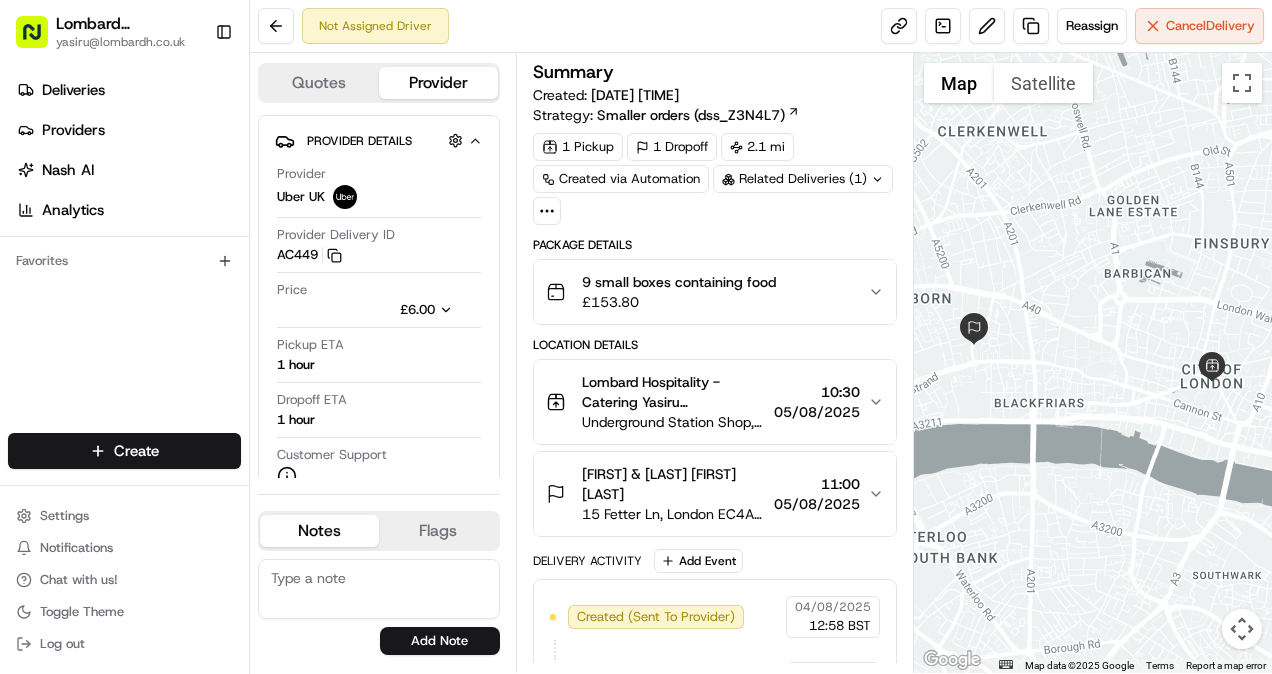 scroll, scrollTop: 0, scrollLeft: 0, axis: both 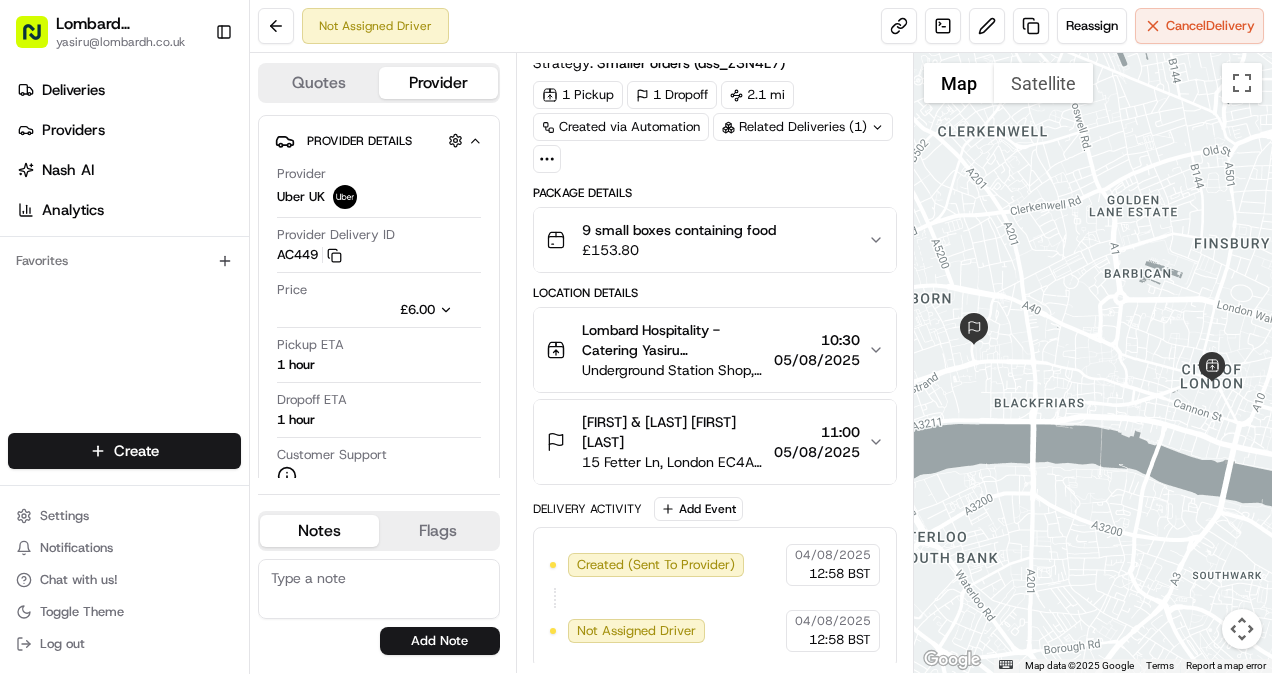 click on "Not Assigned Driver" at bounding box center (636, 631) 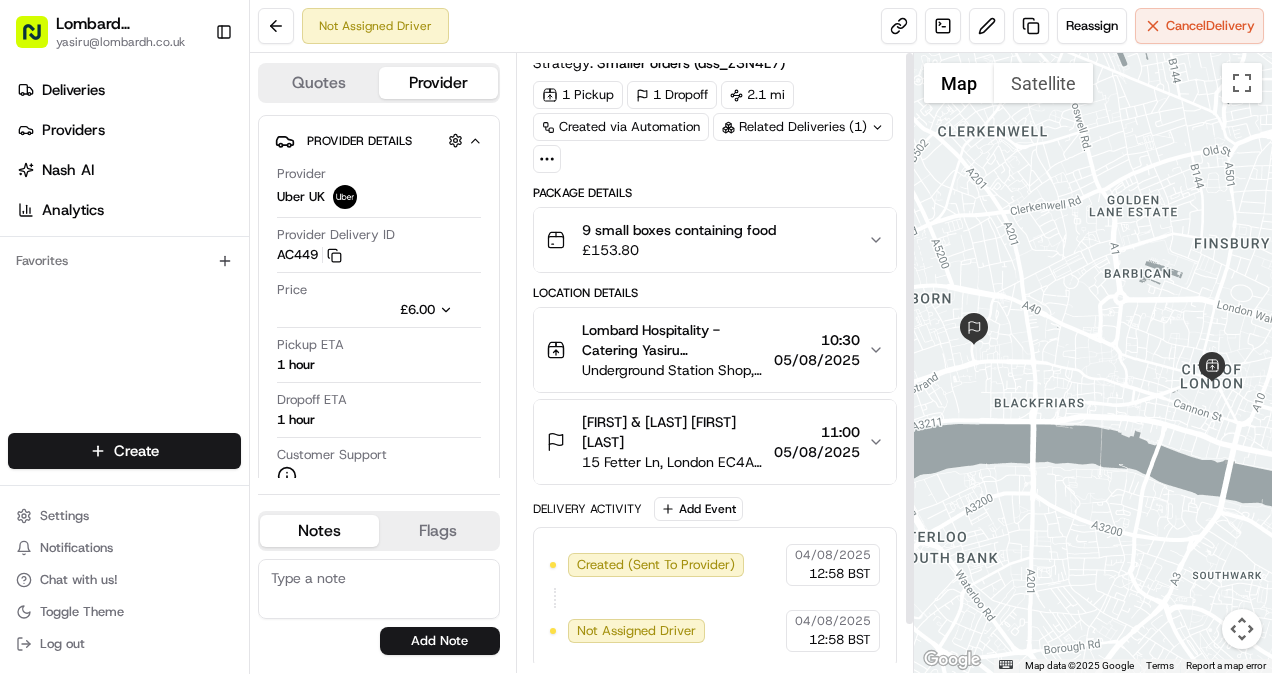 scroll, scrollTop: 0, scrollLeft: 0, axis: both 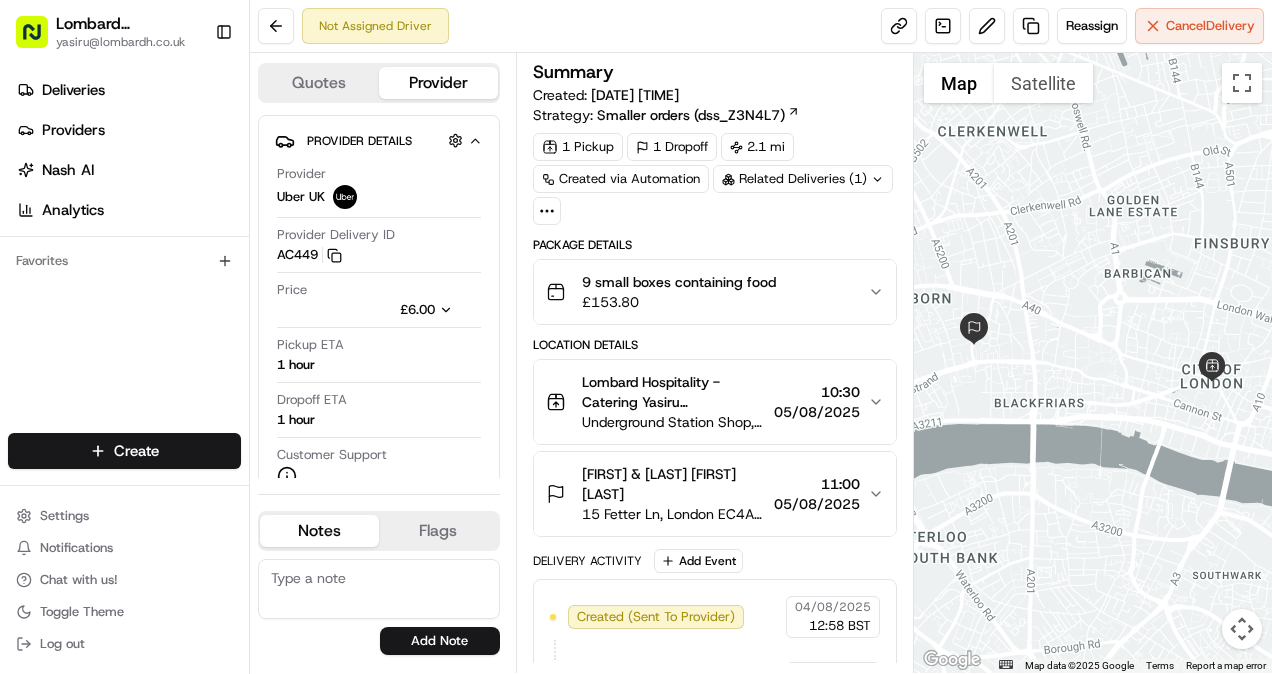 click 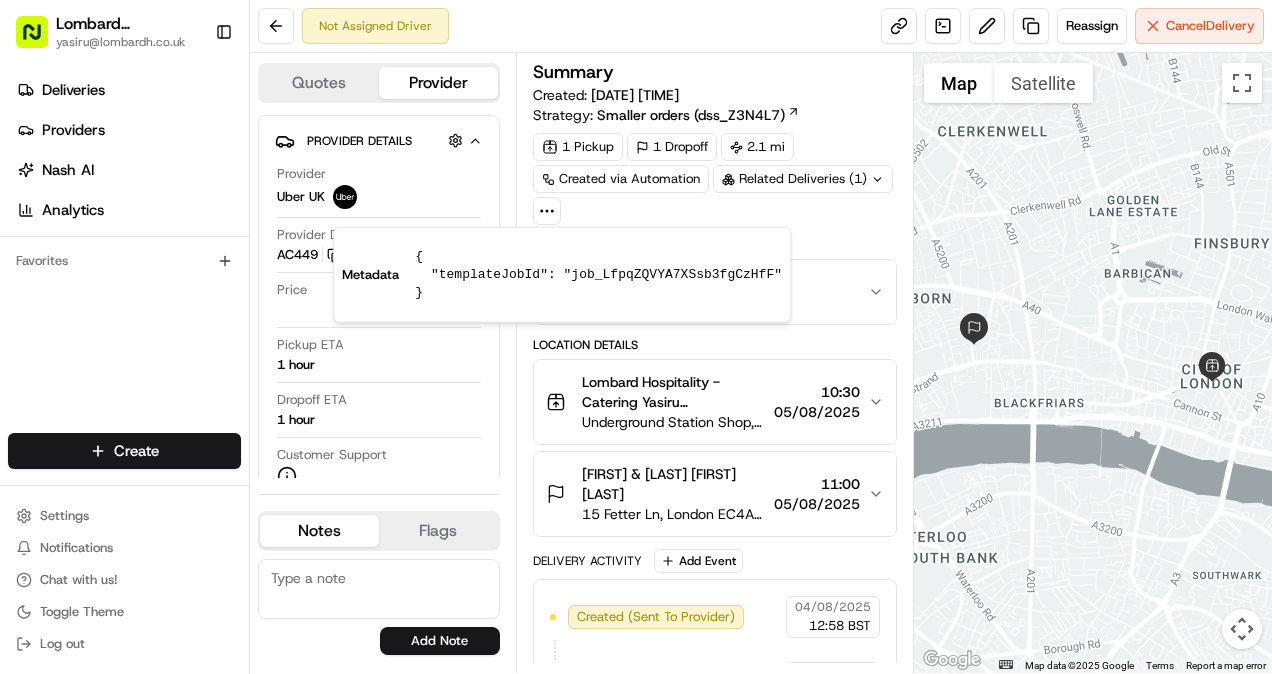 click on "1   Pickup 1   Dropoff 2.1 mi Created via Automation Related Deliveries   (1)" at bounding box center (715, 179) 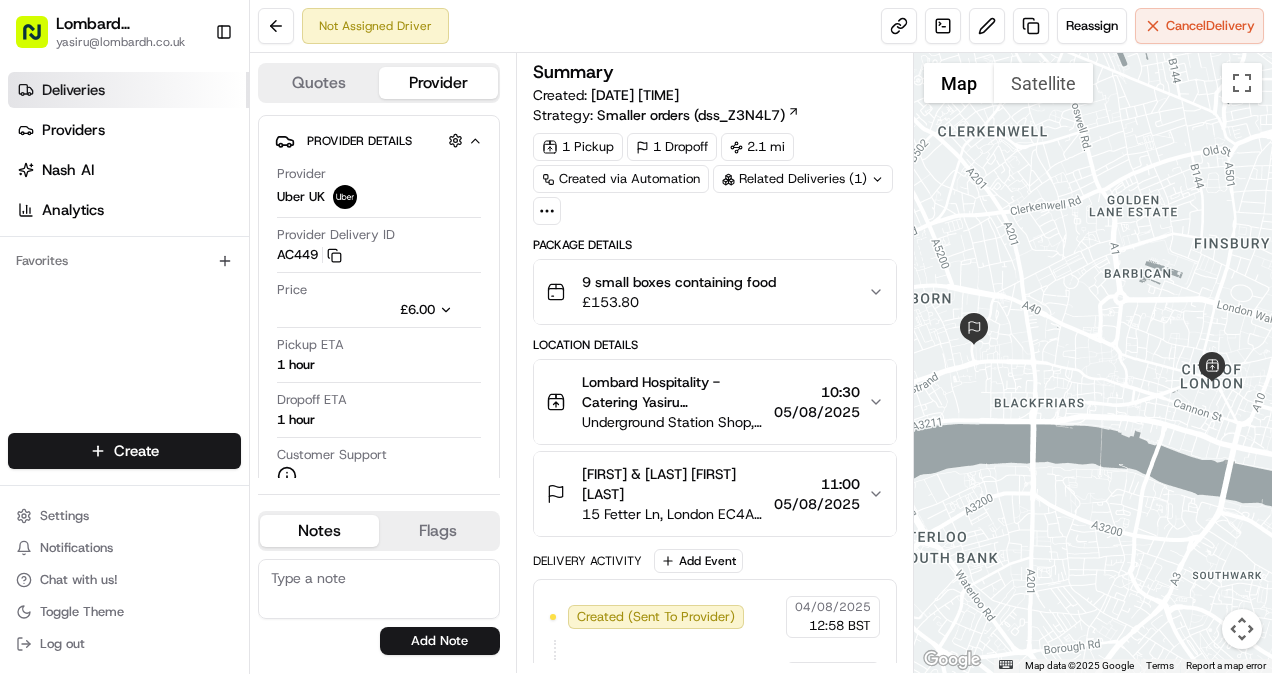 click on "Deliveries" at bounding box center (73, 90) 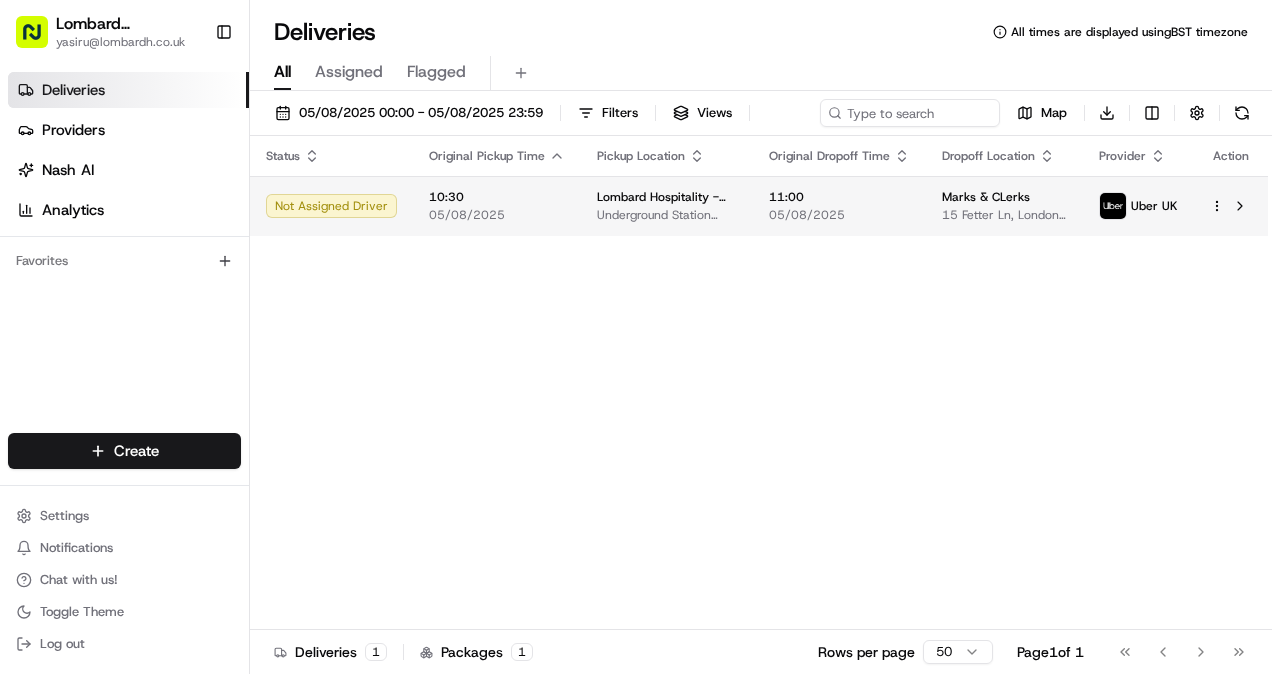 click on "Uber UK" at bounding box center (1138, 206) 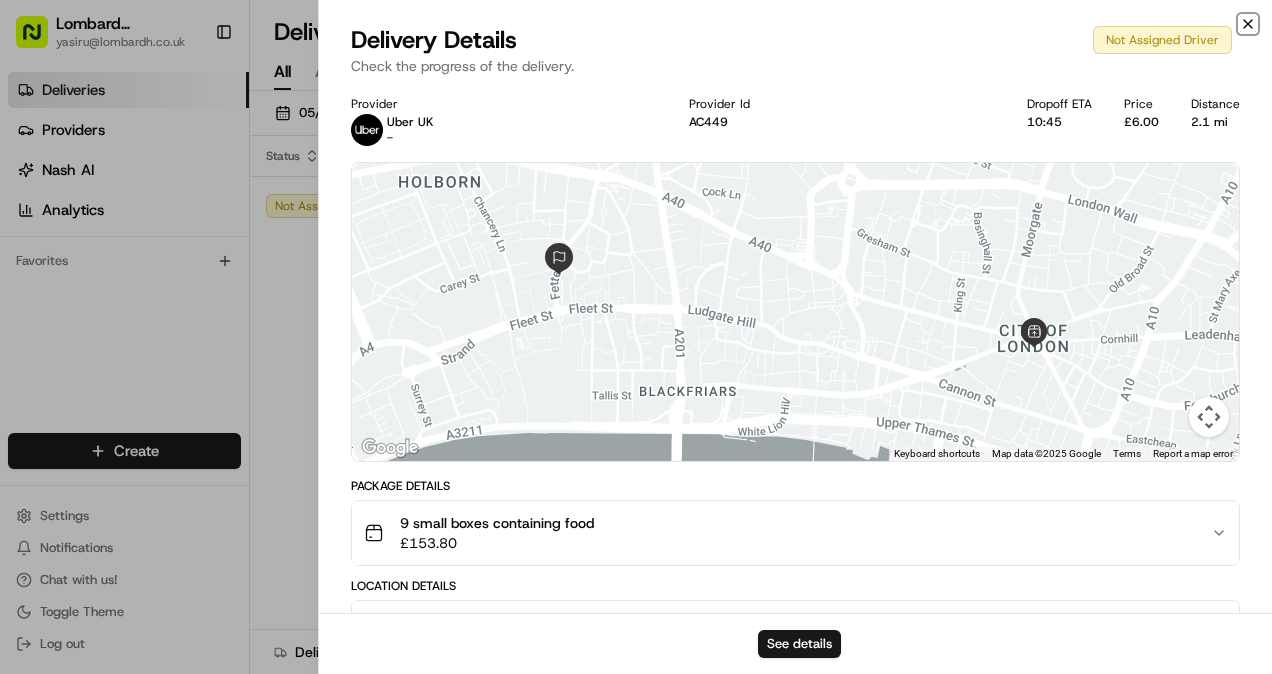 click 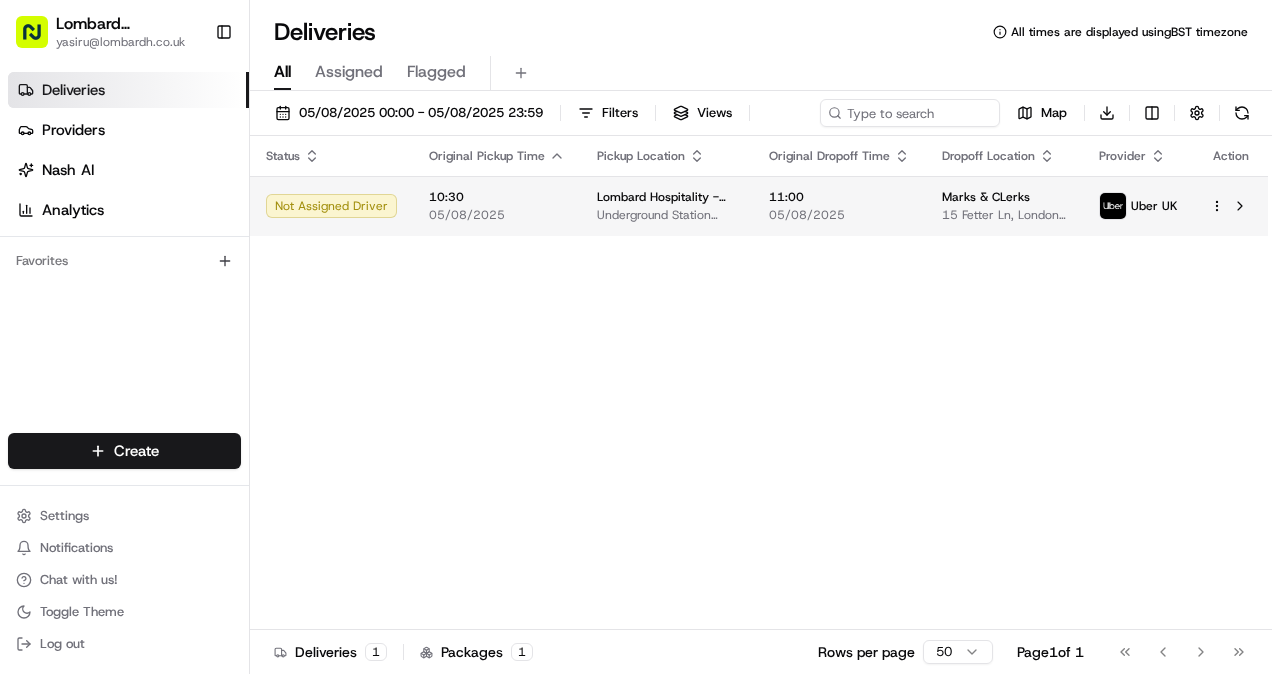 click on "Lombard Hospitality yasiru@lombardh.co.uk Toggle Sidebar Deliveries Providers Nash AI Analytics Favorites Main Menu Members & Organization Organization Users Roles Preferences Customization Tracking Orchestration Automations Dispatch Strategy Locations Pickup Locations Dropoff Locations Billing Billing Refund Requests Integrations Notification Triggers Webhooks API Keys Request Logs Create Settings Notifications Chat with us! Toggle Theme Log out Deliveries All times are displayed using  BST   timezone All Assigned Flagged 05/08/2025 00:00 - 05/08/2025 23:59 Filters Views Map Download Status Original Pickup Time Pickup Location Original Dropoff Time Dropoff Location Provider Action Not Assigned Driver 10:30 05/08/2025 Lombard Hospitality - Catering Underground Station Shop, 1 Lombard St, London EC3V 3LA, UK 11:00 05/08/2025 Marks & CLerks 15 Fetter Ln, London EC4A 1BW, UK Uber UK Deliveries 1 Packages 1 Rows per page 50 Page  1  of   1 Go to first page Go to previous page Go to next page" at bounding box center [636, 337] 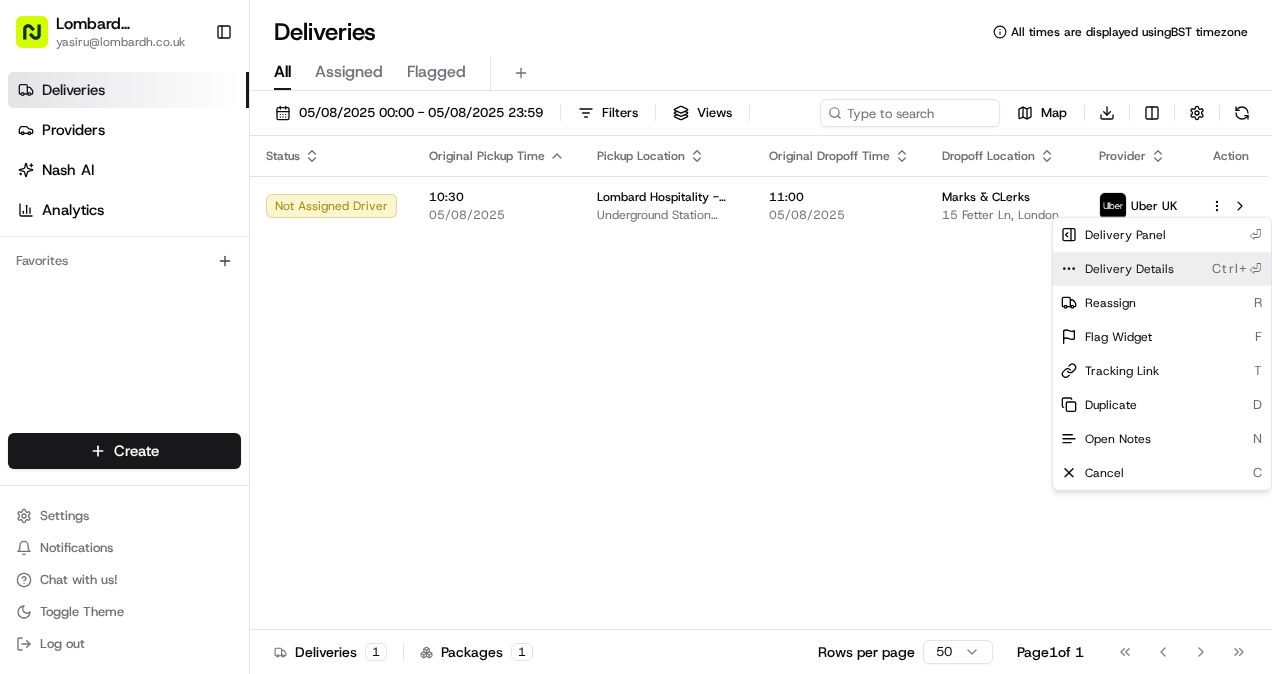 click on "Delivery Details" at bounding box center (1129, 269) 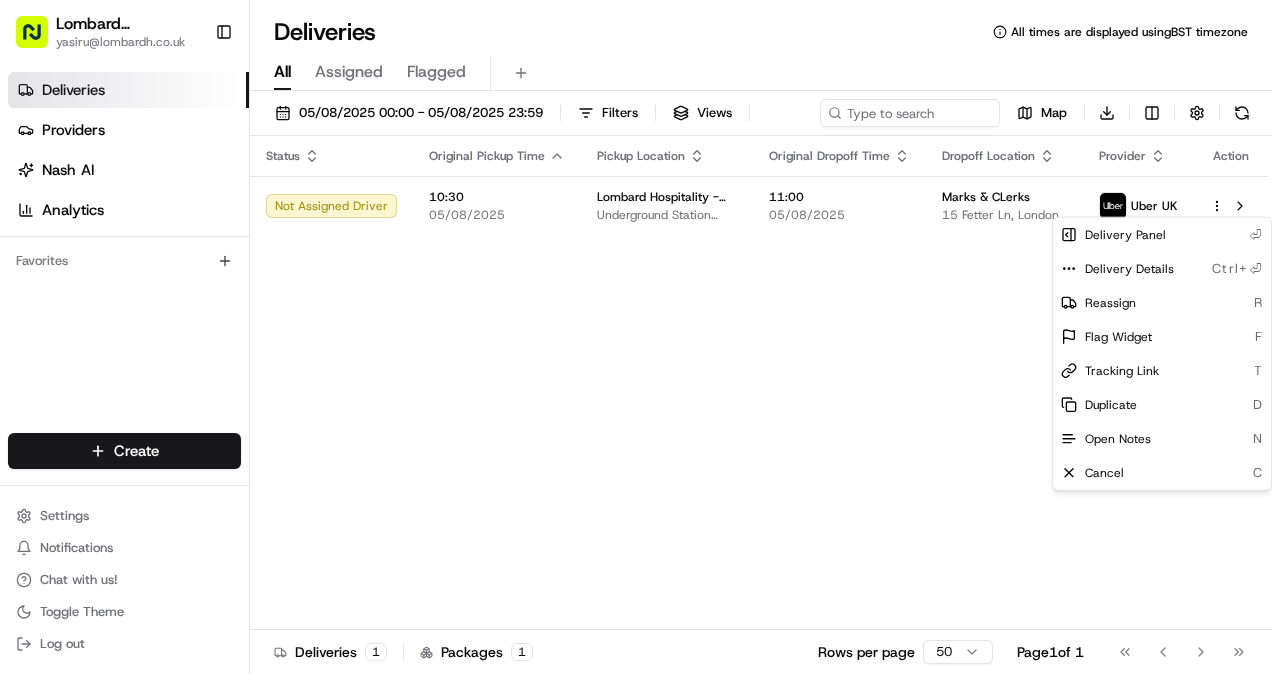 click on "Lombard Hospitality yasiru@lombardh.co.uk Toggle Sidebar Deliveries Providers Nash AI Analytics Favorites Main Menu Members & Organization Organization Users Roles Preferences Customization Tracking Orchestration Automations Dispatch Strategy Locations Pickup Locations Dropoff Locations Billing Billing Refund Requests Integrations Notification Triggers Webhooks API Keys Request Logs Create Settings Notifications Chat with us! Toggle Theme Log out Deliveries All times are displayed using  BST   timezone All Assigned Flagged 05/08/2025 00:00 - 05/08/2025 23:59 Filters Views Map Download Status Original Pickup Time Pickup Location Original Dropoff Time Dropoff Location Provider Action Not Assigned Driver 10:30 05/08/2025 Lombard Hospitality - Catering Underground Station Shop, 1 Lombard St, London EC3V 3LA, UK 11:00 05/08/2025 Marks & CLerks 15 Fetter Ln, London EC4A 1BW, UK Uber UK Deliveries 1 Packages 1 Rows per page 50 Page  1  of   1 Go to first page Go to previous page Go to next page" at bounding box center (636, 337) 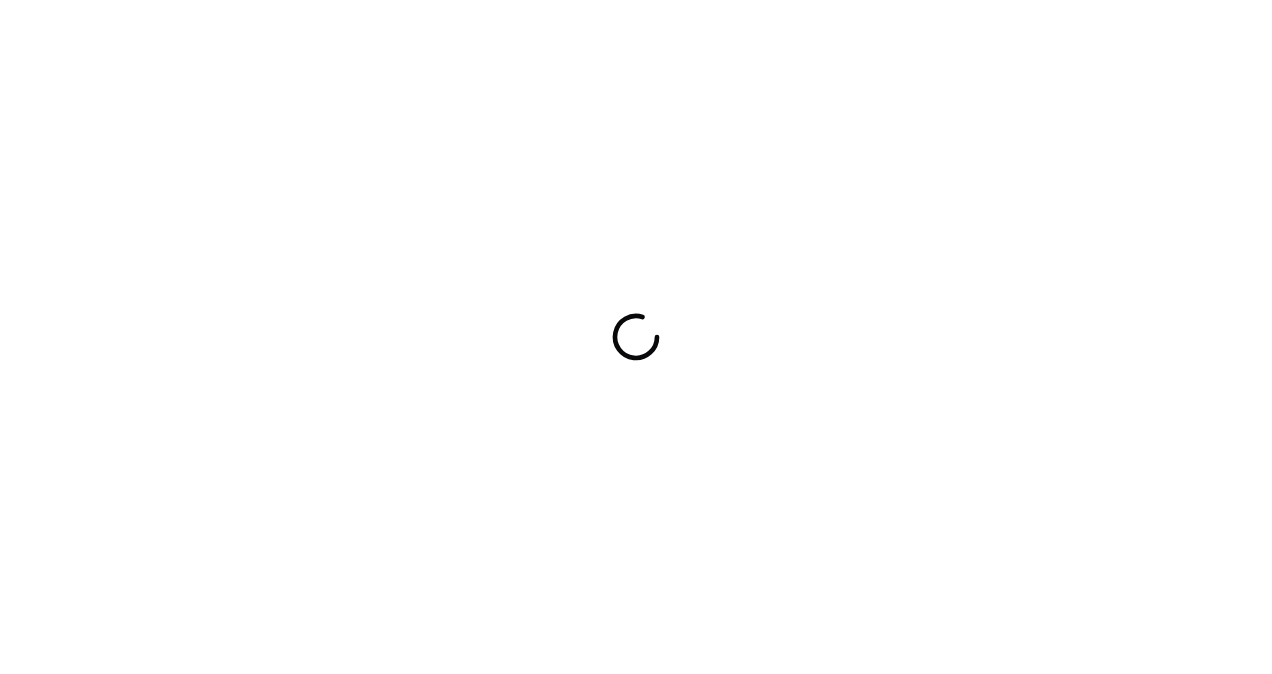 scroll, scrollTop: 0, scrollLeft: 0, axis: both 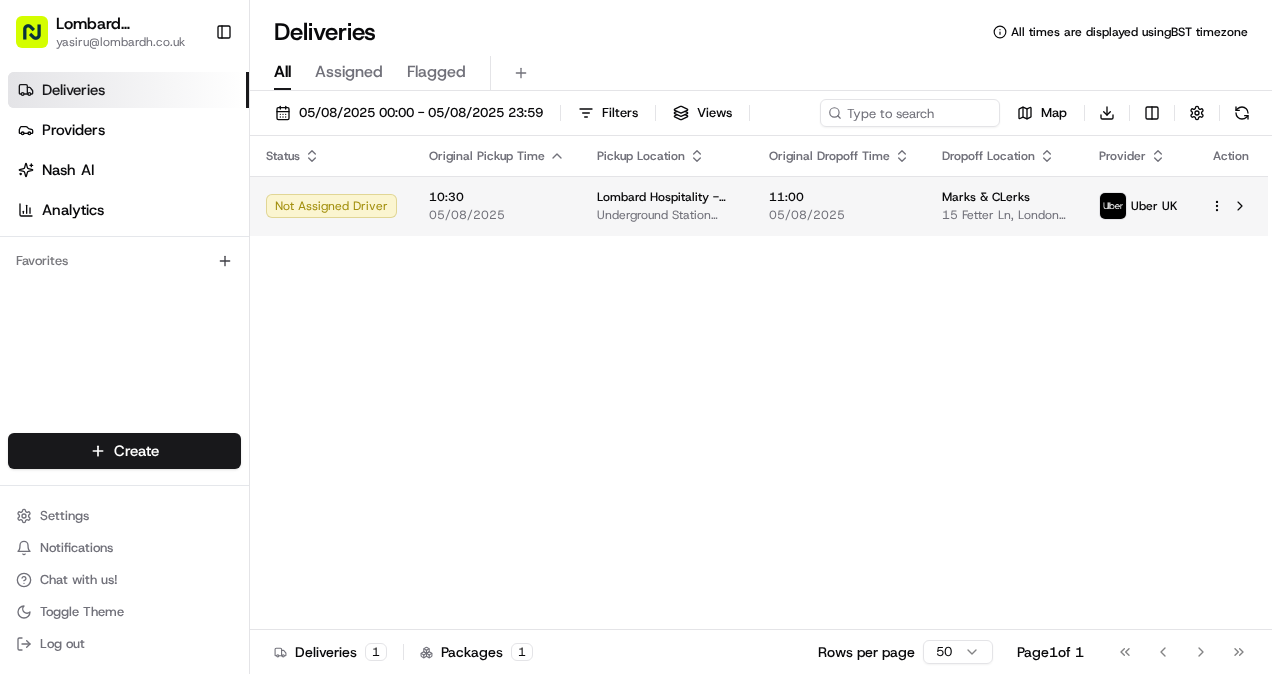 click on "Not Assigned Driver" at bounding box center (331, 206) 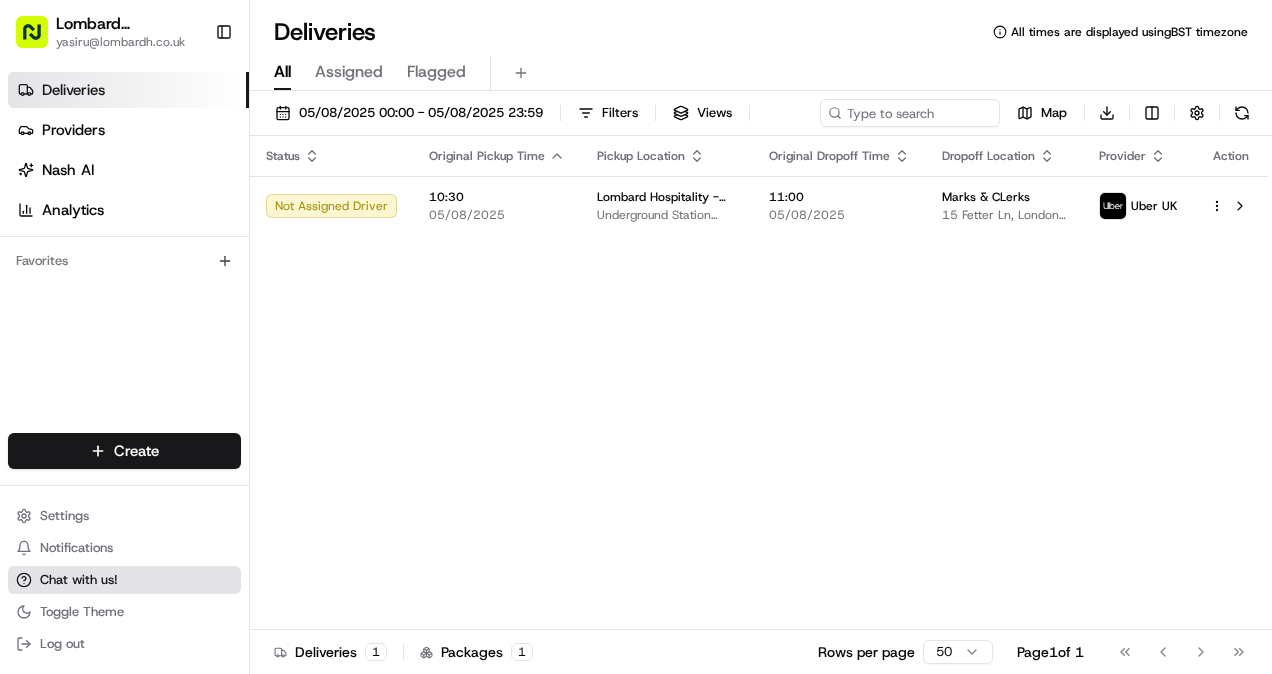 click on "Chat with us!" at bounding box center (124, 580) 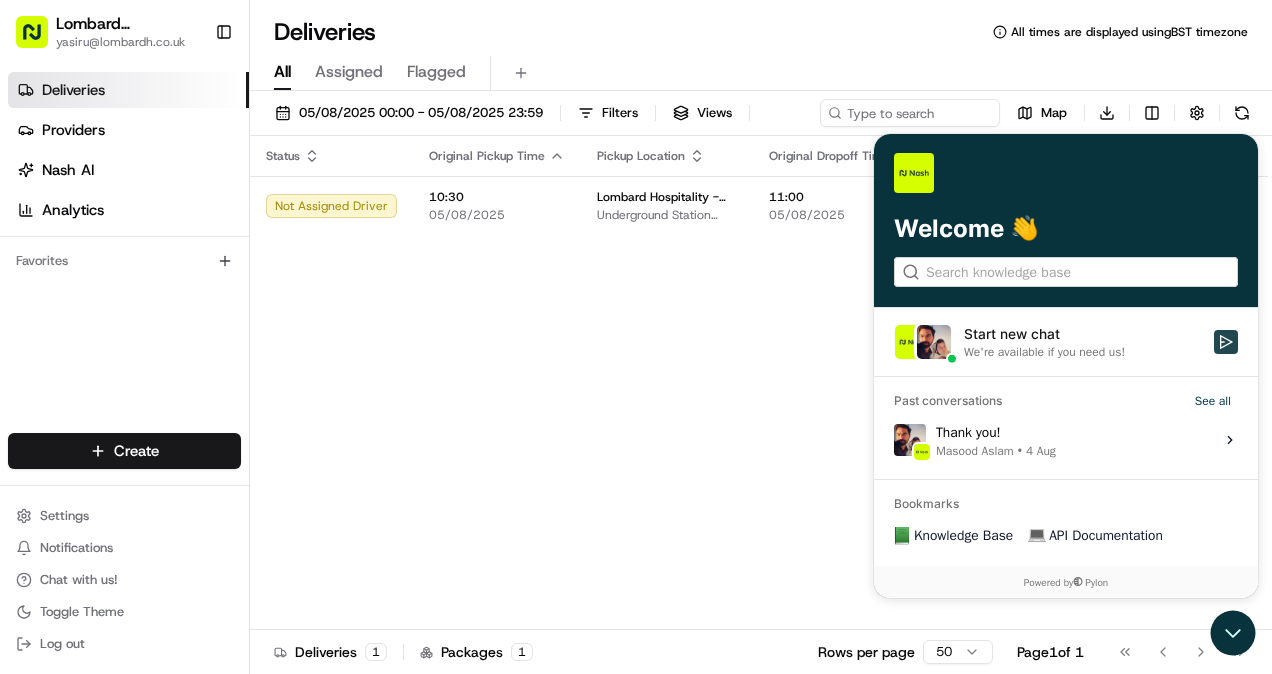 click 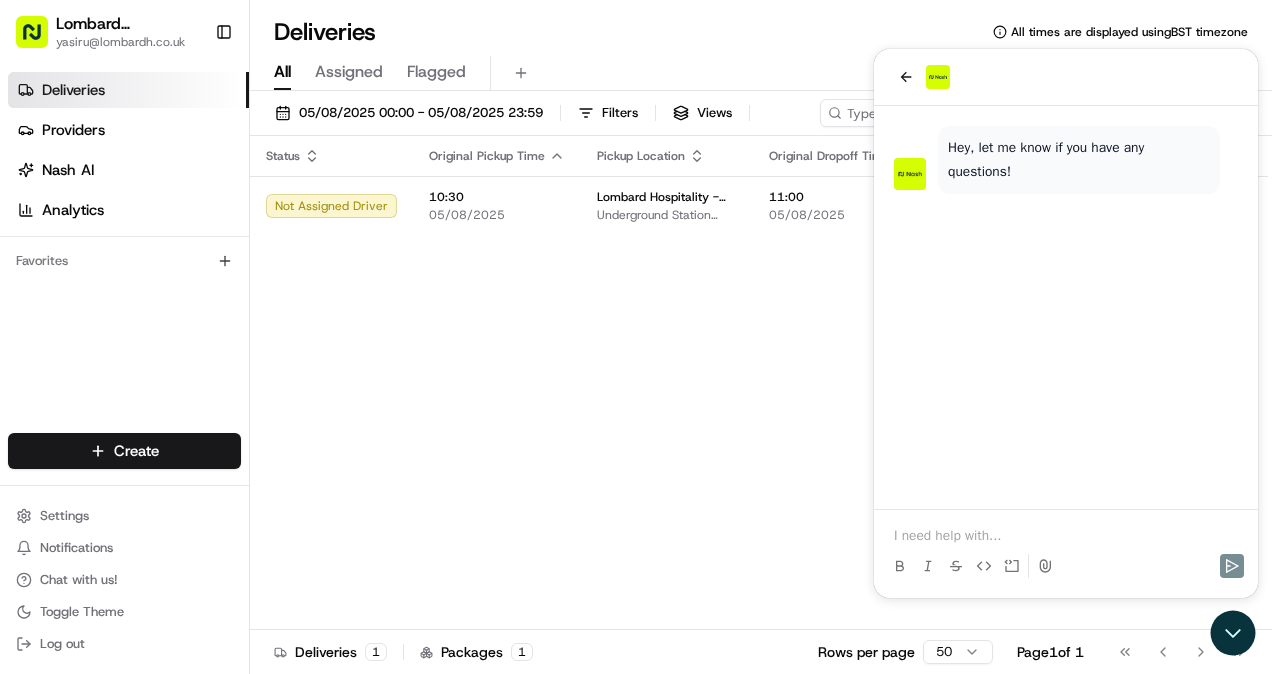click at bounding box center (1066, 548) 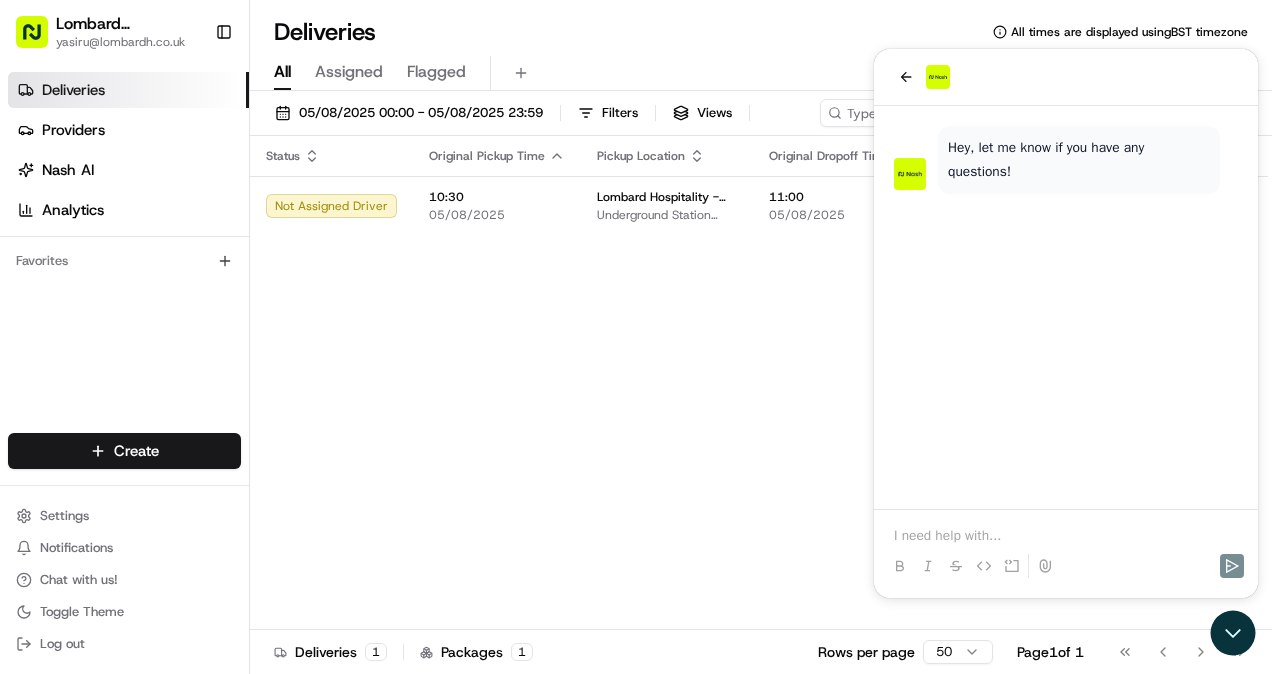 click at bounding box center [1066, 536] 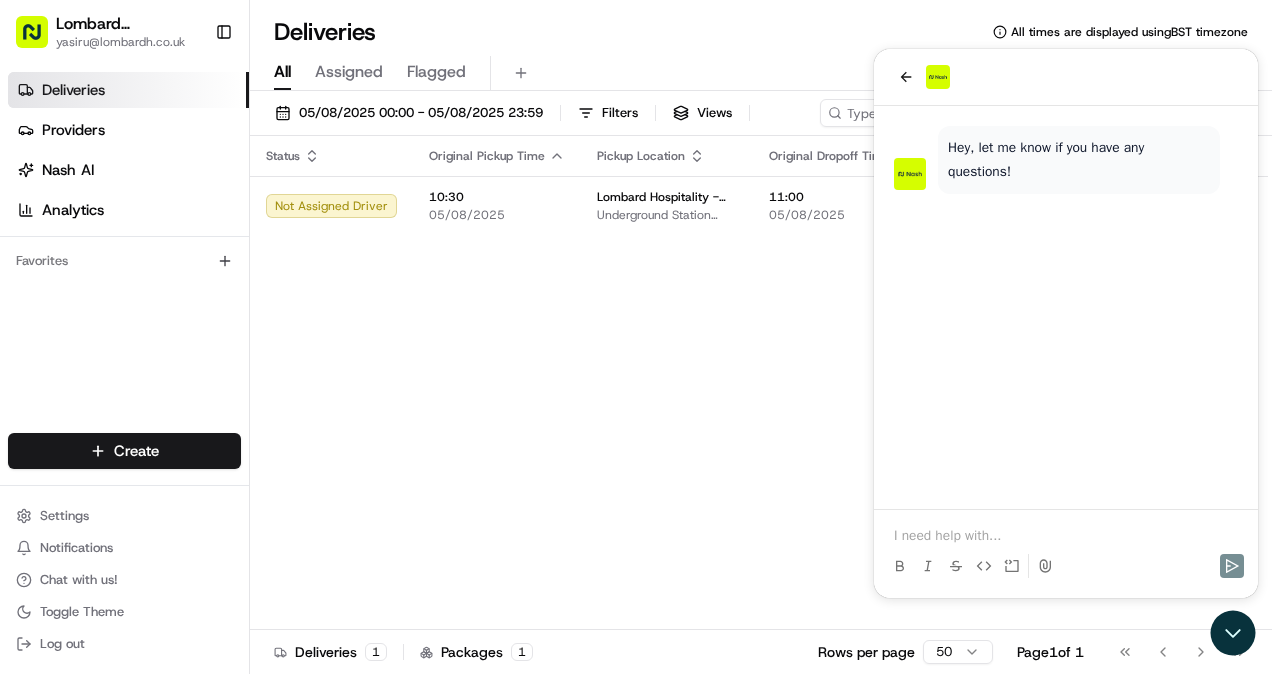 type 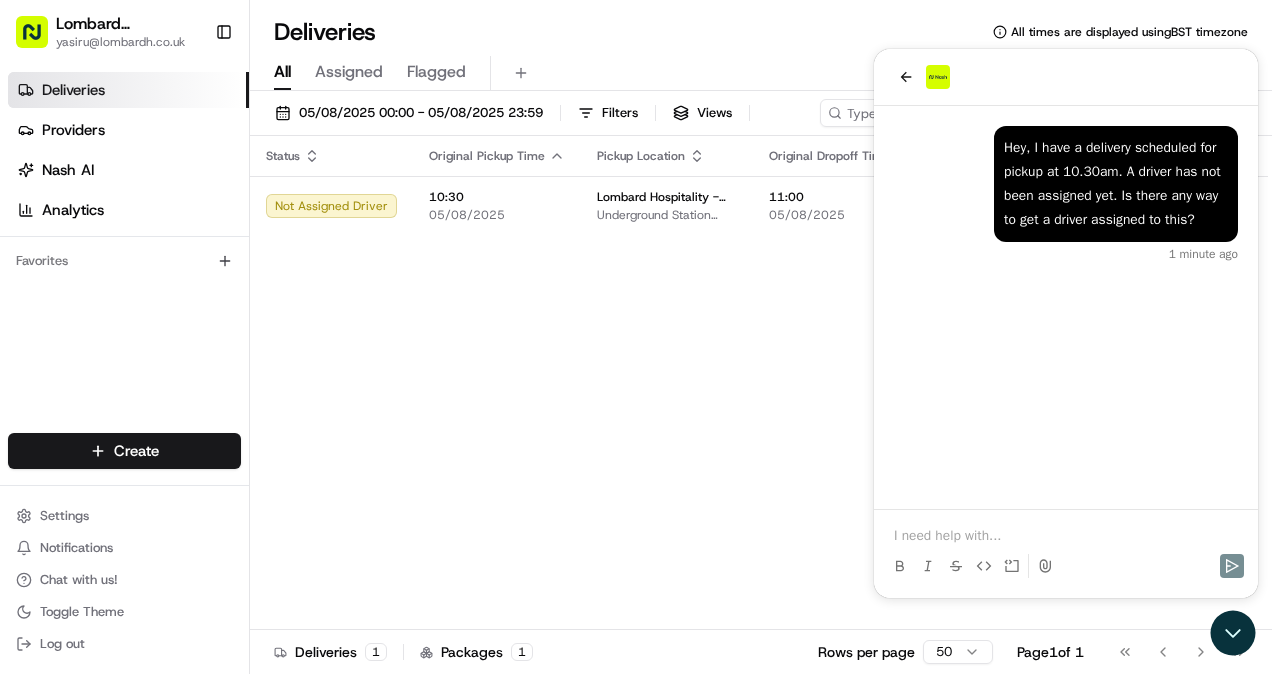 click on "Hey, I have a delivery scheduled for pickup at 10.30am. A driver has not been assigned yet. Is there any way to get a driver assigned to this? [TIME] ago" at bounding box center [1066, 194] 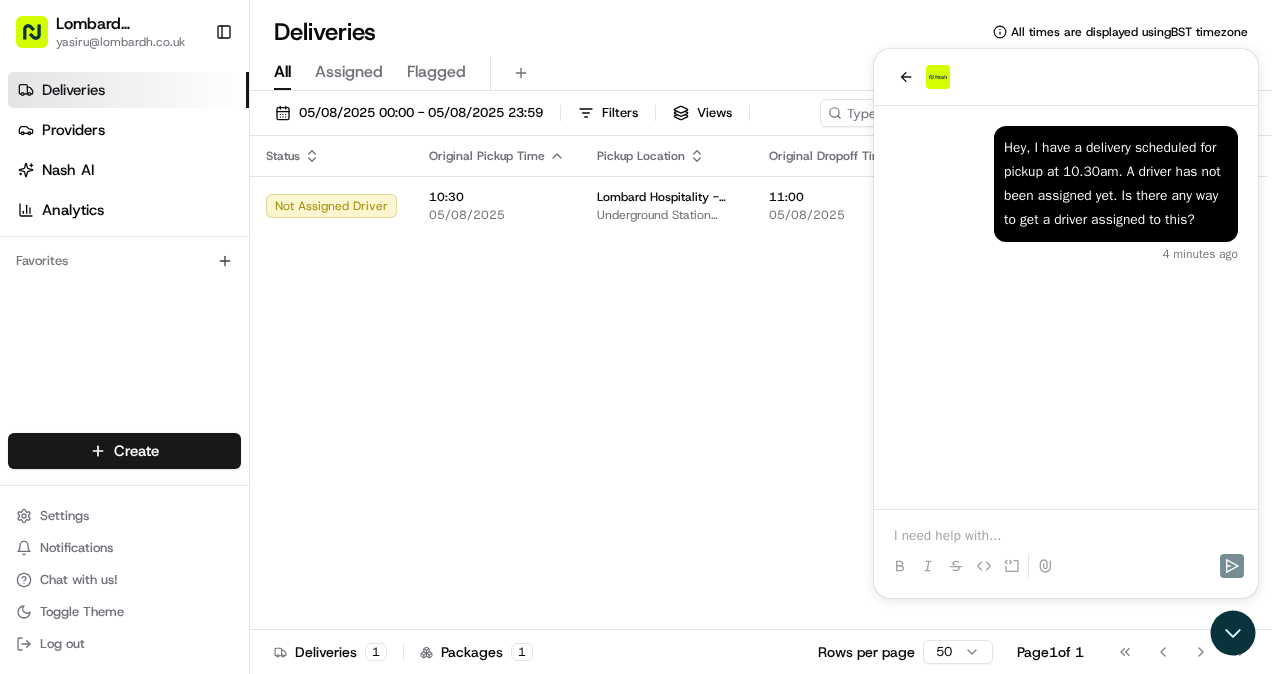 click on "Hey, I have a delivery scheduled for pickup at 10.30am. A driver has not been assigned yet. Is there any way to get a driver assigned to this? 4 minutes ago" at bounding box center (1066, 307) 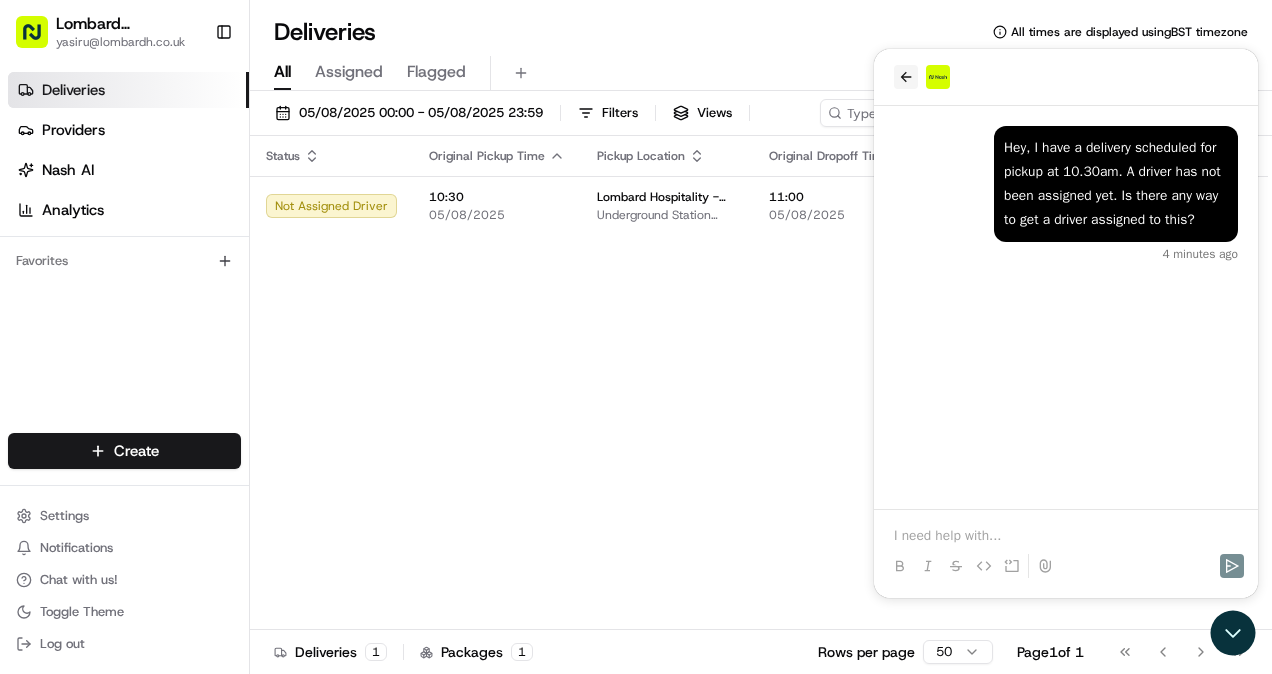 click 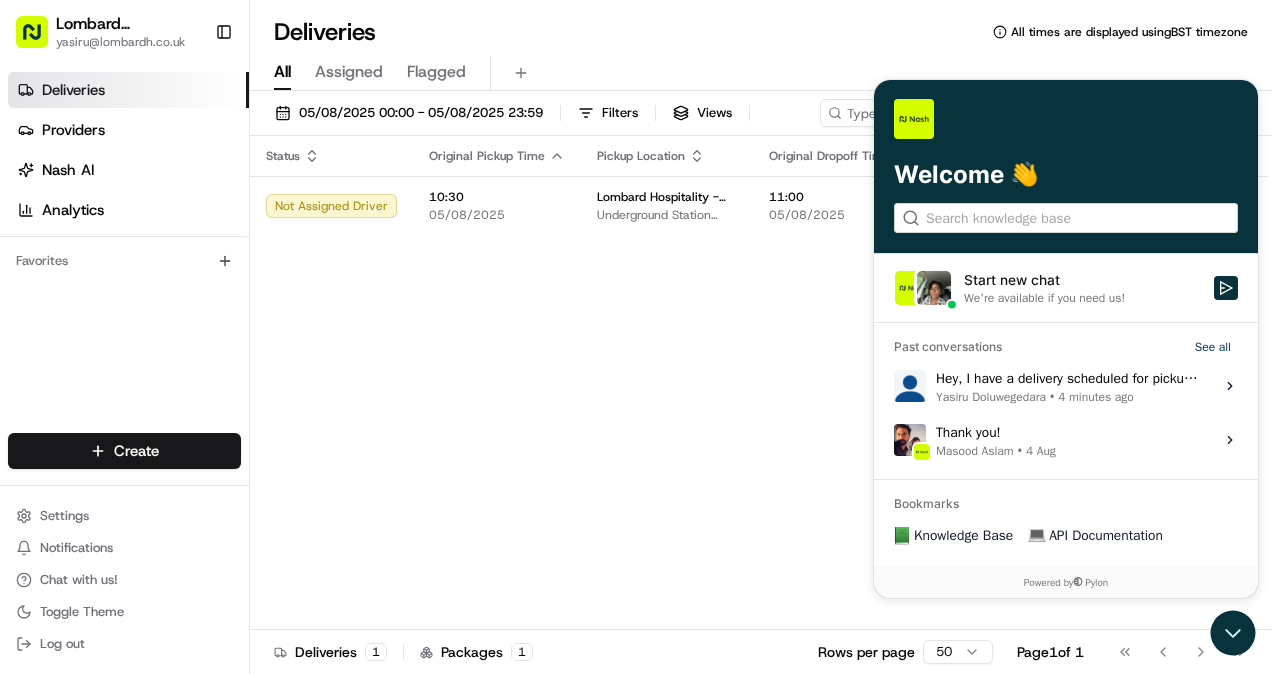 click on "Welcome 👋" at bounding box center [1066, 166] 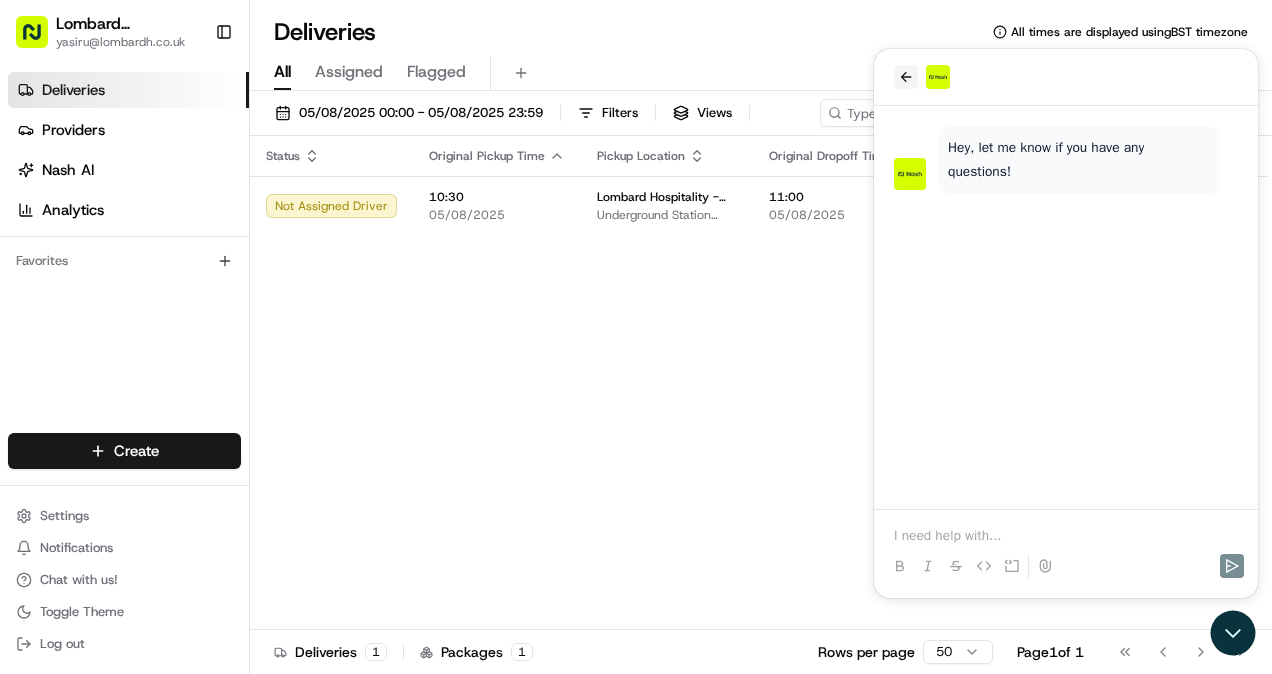 click 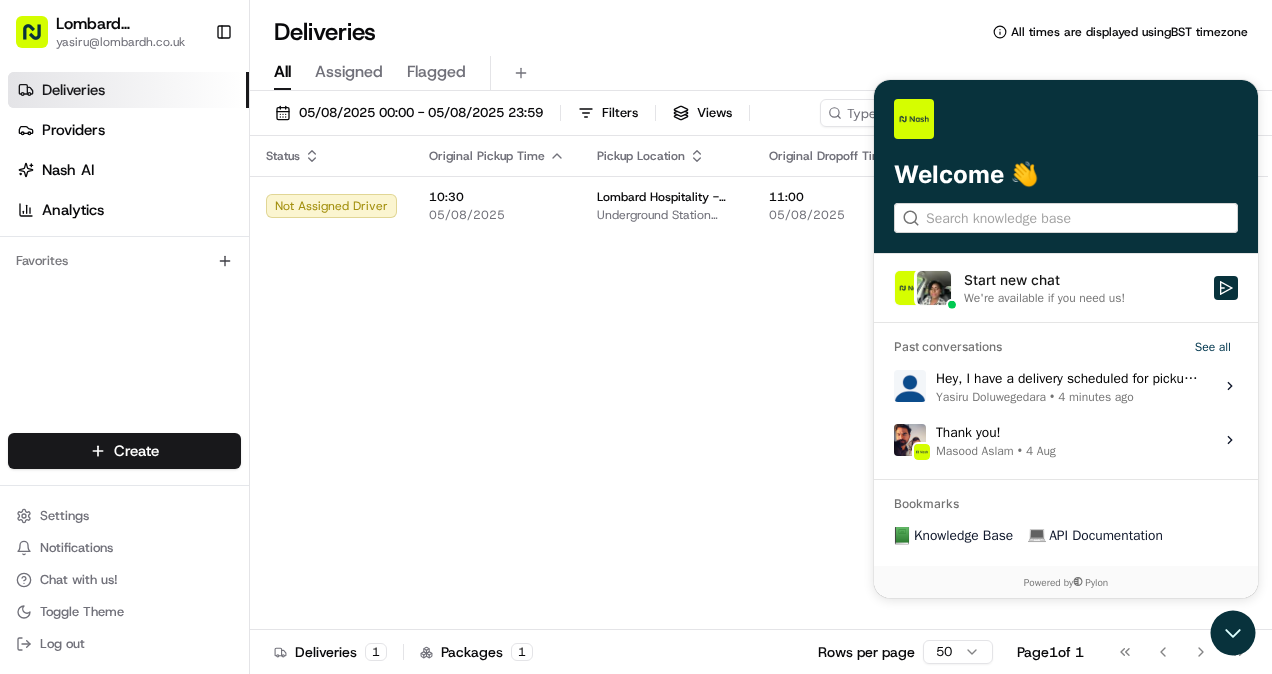 click on "Hey, I have a delivery scheduled for pickup at 10.30am. A driver has not been assigned yet. Is there any way to get a driver assigned to this? Yasiru Doluwegedara • 4 minutes ago" at bounding box center [1069, 386] 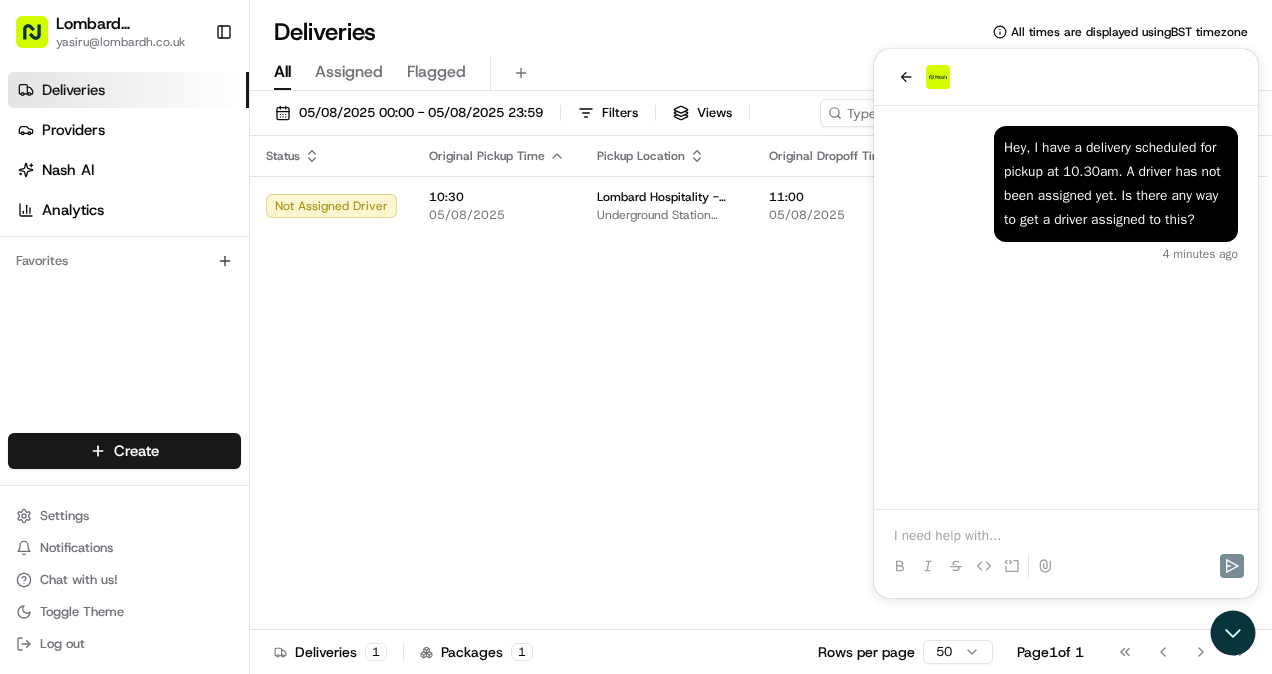 click at bounding box center (1066, 548) 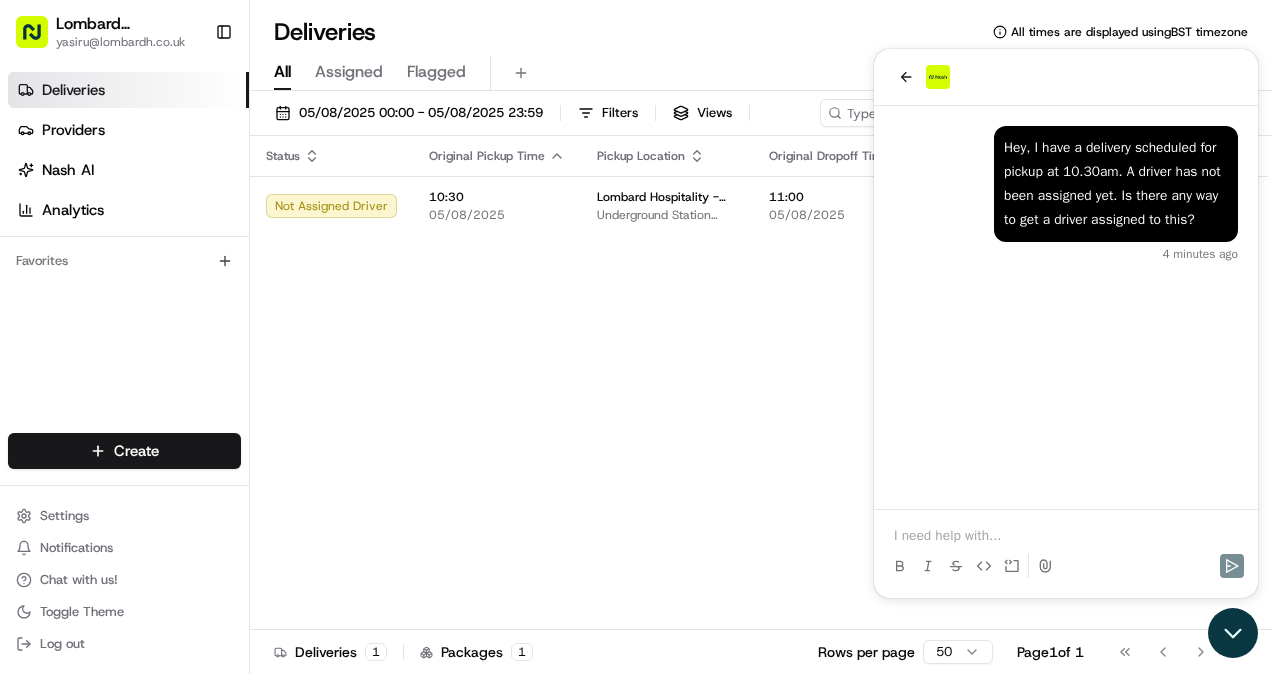 click 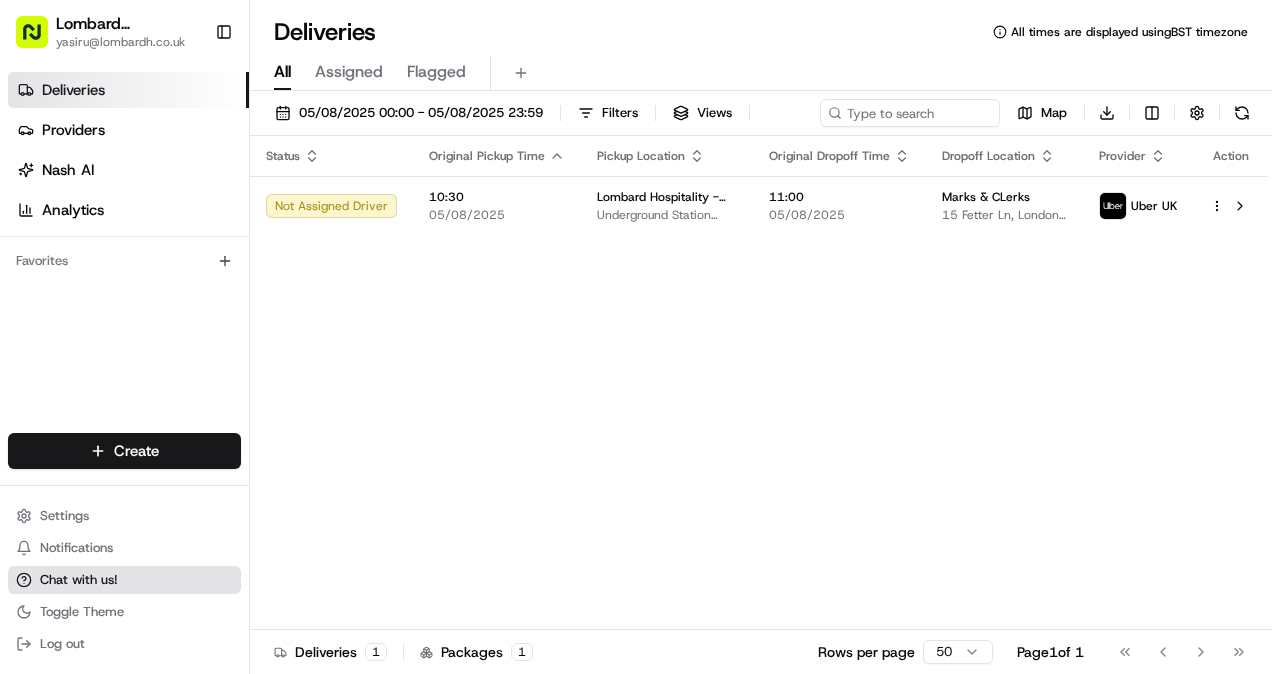 click on "Chat with us!" at bounding box center [79, 580] 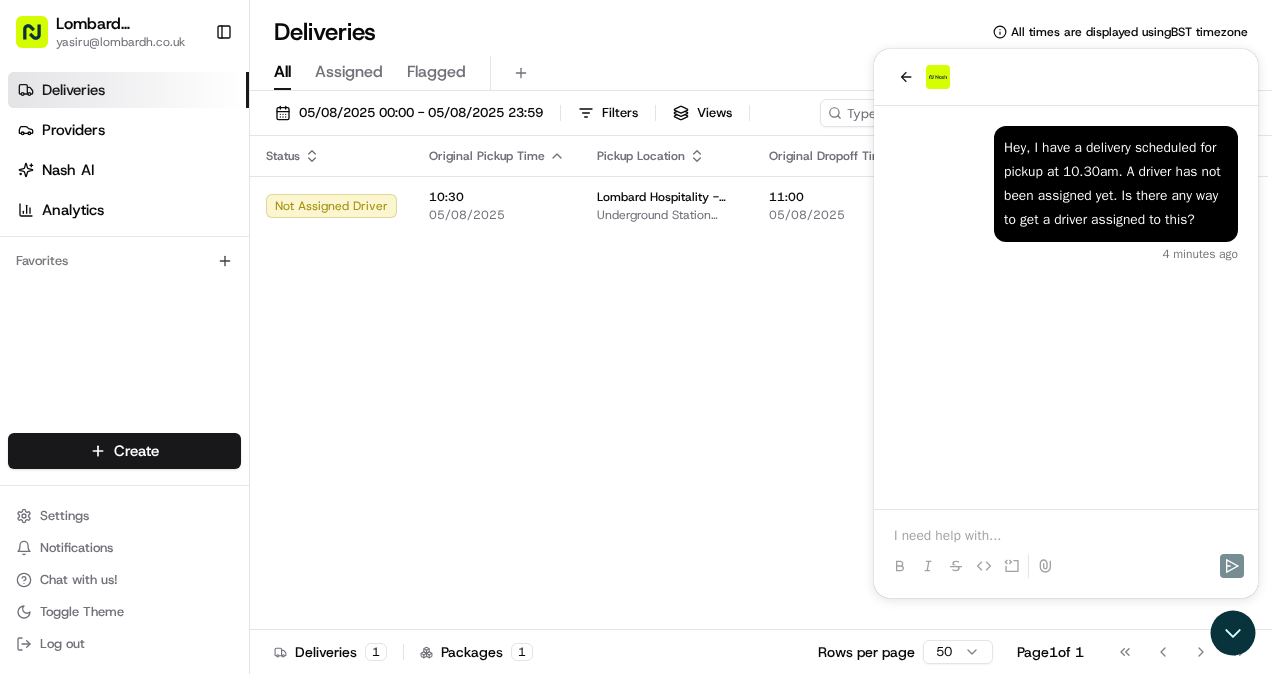 drag, startPoint x: 944, startPoint y: 635, endPoint x: 988, endPoint y: 334, distance: 304.19894 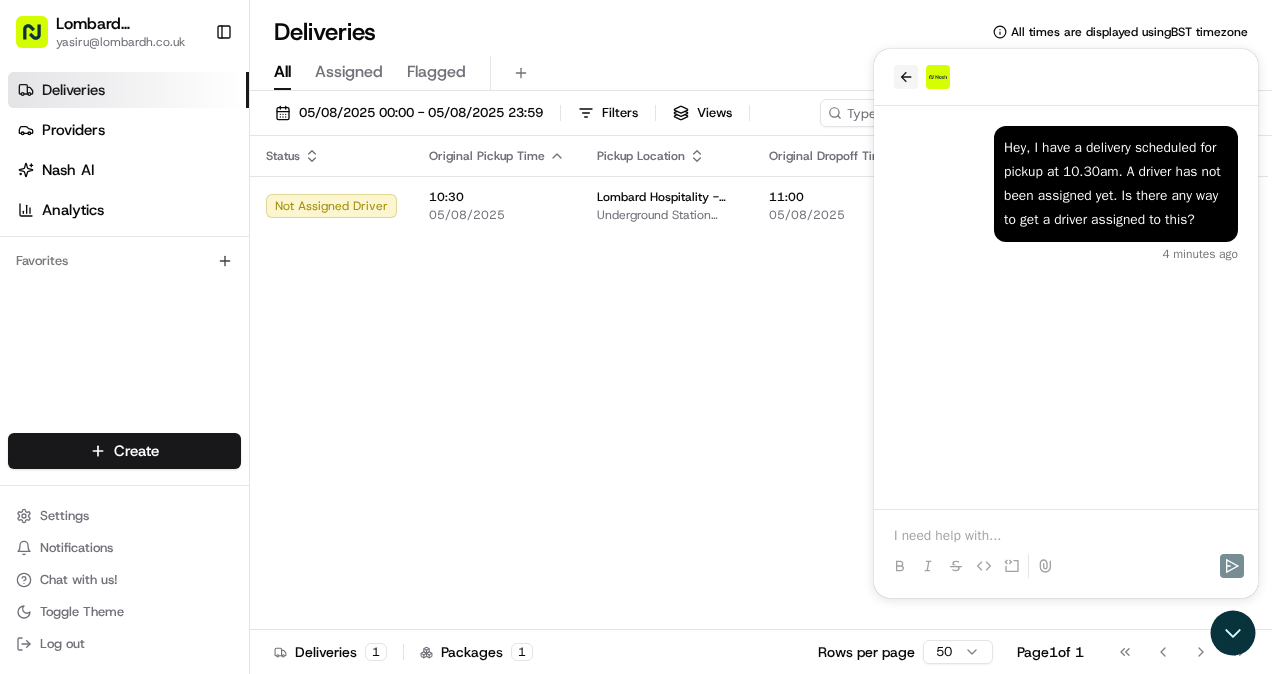 click 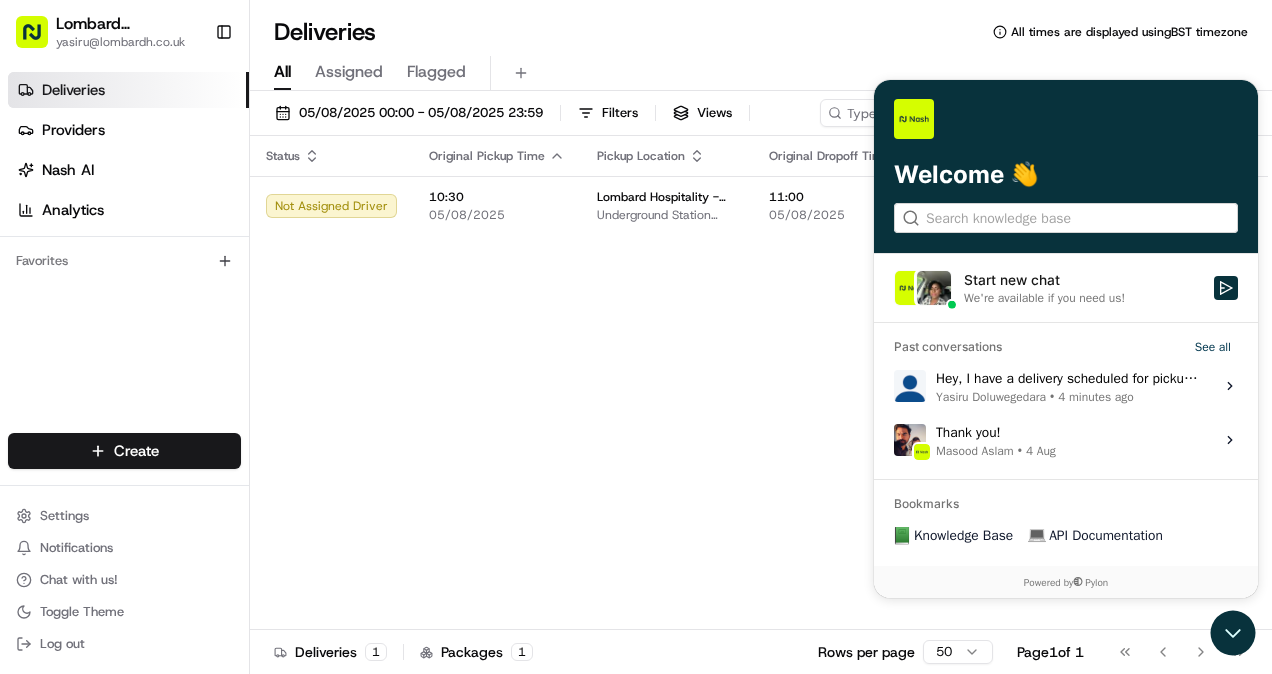 drag, startPoint x: 1024, startPoint y: 298, endPoint x: 1074, endPoint y: 383, distance: 98.61542 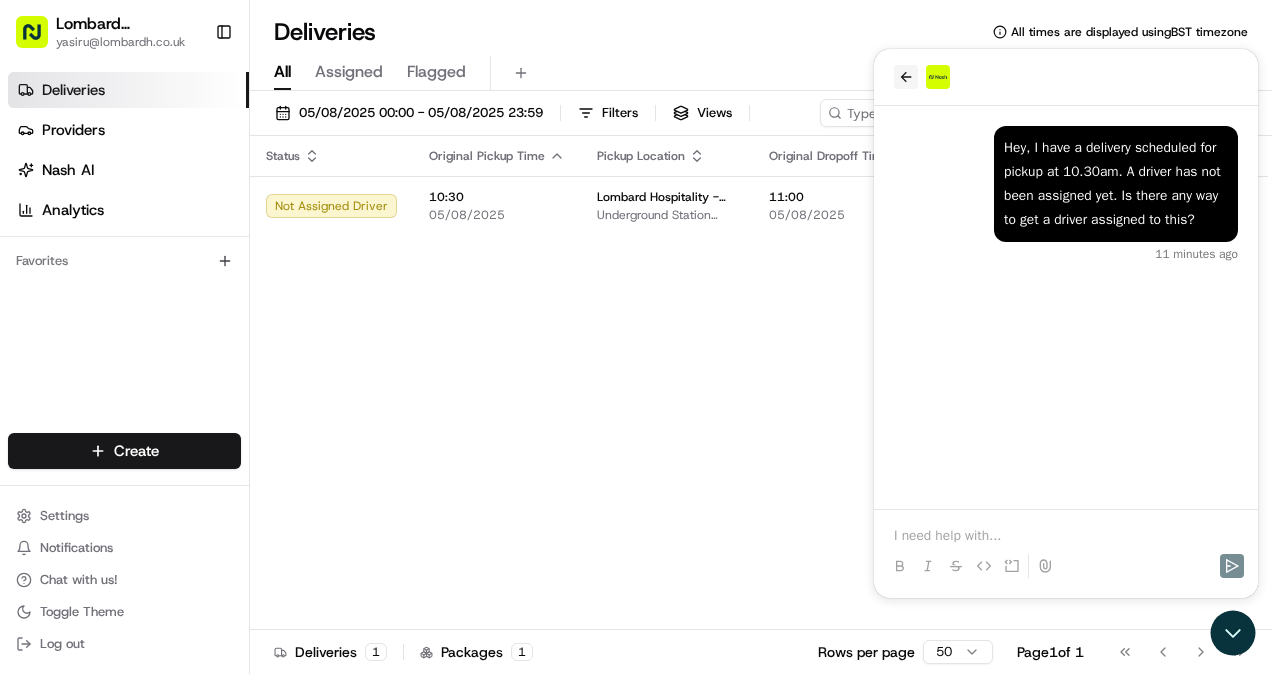 click at bounding box center [906, 77] 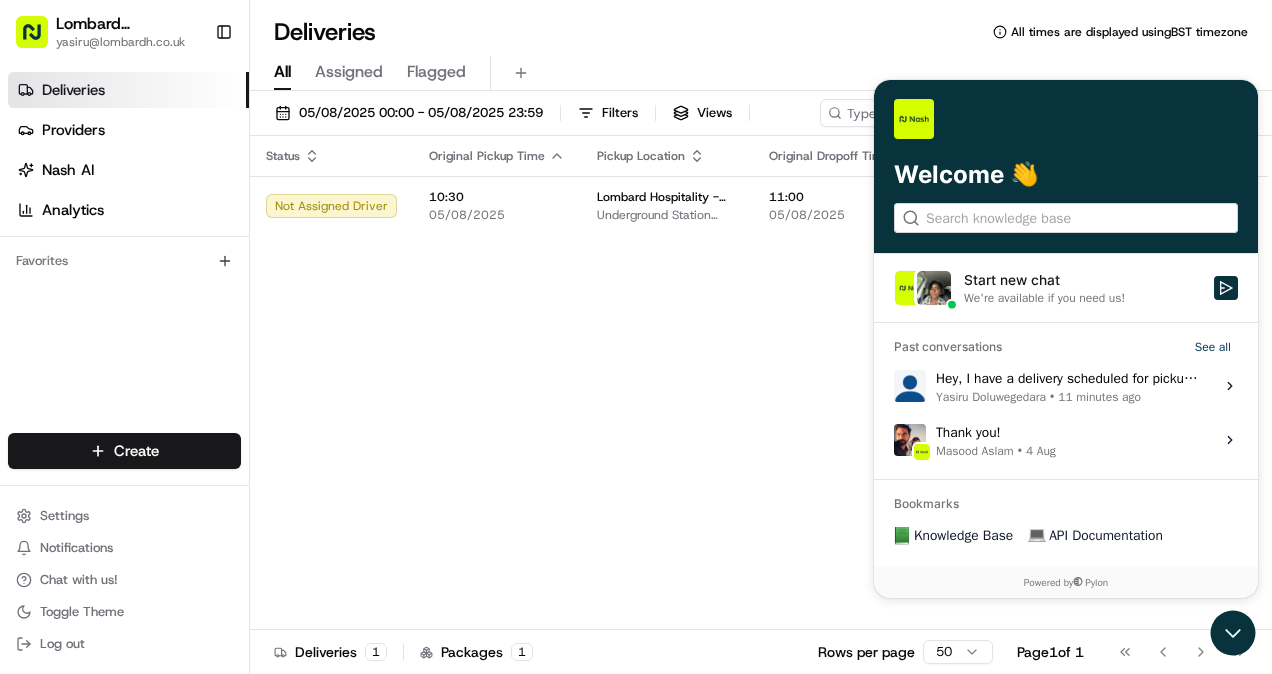 click on "Hey, I have a delivery scheduled for pickup at 10.30am. A driver has not been assigned yet. Is there any way to get a driver assigned to this? Yasiru Doluwegedara • 11 minutes ago" at bounding box center [1069, 386] 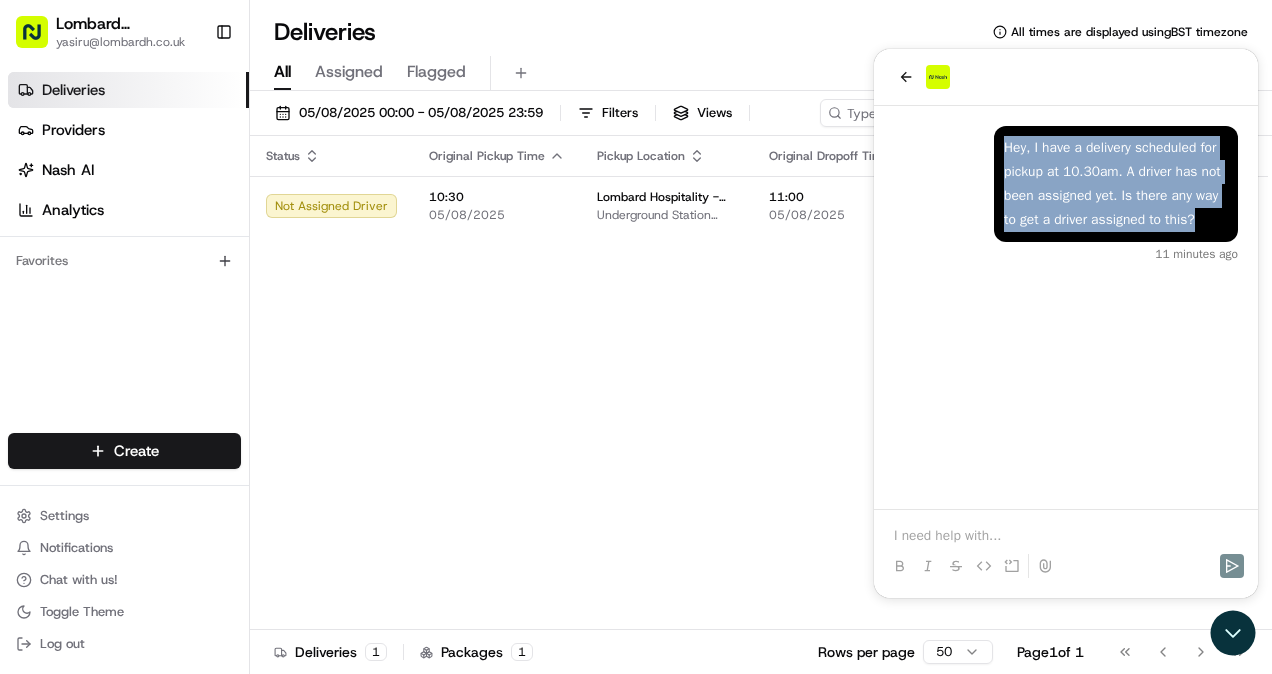drag, startPoint x: 1192, startPoint y: 218, endPoint x: 999, endPoint y: 154, distance: 203.3347 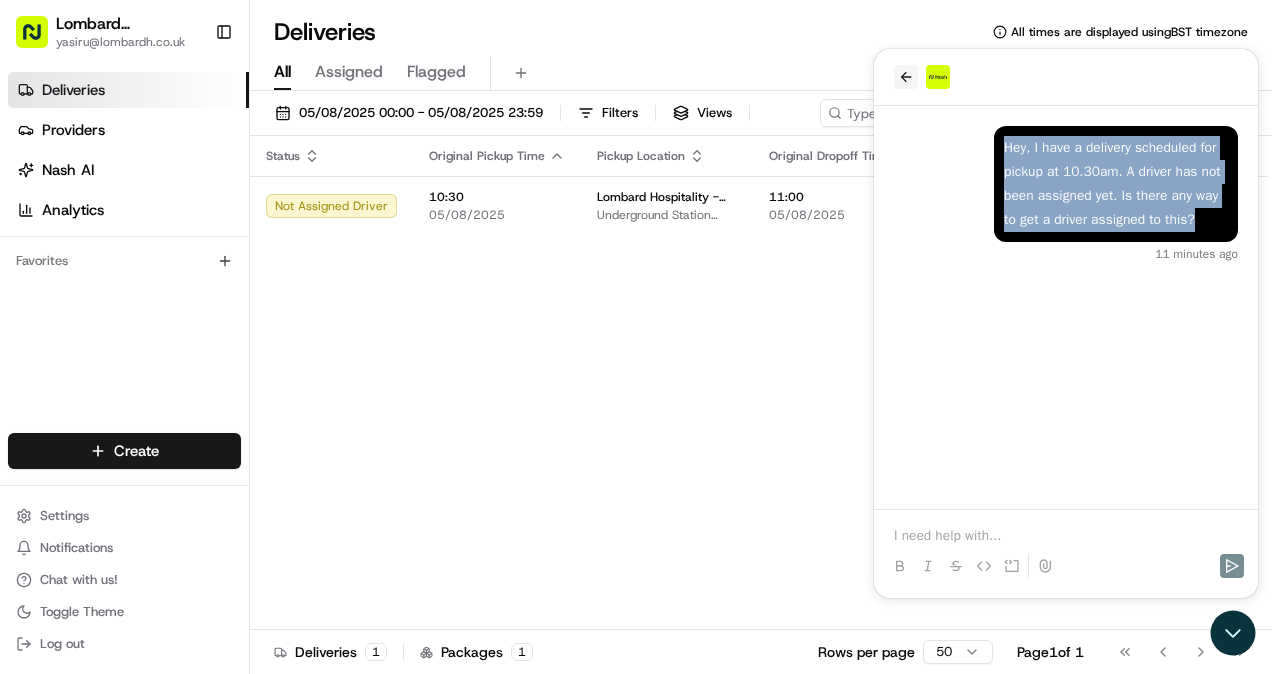 click 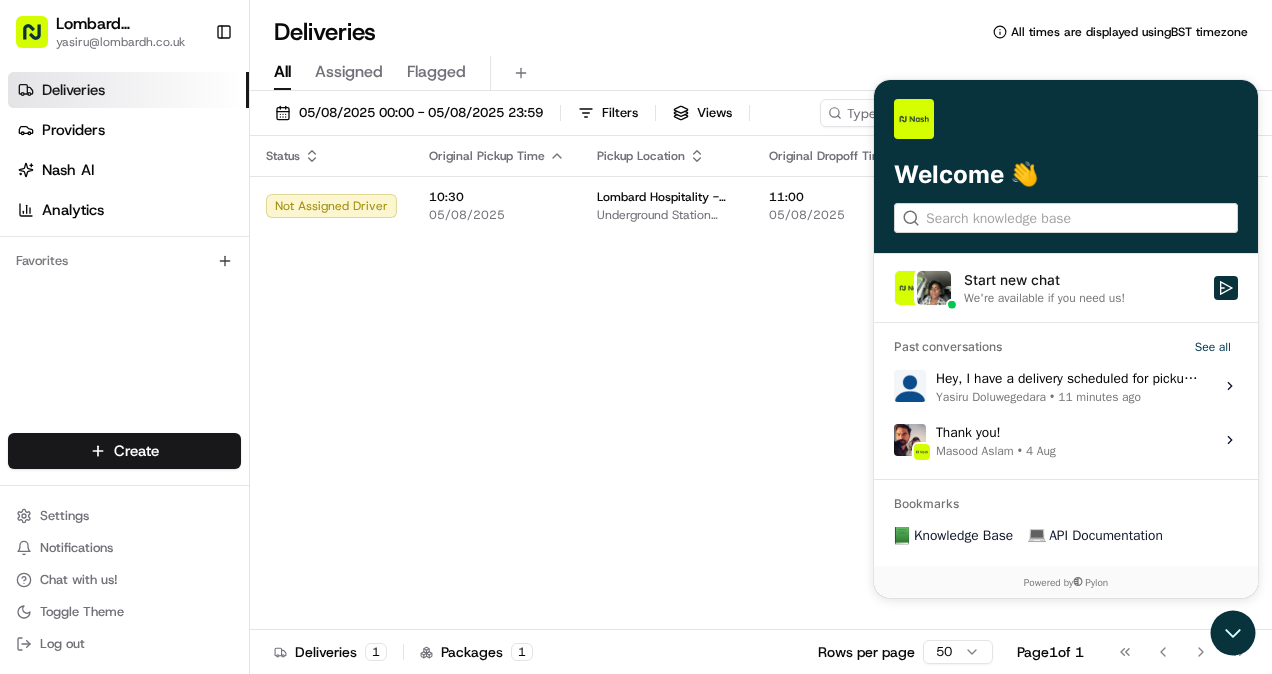 click on "Start new chat" at bounding box center [1083, 280] 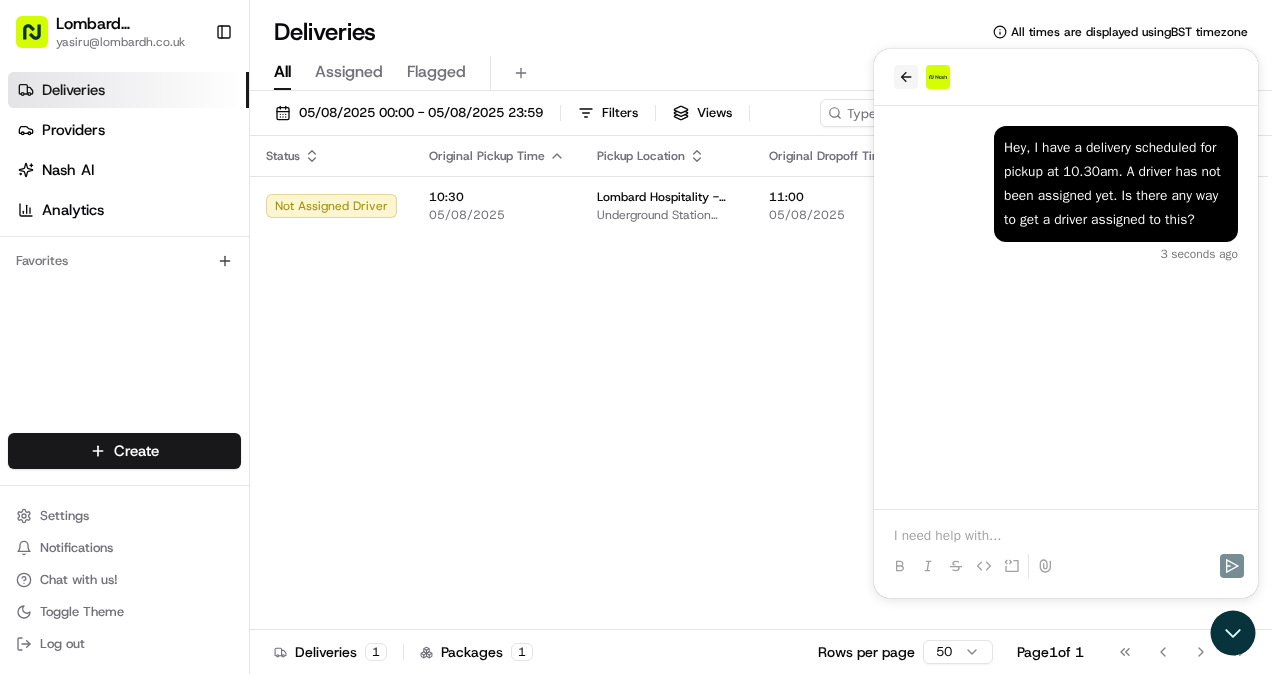 click 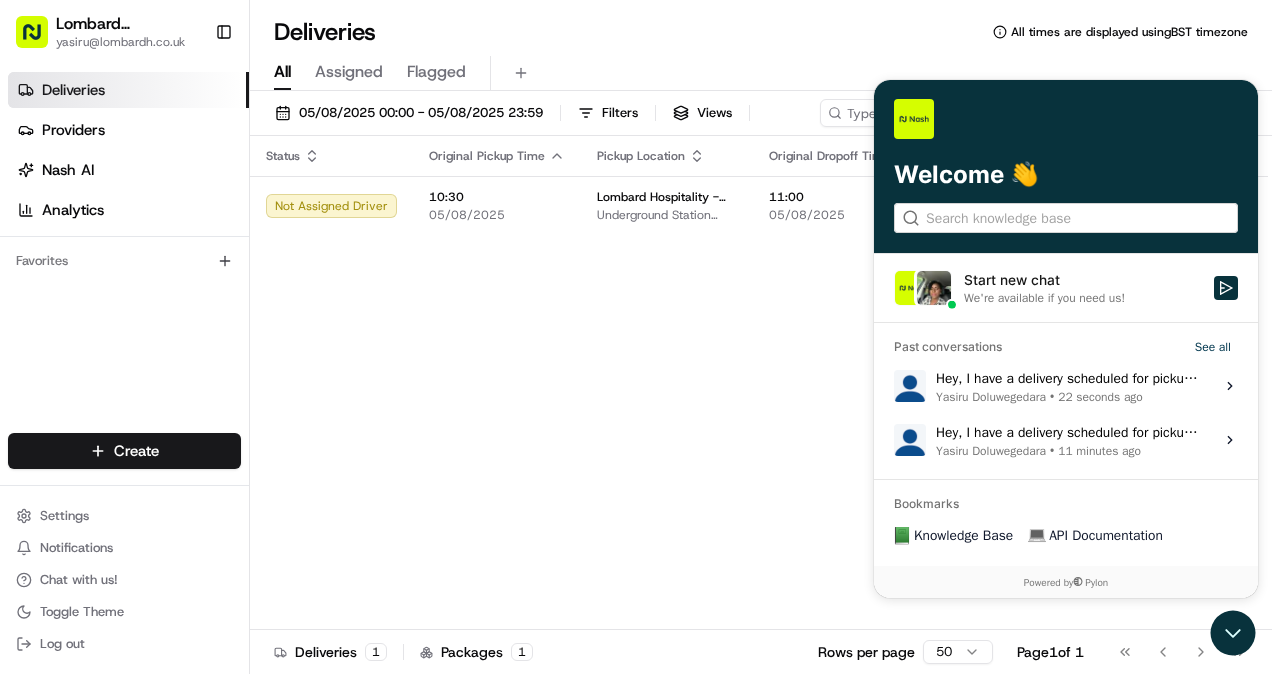 click 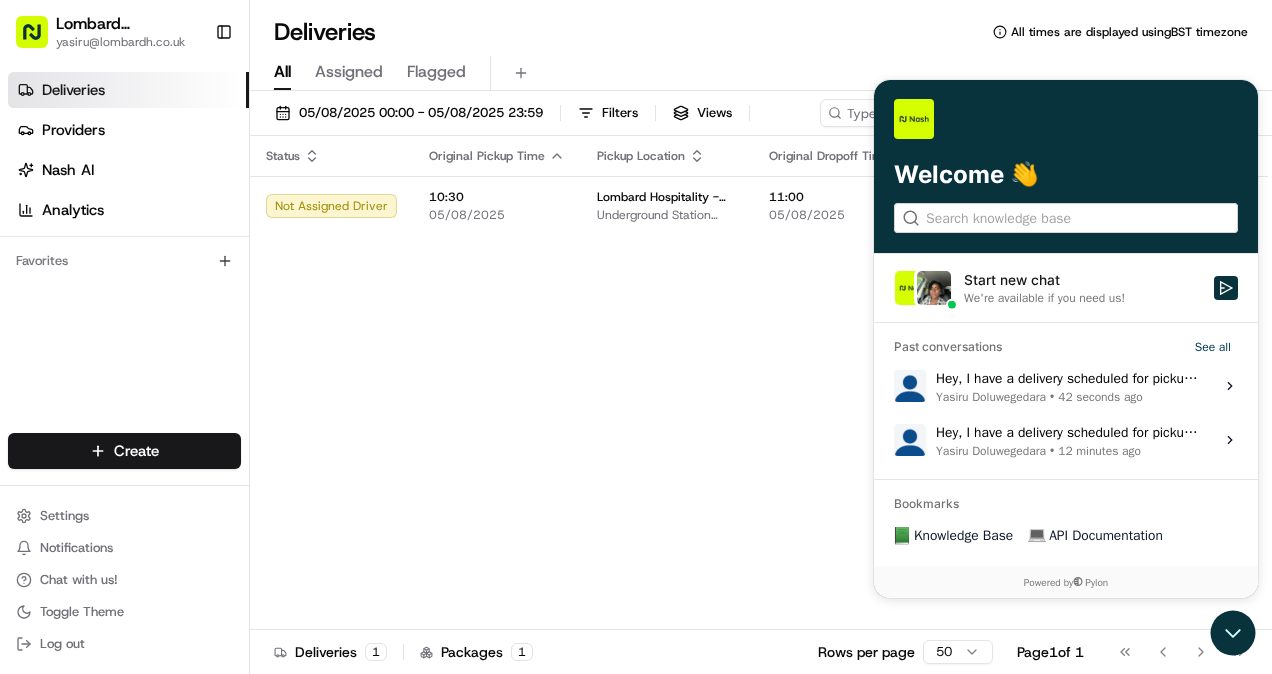 click on "Status Original Pickup Time Pickup Location Original Dropoff Time Dropoff Location Provider Action Not Assigned Driver 10:30 05/08/2025 Lombard Hospitality - Catering Underground Station Shop, 1 Lombard St, London EC3V 3LA, UK 11:00 05/08/2025 Marks & CLerks 15 Fetter Ln, London EC4A 1BW, UK Uber UK" at bounding box center [759, 383] 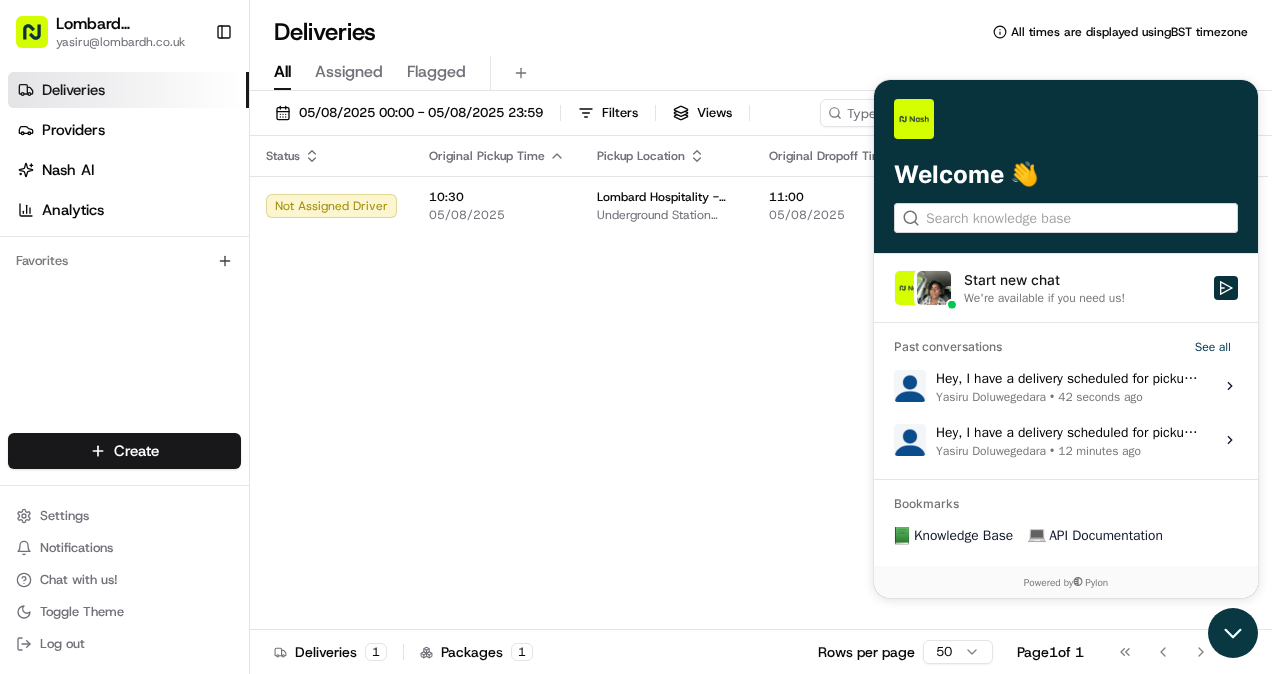 click 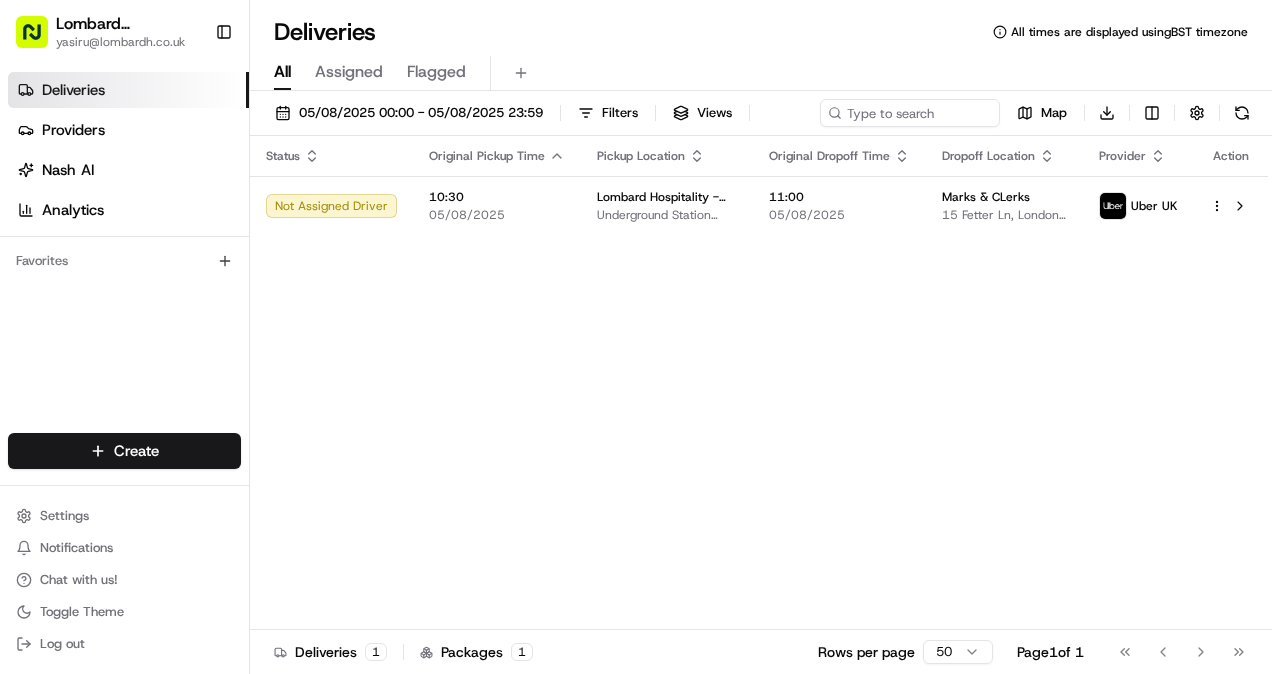 click on "Status Original Pickup Time Pickup Location Original Dropoff Time Dropoff Location Provider Action Not Assigned Driver 10:30 05/08/2025 Lombard Hospitality - Catering Underground Station Shop, 1 Lombard St, London EC3V 3LA, UK 11:00 05/08/2025 Marks & CLerks 15 Fetter Ln, London EC4A 1BW, UK Uber UK" at bounding box center (759, 383) 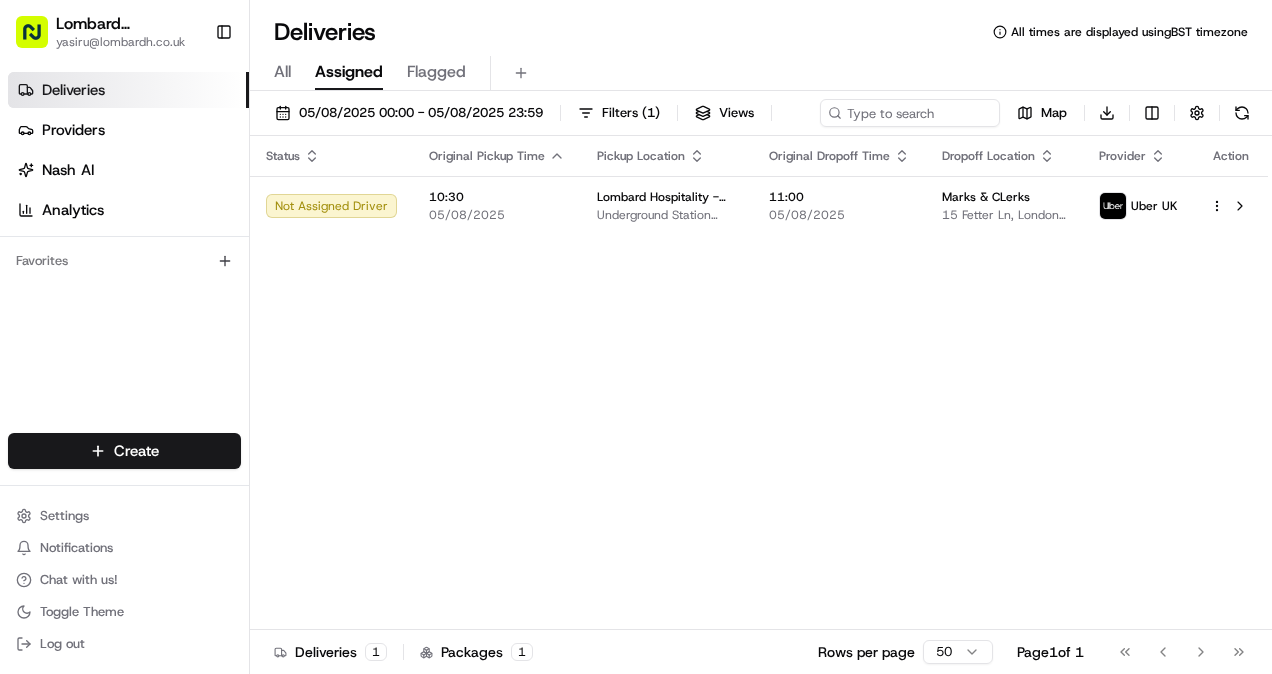 click on "Flagged" at bounding box center [436, 72] 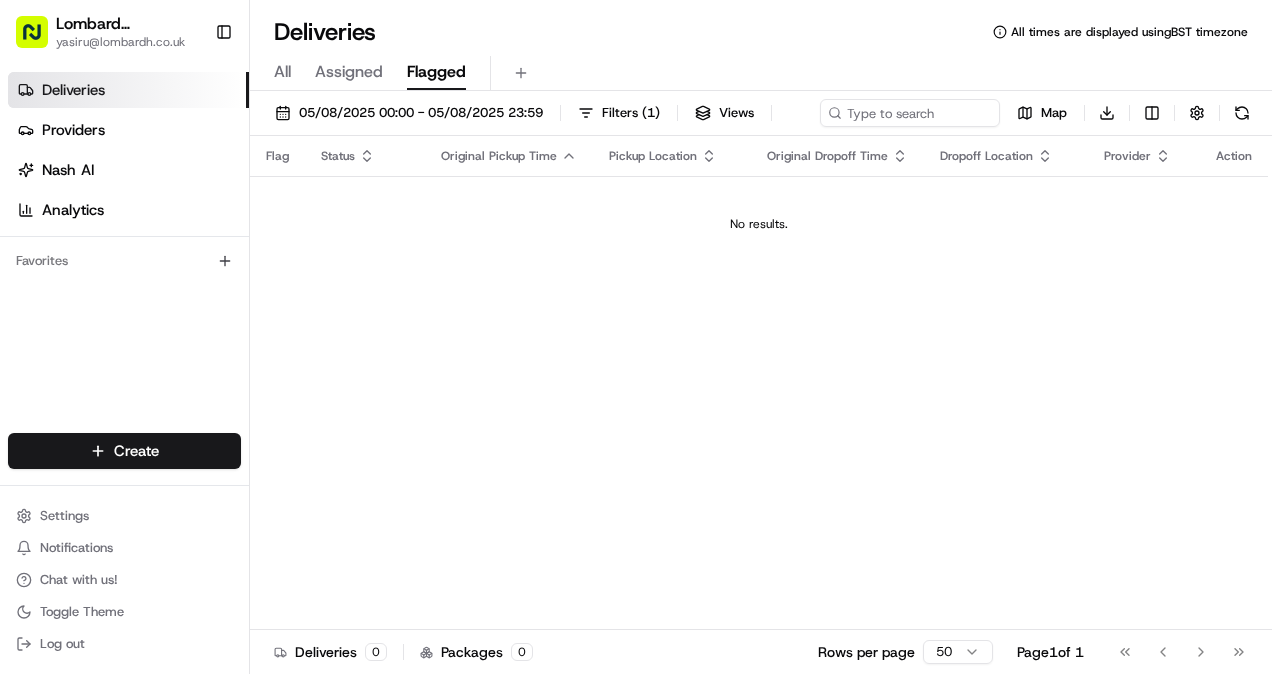click on "Assigned" at bounding box center [349, 72] 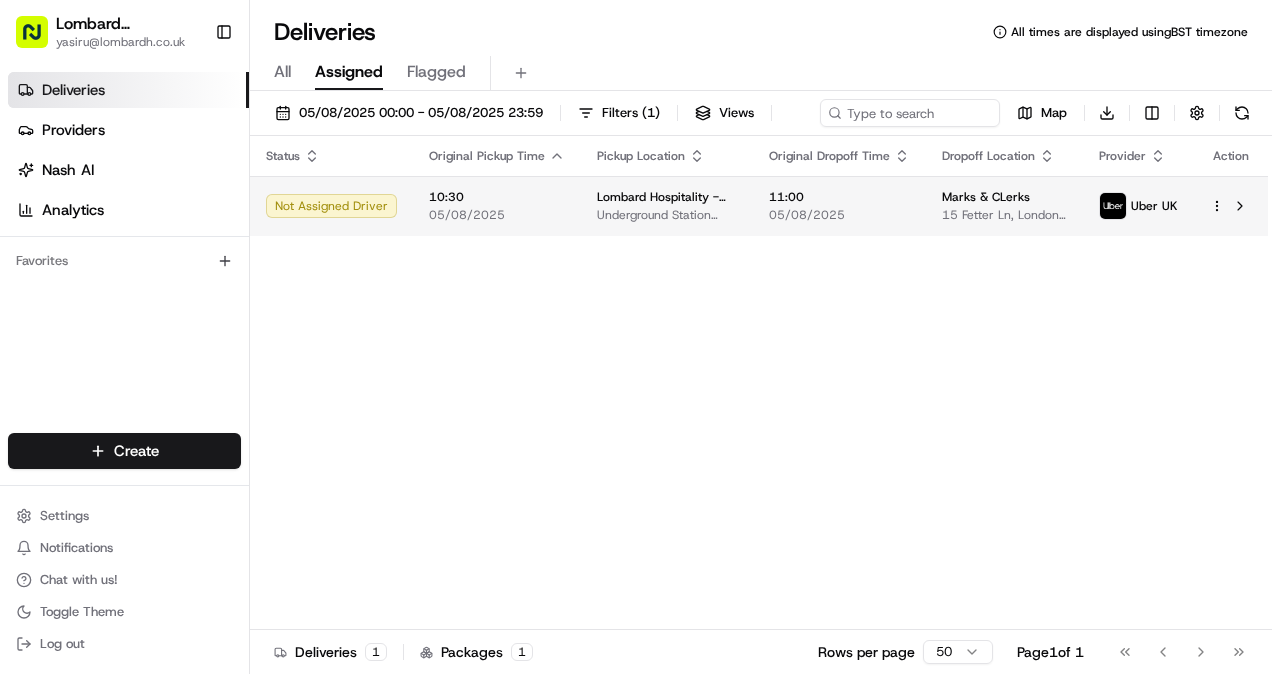 click on "Not Assigned Driver" at bounding box center [331, 206] 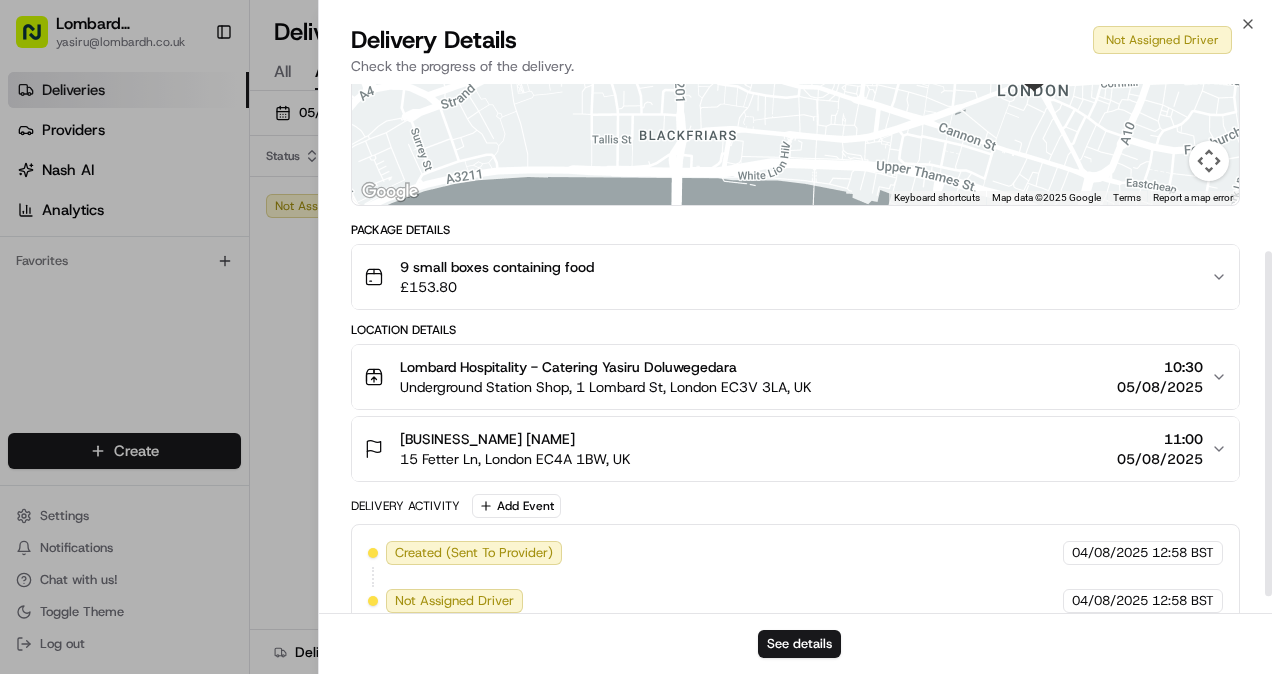 scroll, scrollTop: 280, scrollLeft: 0, axis: vertical 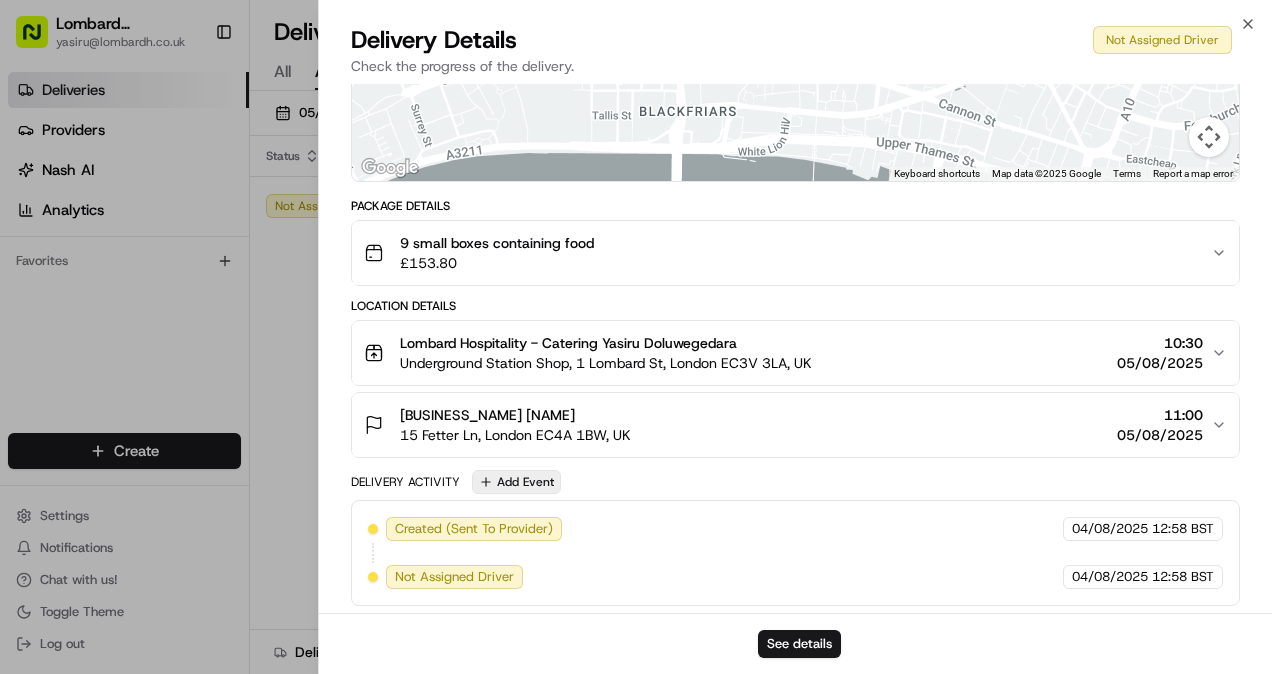 click on "Add Event" at bounding box center [516, 482] 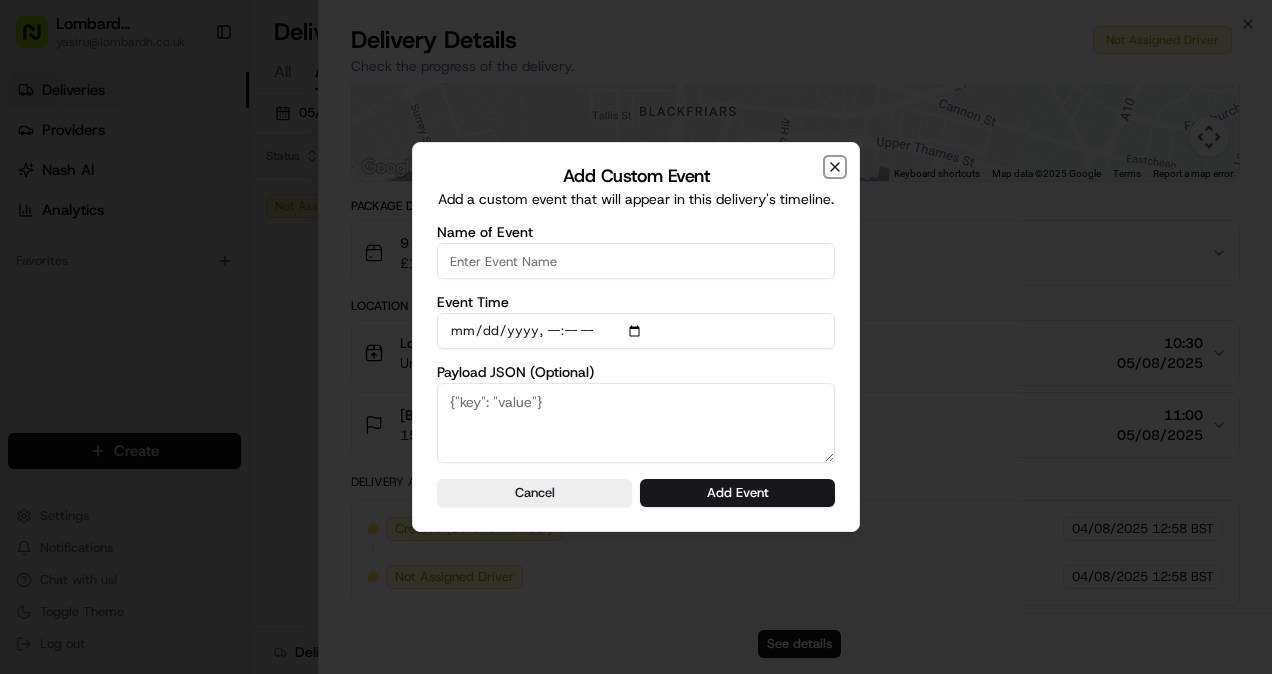 click 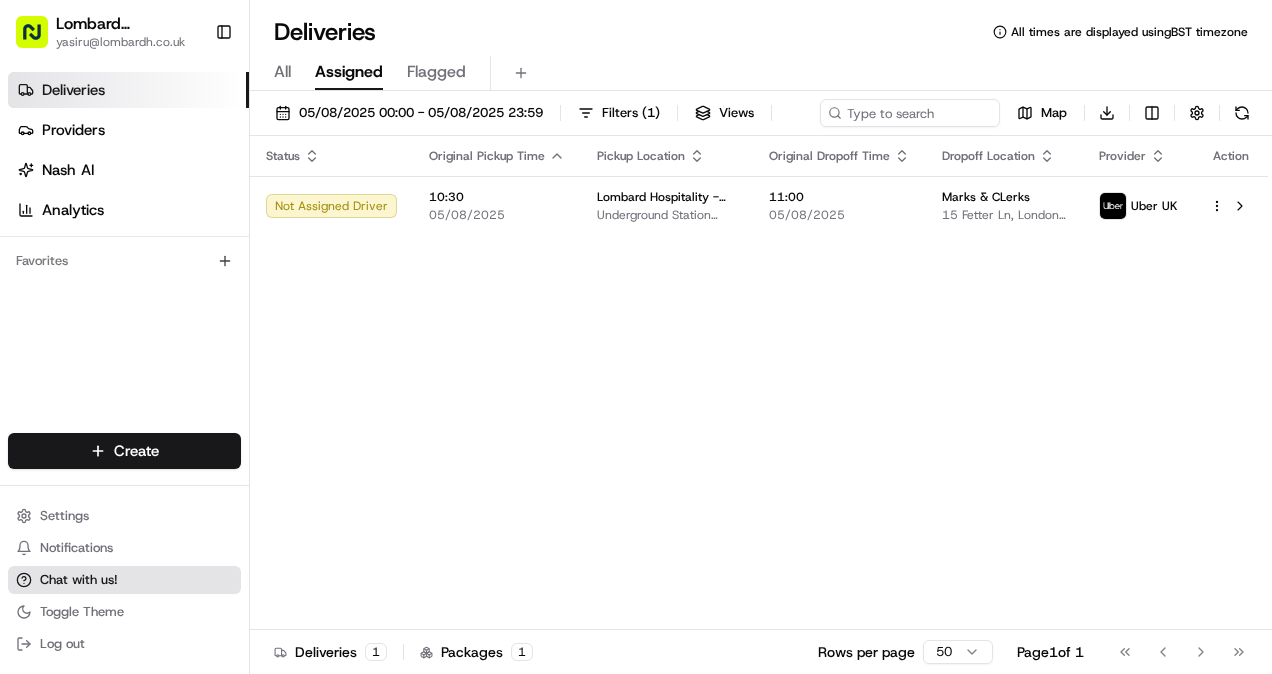click on "Chat with us!" at bounding box center (124, 580) 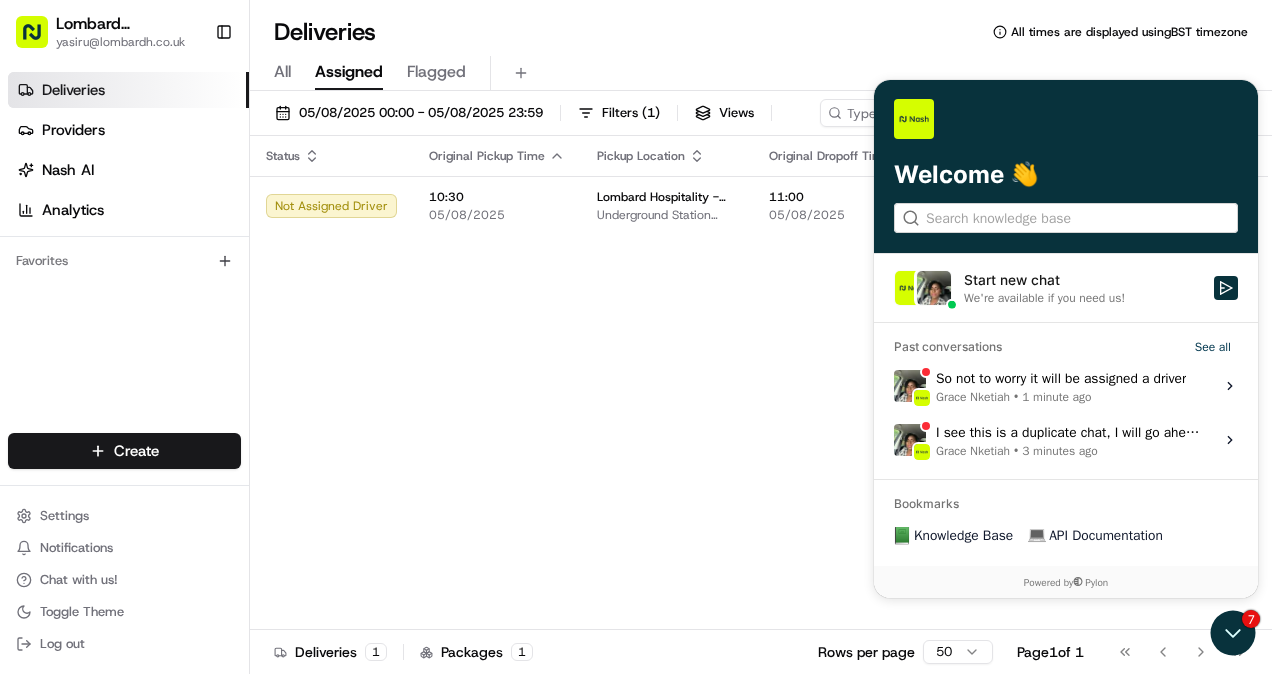click on "I see this is a duplicate chat, I will go ahead and close it for now Grace Nketiah • 3 minutes ago" at bounding box center [1069, 440] 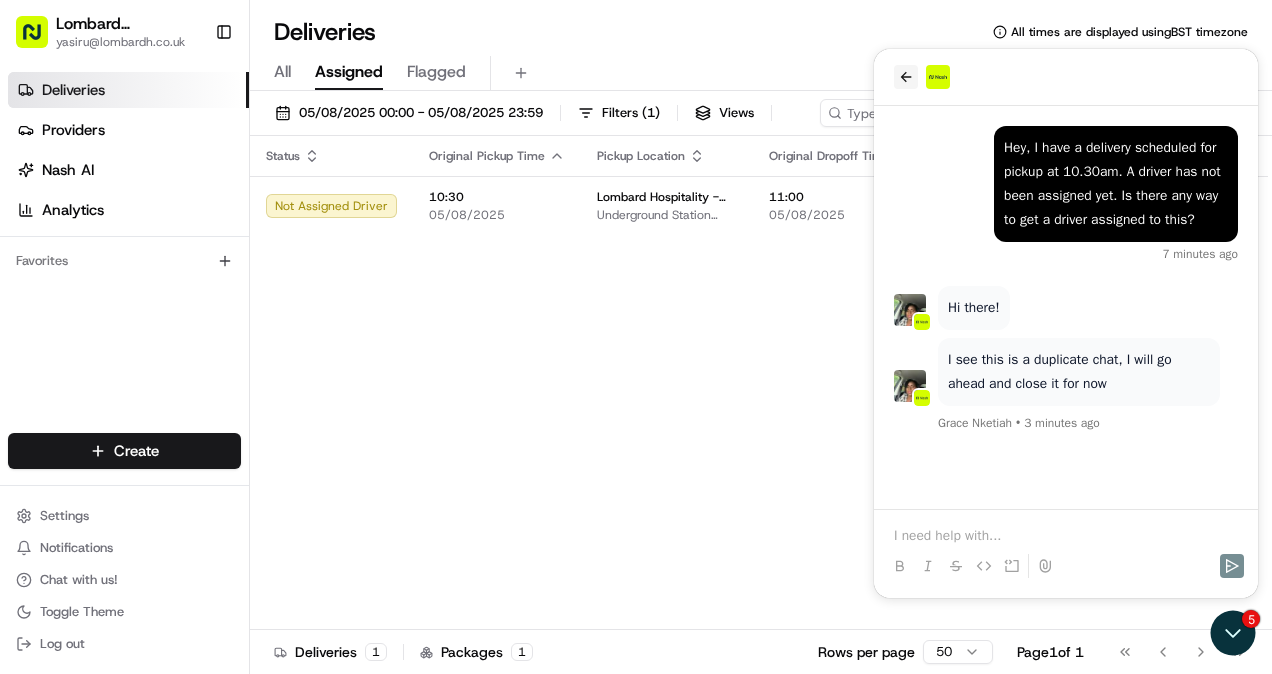 click 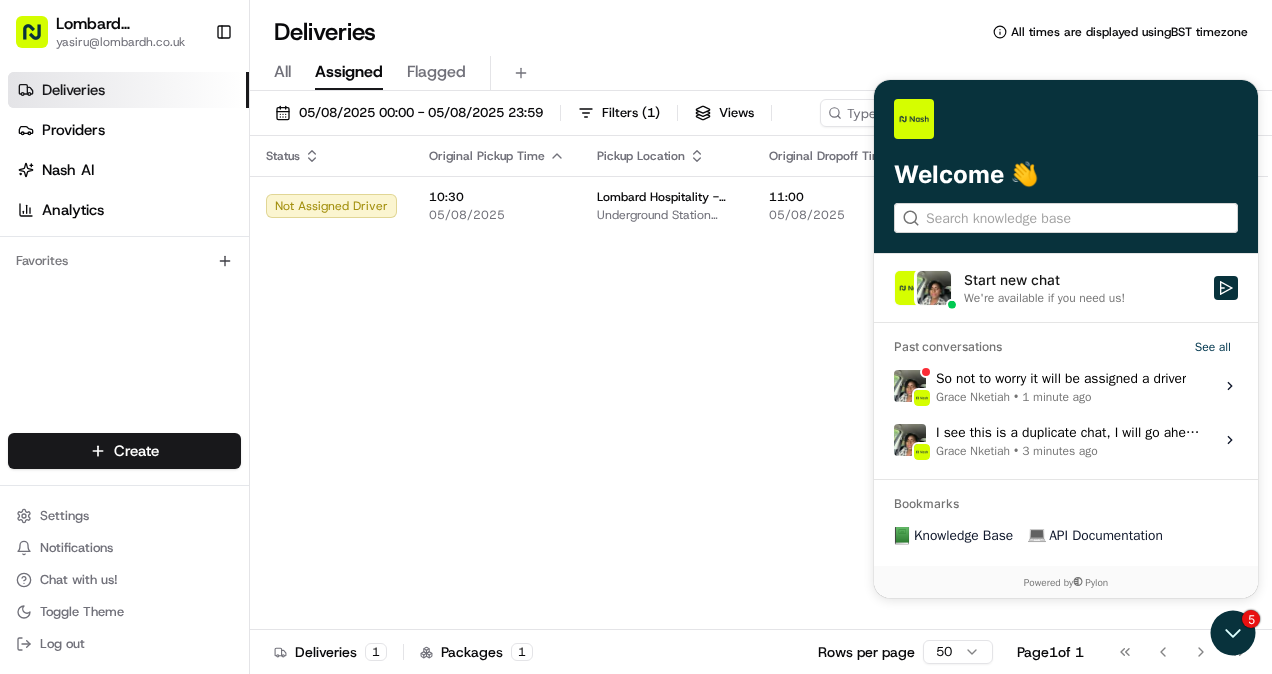click on "So not to worry it will be assigned a driver Grace Nketiah • 1 minute ago" at bounding box center (1061, 386) 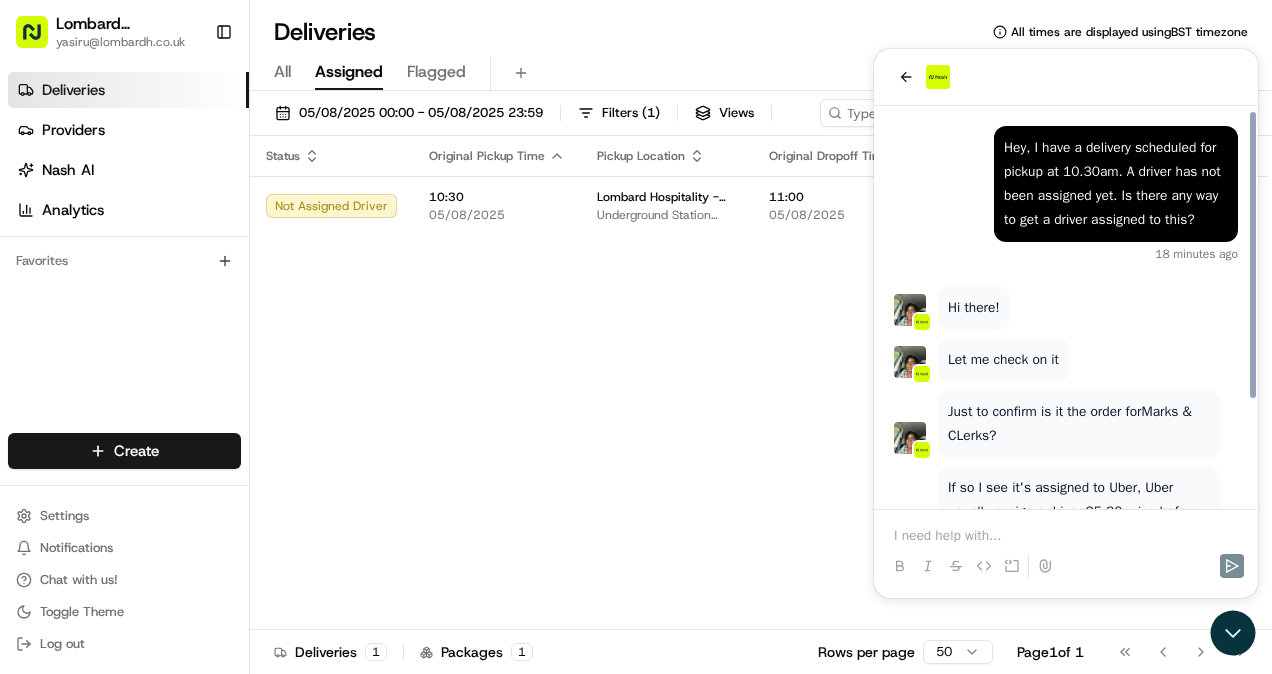 scroll, scrollTop: 148, scrollLeft: 0, axis: vertical 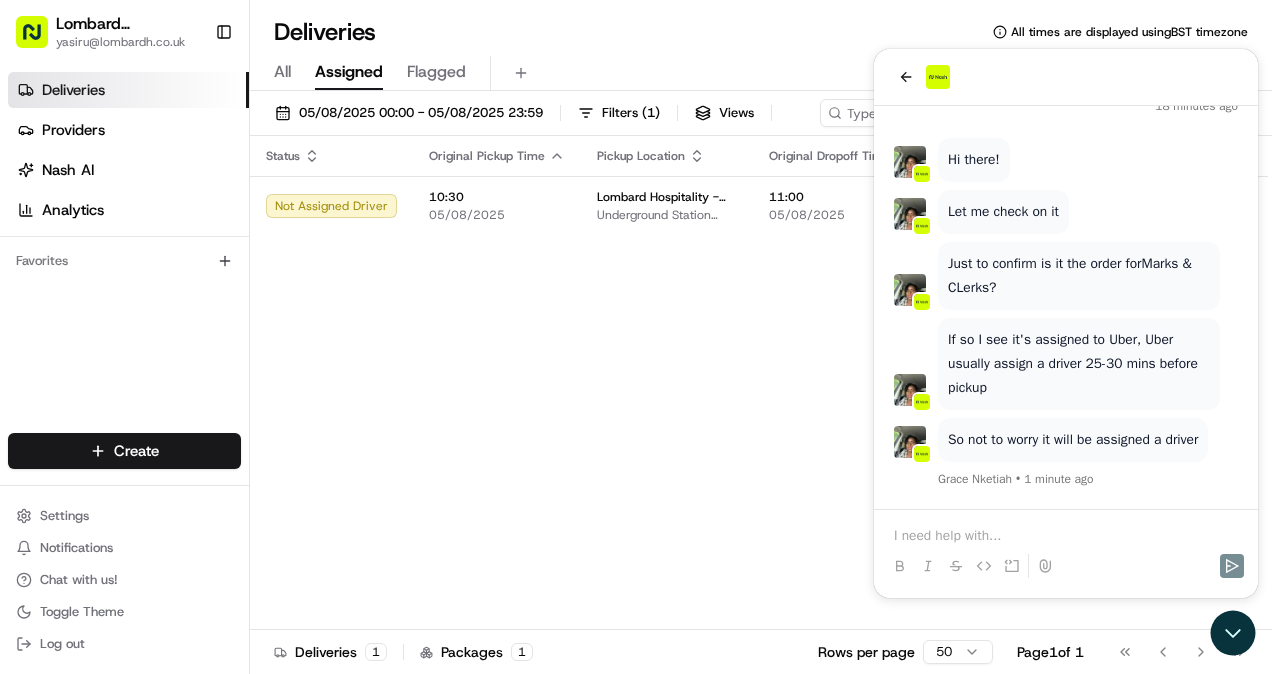 click at bounding box center (1066, 536) 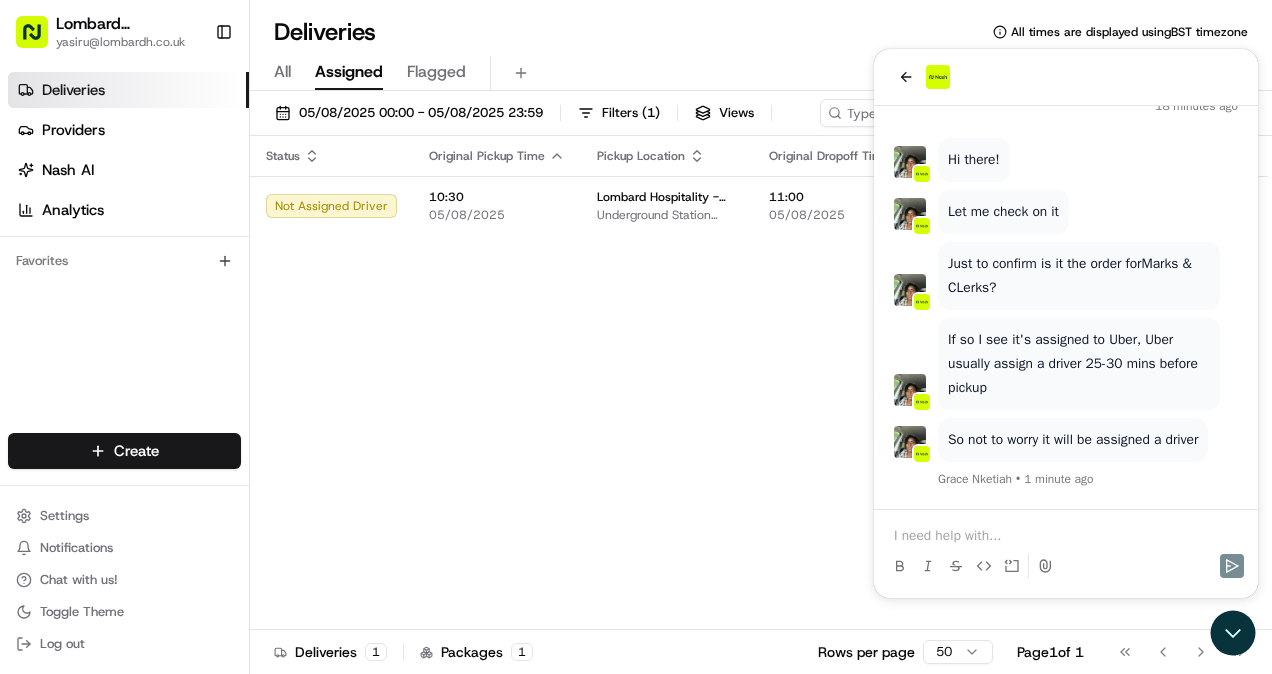 click at bounding box center [1066, 536] 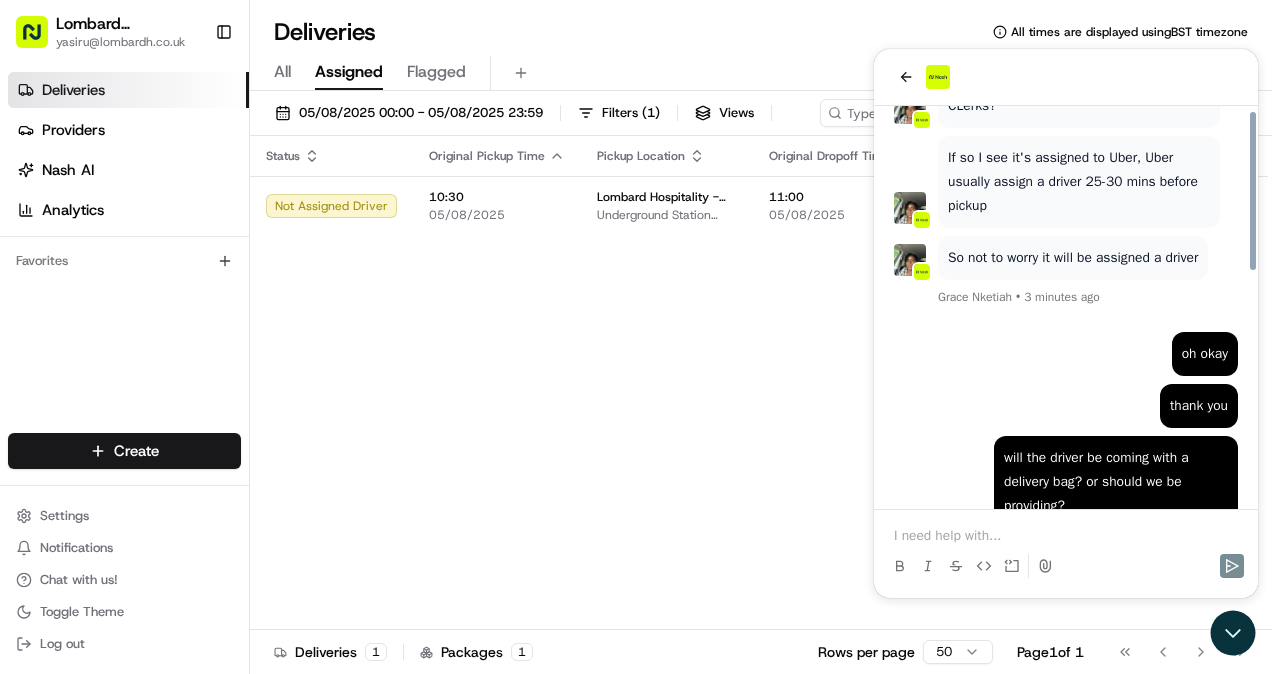 scroll, scrollTop: 596, scrollLeft: 0, axis: vertical 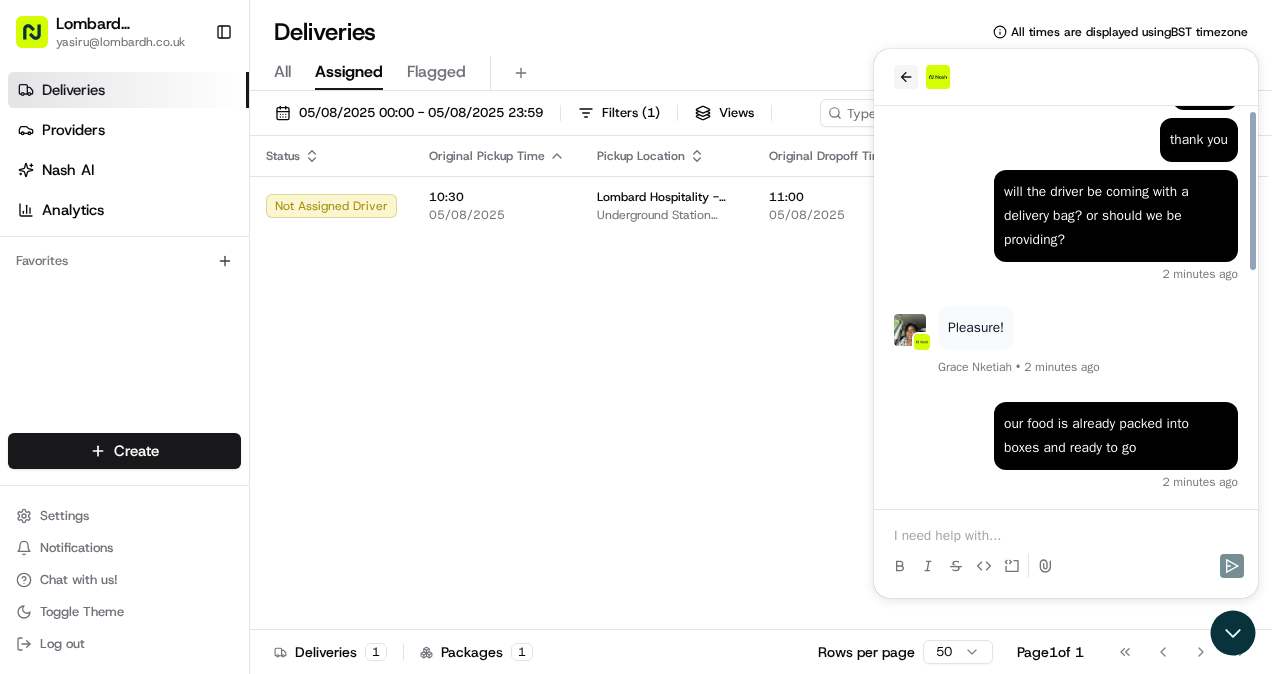 click 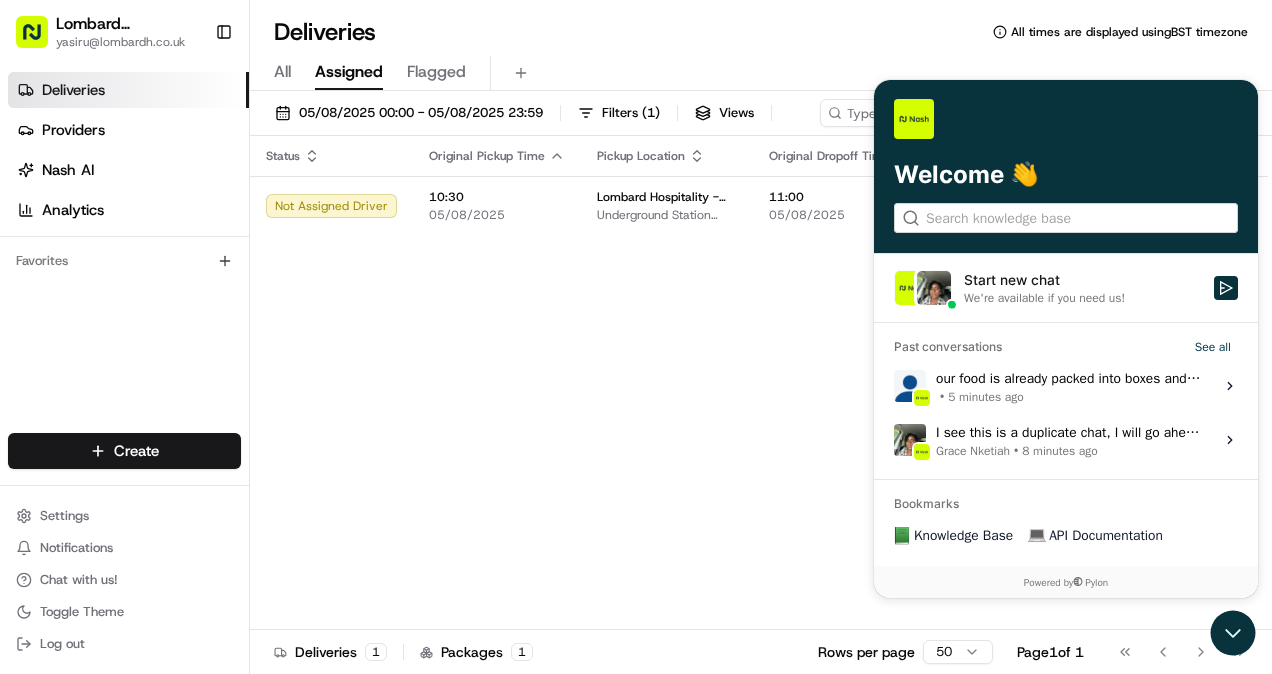 click on "Deliveries All times are displayed using  BST   timezone All Assigned Flagged 05/08/2025 00:00 - 05/08/2025 23:59 Filters ( 1 ) Views Map Download Status Original Pickup Time Pickup Location Original Dropoff Time Dropoff Location Provider Action Not Assigned Driver 10:30 05/08/2025 Lombard Hospitality - Catering Underground Station Shop, 1 Lombard St, London EC3V 3LA, UK 11:00 05/08/2025 Marks & CLerks 15 Fetter Ln, London EC4A 1BW, UK Uber UK Deliveries 1 Packages 1 Rows per page 50 Page  1  of   1 Go to first page Go to previous page Go to next page Go to last page" at bounding box center [761, 337] 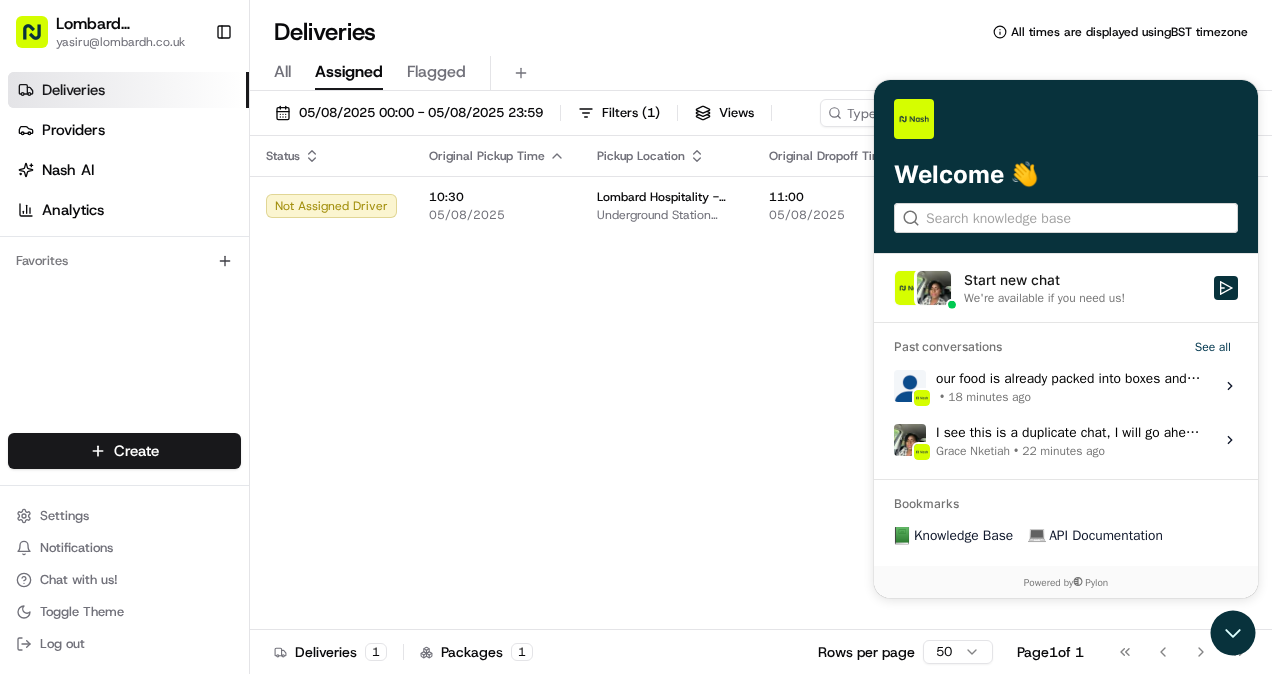 click on "Status Original Pickup Time Pickup Location Original Dropoff Time Dropoff Location Provider Action Not Assigned Driver 10:30 05/08/2025 [COMPANY] [ADDRESS] [POSTAL_CODE], [COUNTRY] 11:00 05/08/2025 [COMPANY] [ADDRESS] [POSTAL_CODE], [COUNTRY] Uber UK" at bounding box center (759, 383) 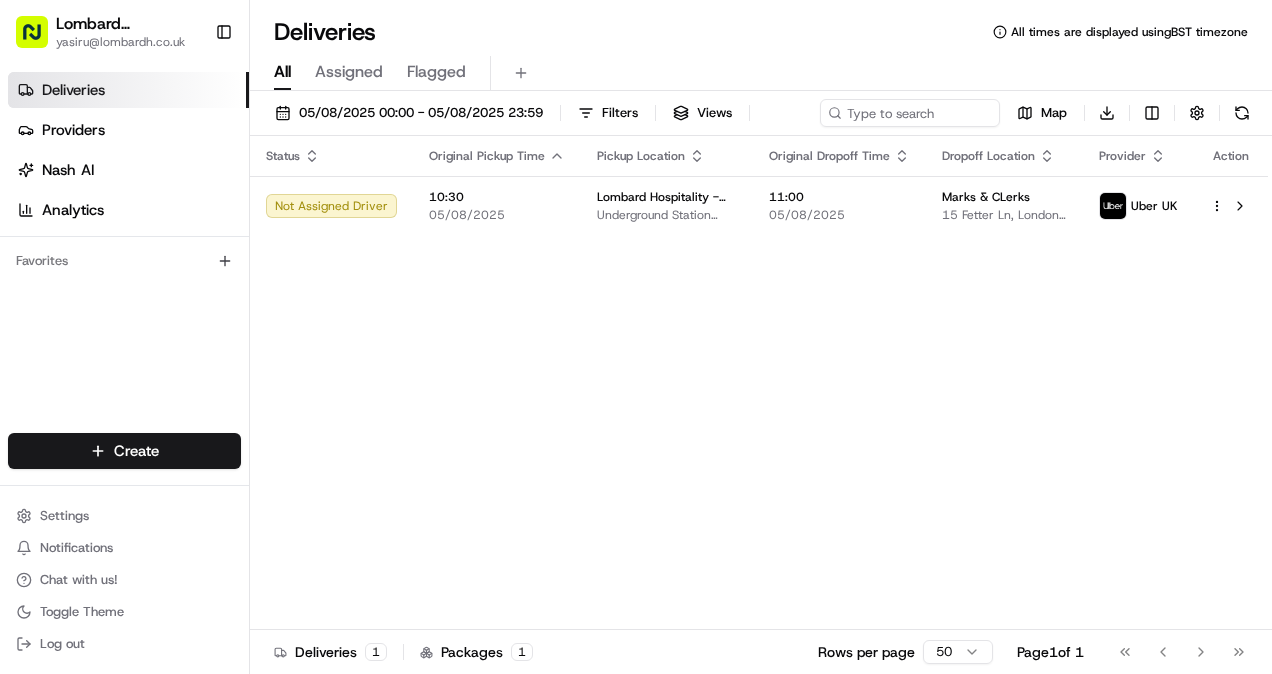 scroll, scrollTop: 0, scrollLeft: 0, axis: both 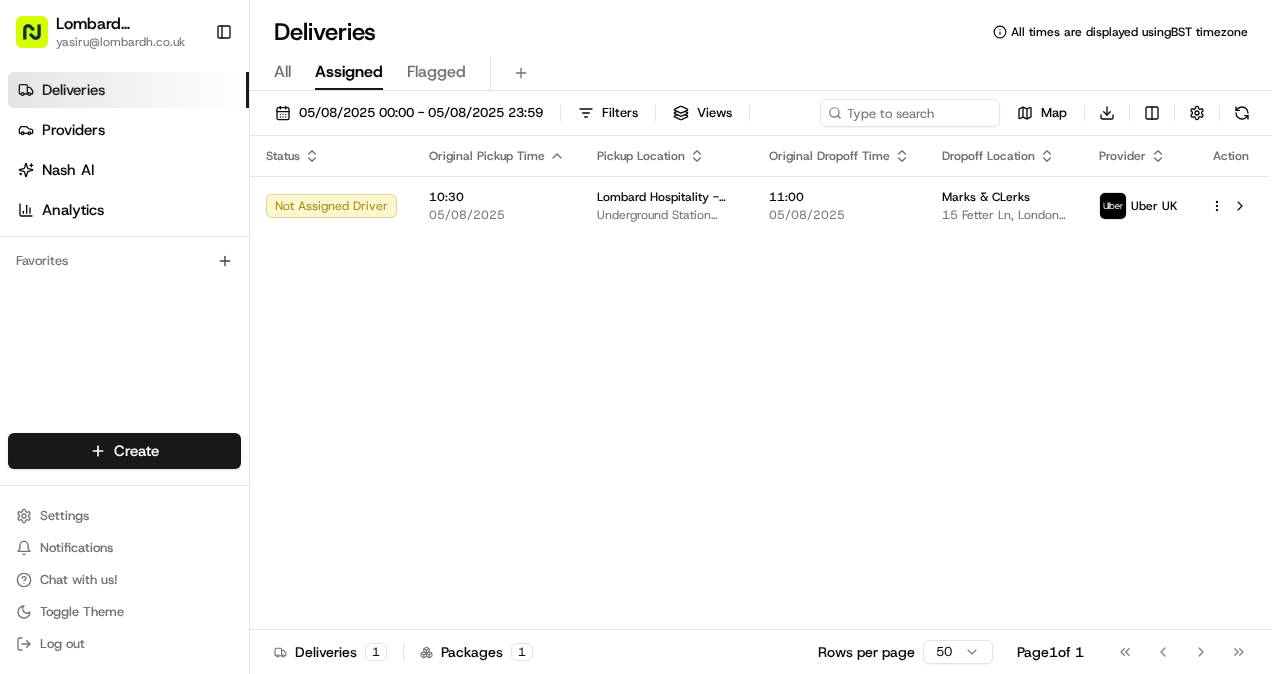 click on "Status Original Pickup Time Pickup Location Original Dropoff Time Dropoff Location Provider Action Not Assigned Driver 10:30 05/08/2025 Lombard Hospitality - Catering Underground Station Shop, 1 Lombard St, London EC3V 3LA, UK 11:00 05/08/2025 Marks & CLerks 15 Fetter Ln, London EC4A 1BW, UK Uber UK" at bounding box center (759, 383) 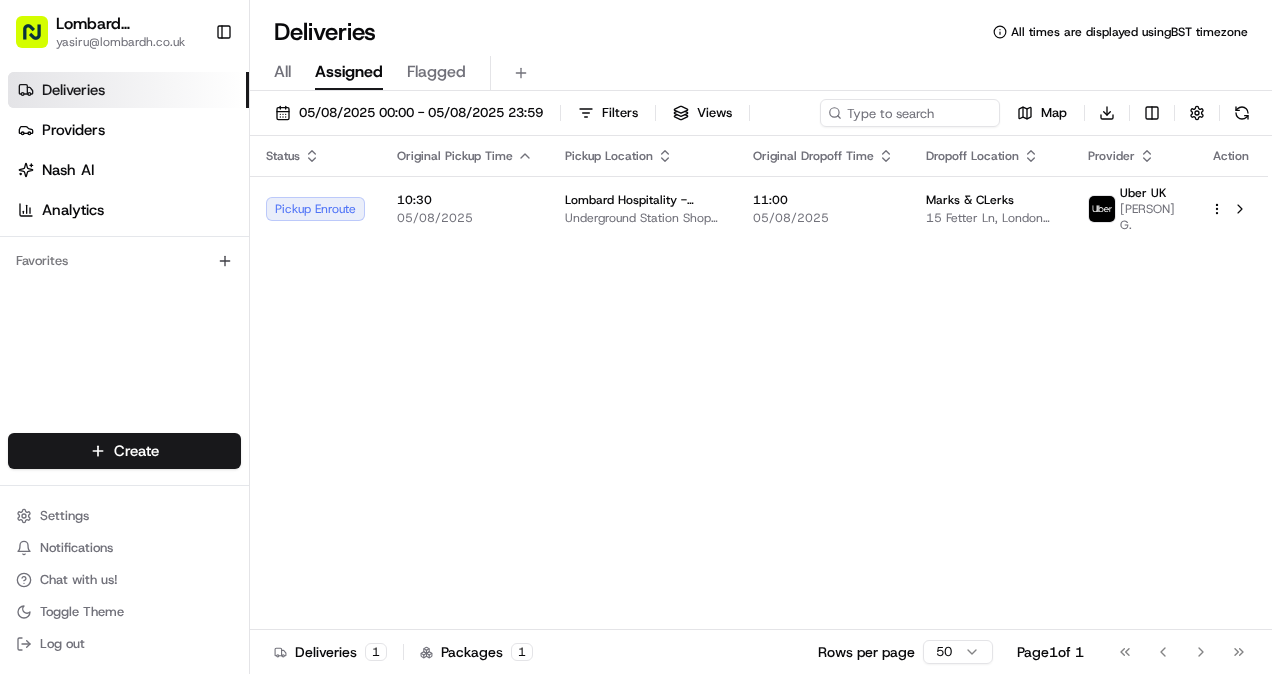 click on "Status Original Pickup Time Pickup Location Original Dropoff Time Dropoff Location Provider Action Pickup Enroute 10:30 05/08/2025 Lombard Hospitality - Catering Underground Station Shop, 1 Lombard St, London EC3V 3LA, UK 11:00 05/08/2025 Marks & CLerks 15 Fetter Ln, London EC4A 1BW, UK Uber UK THIRU G." at bounding box center [759, 383] 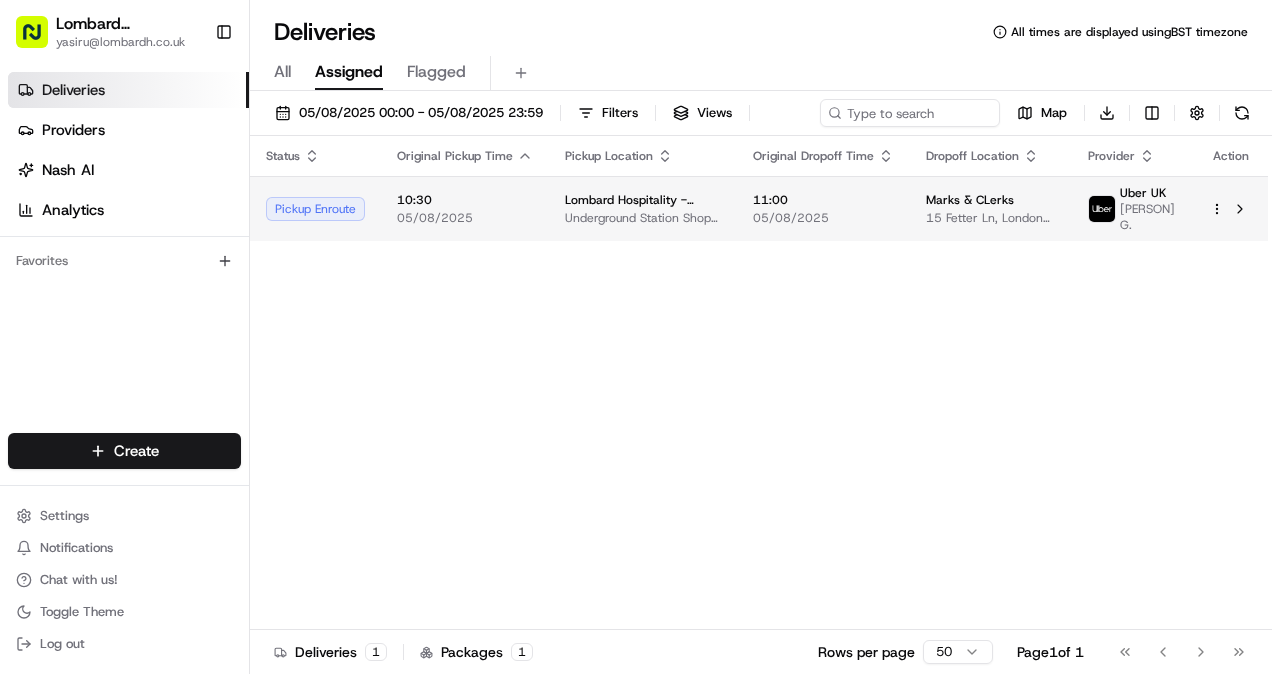 click on "Pickup Enroute" at bounding box center (315, 209) 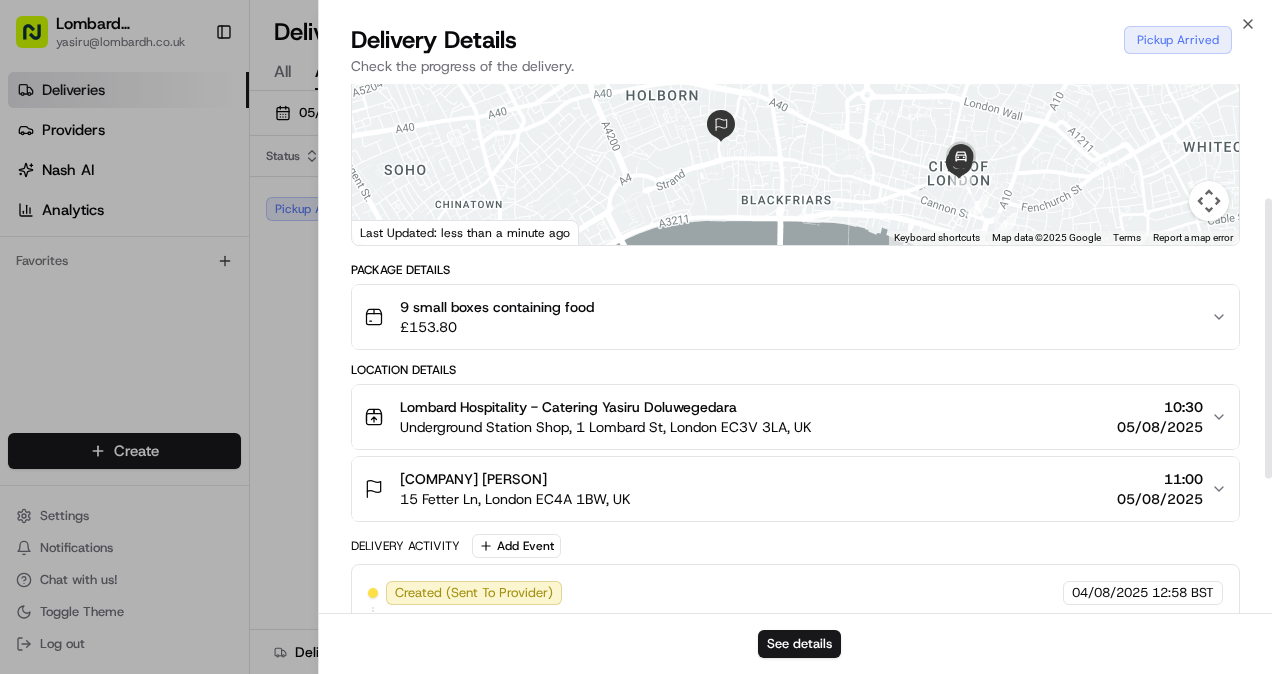 scroll, scrollTop: 470, scrollLeft: 0, axis: vertical 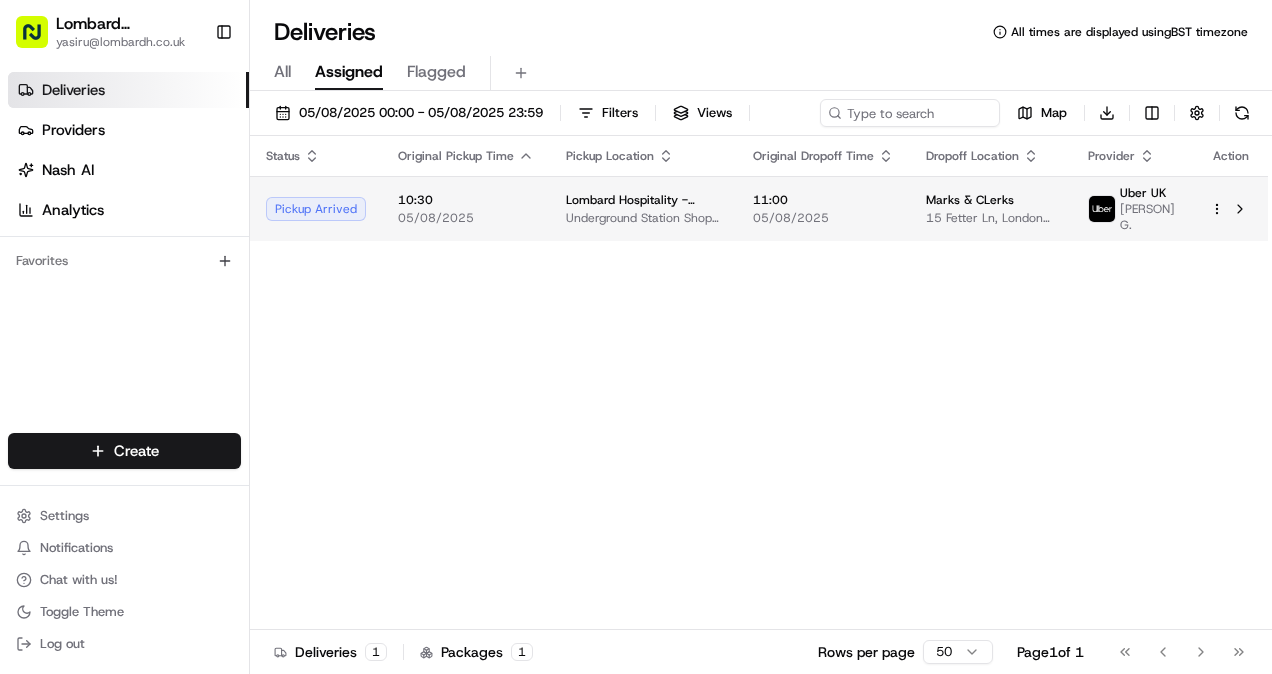 click on "Pickup Arrived" at bounding box center [316, 208] 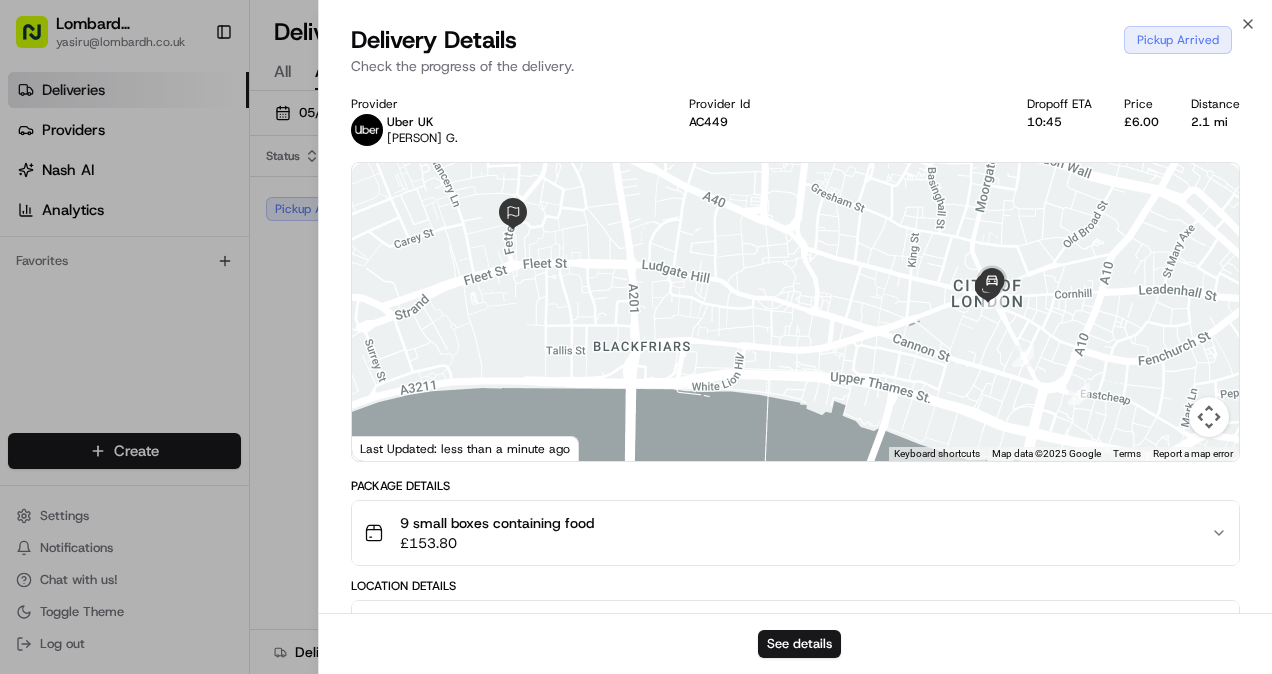click on "Uber UK" at bounding box center (410, 122) 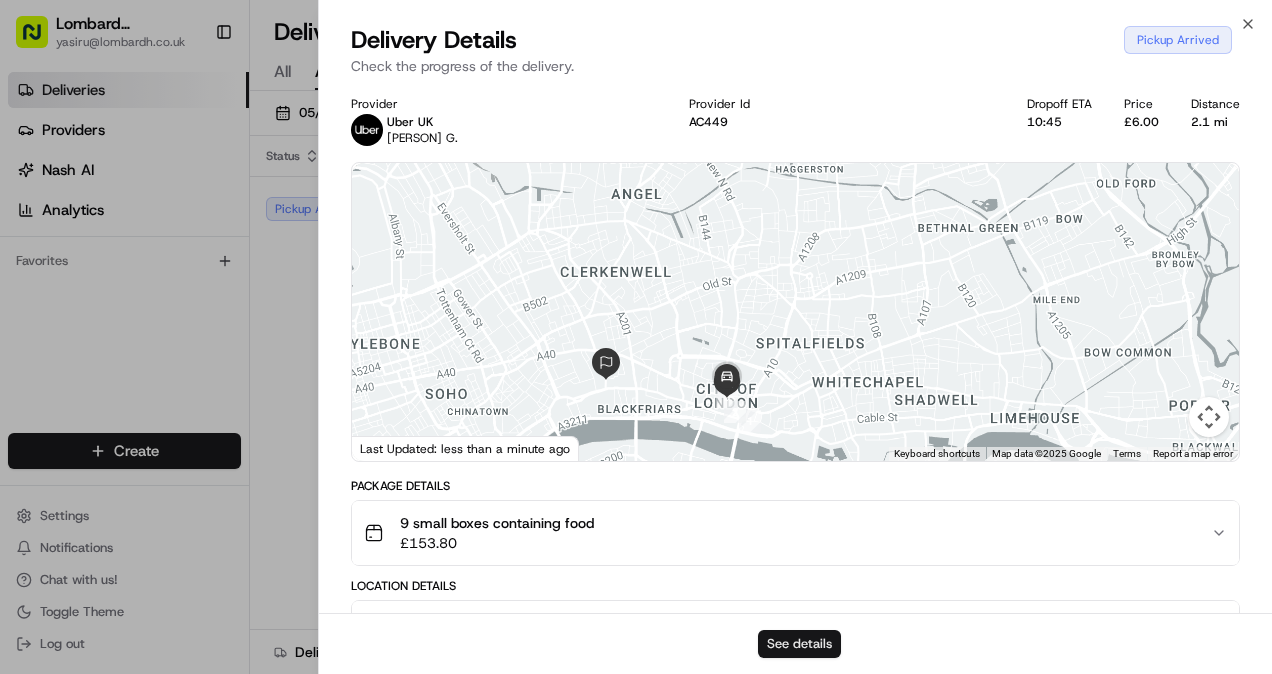click on "See details" at bounding box center [799, 644] 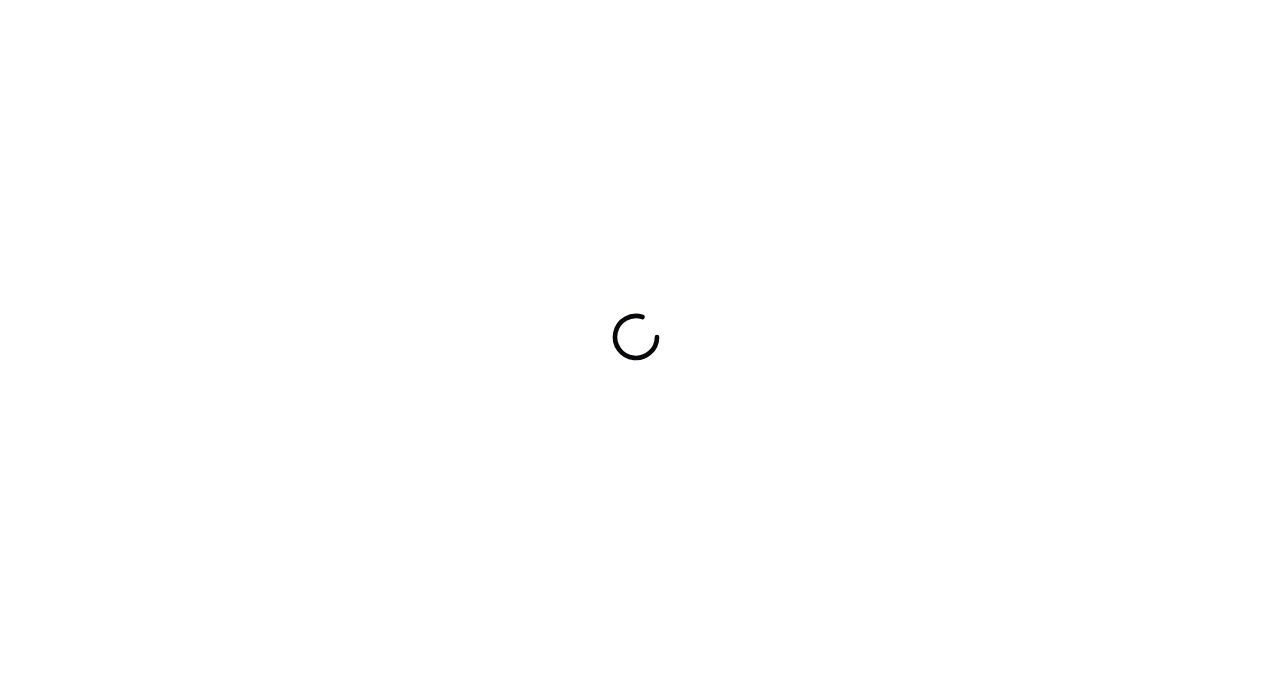 scroll, scrollTop: 0, scrollLeft: 0, axis: both 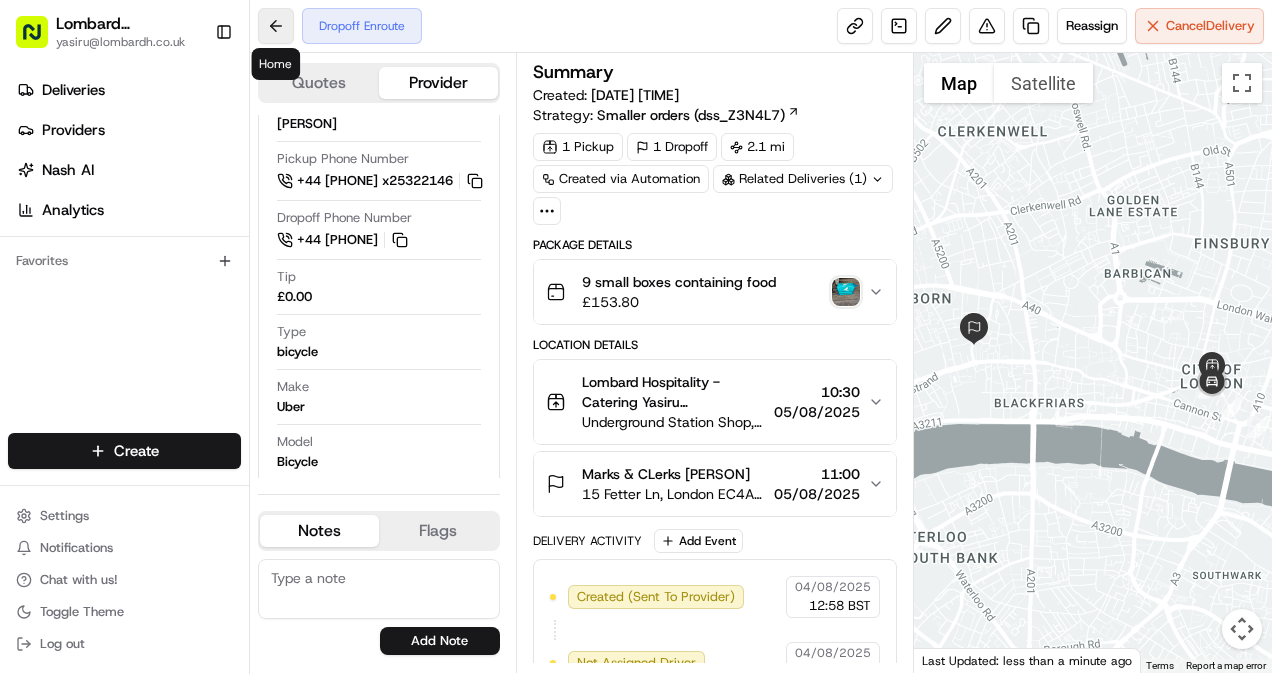 click at bounding box center (276, 26) 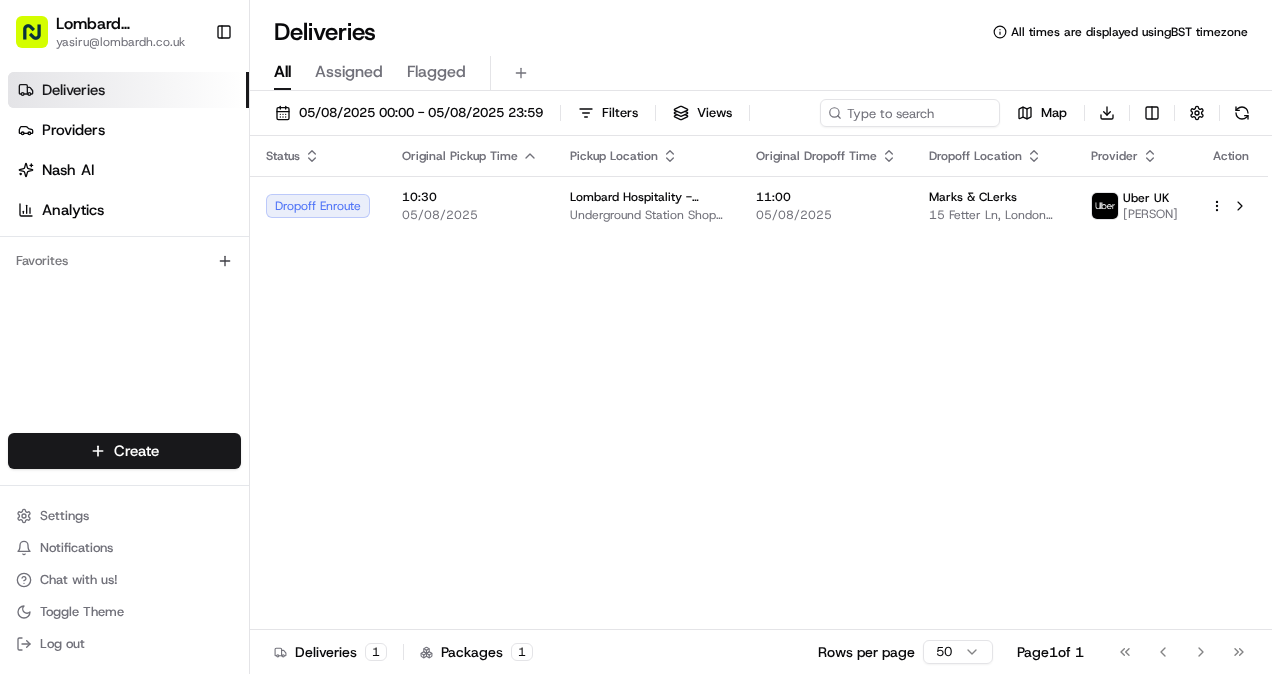 click on "Status Original Pickup Time Pickup Location Original Dropoff Time Dropoff Location Provider Action Dropoff Enroute 10:30 05/08/2025 Lombard Hospitality - Catering Underground Station Shop, 1 Lombard St, London EC3V 3LA, UK 11:00 05/08/2025 Marks & CLerks 15 Fetter Ln, London EC4A 1BW, UK Uber UK THIRU G." at bounding box center [759, 383] 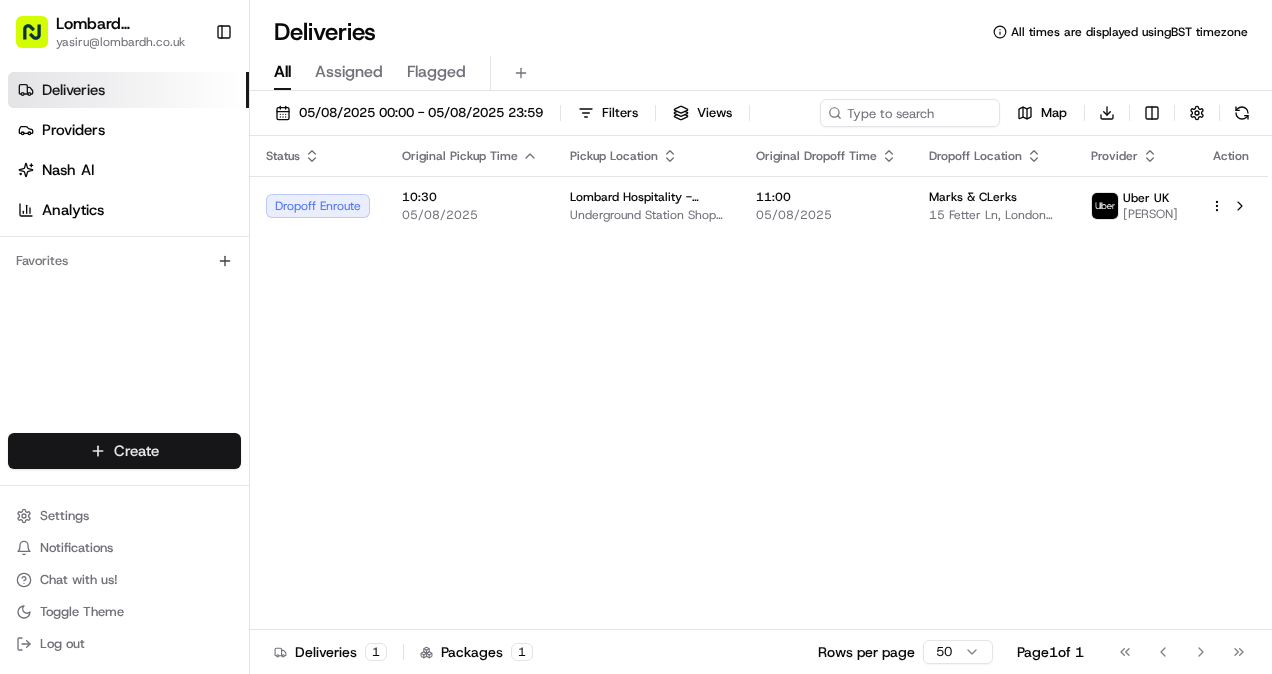 click on "Lombard Hospitality [EMAIL] Toggle Sidebar Deliveries Providers Nash AI Analytics Favorites Main Menu Members & Organization Organization Users Roles Preferences Customization Tracking Orchestration Automations Dispatch Strategy Locations Pickup Locations Dropoff Locations Billing Billing Refund Requests Integrations Notification Triggers Webhooks API Keys Request Logs Create Settings Notifications Chat with us! Toggle Theme Log out
Deliveries All times are displayed using  BST   timezone
All Assigned Flagged [DATE] [DATE]
Filters Views Map Download Status Original Pickup Time Pickup Location Original Dropoff Time Dropoff Location Provider Action
Dropoff Enroute 10:30 [DATE] Lombard Hospitality - Catering Underground Station Shop, [NUMBER] [STREET], [CITY] [POSTAL_CODE], [COUNTRY]
11:00 [DATE] Marks & CLerks [NUMBER] [STREET], [CITY] [POSTAL_CODE], [COUNTRY]
Uber UK [NAME].
Deliveries 1 Packages 1 Rows per page 50 Page  1  of   1 Go to first page Go to previous page Go to next page" at bounding box center [636, 337] 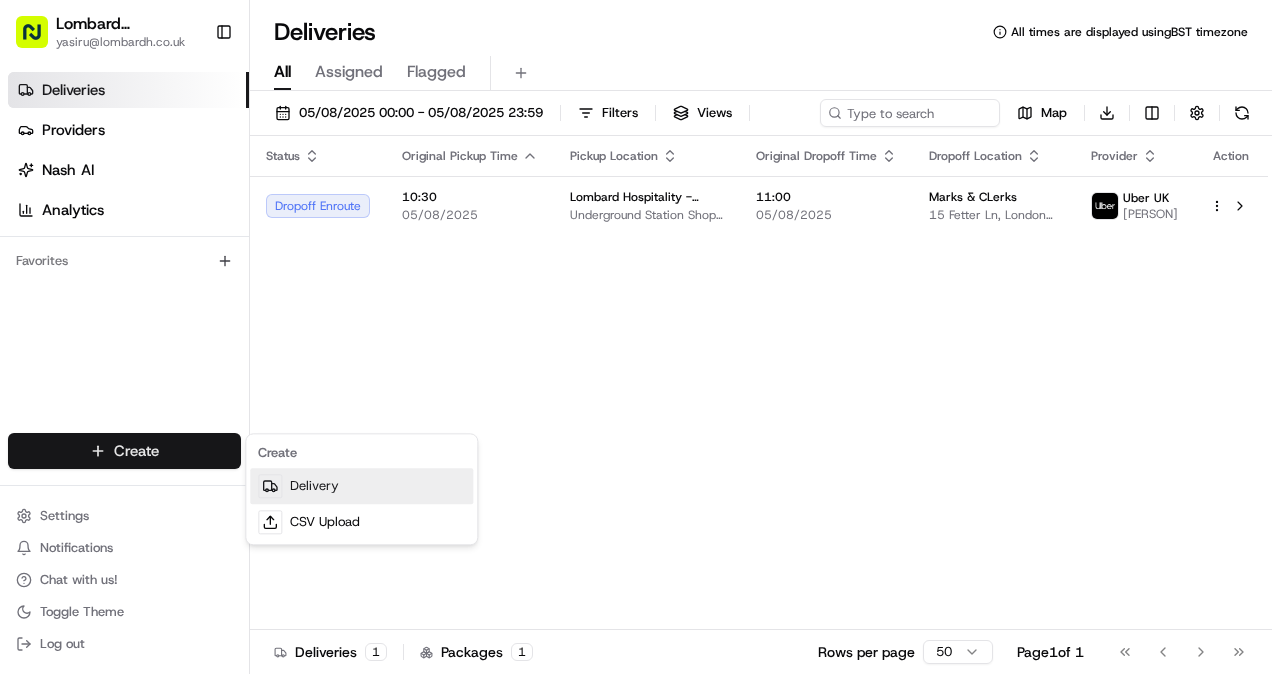 click on "Delivery" at bounding box center [361, 486] 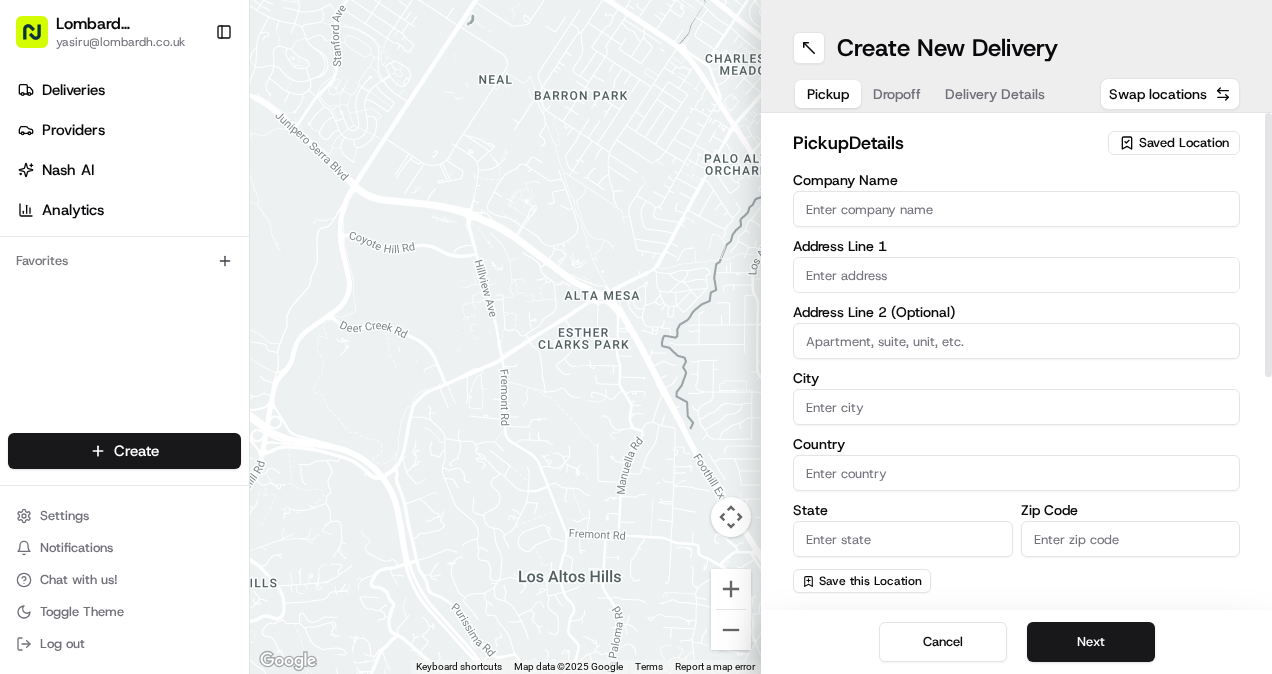 click on "Company Name" at bounding box center [1016, 209] 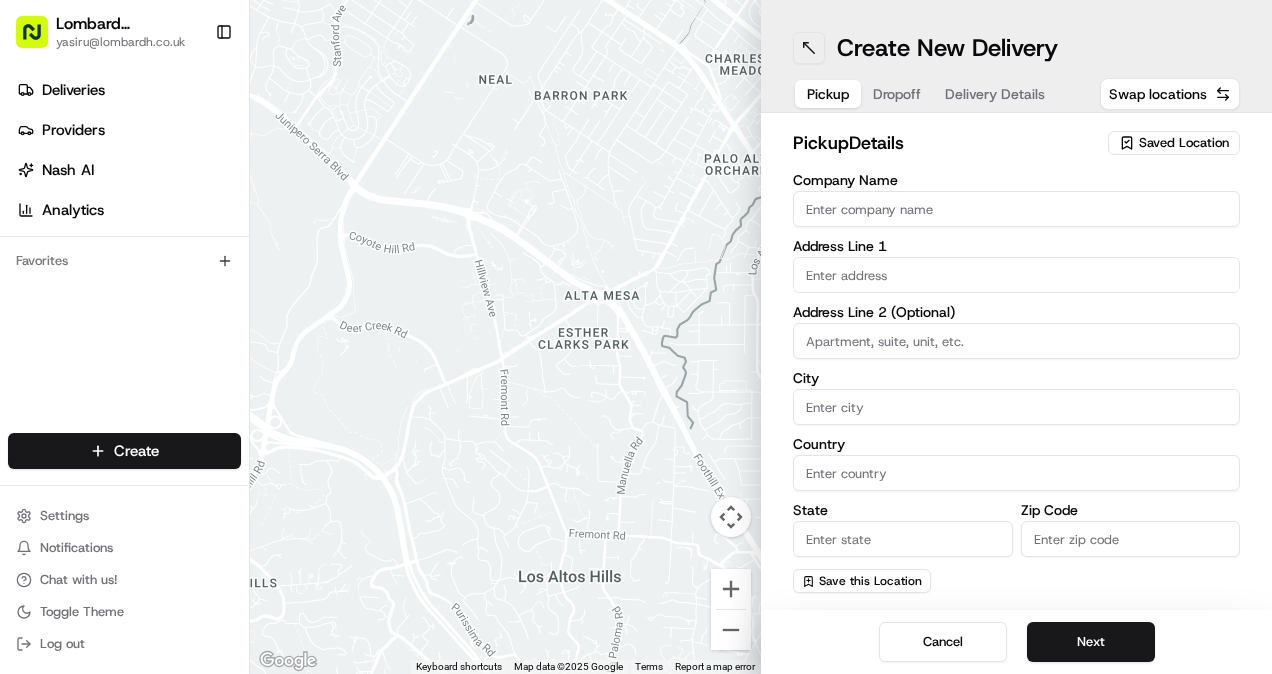 click at bounding box center [809, 48] 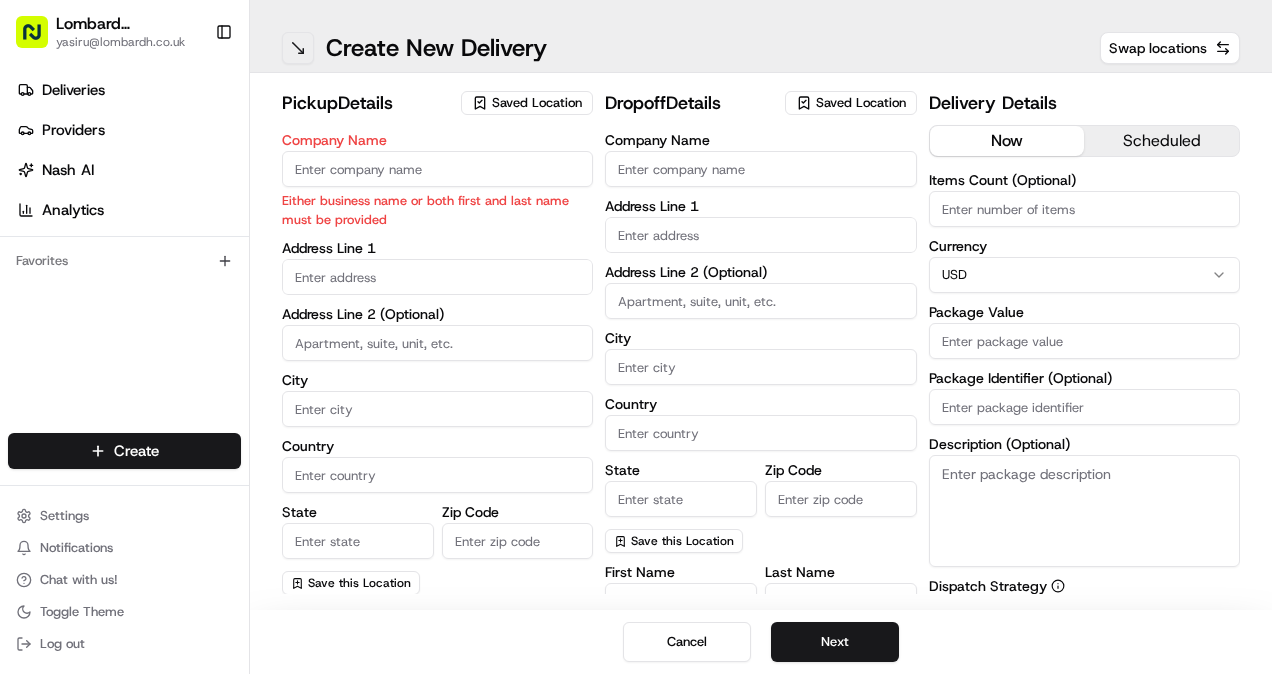 click at bounding box center (298, 48) 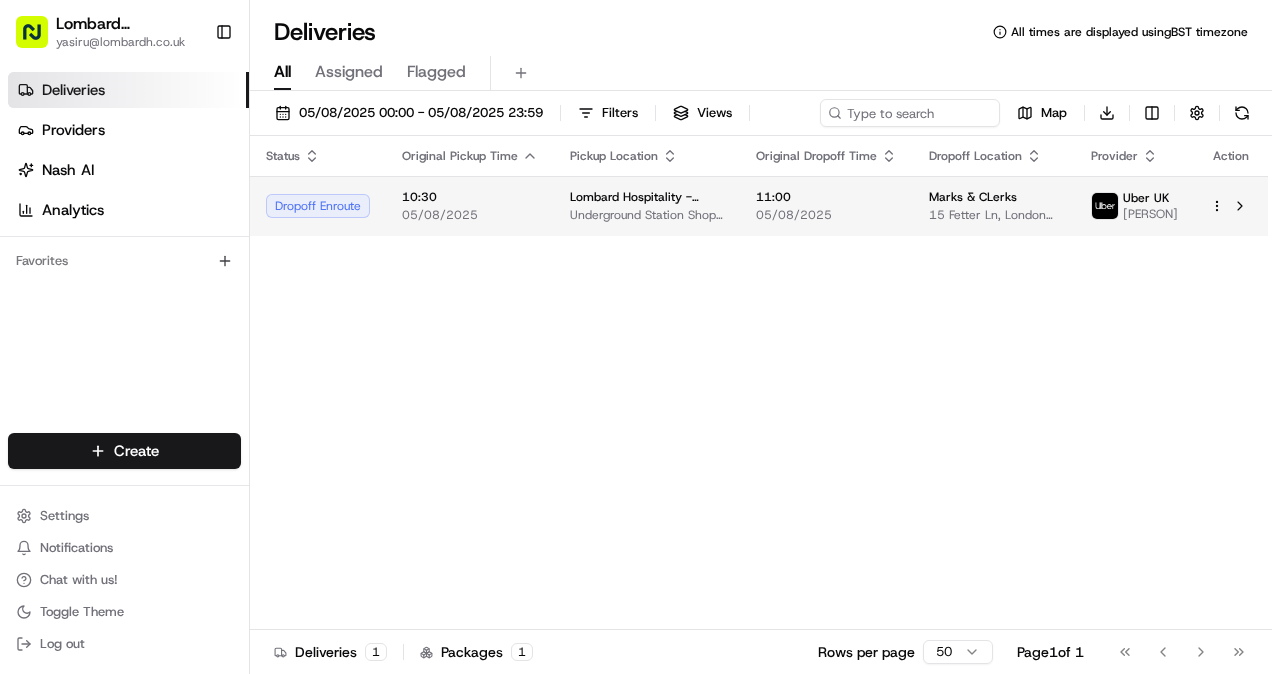 click on "Lombard Hospitality - Catering Underground Station Shop, 1 Lombard St, London EC3V 3LA, UK" at bounding box center (647, 206) 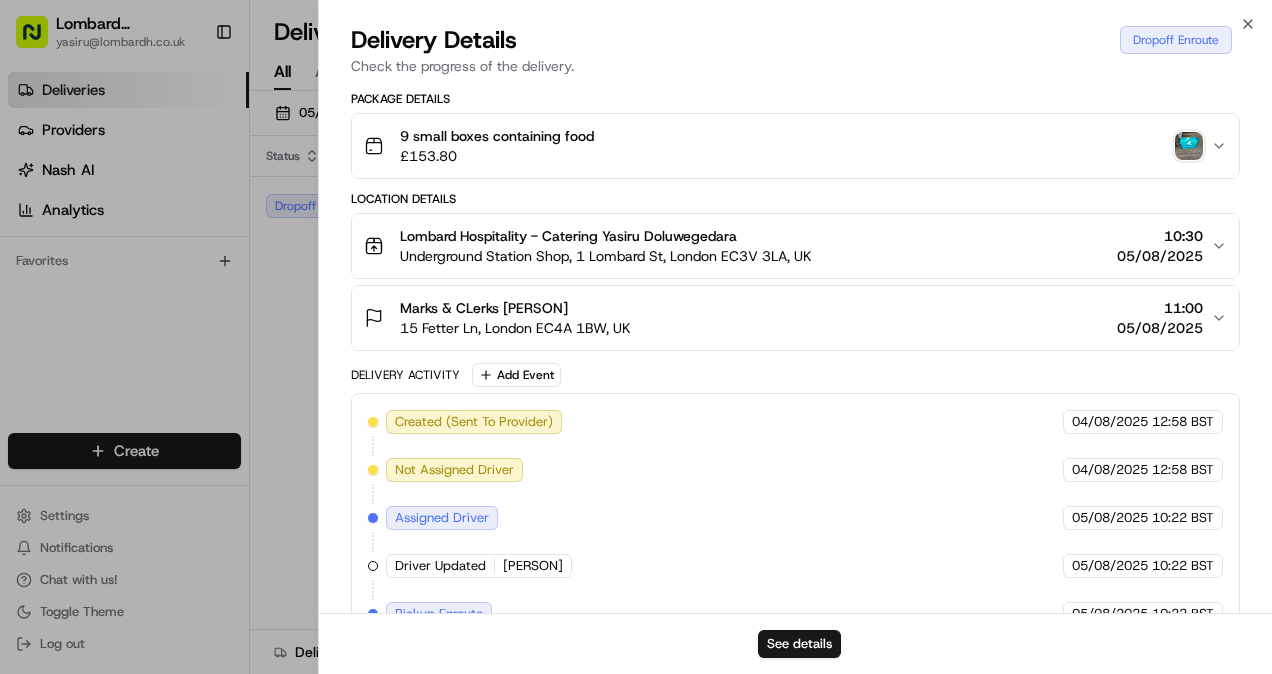 scroll, scrollTop: 409, scrollLeft: 0, axis: vertical 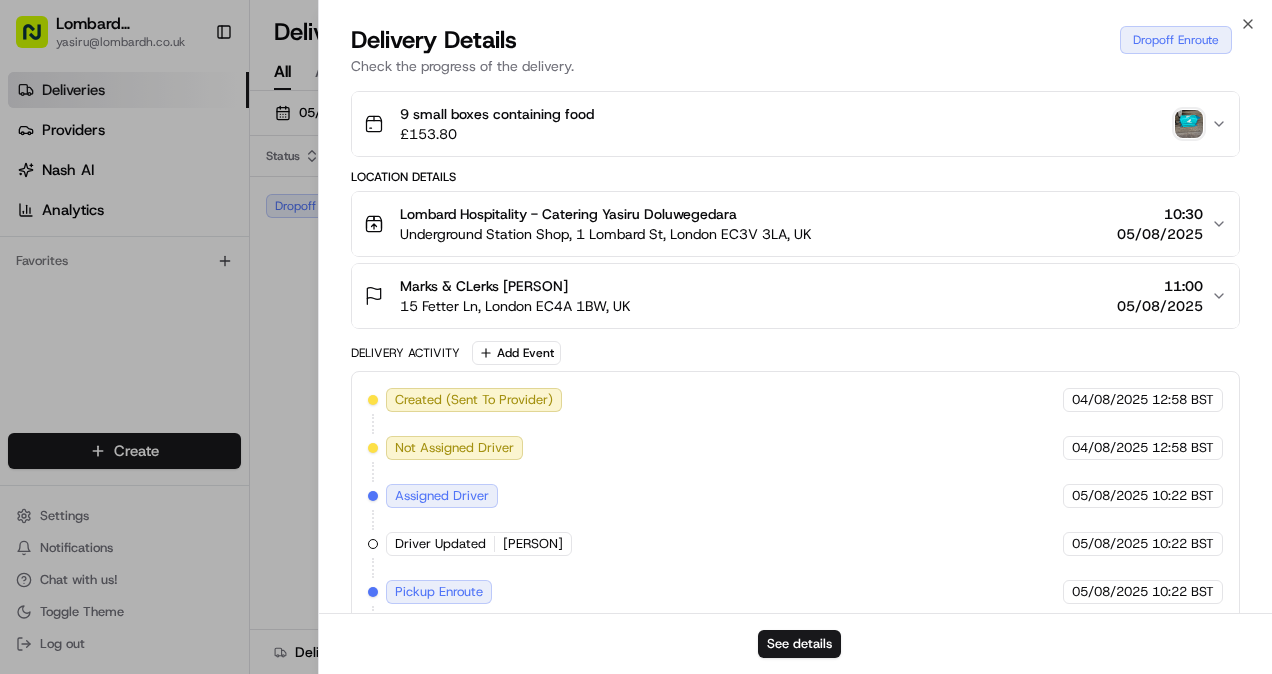 click at bounding box center (1189, 124) 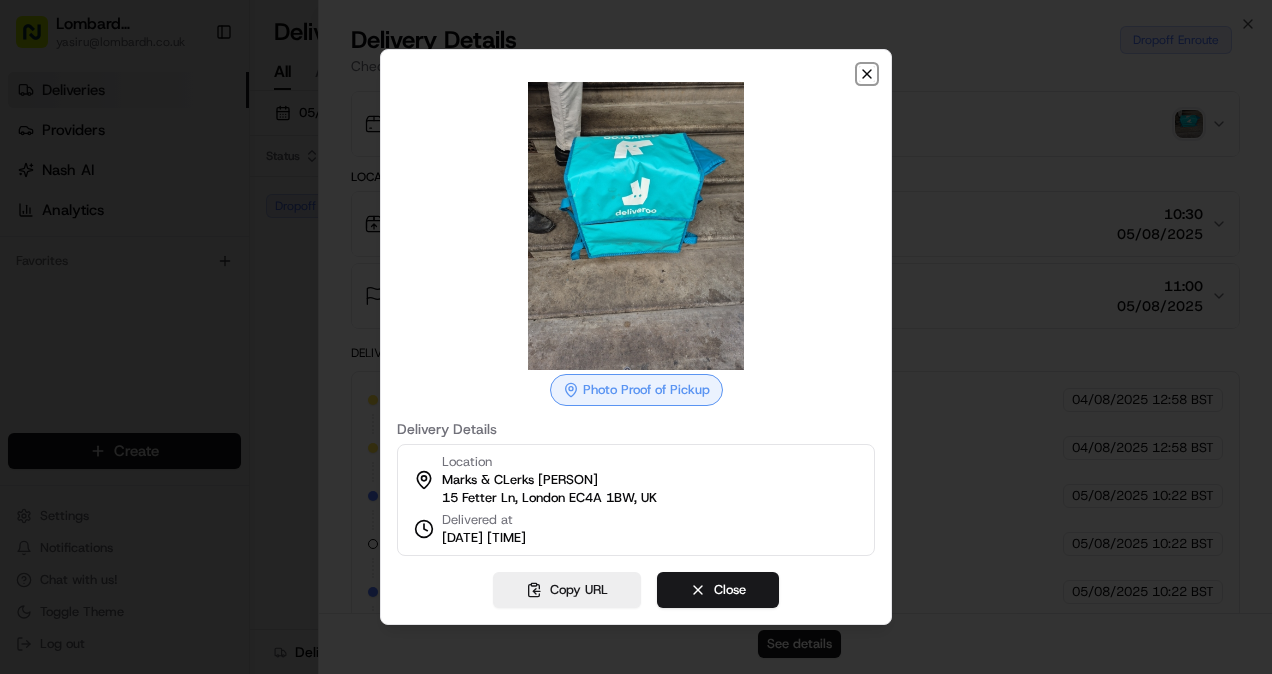 click 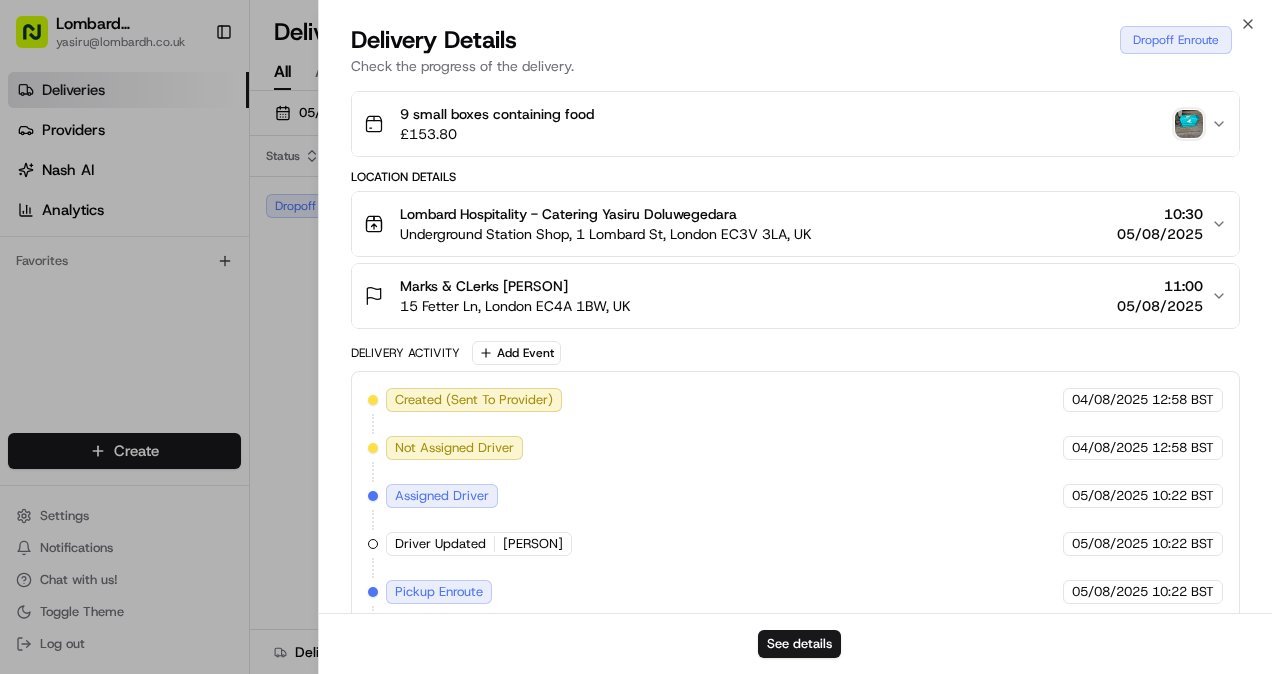 click on "Marks & CLerks Paula Archer 15 Fetter Ln, London EC4A 1BW, UK 11:00 05/08/2025" at bounding box center [787, 296] 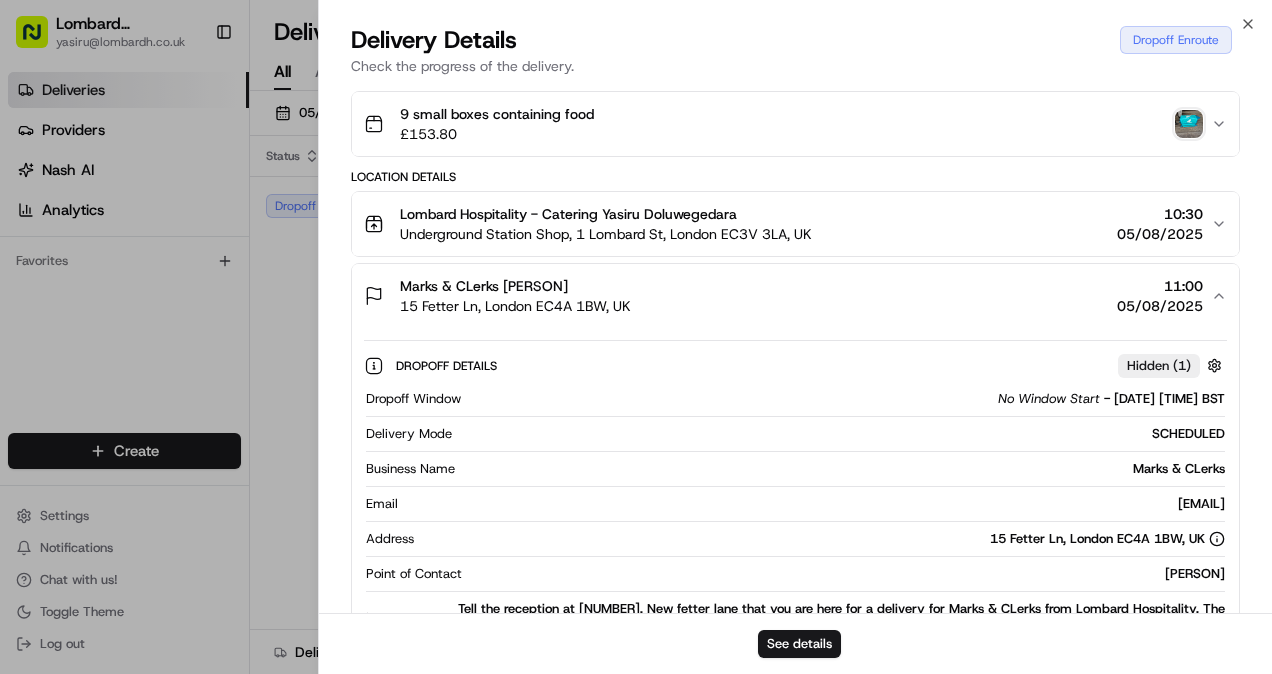 click on "Lombard Hospitality - Catering Yasiru Doluwegedara Underground Station Shop, 1 Lombard St, London EC3V 3LA, UK 10:30 05/08/2025" at bounding box center (795, 224) 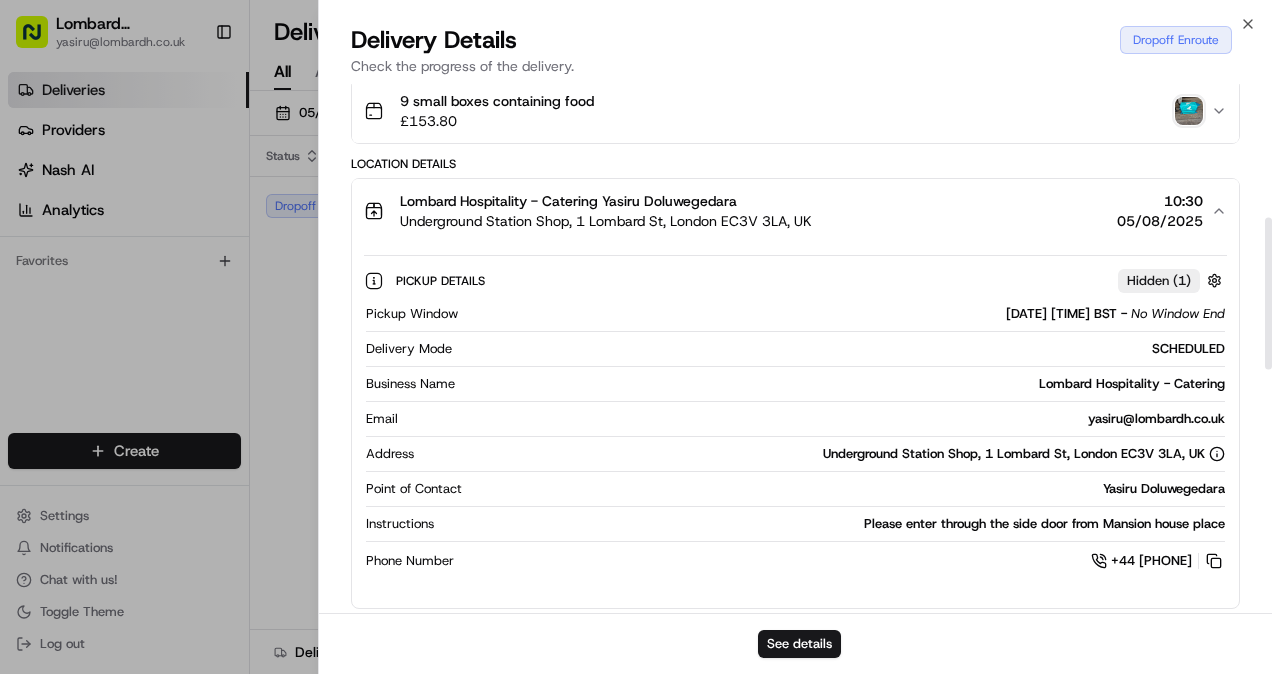 scroll, scrollTop: 467, scrollLeft: 0, axis: vertical 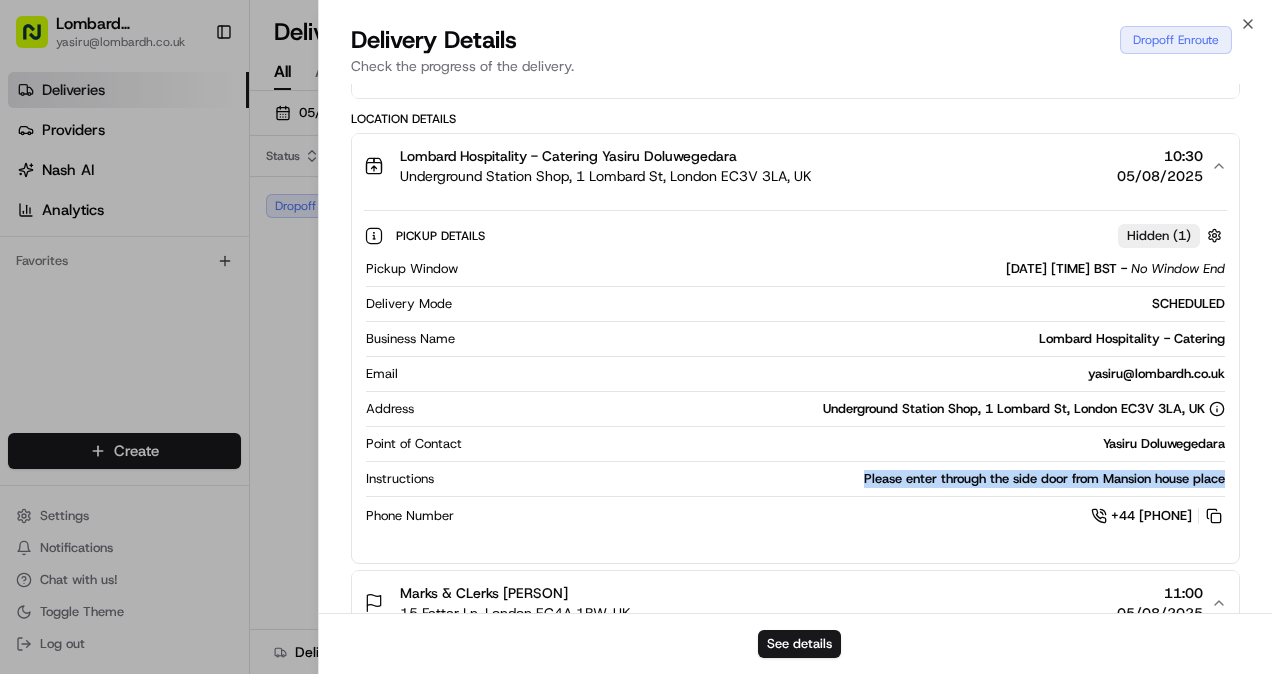 drag, startPoint x: 860, startPoint y: 471, endPoint x: 1229, endPoint y: 476, distance: 369.03387 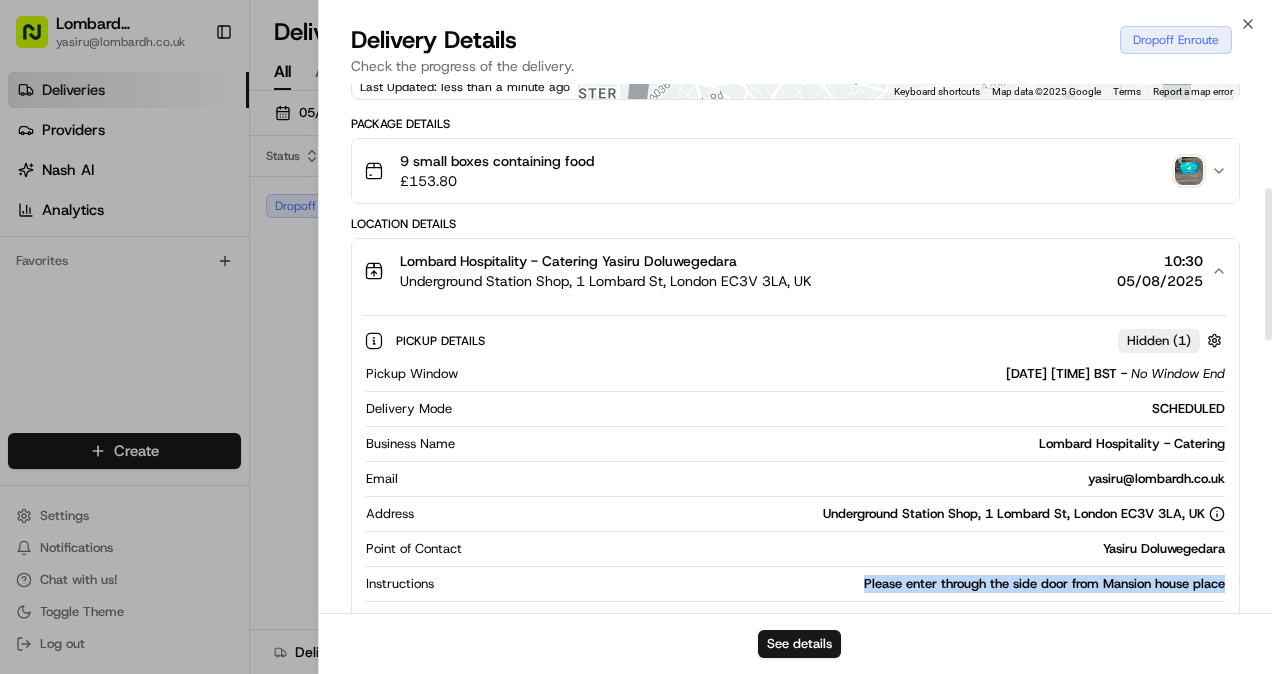 scroll, scrollTop: 283, scrollLeft: 0, axis: vertical 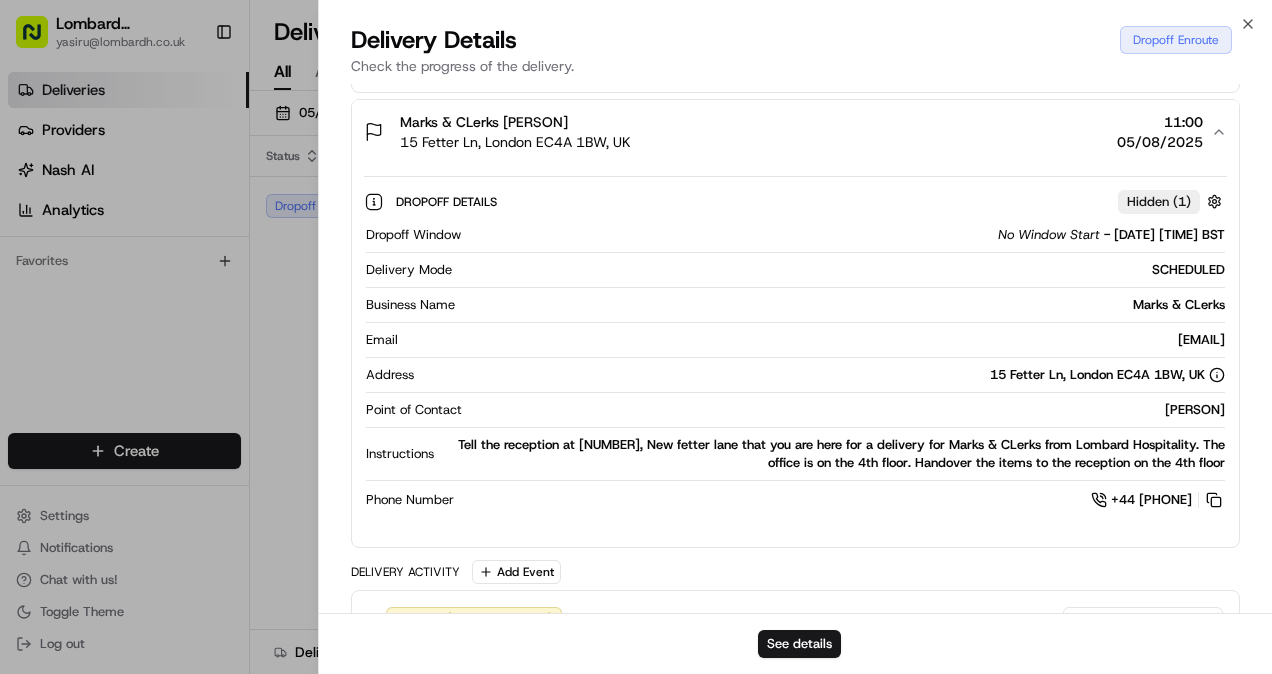 drag, startPoint x: 1066, startPoint y: 332, endPoint x: 1222, endPoint y: 327, distance: 156.08011 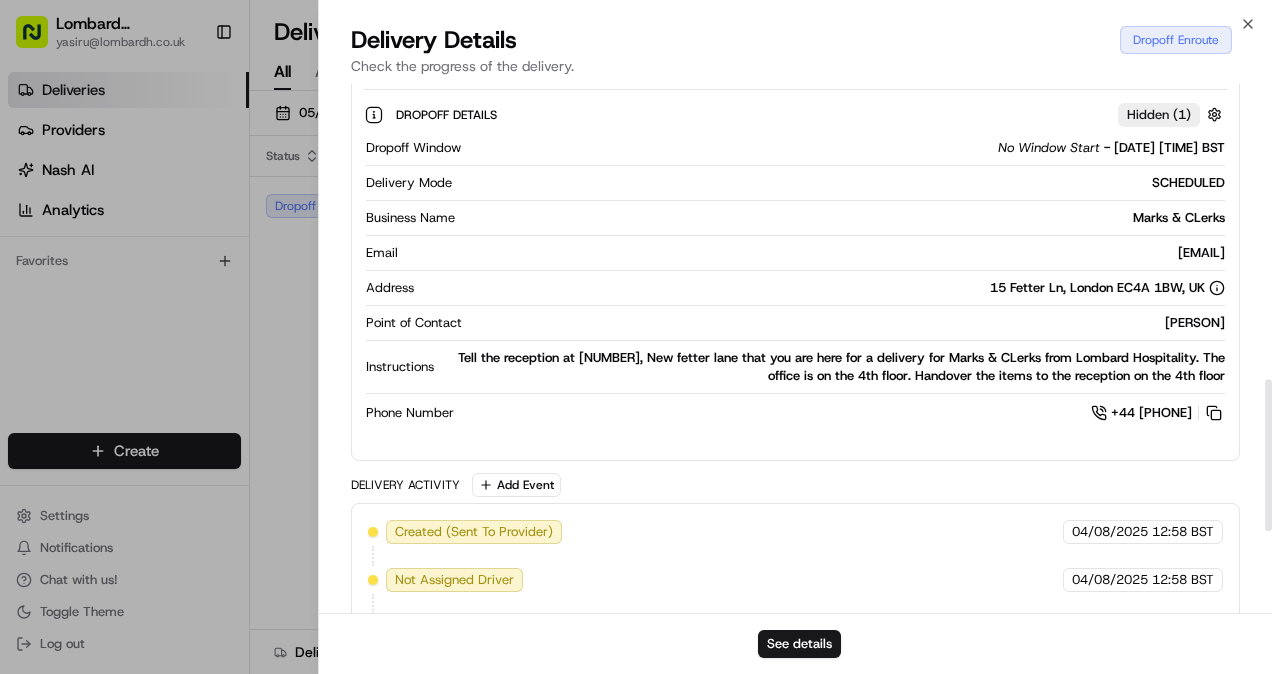 scroll, scrollTop: 1026, scrollLeft: 0, axis: vertical 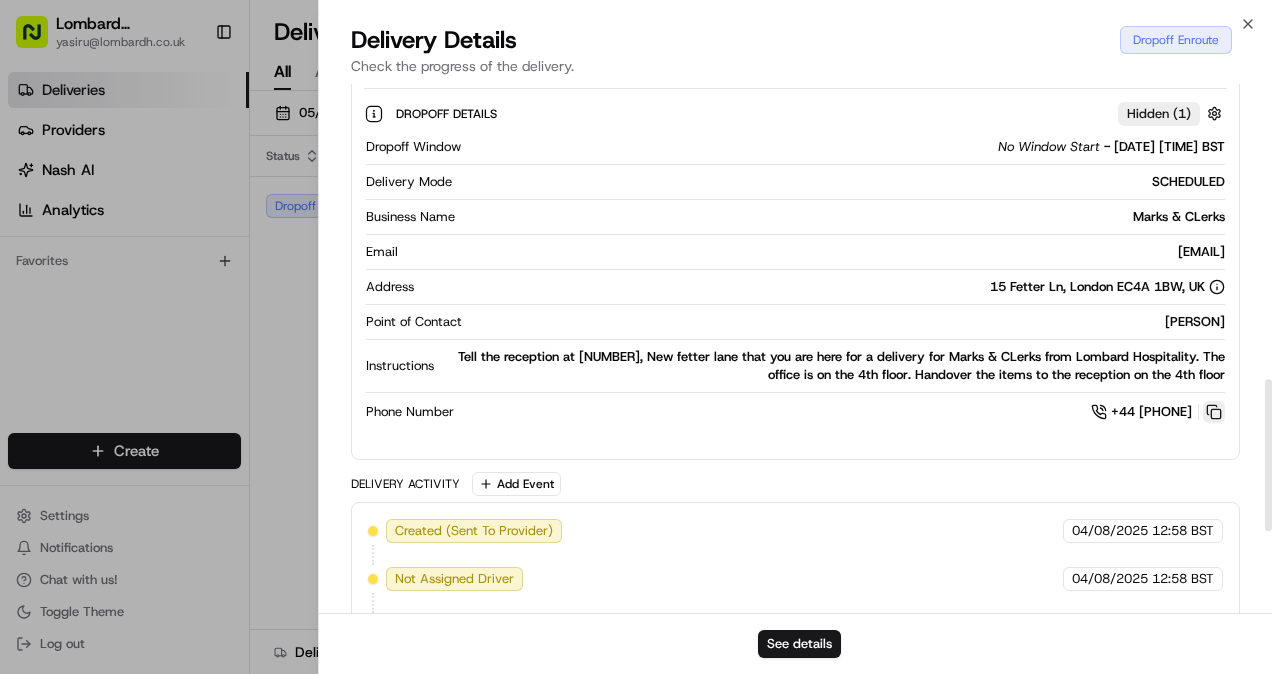 click at bounding box center [1214, 412] 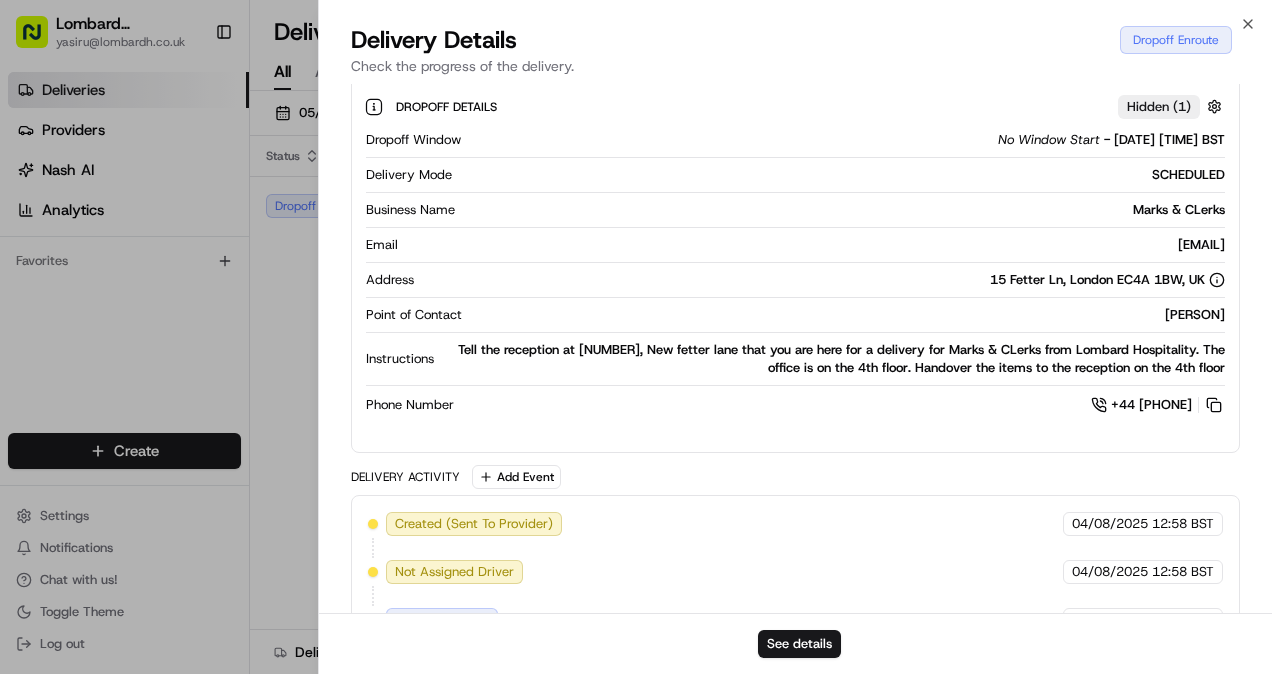 scroll, scrollTop: 1038, scrollLeft: 0, axis: vertical 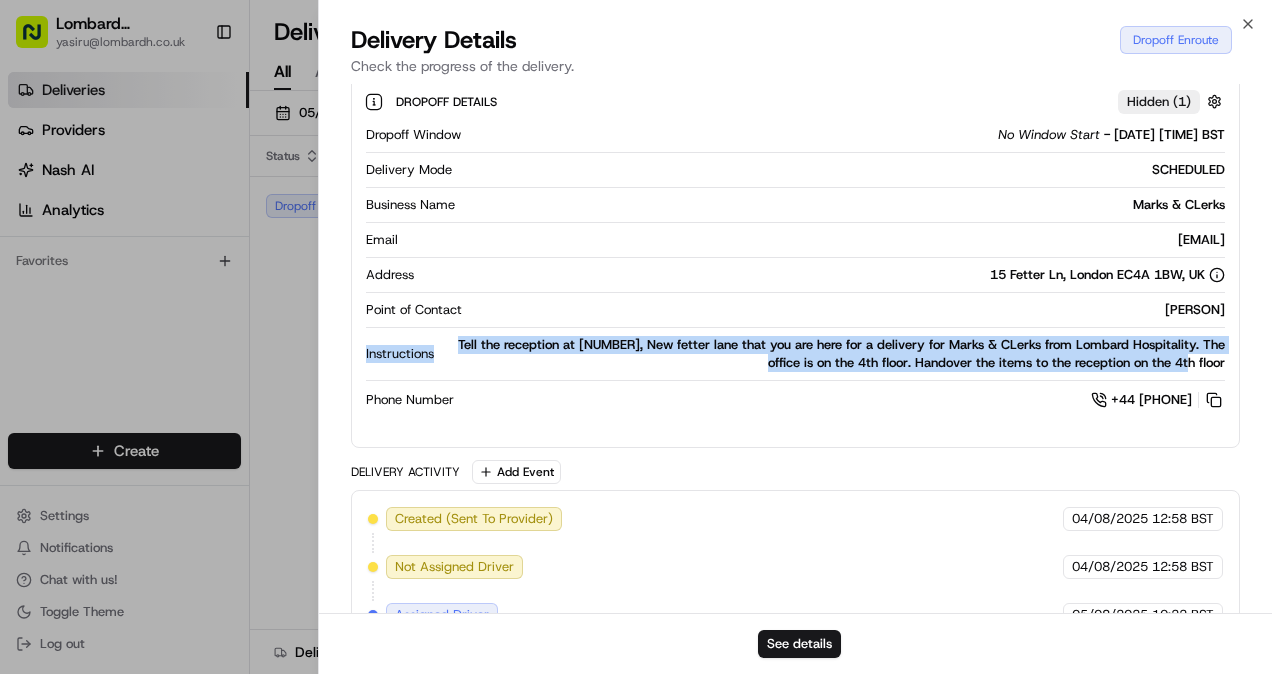 drag, startPoint x: 1222, startPoint y: 356, endPoint x: 623, endPoint y: 320, distance: 600.0808 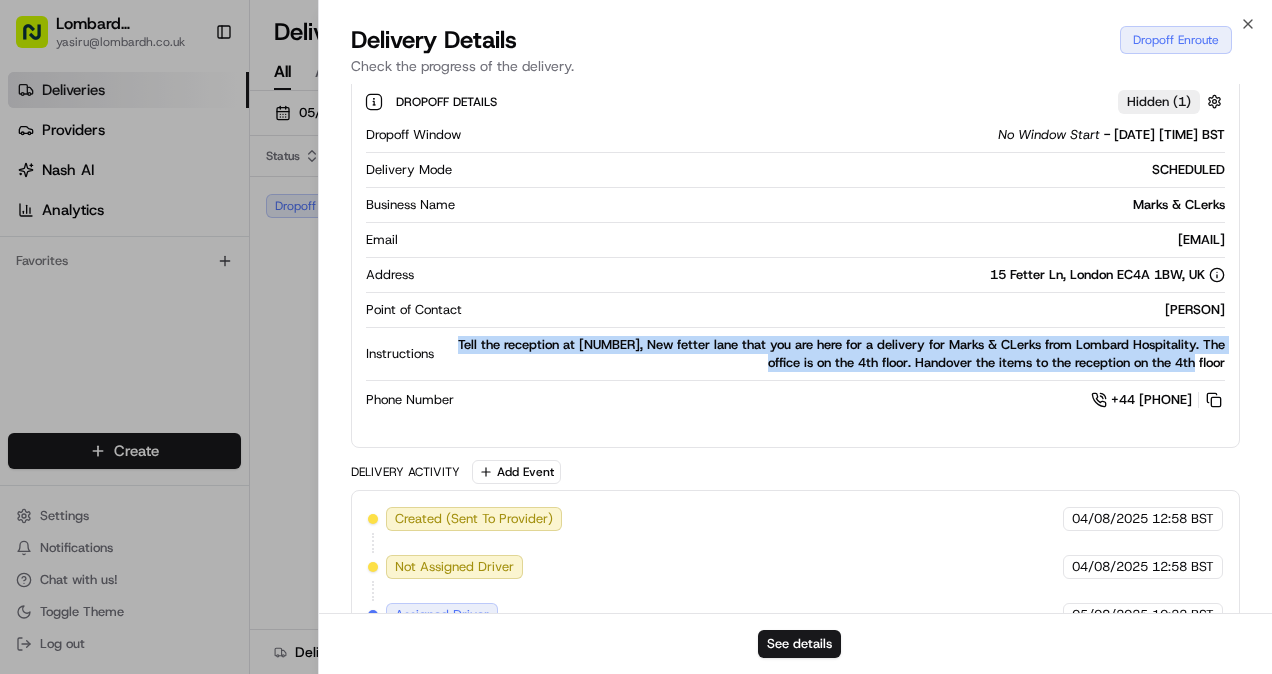 drag, startPoint x: 454, startPoint y: 334, endPoint x: 1244, endPoint y: 366, distance: 790.6478 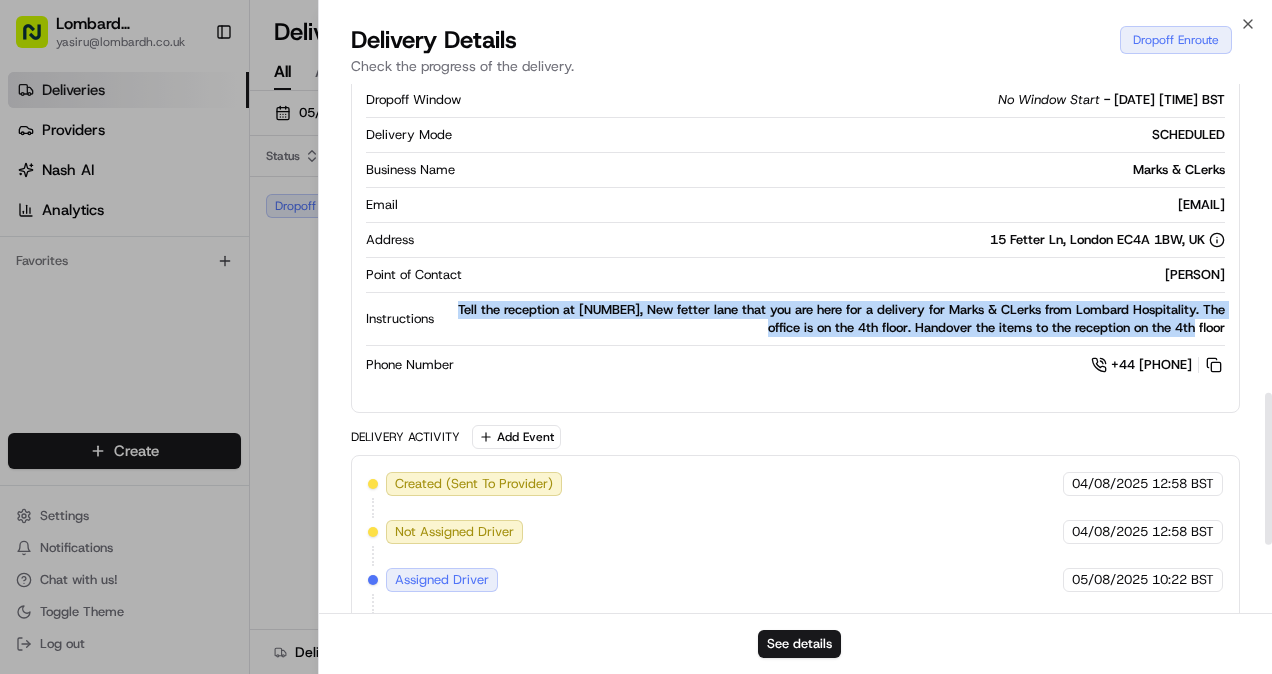 scroll, scrollTop: 1074, scrollLeft: 0, axis: vertical 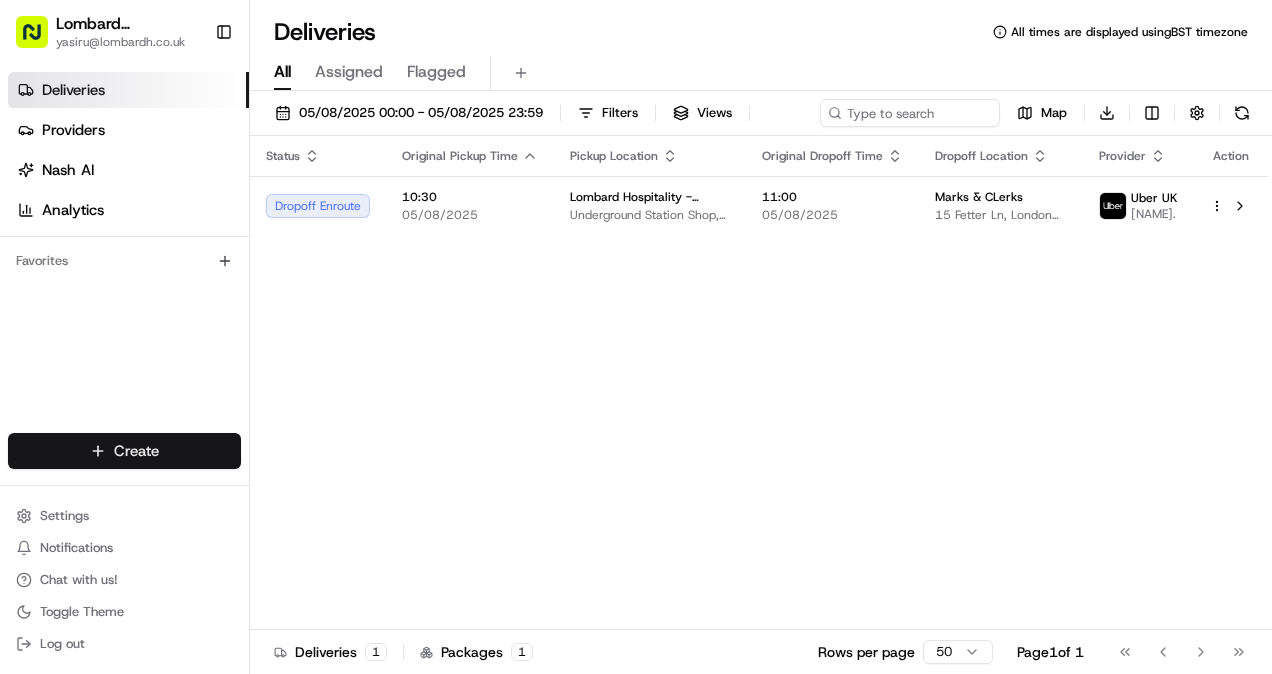 click on "Lombard Hospitality [EMAIL] Toggle Sidebar Deliveries Providers Nash AI Analytics Favorites Main Menu Members & Organization Organization Users Roles Preferences Customization Tracking Orchestration Automations Dispatch Strategy Locations Pickup Locations Dropoff Locations Billing Billing Refund Requests Integrations Notification Triggers Webhooks API Keys Request Logs Create Settings Notifications Chat with us! Toggle Theme Log out
Deliveries All times are displayed using  BST   timezone
All Assigned Flagged [DATE] [DATE]
Filters Views Map Download Status Original Pickup Time Pickup Location Original Dropoff Time Dropoff Location Provider Action
Dropoff Enroute 10:30 [DATE] Lombard Hospitality - Catering Underground Station Shop, [NUMBER] [STREET], [CITY] [POSTAL_CODE], [COUNTRY]
11:00 [DATE] Marks & CLerks [NUMBER] [STREET], [CITY] [POSTAL_CODE], [COUNTRY]
Uber UK [NAME].
Deliveries 1 Packages 1 Rows per page 50 Page  1  of   1 Go to first page Go to previous page Go to next page" at bounding box center (636, 337) 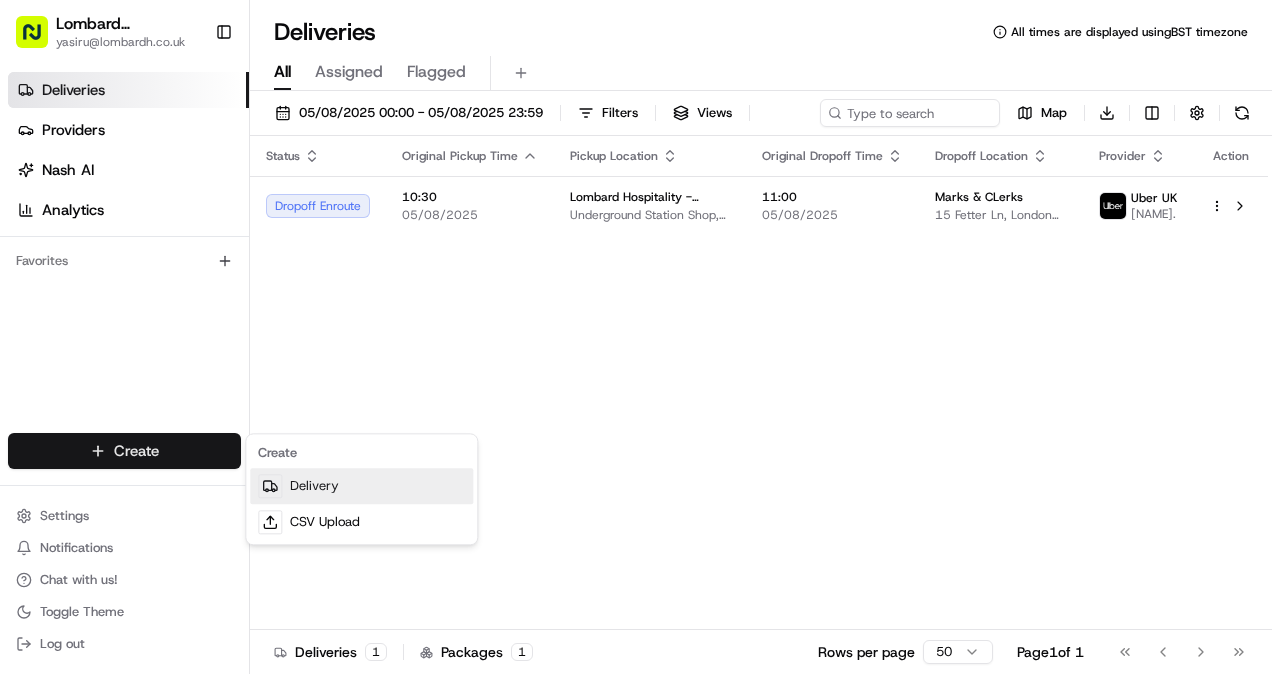 click on "Delivery" at bounding box center [361, 486] 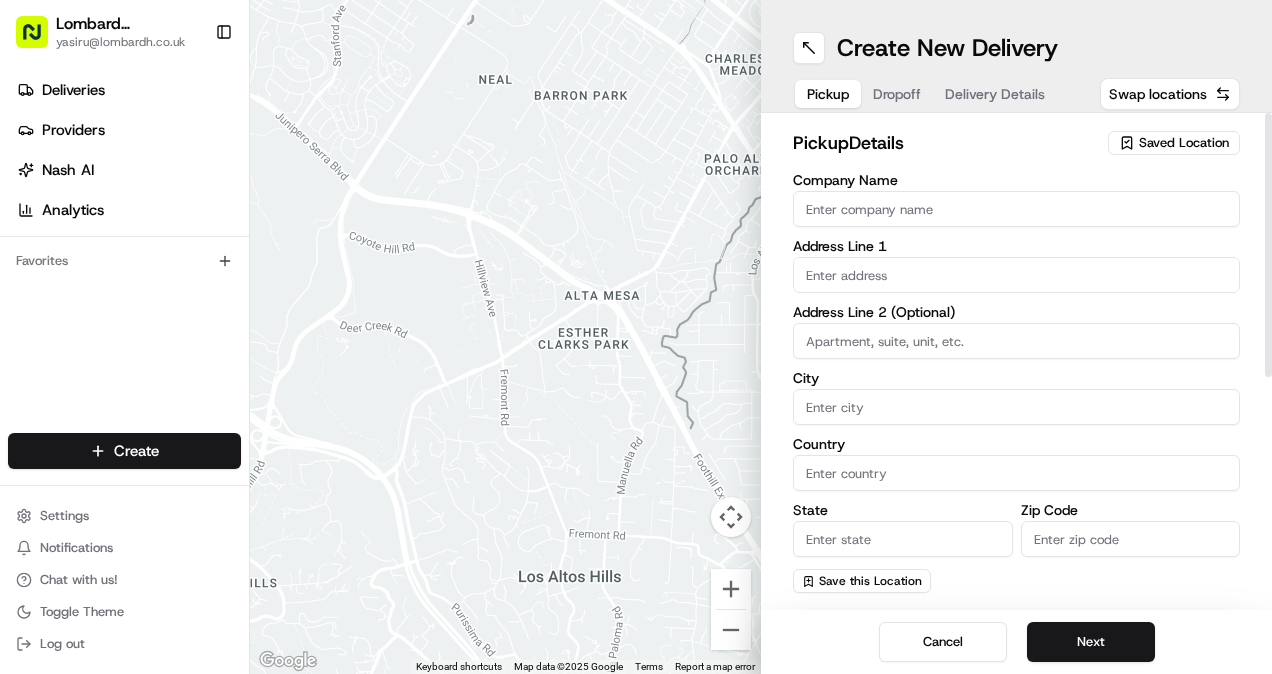 click on "Company Name" at bounding box center (1016, 209) 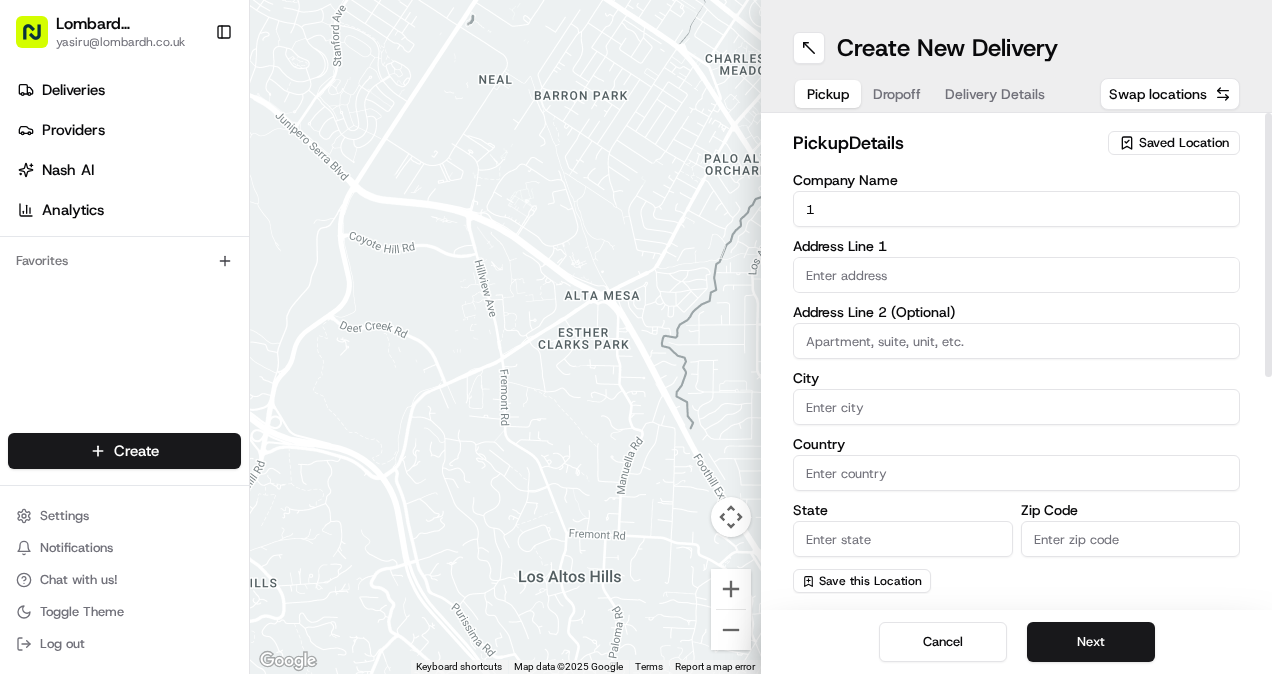 type on "1" 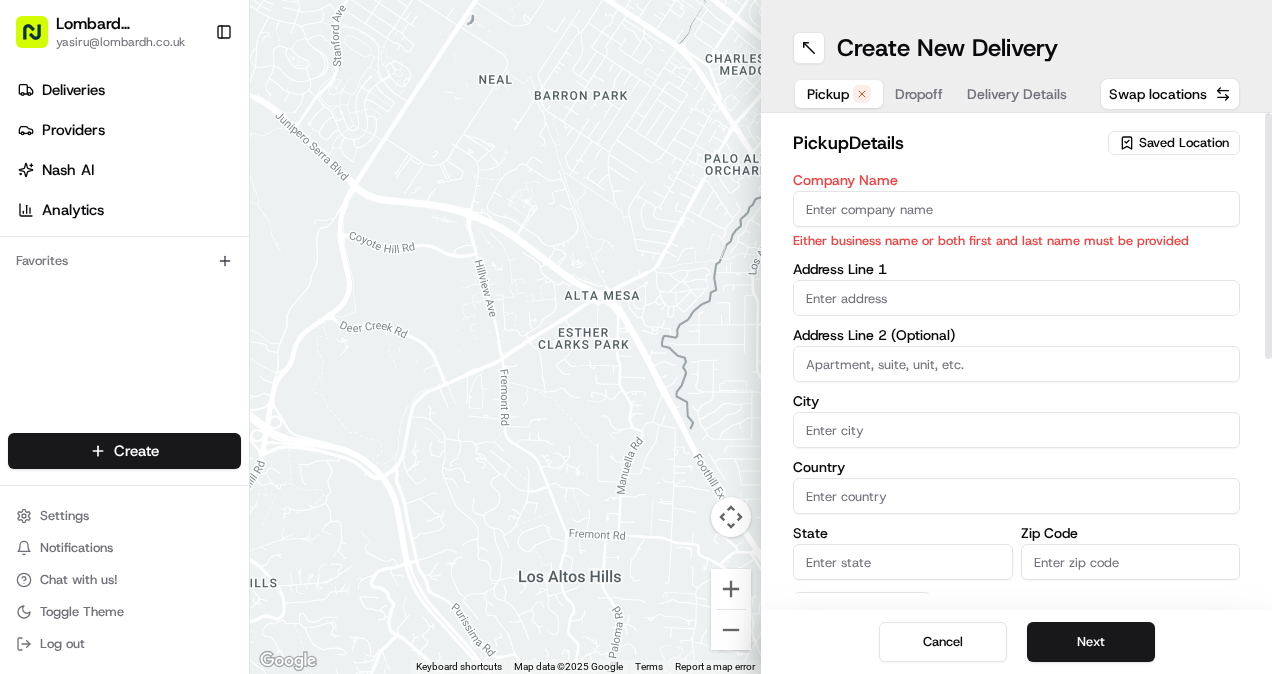 click on "Company Name" at bounding box center [1016, 209] 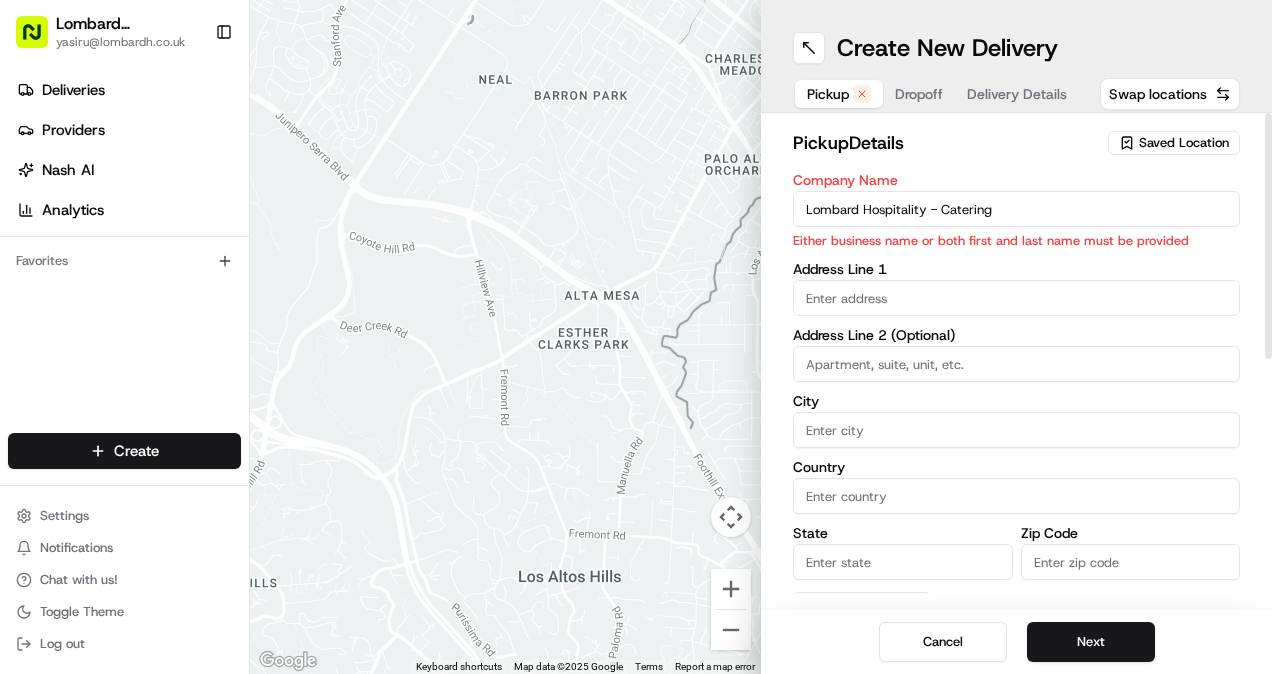 type on "Horace Road 36" 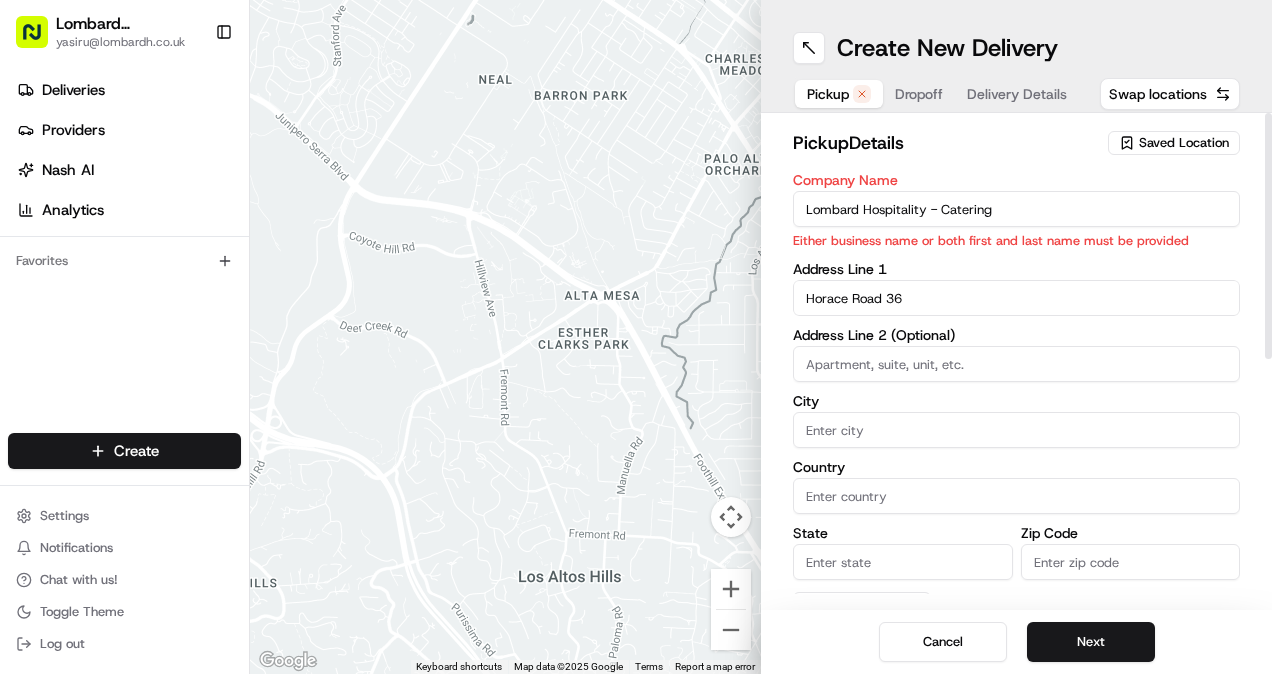 type on "United Kingdom" 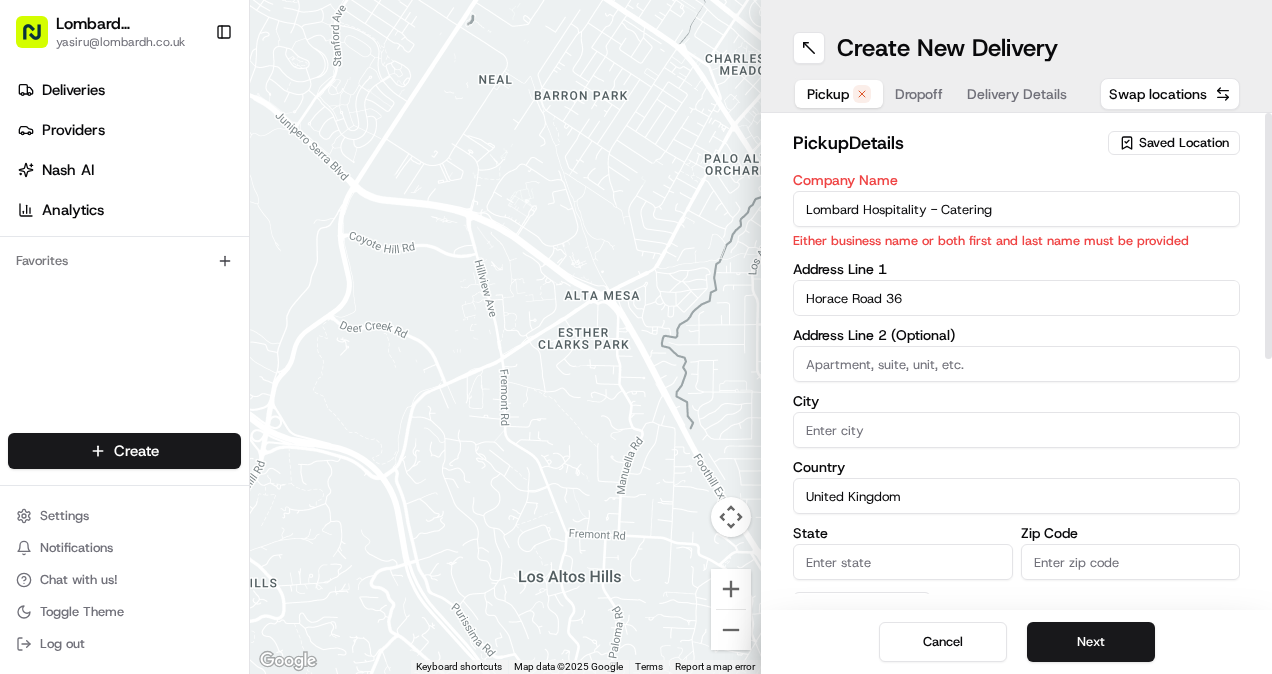 type on "Europe" 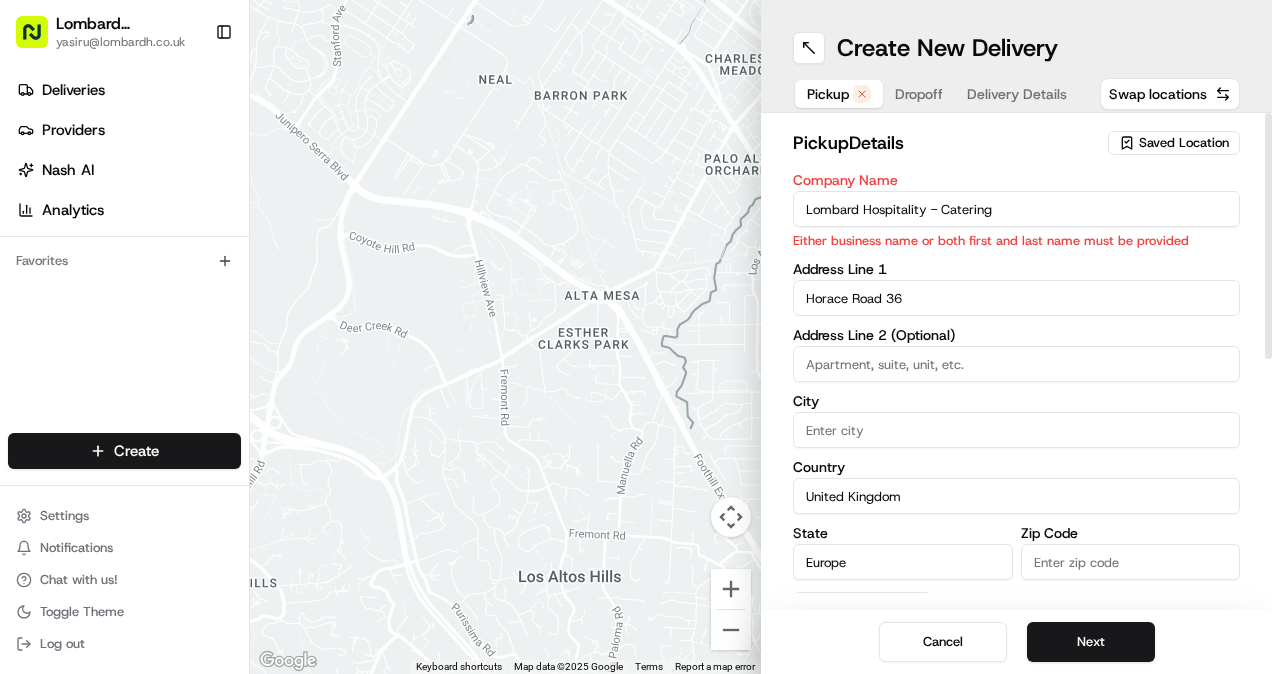 type on "EC3V 9AA" 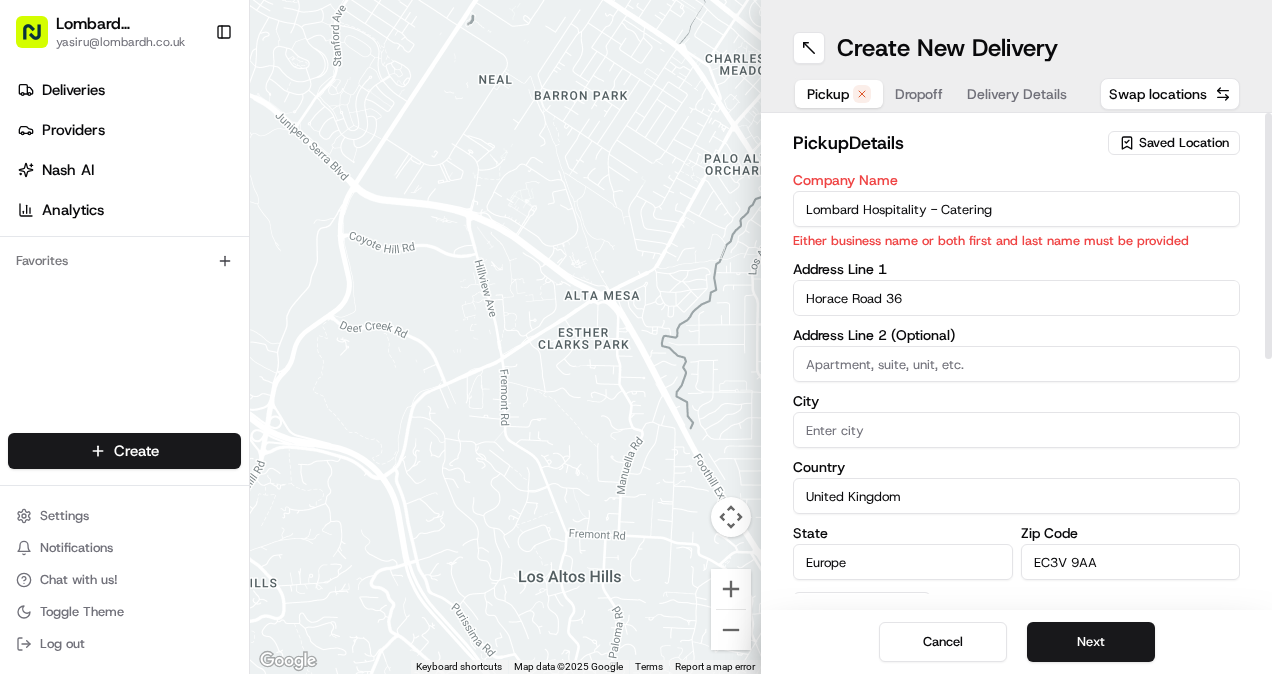 type on "Yasiru" 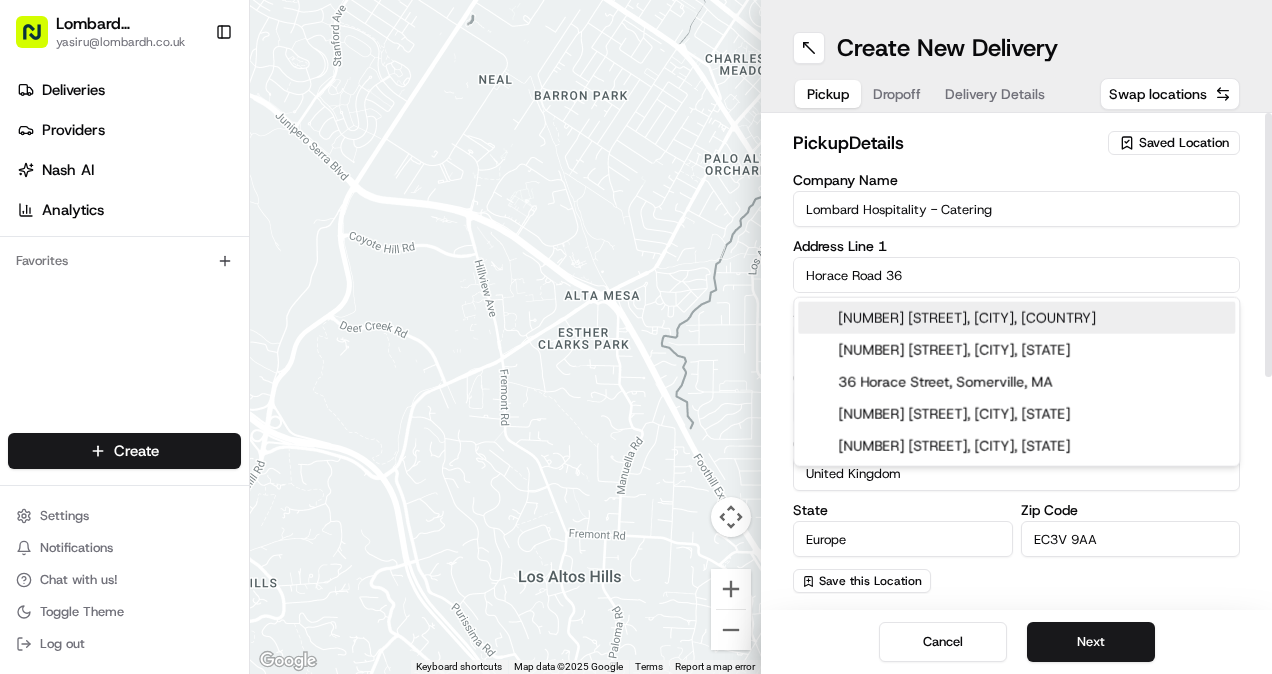 drag, startPoint x: 919, startPoint y: 295, endPoint x: 750, endPoint y: 301, distance: 169.10648 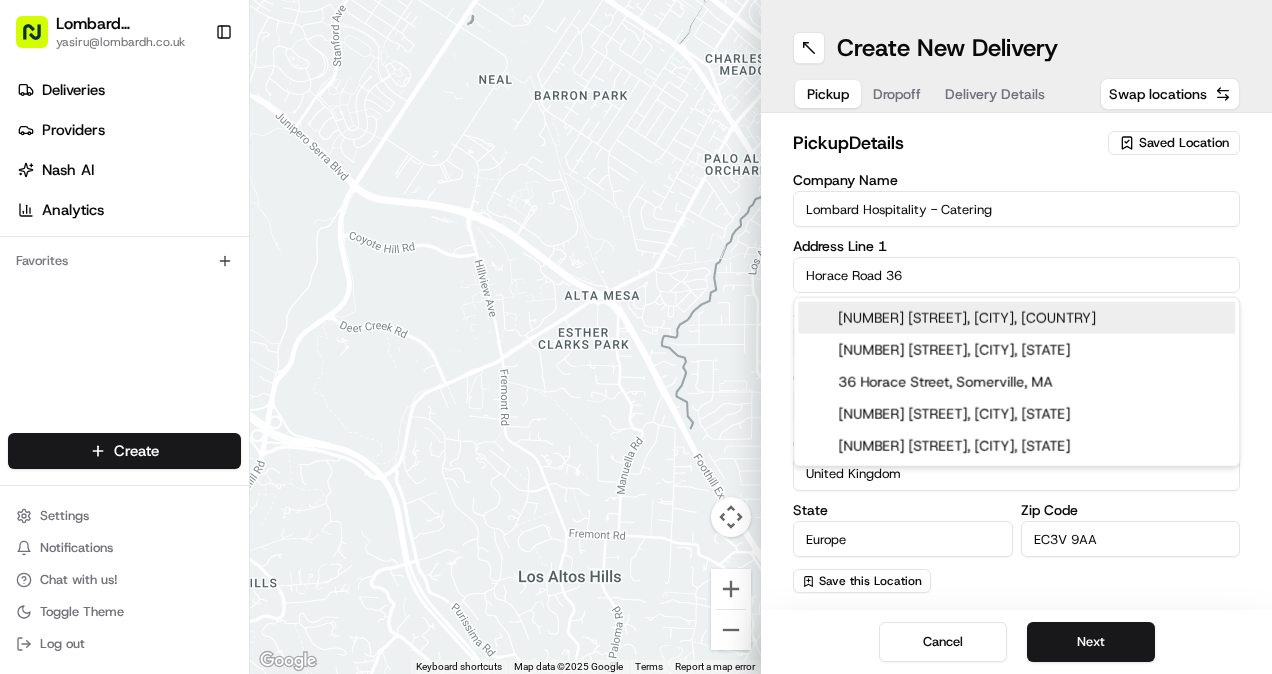 click at bounding box center [505, 337] 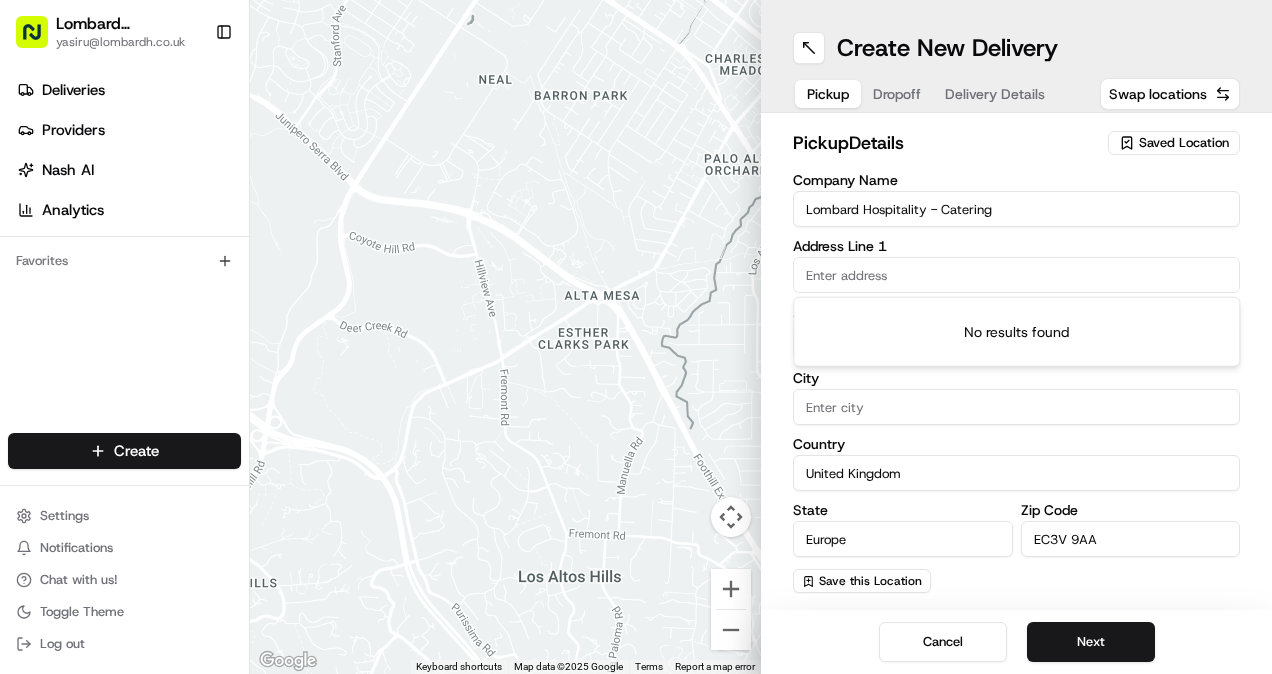 click at bounding box center (505, 337) 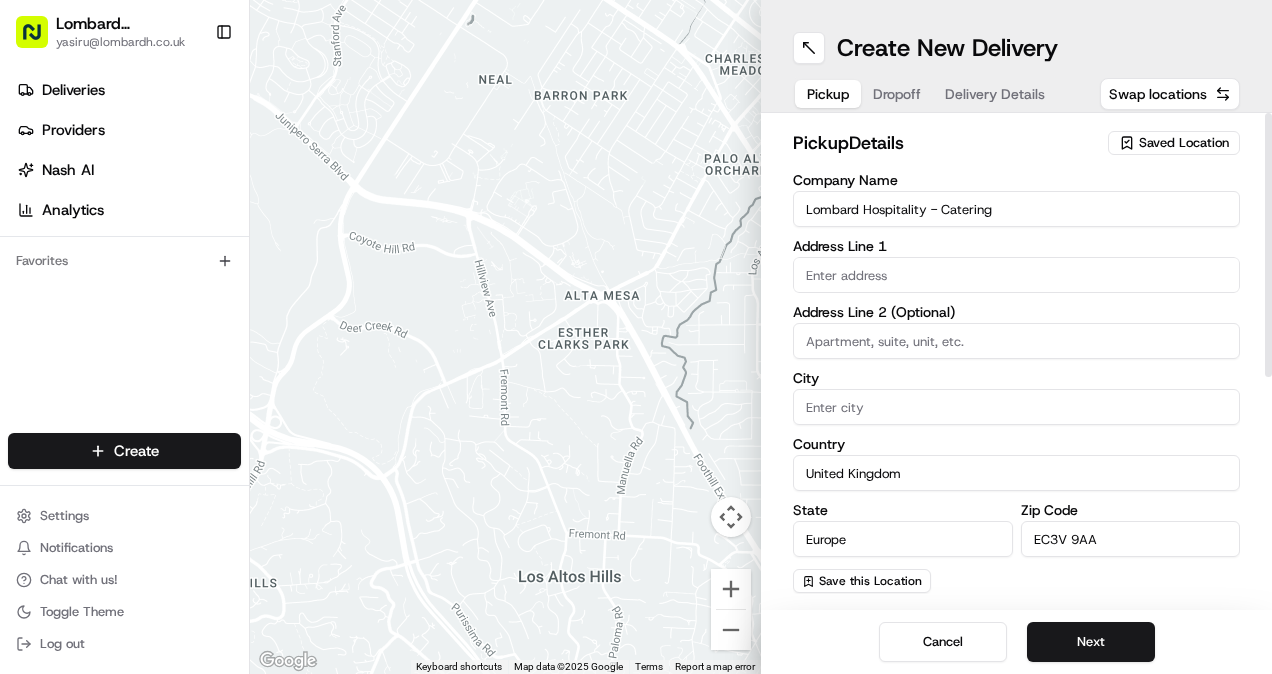 click at bounding box center [1016, 275] 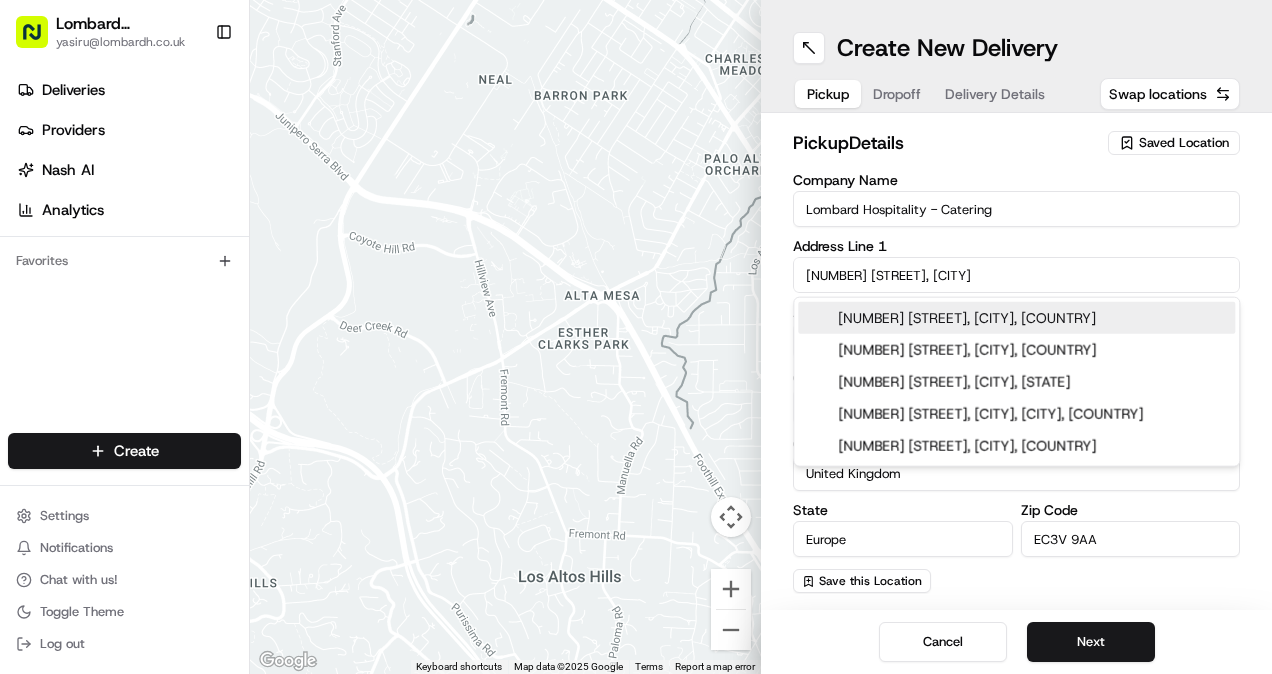 click on "[NUMBER] [STREET], [CITY], [COUNTRY]" at bounding box center [1016, 318] 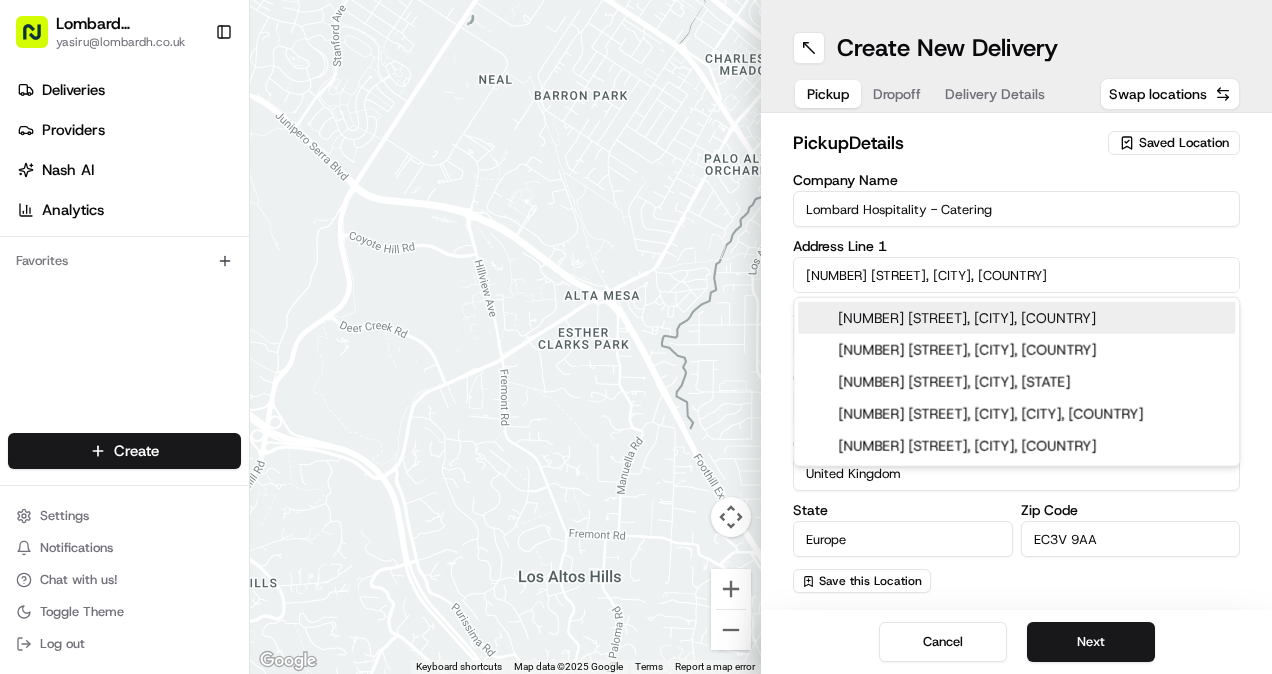 type on "Underground Station Shop, 1 Lombard St, London EC3V 3LA, UK" 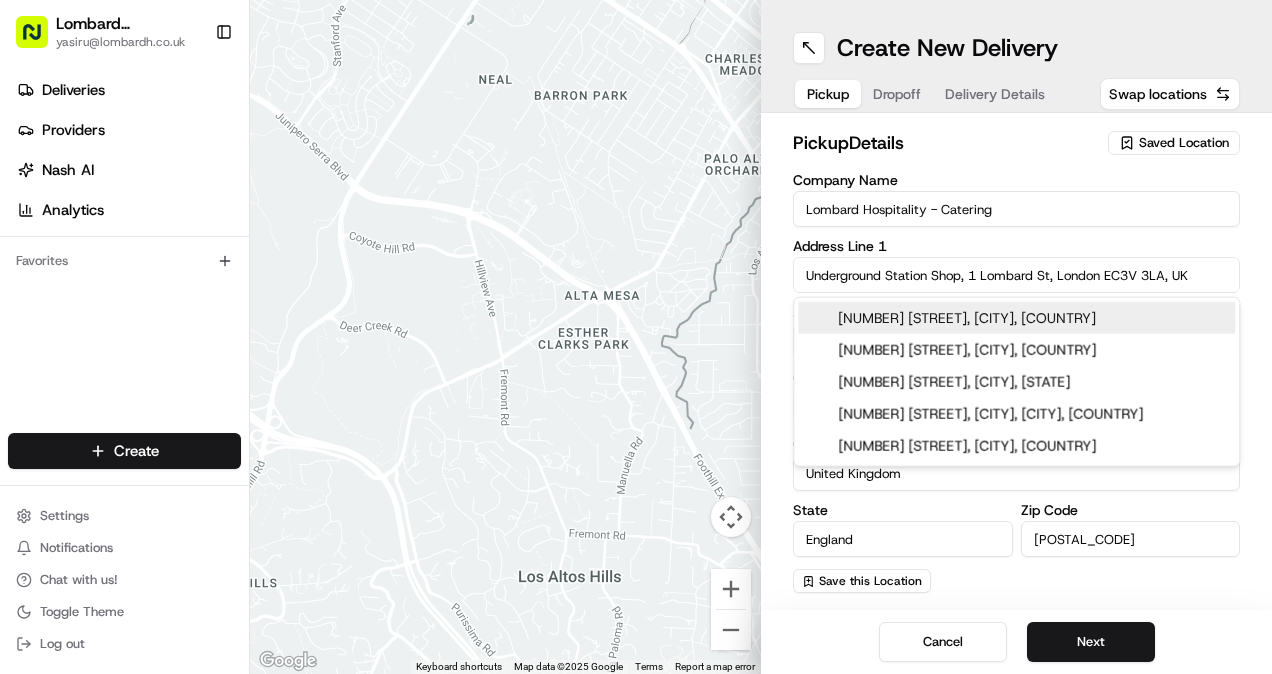 type on "[NUMBER] [STREET]" 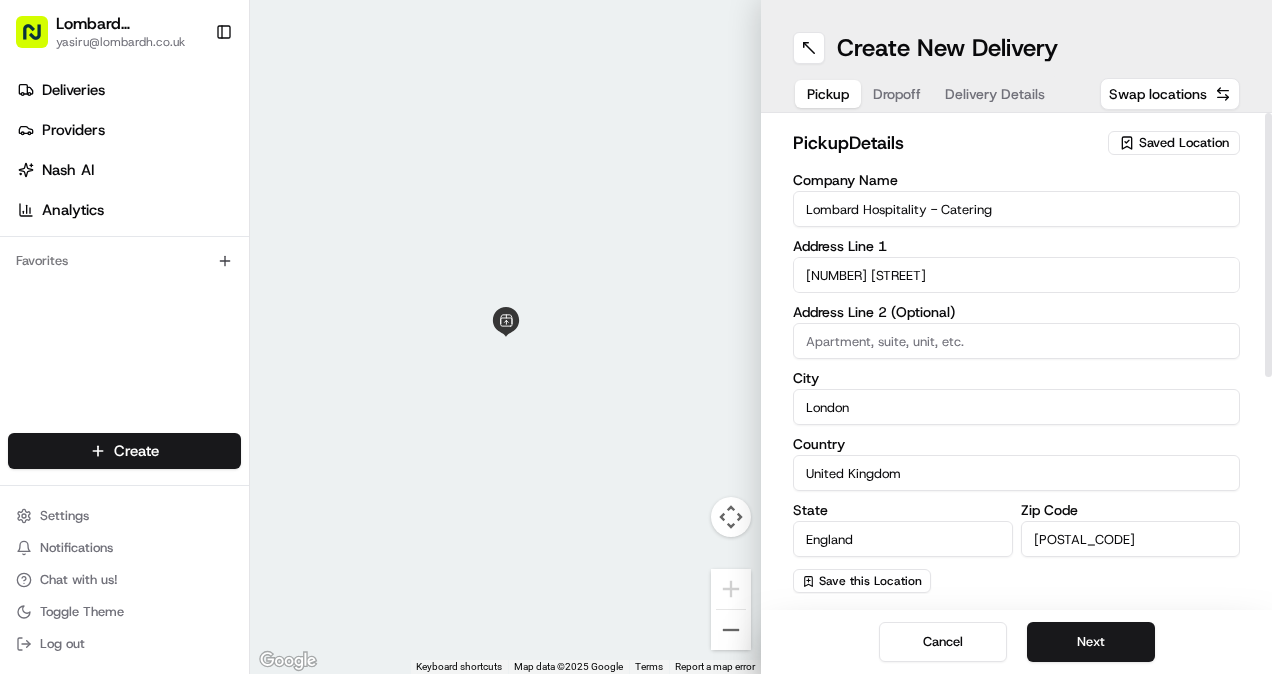 click on "[POSTAL_CODE]" at bounding box center (1131, 539) 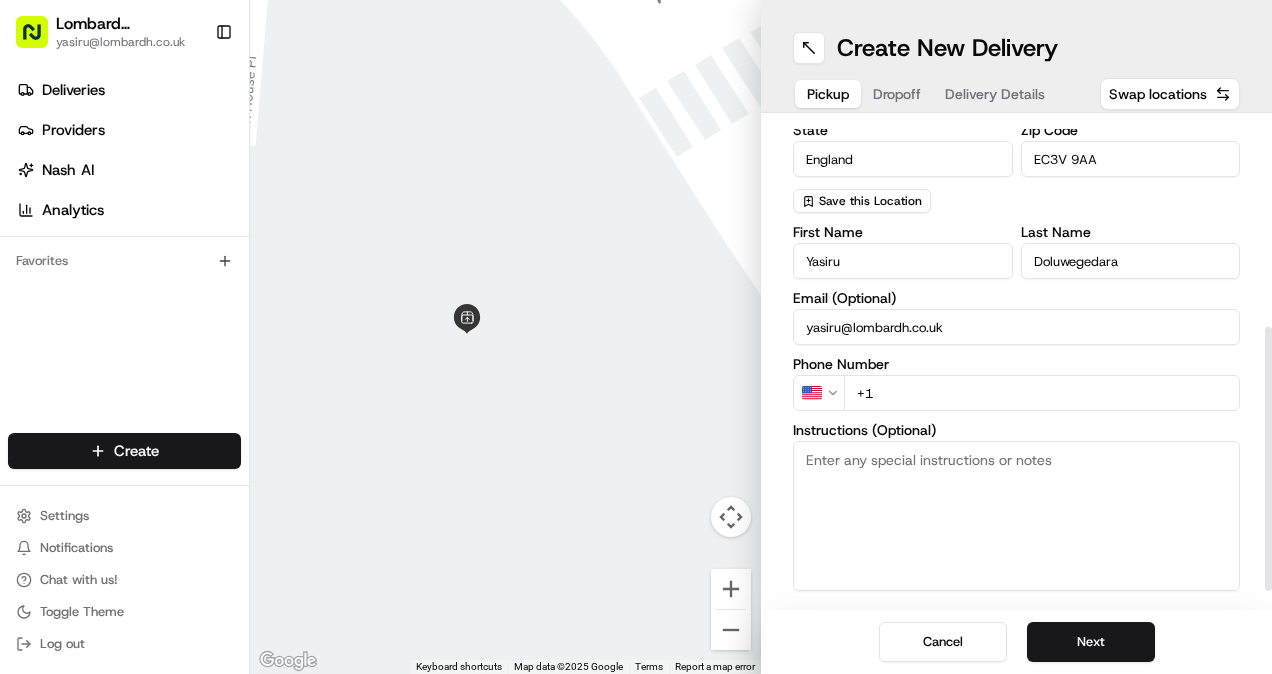 scroll, scrollTop: 381, scrollLeft: 0, axis: vertical 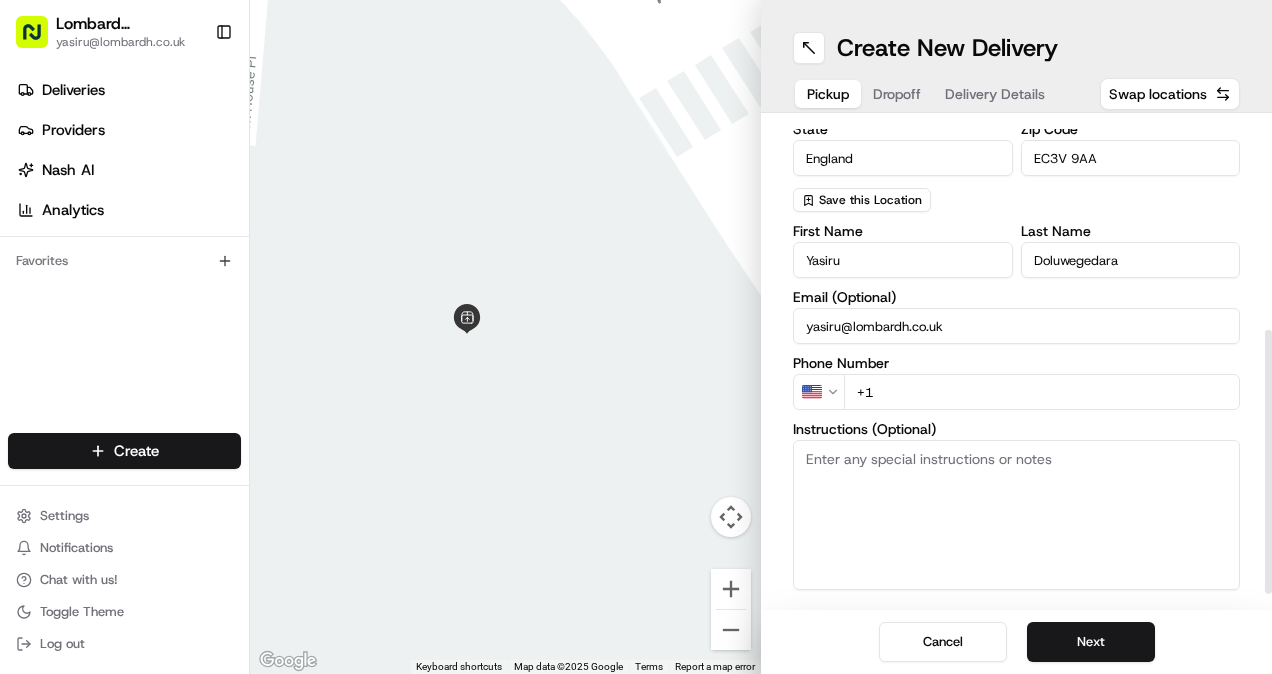 type on "EC3V 9AA" 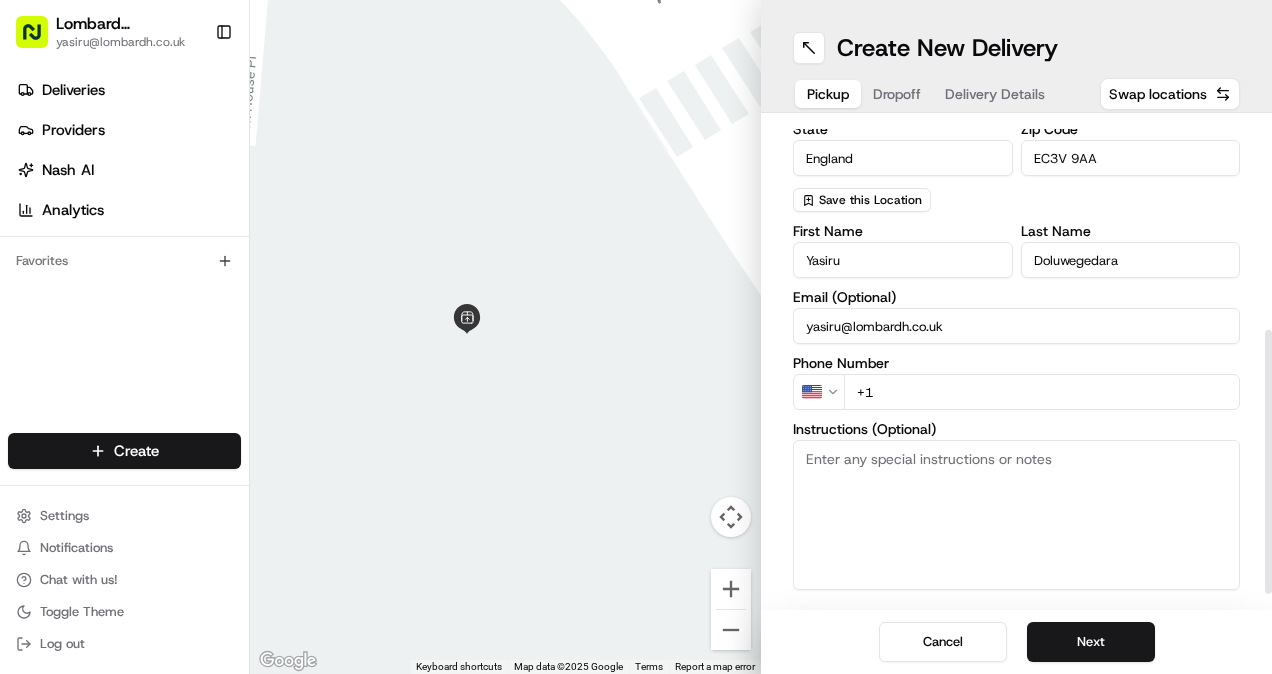 click on "Lombard Hospitality [EMAIL] Toggle Sidebar Deliveries Providers Nash AI Analytics Favorites Main Menu Members & Organization Organization Users Roles Preferences Customization Tracking Orchestration Automations Dispatch Strategy Locations Pickup Locations Dropoff Locations Billing Billing Refund Requests Integrations Notification Triggers Webhooks API Keys Request Logs Create Settings Notifications Chat with us! Toggle Theme Log out
Deliveries All times are displayed using  BST   timezone
All Assigned Flagged [DATE] [DATE]
Filters Views Map Download Status Original Pickup Time Pickup Location Original Dropoff Time Dropoff Location Provider Action
Dropoff Enroute 10:30 [DATE] Lombard Hospitality - Catering Underground Station Shop, [NUMBER] [STREET], [CITY] [POSTAL_CODE], [COUNTRY]
11:00 [DATE] Marks & CLerks [NUMBER] [STREET], [CITY] [POSTAL_CODE], [COUNTRY]
Uber UK [NAME].
Deliveries 1 Packages 1 Rows per page 50 Page  1  of   1 Go to first page Go to previous page Go to next page" at bounding box center (636, 337) 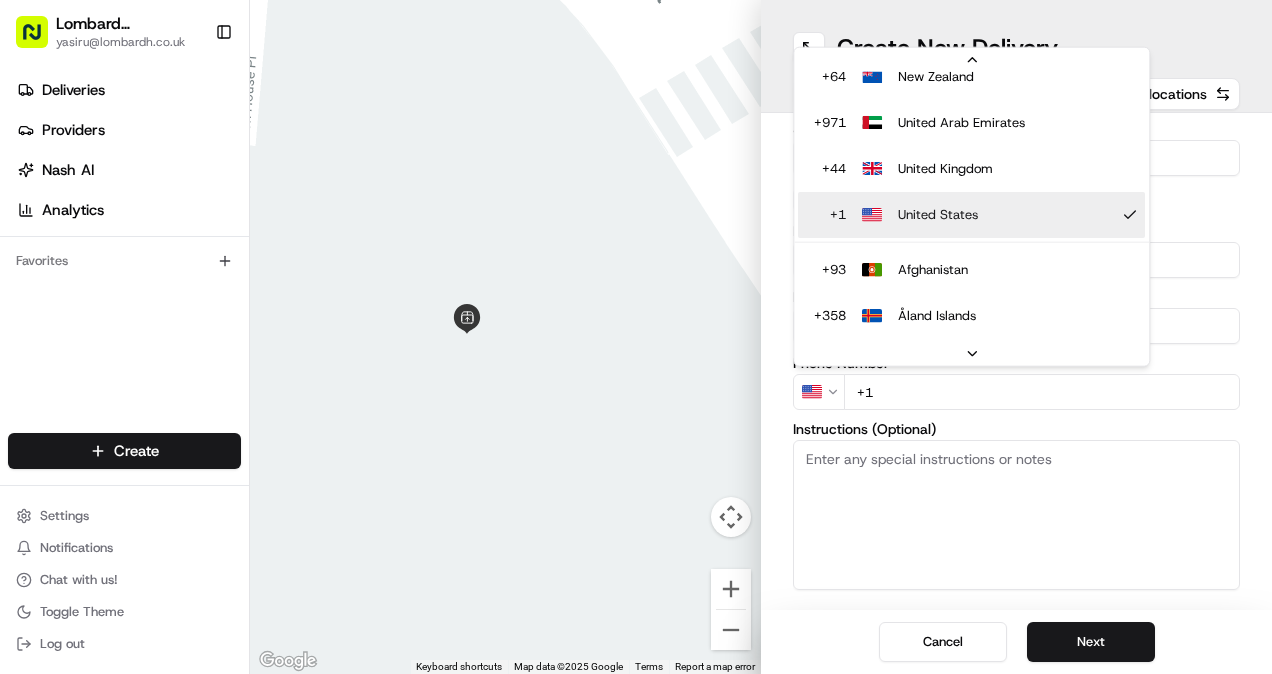 scroll, scrollTop: 189, scrollLeft: 0, axis: vertical 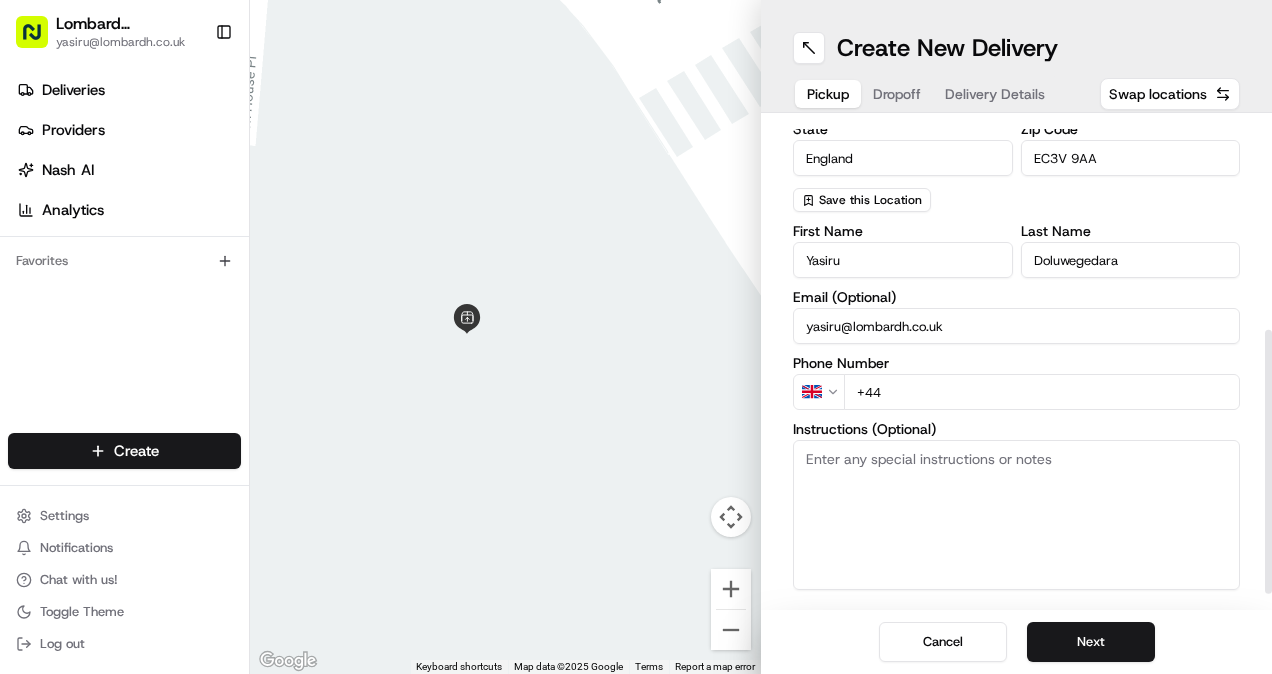 click on "+44" at bounding box center (1042, 392) 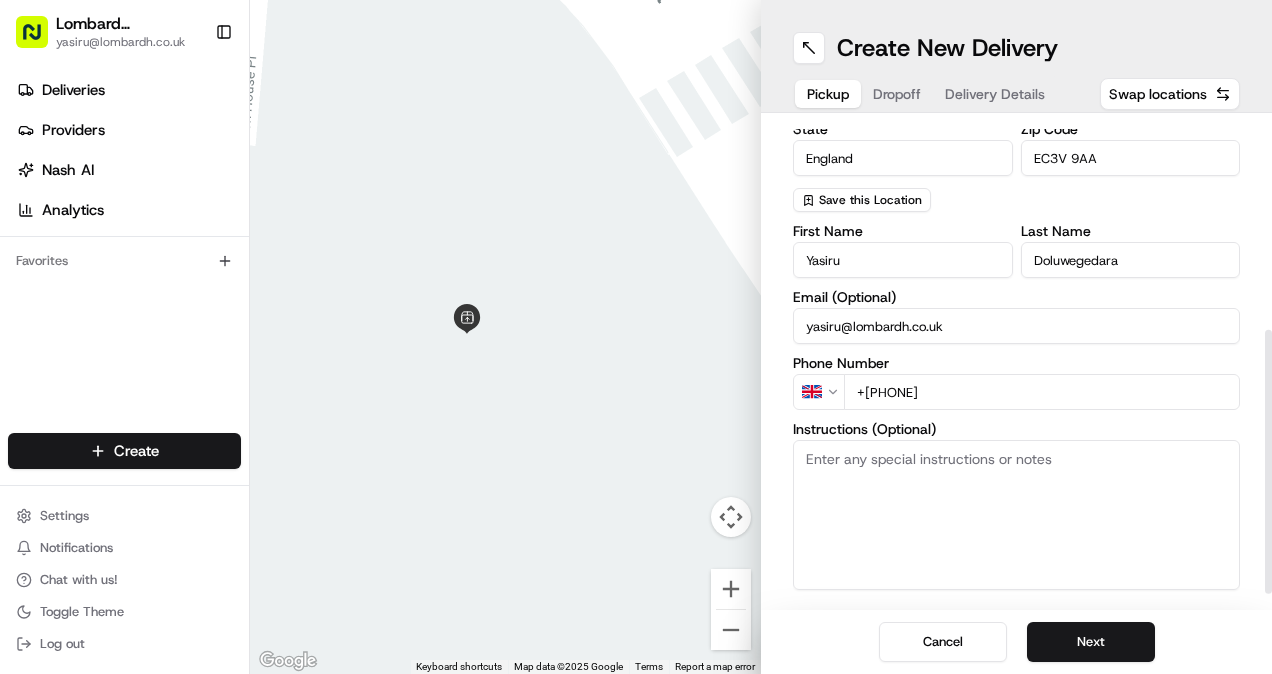 type on "+[PHONE]" 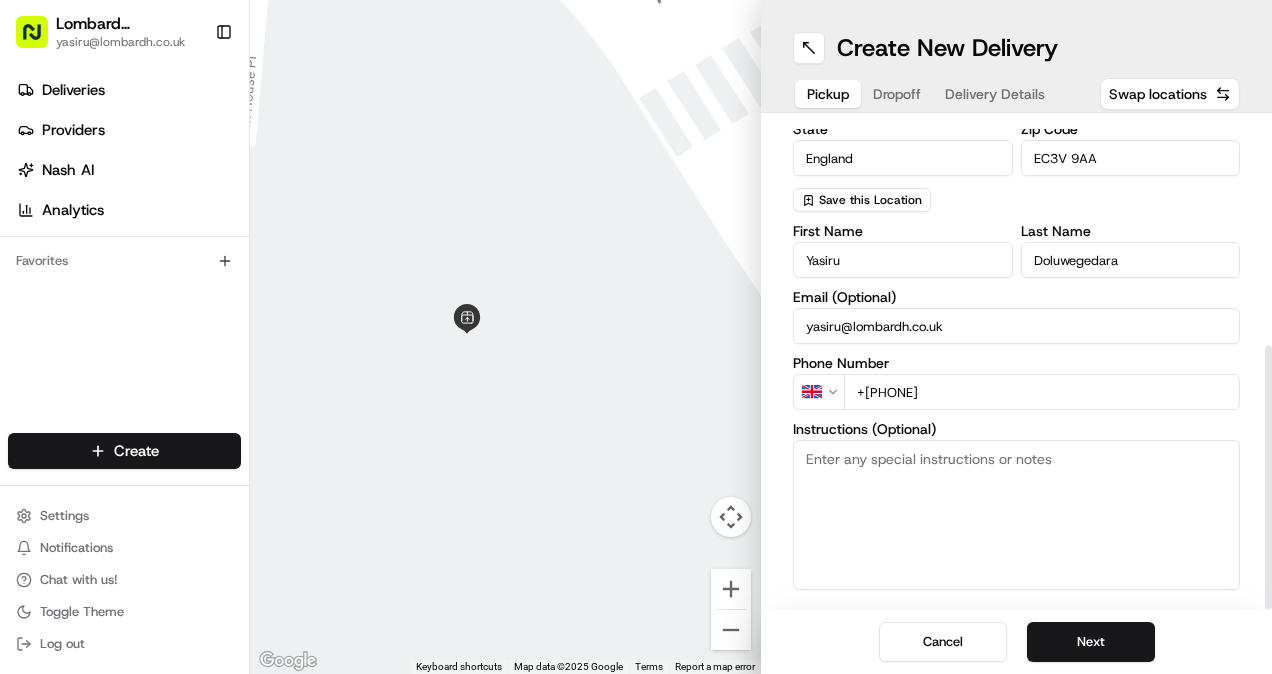 scroll, scrollTop: 409, scrollLeft: 0, axis: vertical 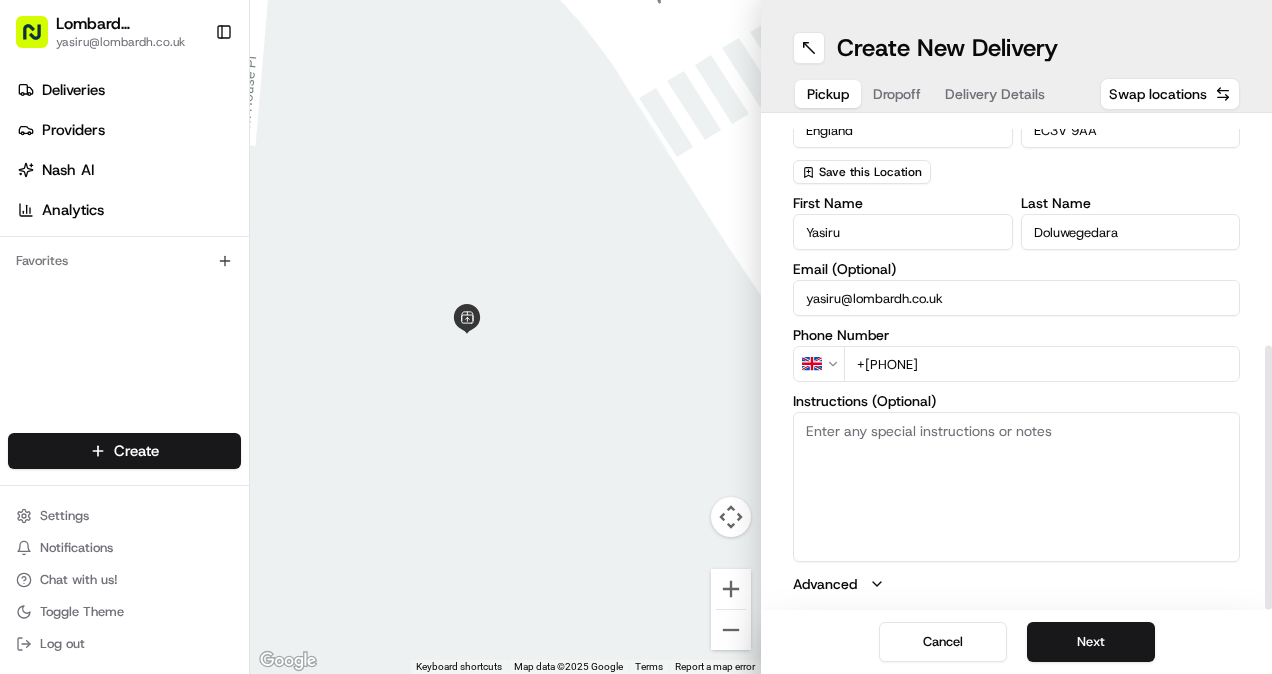 paste on "Please enter through the side door from Mansion house place" 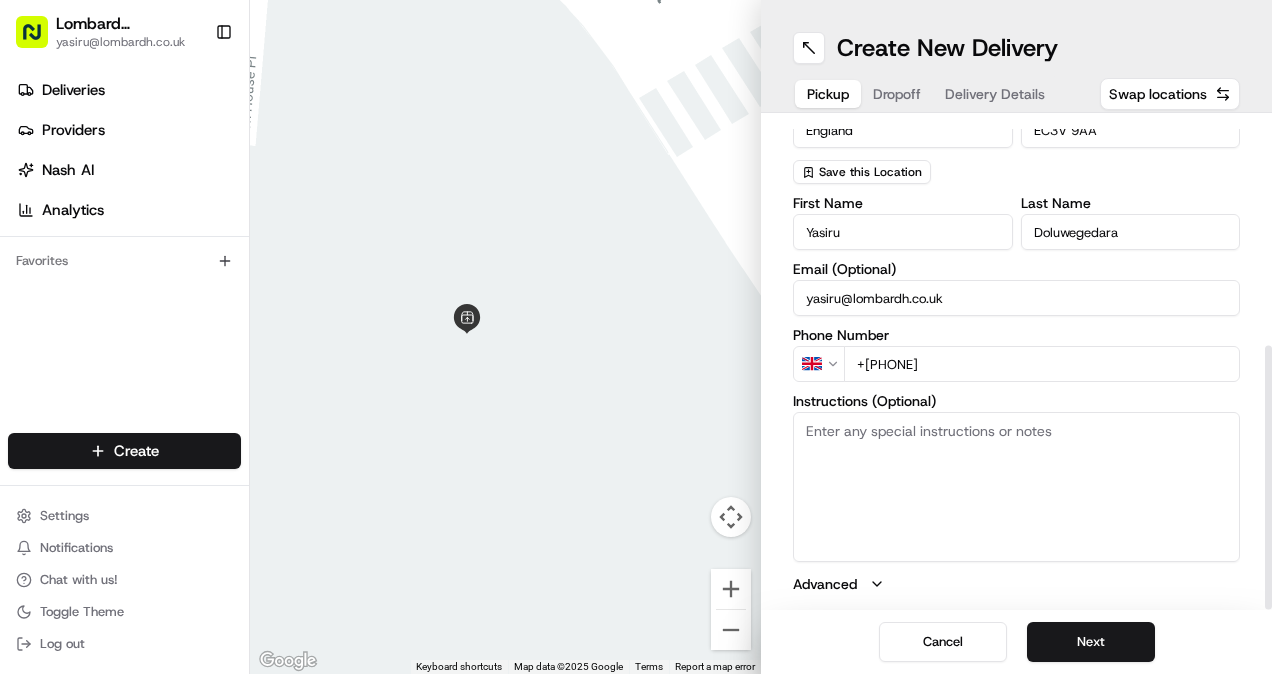 type on "Please enter through the side door from Mansion house place" 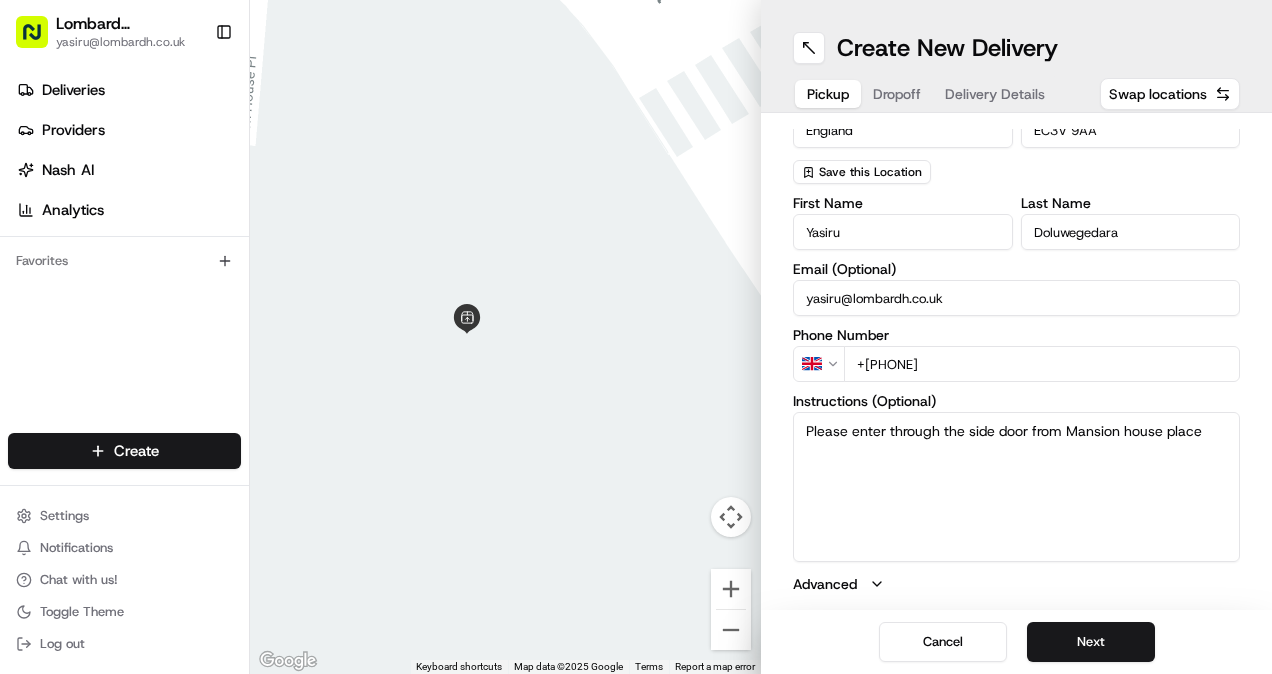 drag, startPoint x: 995, startPoint y: 485, endPoint x: 1089, endPoint y: 493, distance: 94.33981 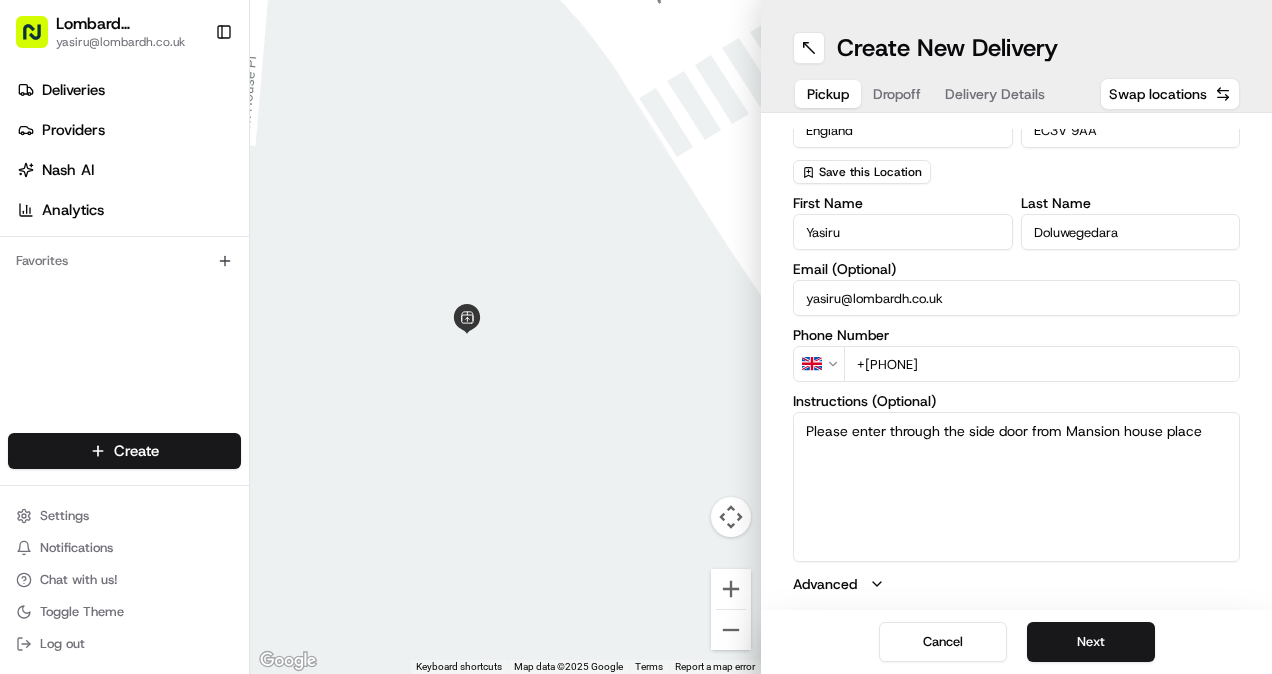 click on "Please enter through the side door from Mansion house place" at bounding box center [1016, 487] 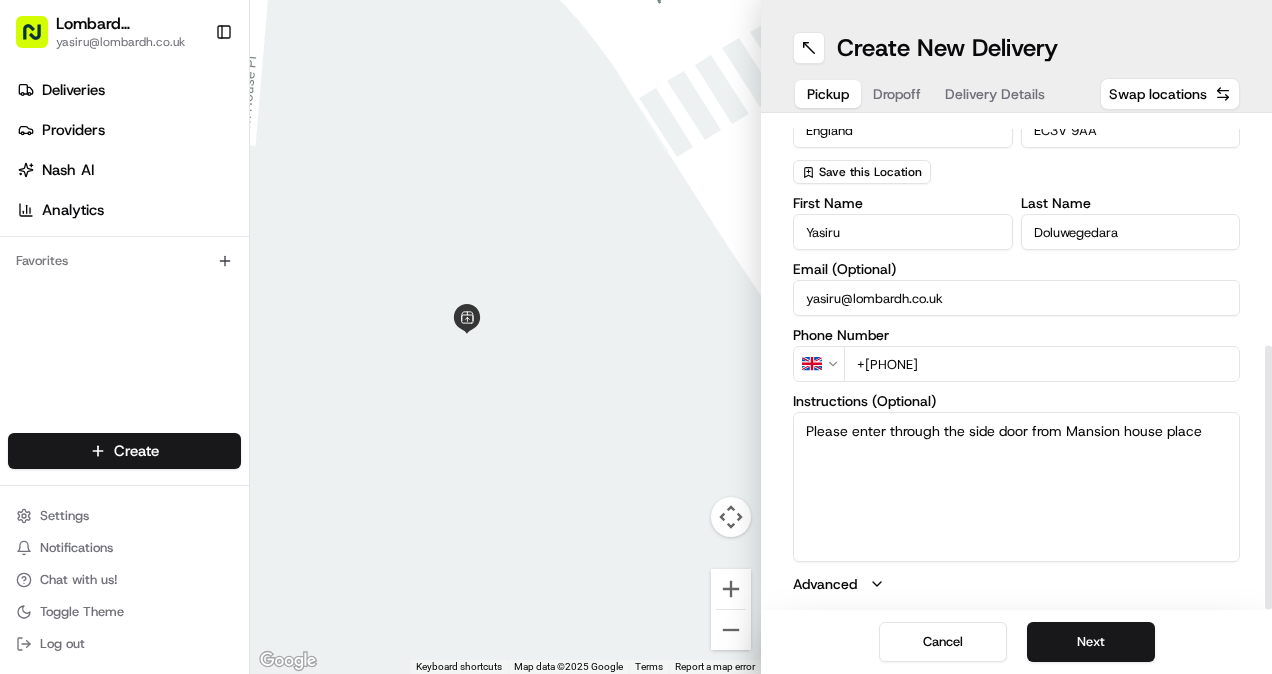 click on "Please enter through the side door from Mansion house place" at bounding box center (1016, 487) 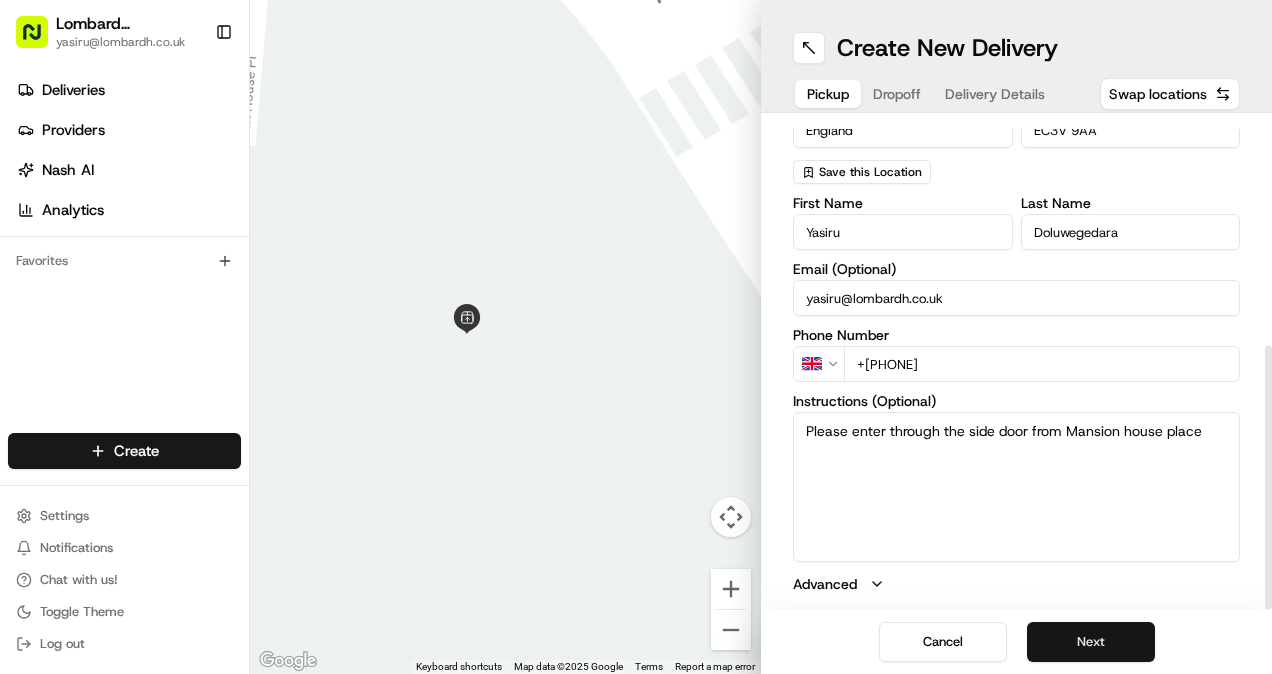 click on "Next" at bounding box center (1091, 642) 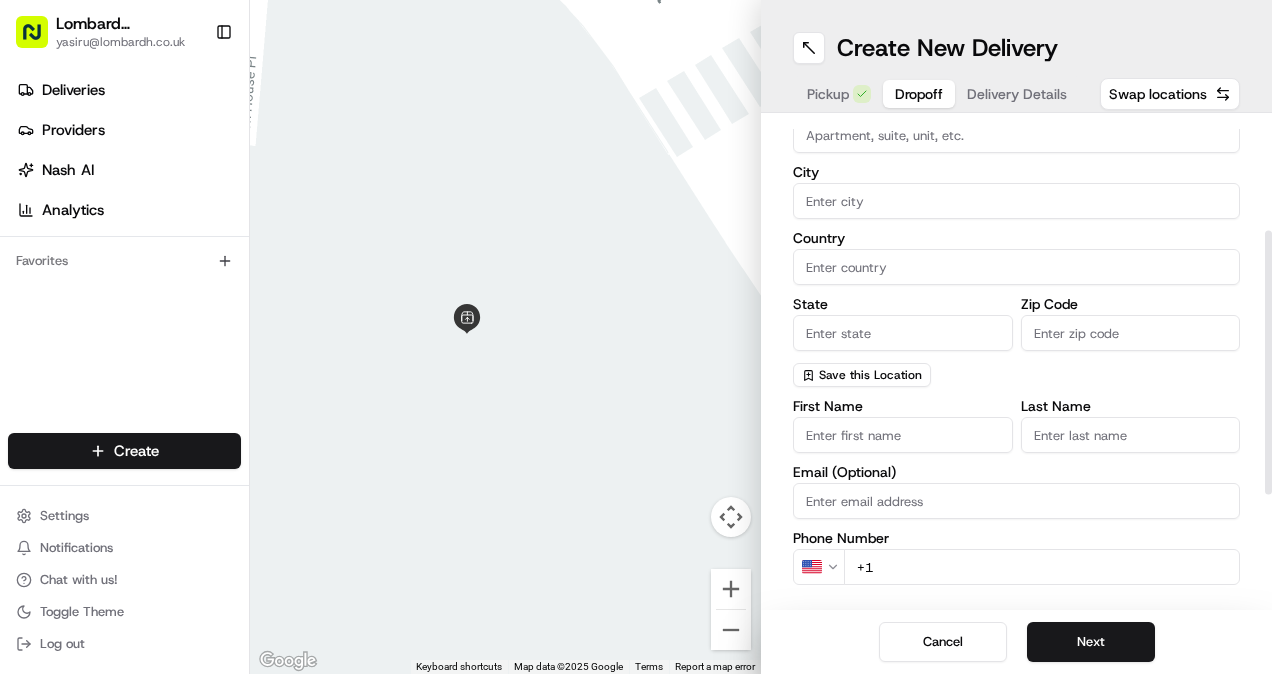 scroll, scrollTop: 0, scrollLeft: 0, axis: both 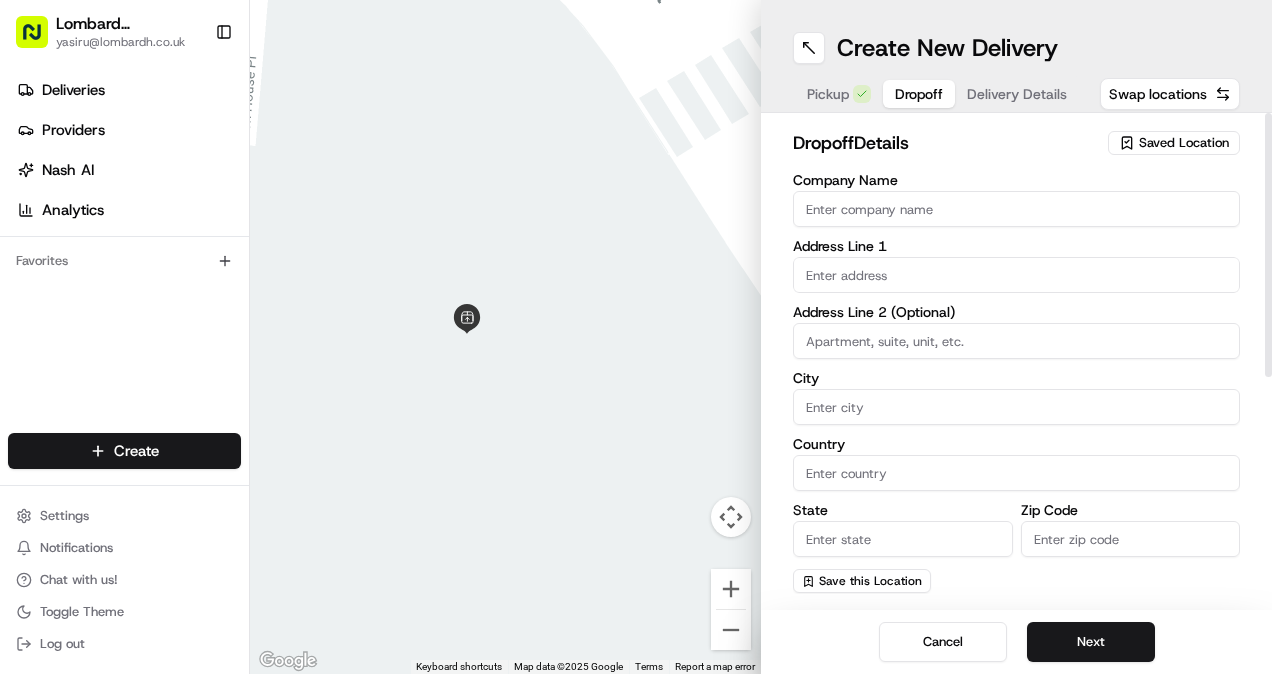 click on "Company Name" at bounding box center (1016, 209) 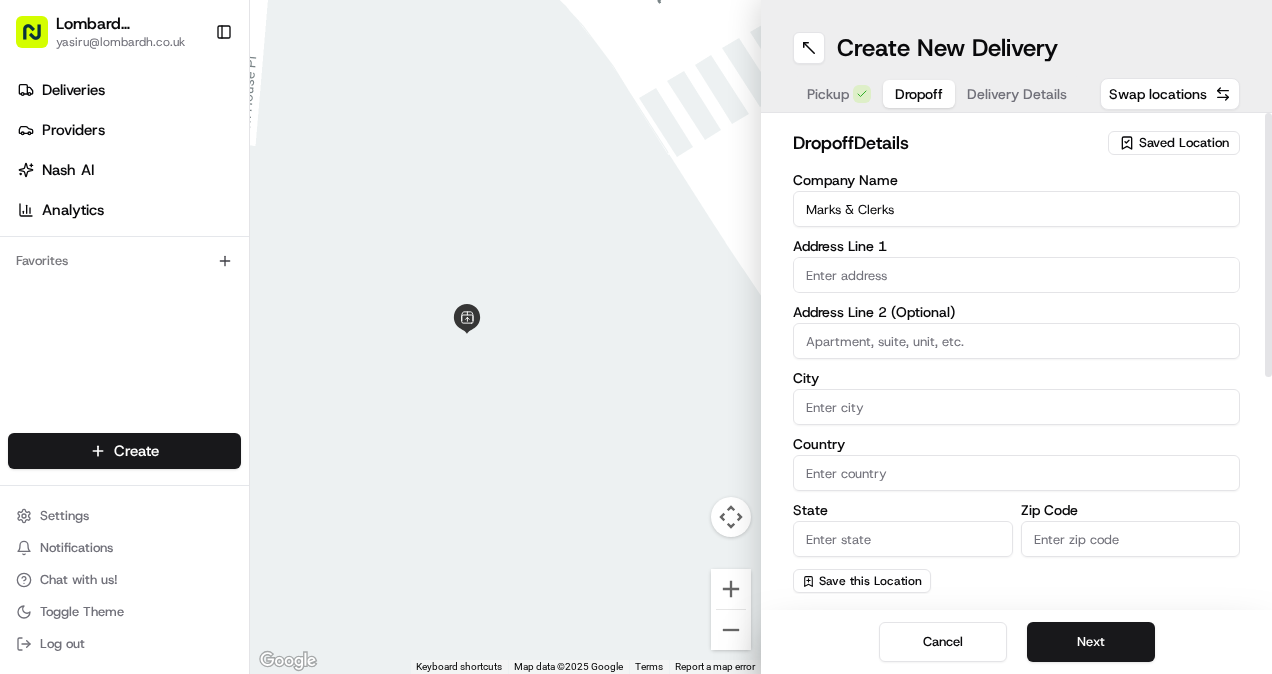 type on "Marks & Clerks" 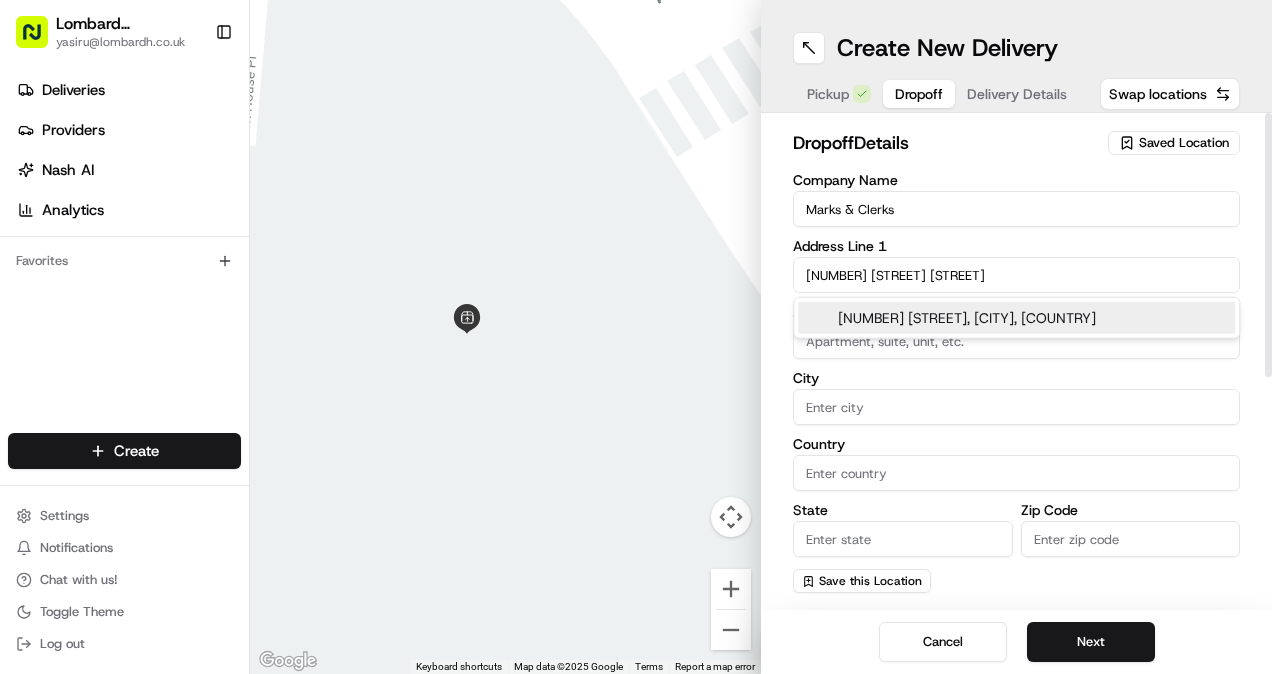 click on "15 New Fetter Lane, London, UK" at bounding box center (1016, 318) 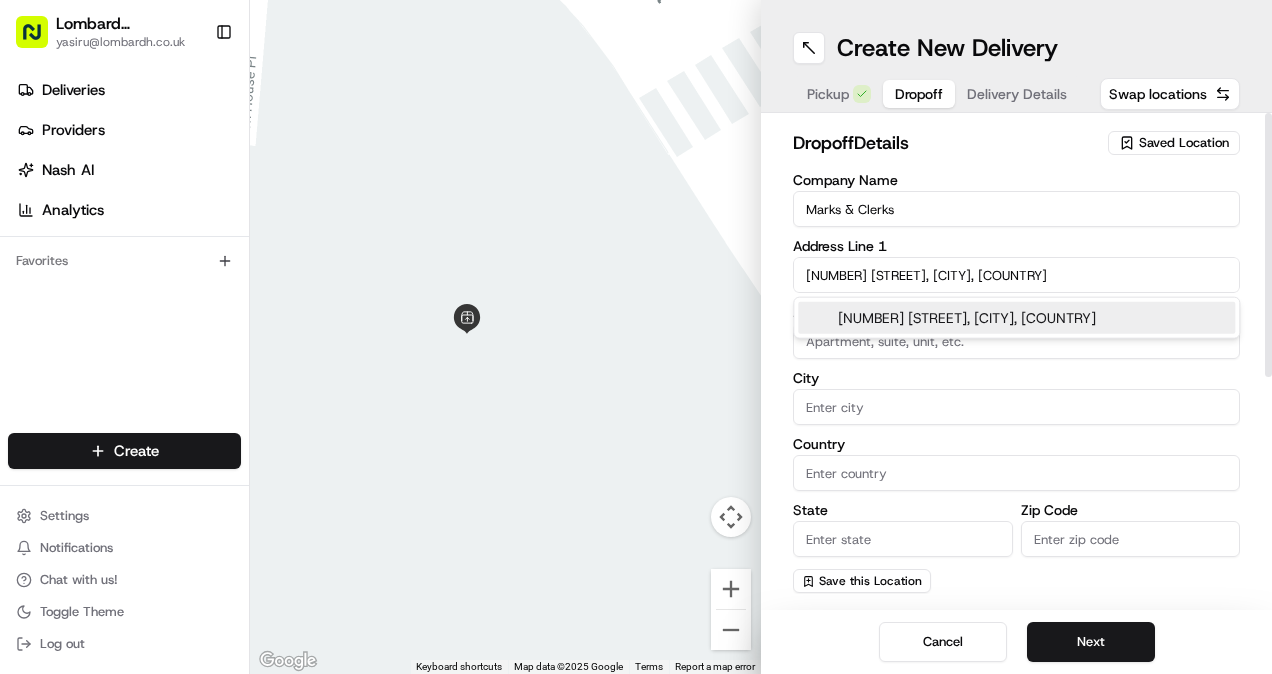 type on "15 New Fetter Ln, London EC4A, UK" 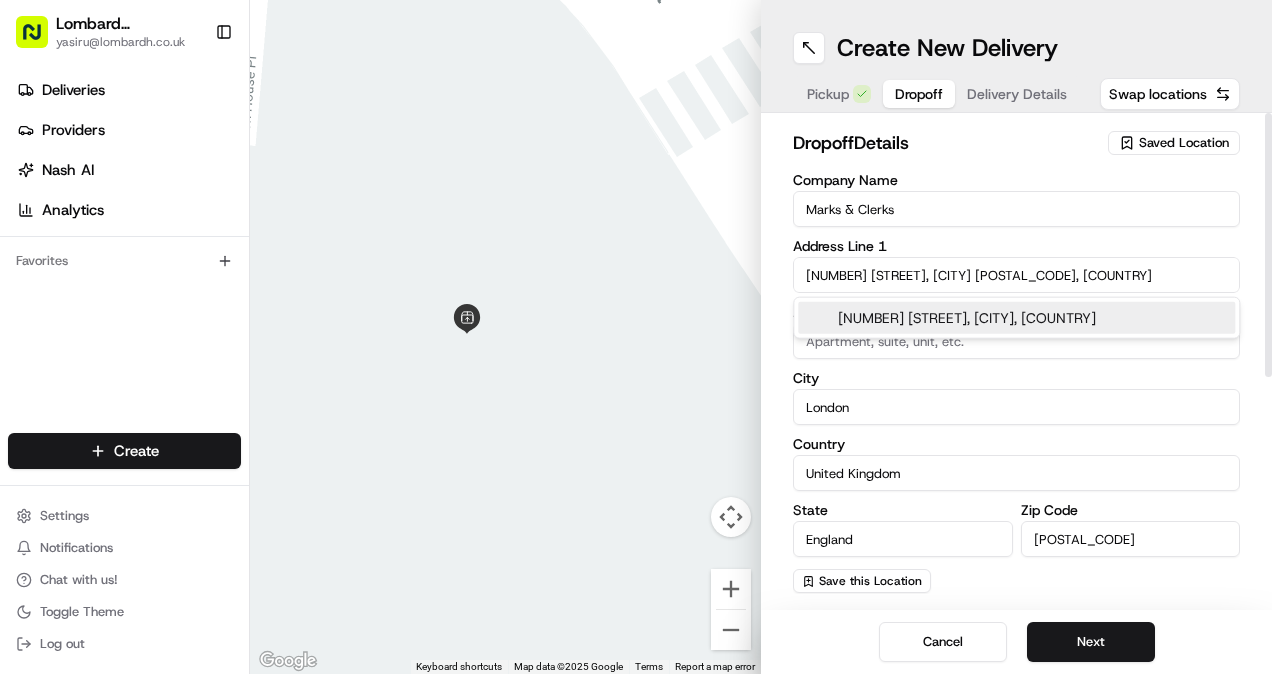 type on "15 New Fetter Lane" 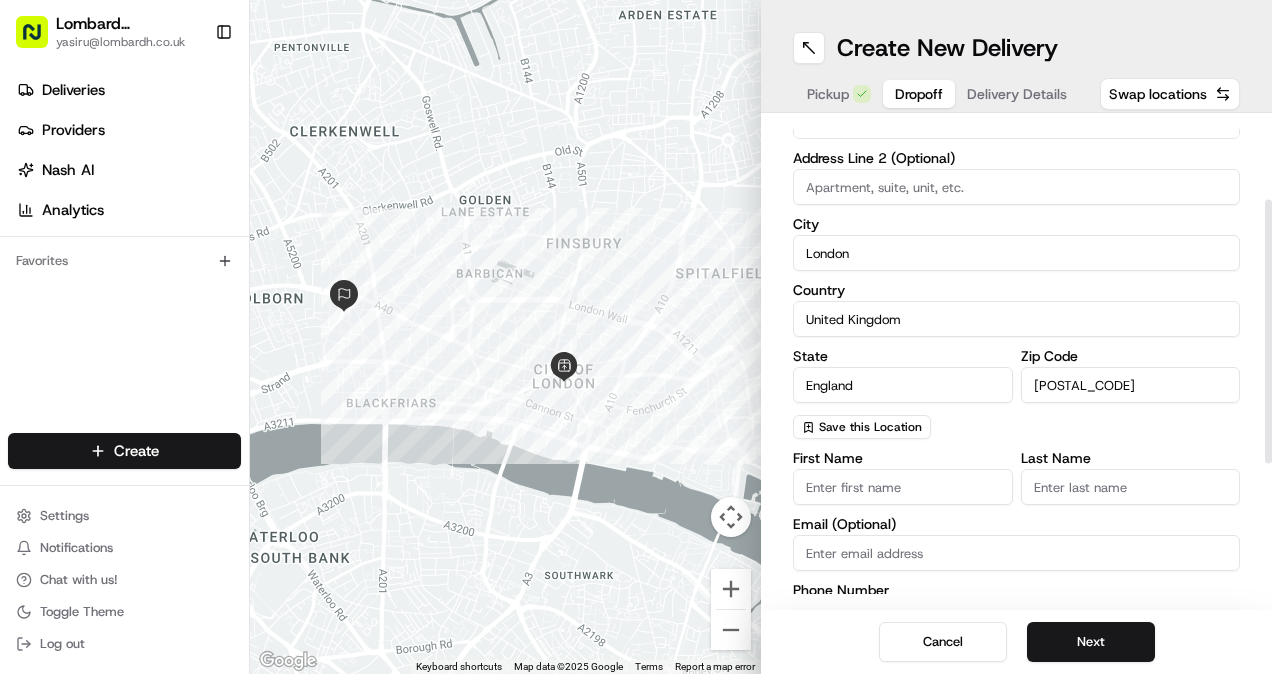 scroll, scrollTop: 155, scrollLeft: 0, axis: vertical 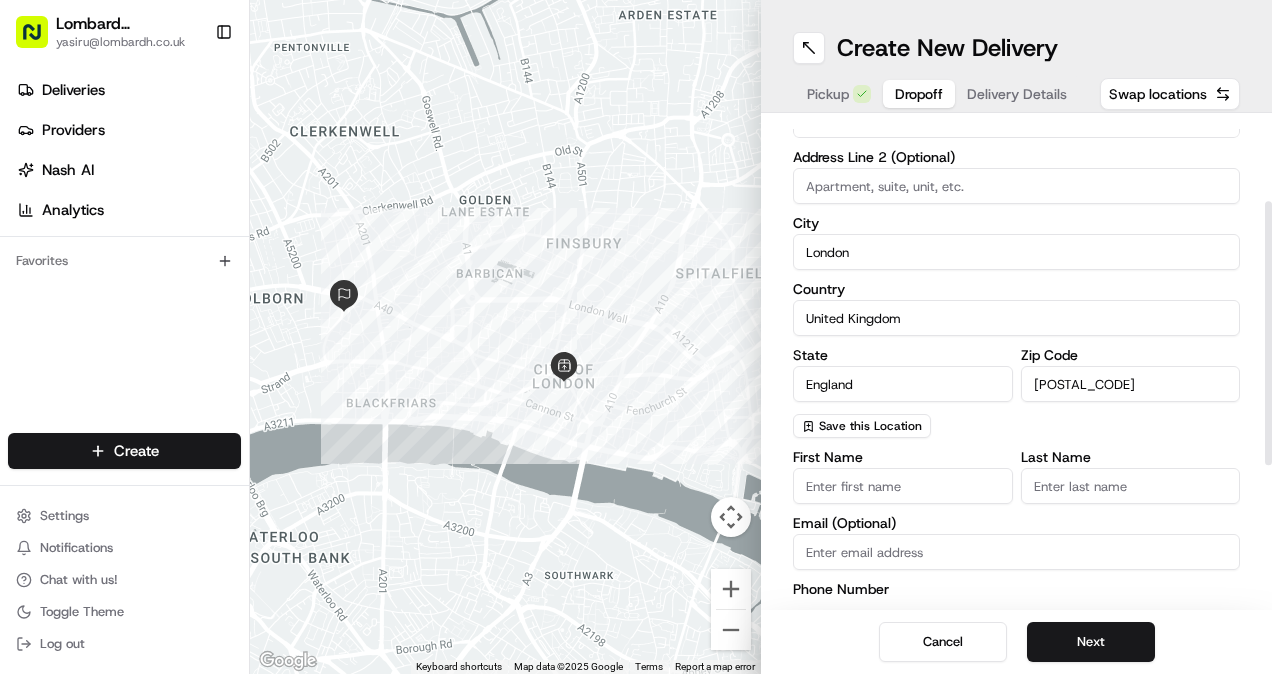 click on "First Name" at bounding box center (903, 486) 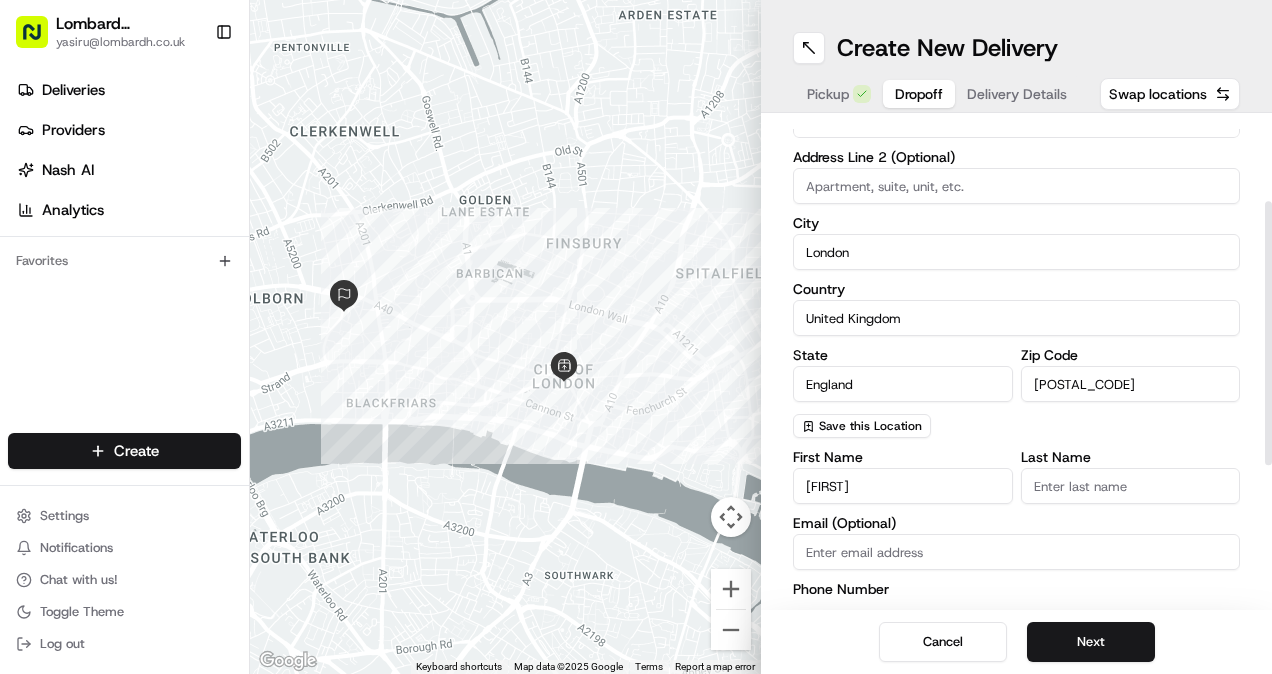 type on "[FIRST]" 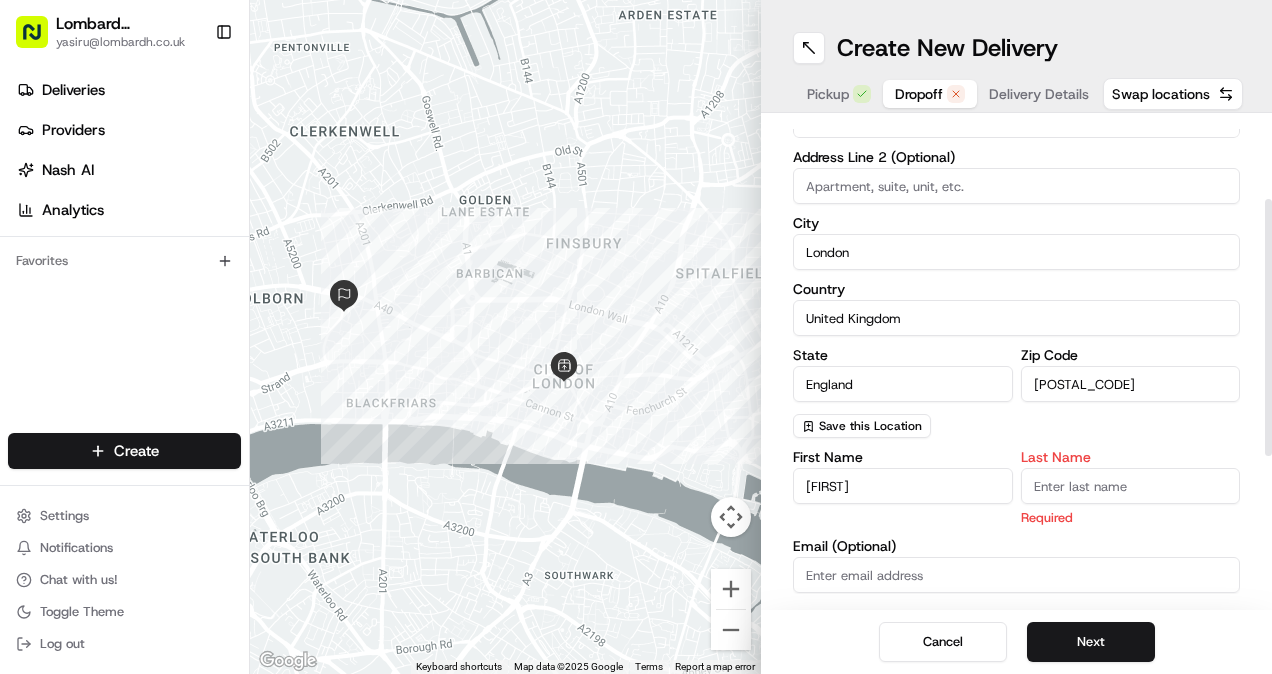 click on "Last Name" at bounding box center [1131, 486] 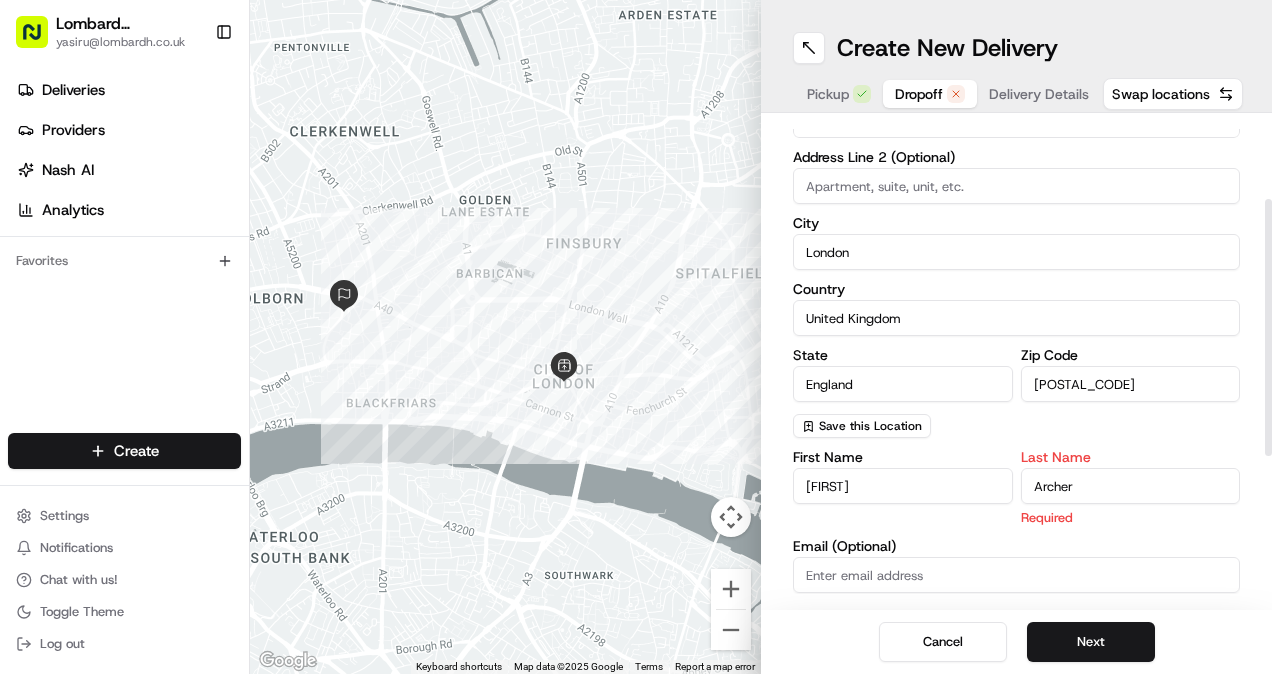 type on "Archer" 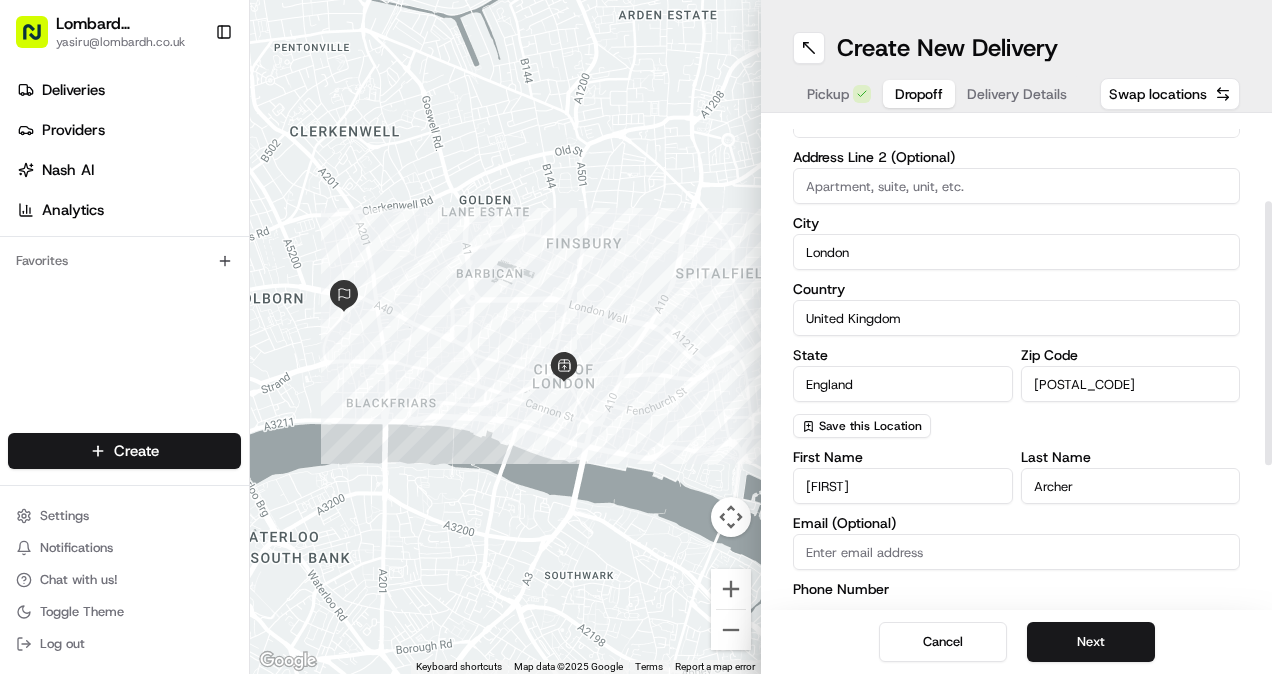 click on "Email (Optional)" at bounding box center (1016, 552) 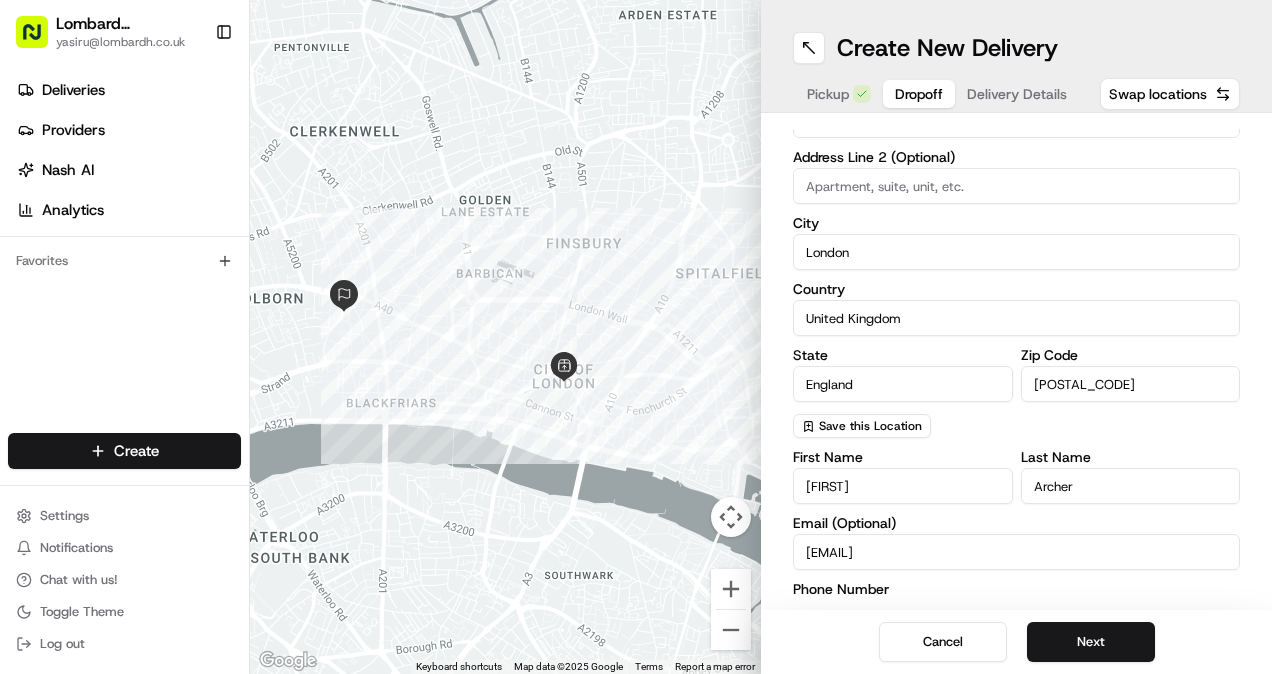 type on "[EMAIL]" 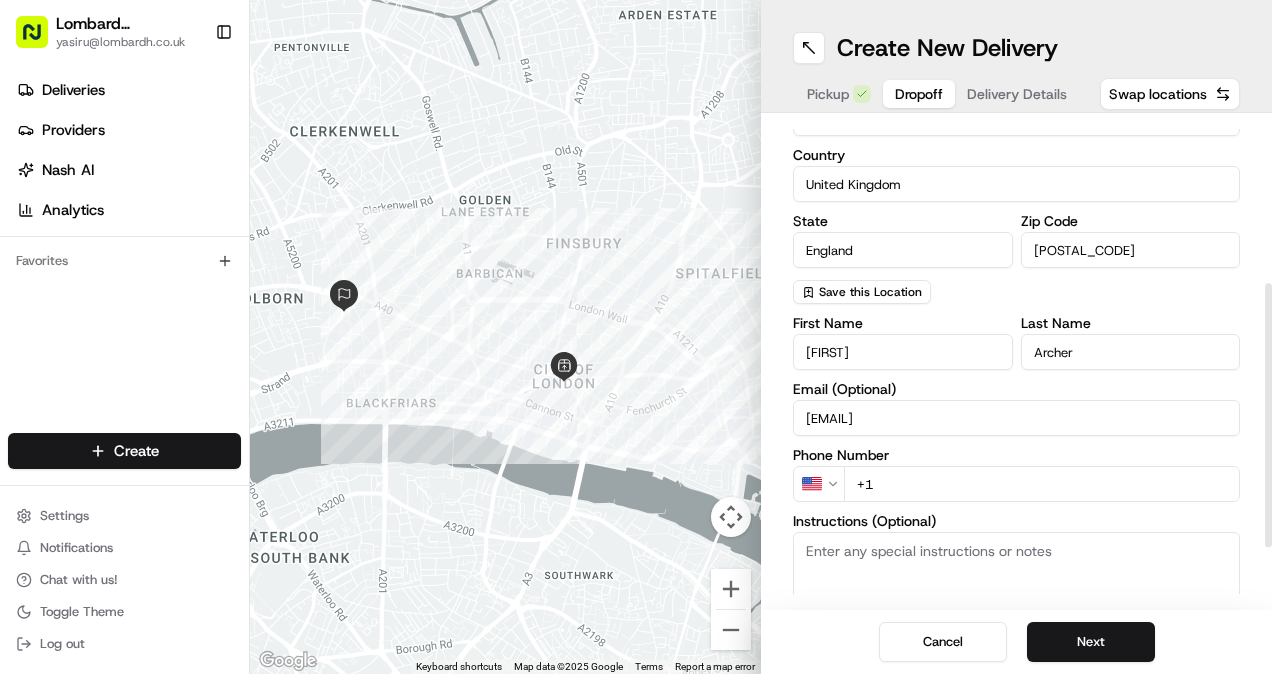 scroll, scrollTop: 305, scrollLeft: 0, axis: vertical 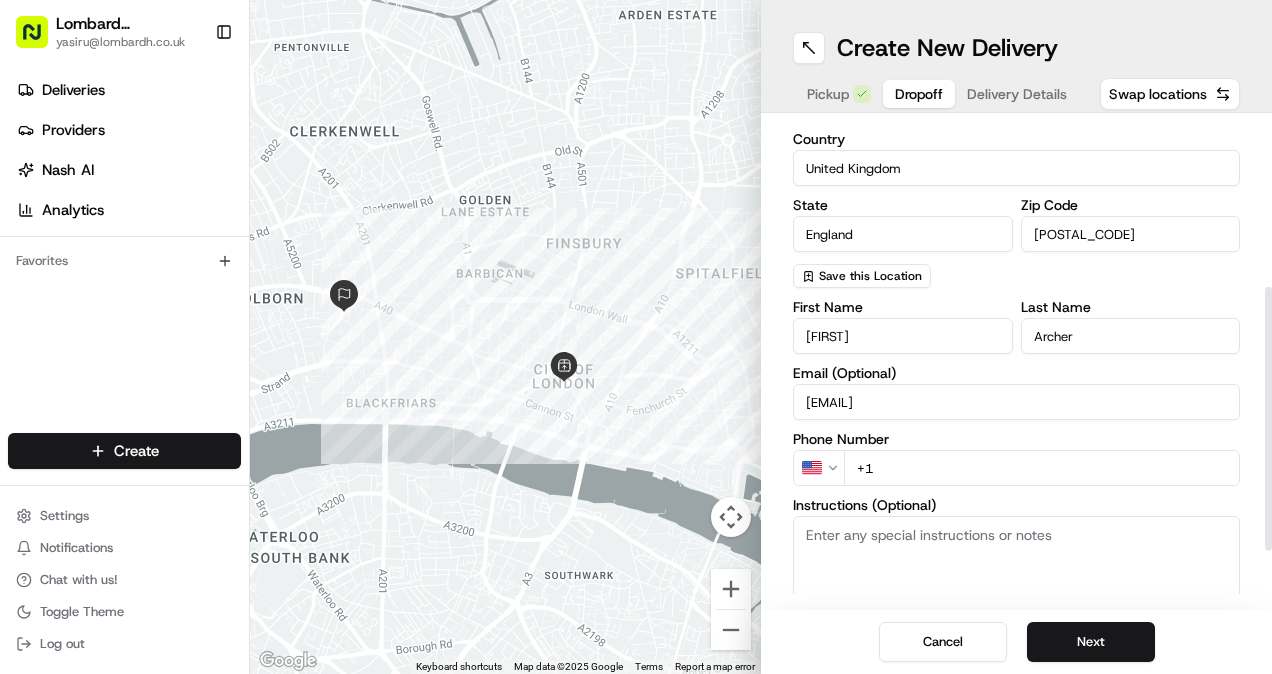 click on "Lombard Hospitality yasiru@lombardh.co.uk Toggle Sidebar Deliveries Providers Nash AI Analytics Favorites Main Menu Members & Organization Organization Users Roles Preferences Customization Tracking Orchestration Automations Dispatch Strategy Locations Pickup Locations Dropoff Locations Billing Billing Refund Requests Integrations Notification Triggers Webhooks API Keys Request Logs Create Settings Notifications Chat with us! Toggle Theme Log out ← Move left → Move right ↑ Move up ↓ Move down + Zoom in - Zoom out Home Jump left by 75% End Jump right by 75% Page Up Jump up by 75% Page Down Jump down by 75% Keyboard shortcuts Map Data Map data ©2025 Google Map data ©2025 Google 200 m  Click to toggle between metric and imperial units Terms Report a map error Create New Delivery Pickup Dropoff Delivery Details Swap locations dropoff  Details Saved Location Company Name Marks & Clerks Address Line 1 15 New Fetter Lane Address Line 2 (Optional) City London Country United Kingdom State US" at bounding box center (636, 337) 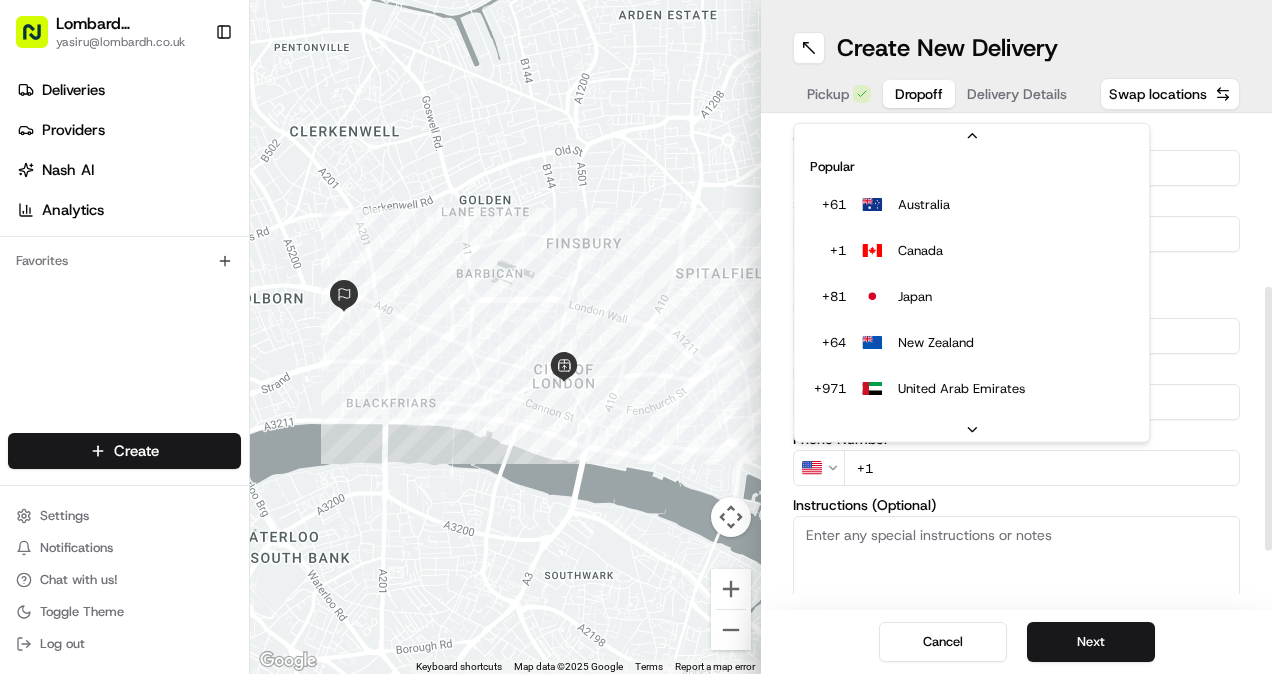 scroll, scrollTop: 85, scrollLeft: 0, axis: vertical 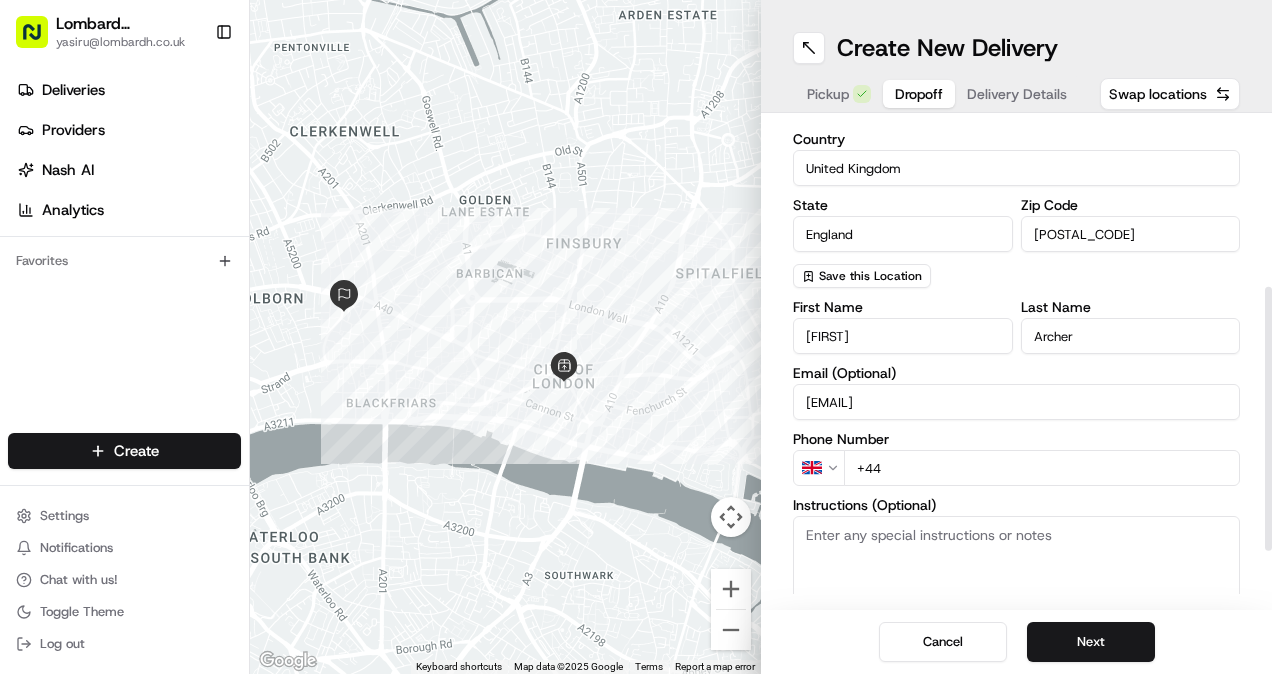 click on "+44" at bounding box center [1042, 468] 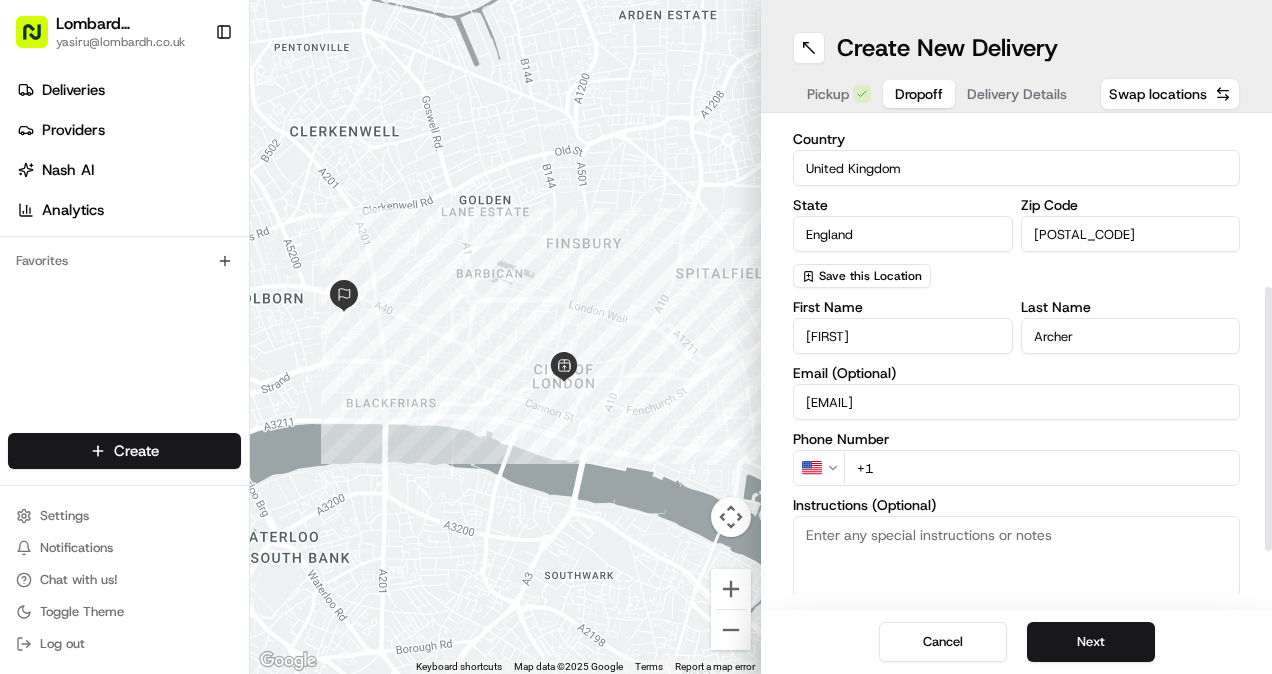drag, startPoint x: 890, startPoint y: 472, endPoint x: 852, endPoint y: 473, distance: 38.013157 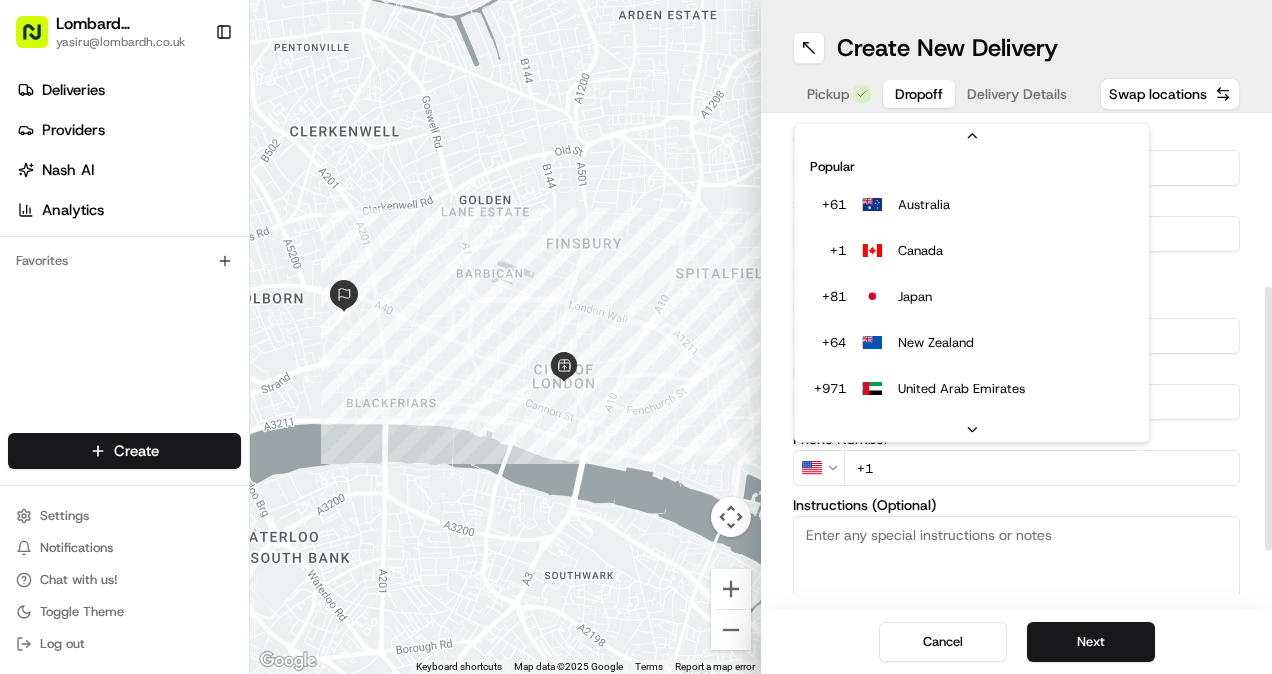 scroll, scrollTop: 85, scrollLeft: 0, axis: vertical 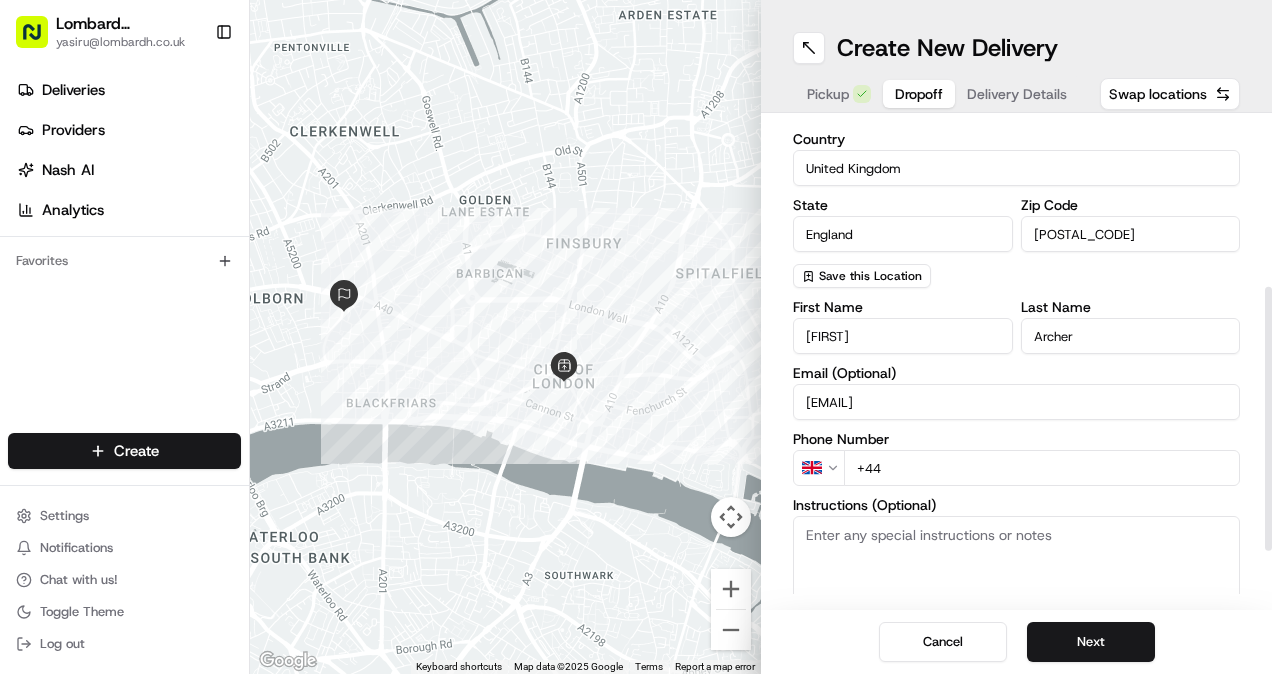 click on "+44" at bounding box center [1042, 468] 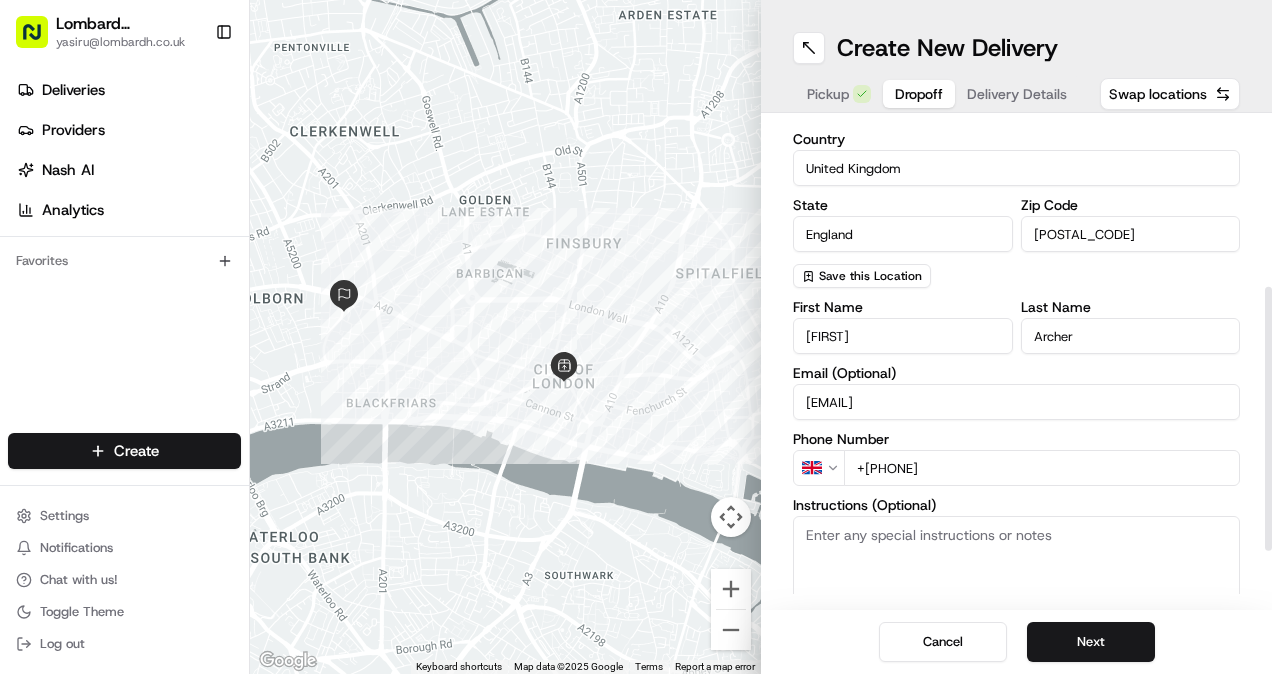 click on "+44 20 7420 2001" at bounding box center [1042, 468] 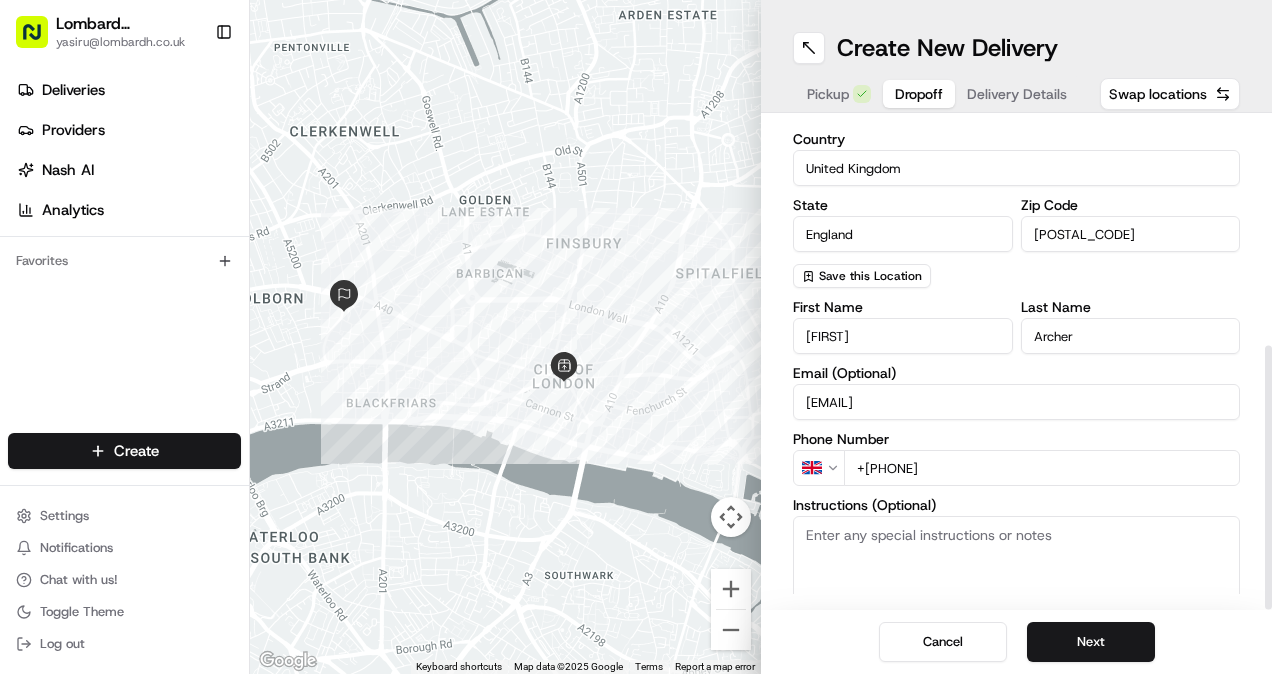 scroll, scrollTop: 409, scrollLeft: 0, axis: vertical 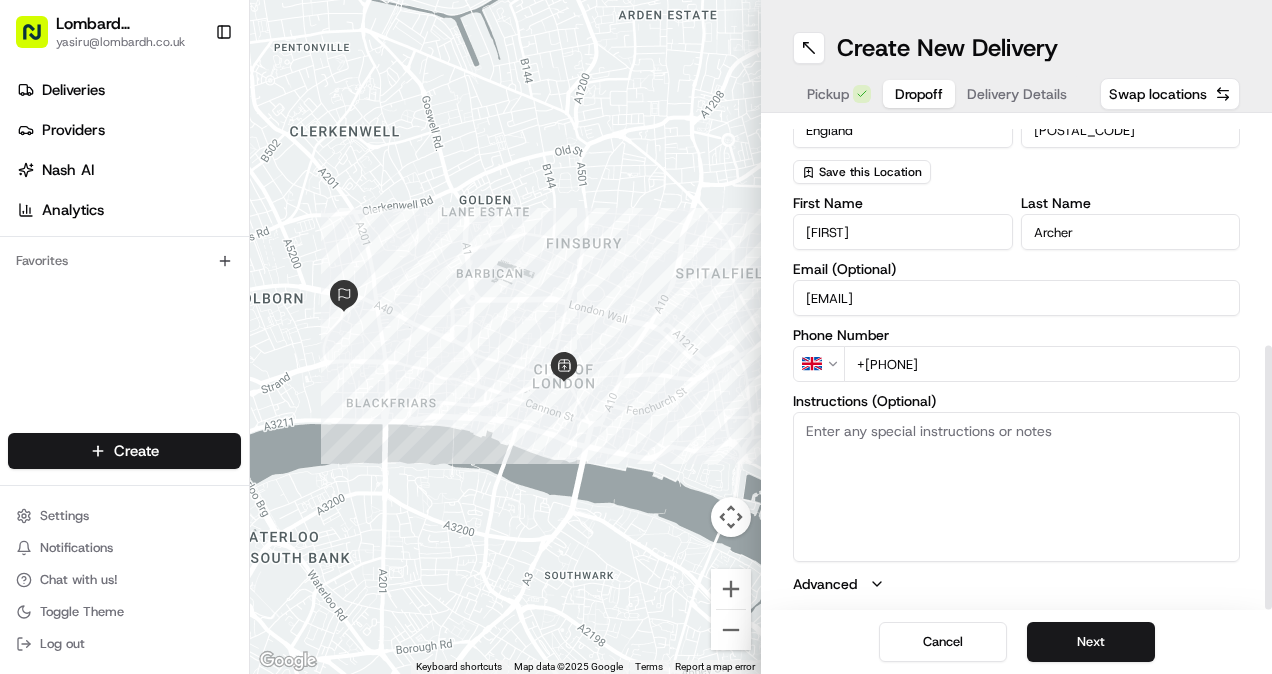 type on "+44 20 7420 4001" 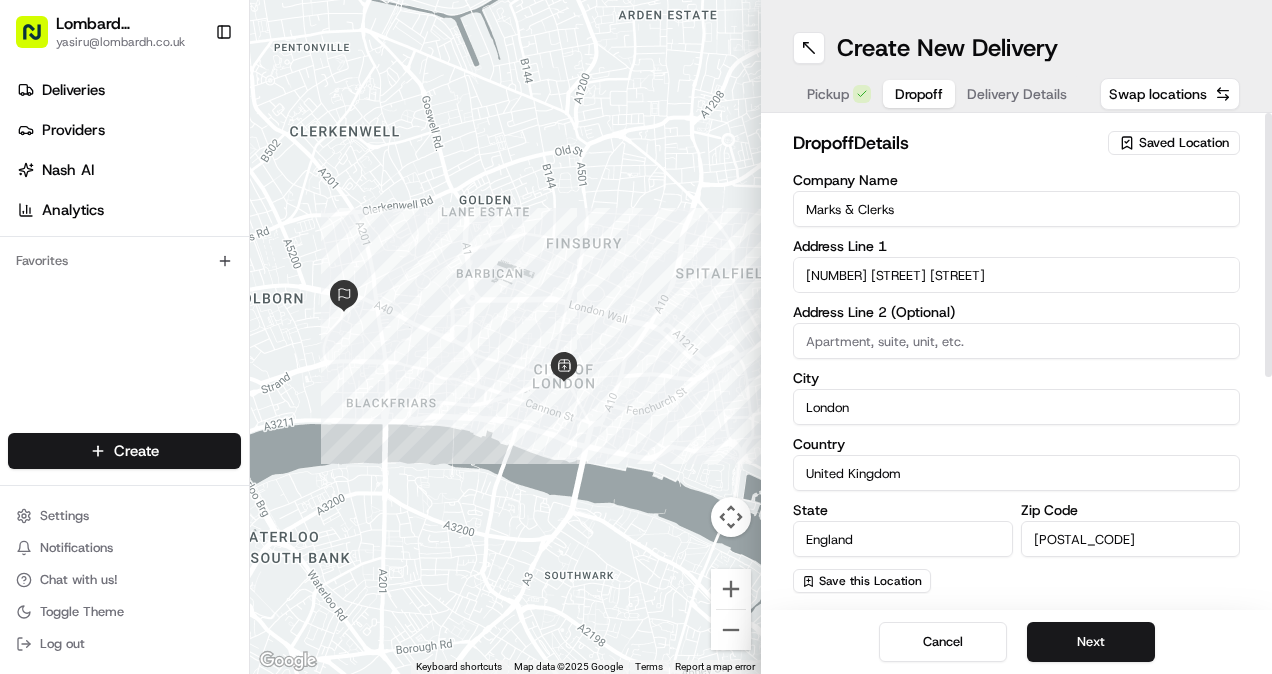 scroll, scrollTop: 409, scrollLeft: 0, axis: vertical 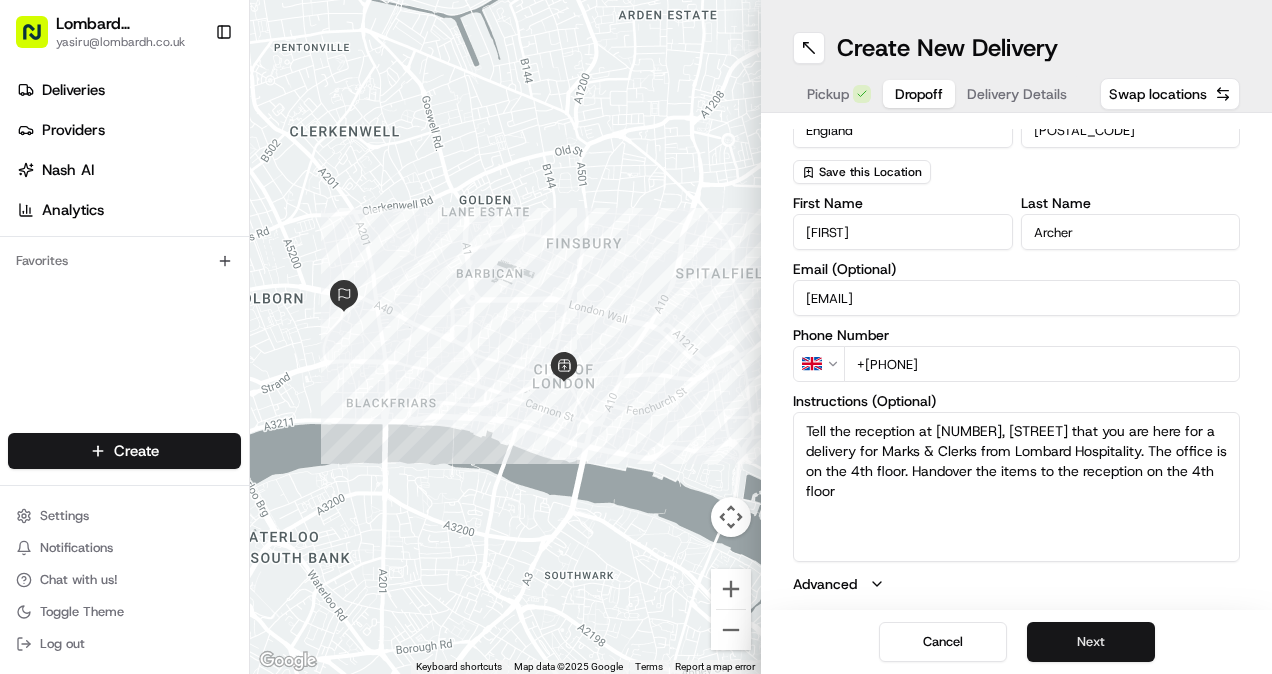 type on "Tell the reception at [NUMBER], [STREET] that you are here for a delivery for Marks & Clerks from Lombard Hospitality. The office is on the [NUMBER]th floor. Handover the items to the reception on the [NUMBER]th floor" 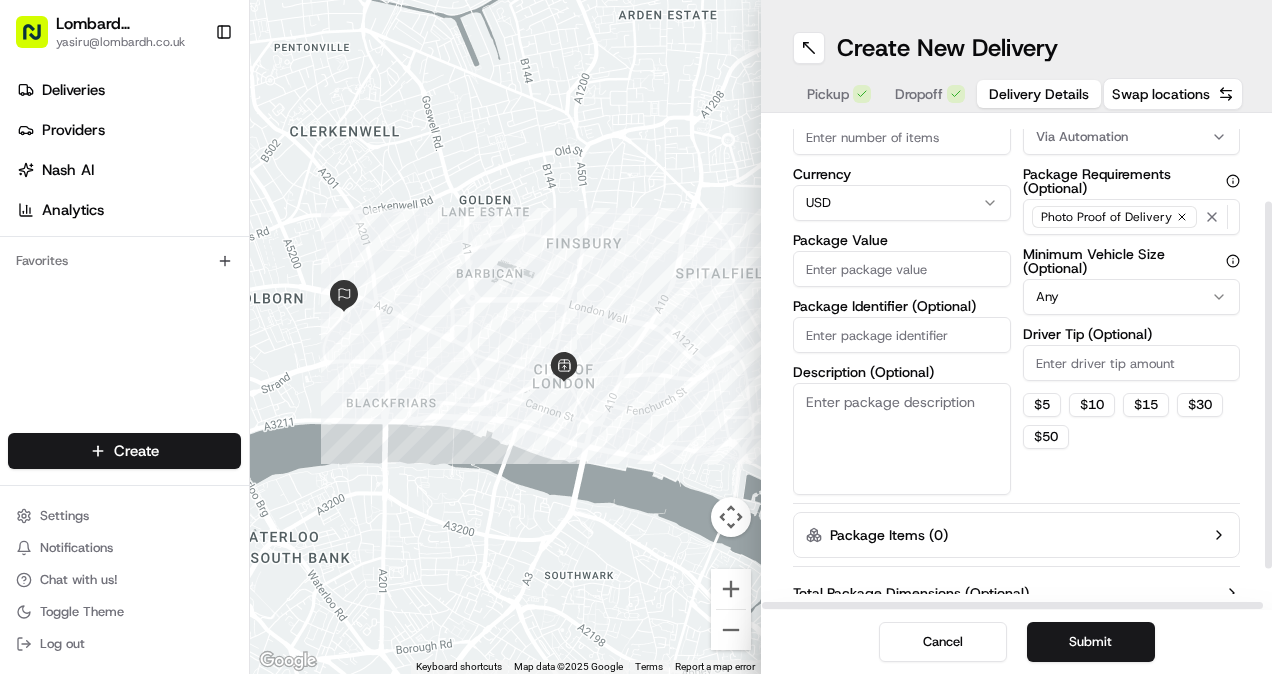 scroll, scrollTop: 0, scrollLeft: 0, axis: both 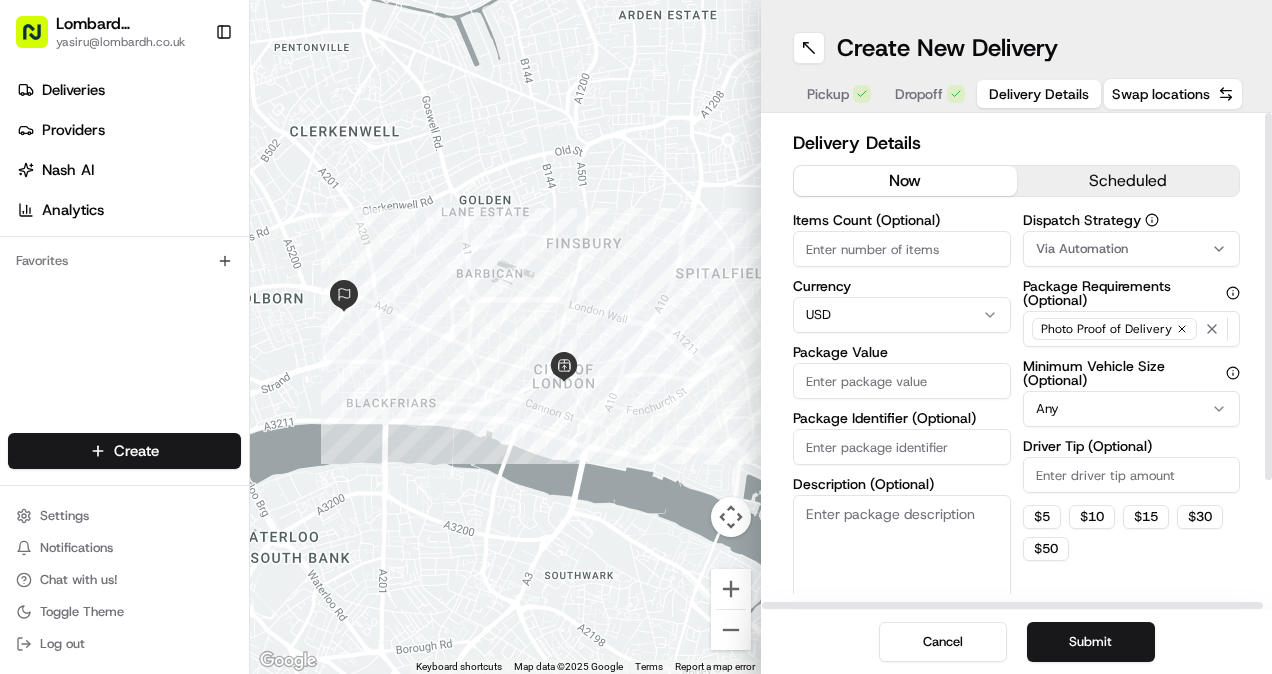 click on "scheduled" at bounding box center [1128, 181] 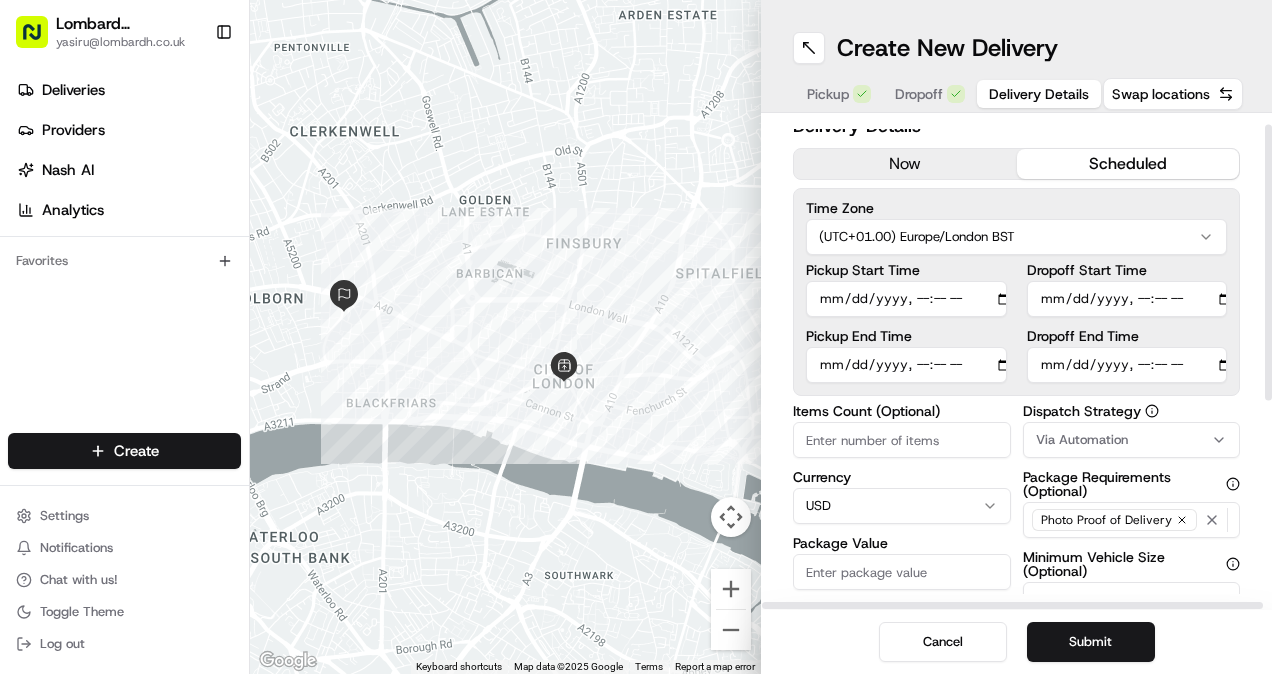 scroll, scrollTop: 19, scrollLeft: 0, axis: vertical 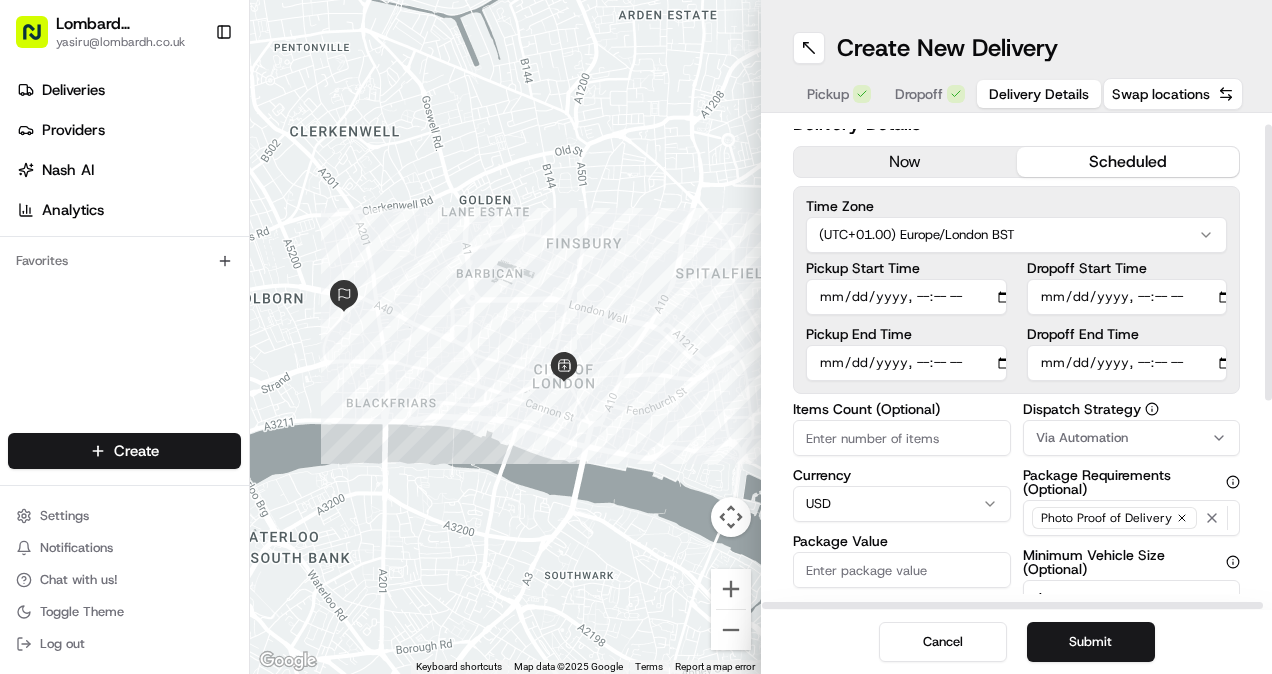 click on "Pickup Start Time" at bounding box center (906, 297) 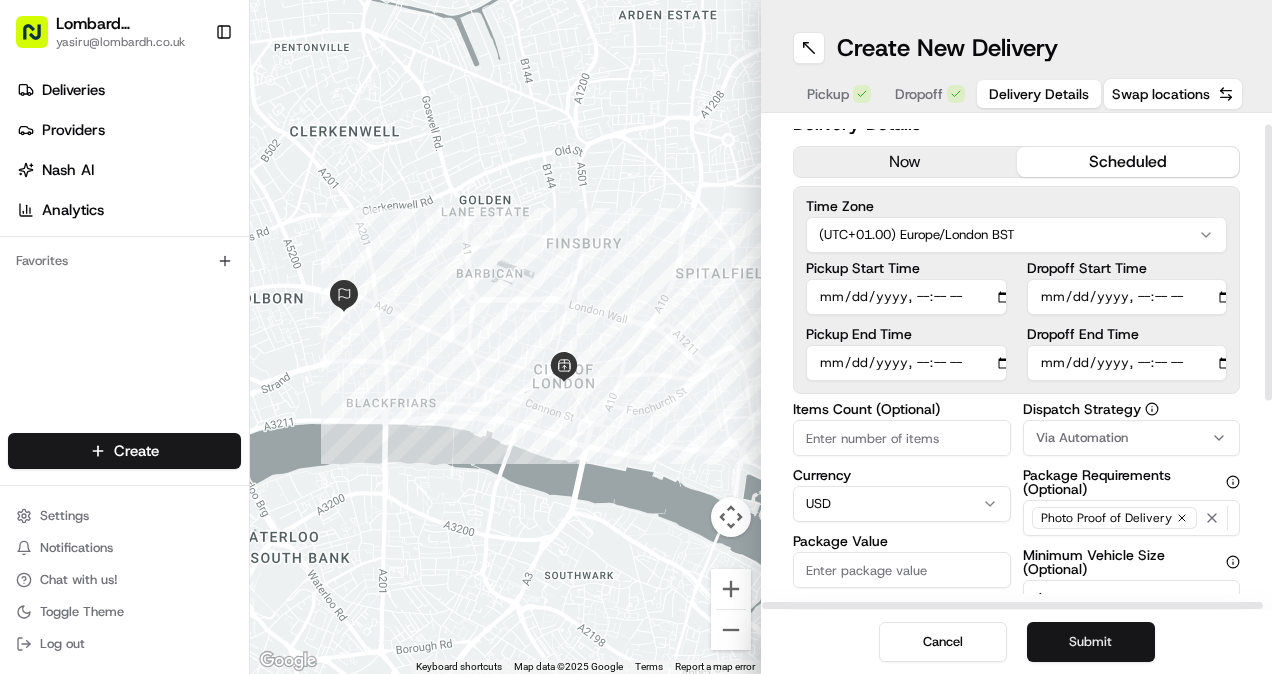 type on "2025-08-07T10:30" 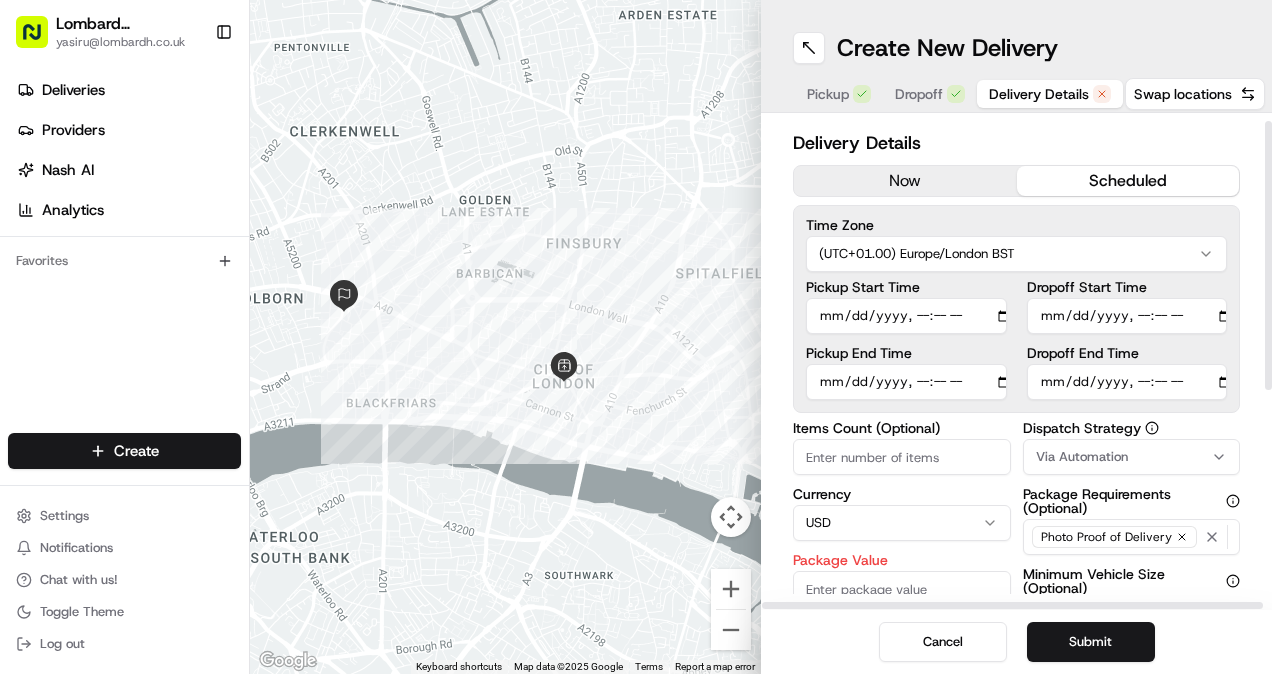 scroll, scrollTop: 32, scrollLeft: 0, axis: vertical 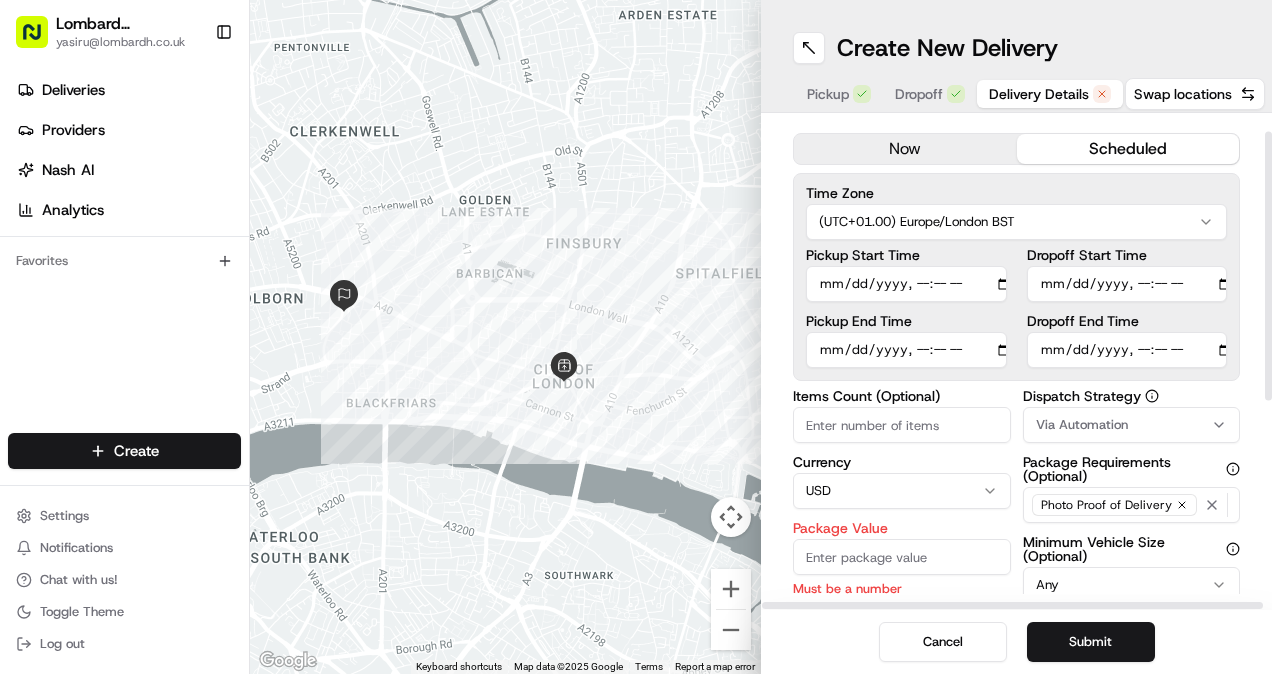 click on "Dropoff Start Time" at bounding box center [1127, 284] 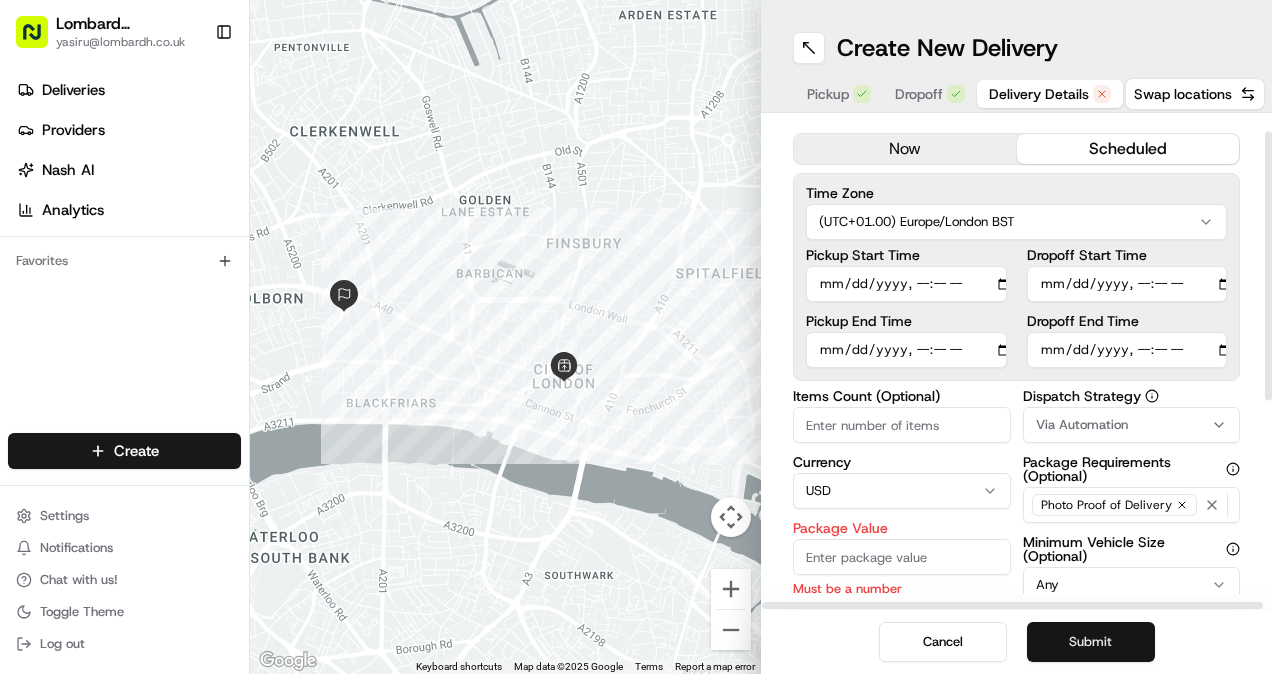 type on "2025-08-07T11:00" 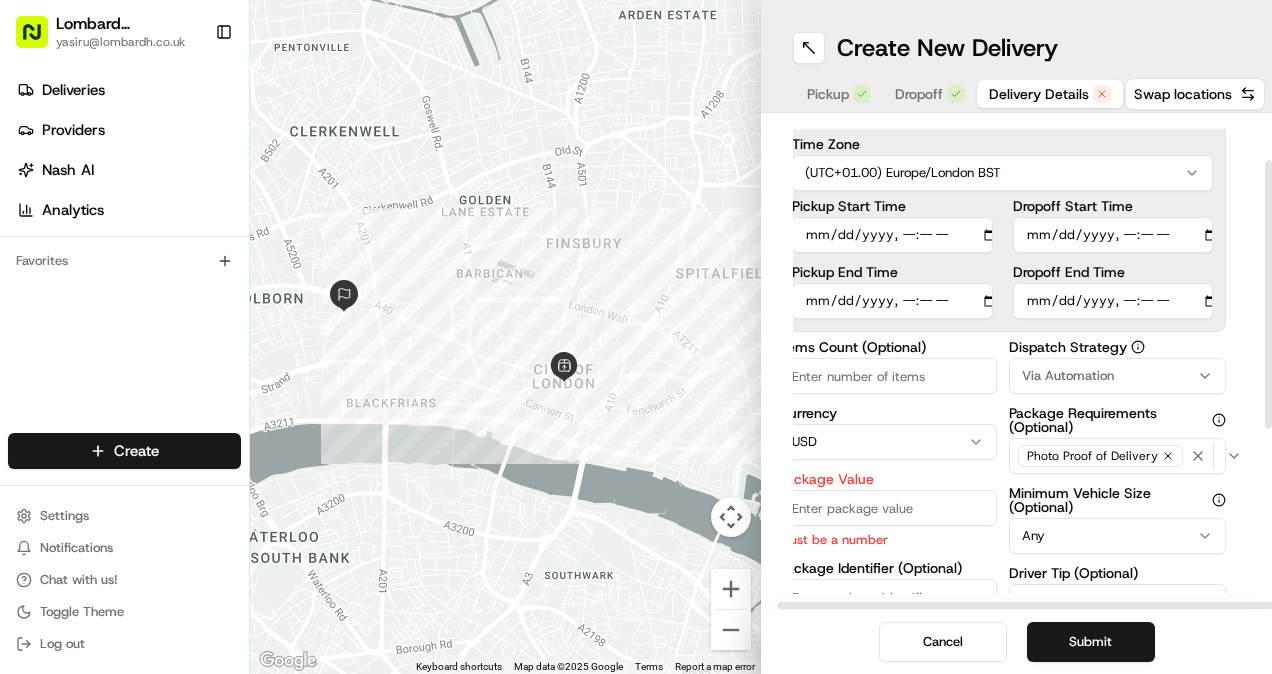 scroll, scrollTop: 82, scrollLeft: 14, axis: both 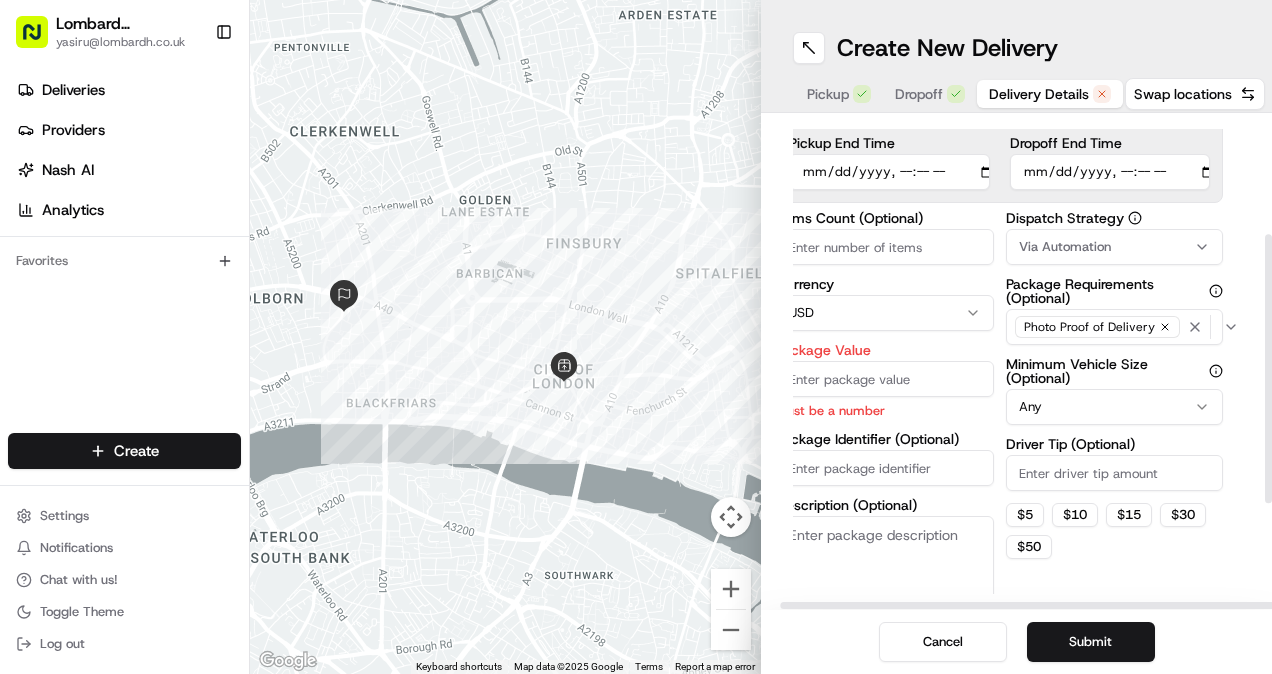 click on "Via Automation" at bounding box center (1115, 247) 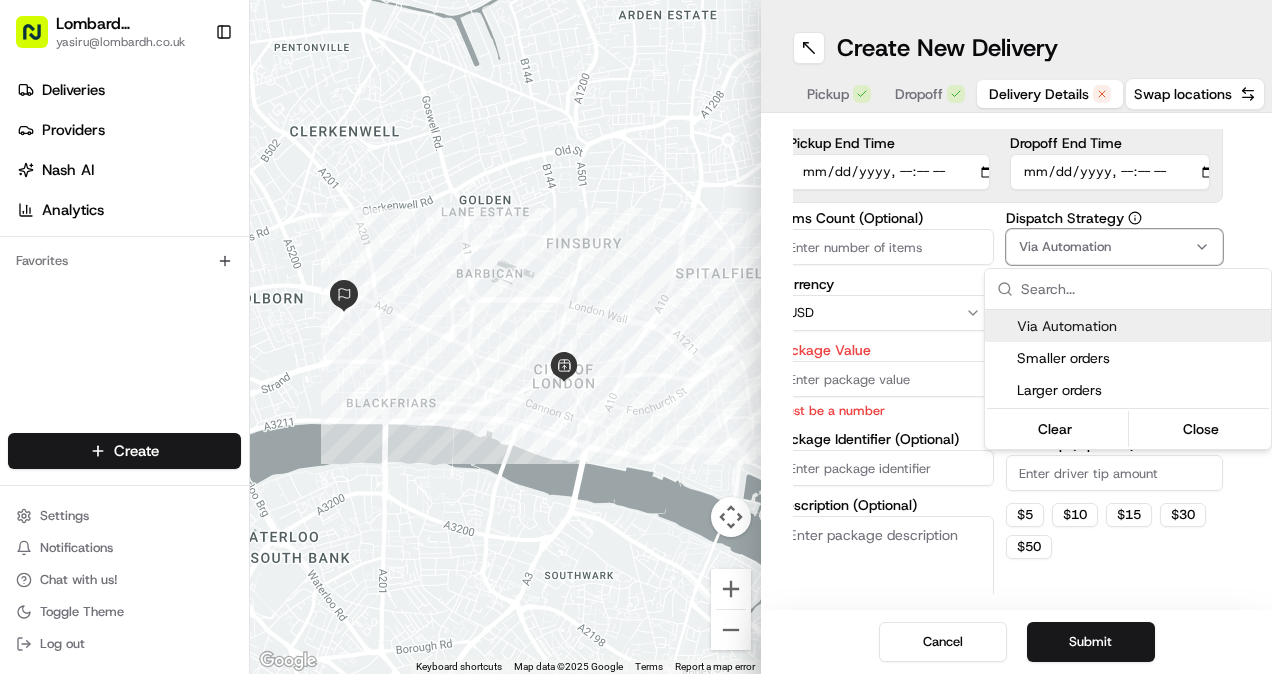 click on "Via Automation" at bounding box center [1140, 326] 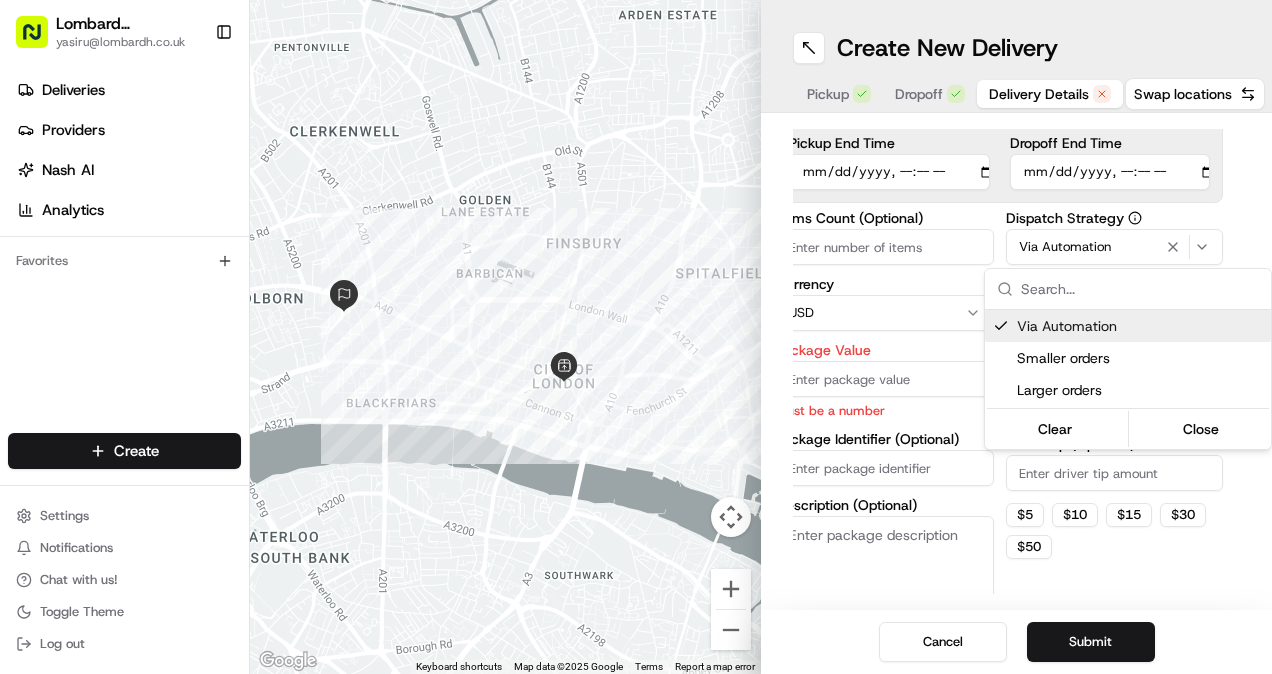 click on "Lombard Hospitality yasiru@lombardh.co.uk Toggle Sidebar Deliveries Providers Nash AI Analytics Favorites Main Menu Members & Organization Organization Users Roles Preferences Customization Tracking Orchestration Automations Dispatch Strategy Locations Pickup Locations Dropoff Locations Billing Billing Refund Requests Integrations Notification Triggers Webhooks API Keys Request Logs Create Settings Notifications Chat with us! Toggle Theme Log out ← Move left → Move right ↑ Move up ↓ Move down + Zoom in - Zoom out Home Jump left by 75% End Jump right by 75% Page Up Jump up by 75% Page Down Jump down by 75% Keyboard shortcuts Map Data Map data ©2025 Google Map data ©2025 Google 200 m  Click to toggle between metric and imperial units Terms Report a map error Create New Delivery Pickup Dropoff Delivery Details Swap locations Delivery Details now scheduled Time Zone (UTC+01.00) Europe/London BST Pickup Start Time Pickup End Time Dropoff Start Time Dropoff End Time Items Count (Optional)" at bounding box center [636, 337] 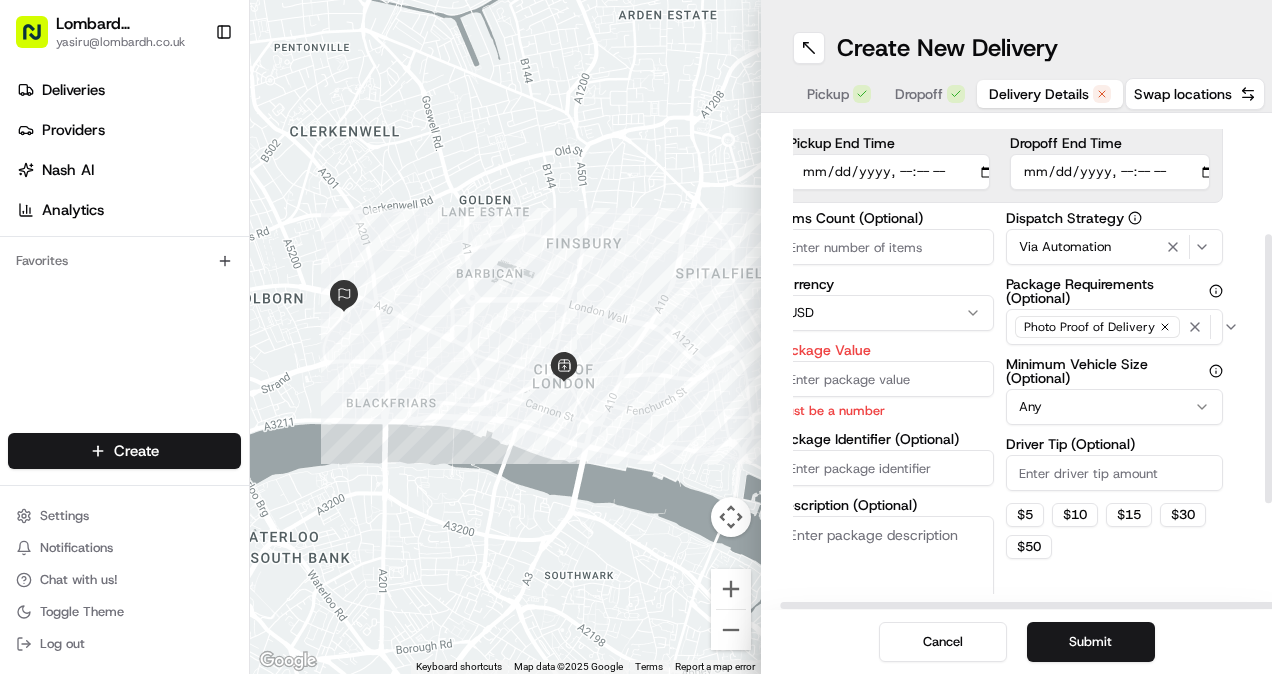 scroll, scrollTop: 218, scrollLeft: 0, axis: vertical 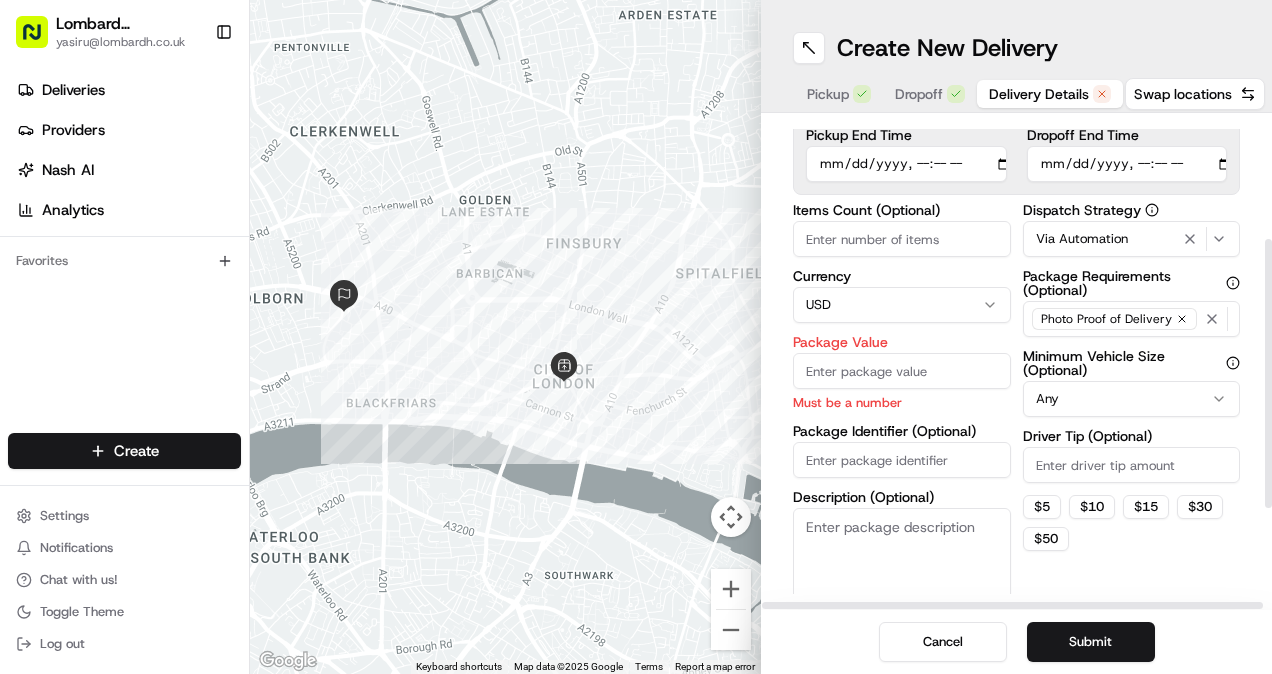 click on "Lombard Hospitality yasiru@lombardh.co.uk Toggle Sidebar Deliveries Providers Nash AI Analytics Favorites Main Menu Members & Organization Organization Users Roles Preferences Customization Tracking Orchestration Automations Dispatch Strategy Locations Pickup Locations Dropoff Locations Billing Billing Refund Requests Integrations Notification Triggers Webhooks API Keys Request Logs Create Settings Notifications Chat with us! Toggle Theme Log out ← Move left → Move right ↑ Move up ↓ Move down + Zoom in - Zoom out Home Jump left by 75% End Jump right by 75% Page Up Jump up by 75% Page Down Jump down by 75% Keyboard shortcuts Map Data Map data ©2025 Google Map data ©2025 Google 200 m  Click to toggle between metric and imperial units Terms Report a map error Create New Delivery Pickup Dropoff Delivery Details Swap locations Delivery Details now scheduled Time Zone (UTC+01.00) Europe/London BST Pickup Start Time Pickup End Time Dropoff Start Time Dropoff End Time Items Count (Optional)" at bounding box center (636, 337) 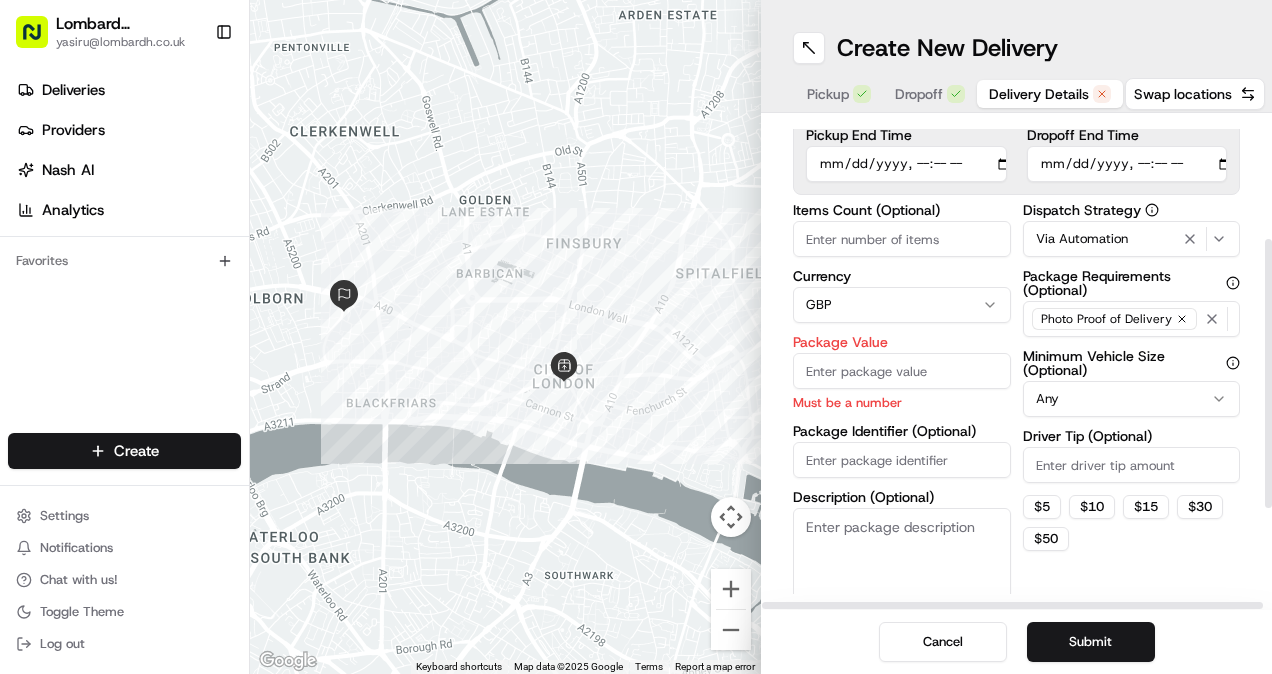 click on "Package Value" at bounding box center (902, 371) 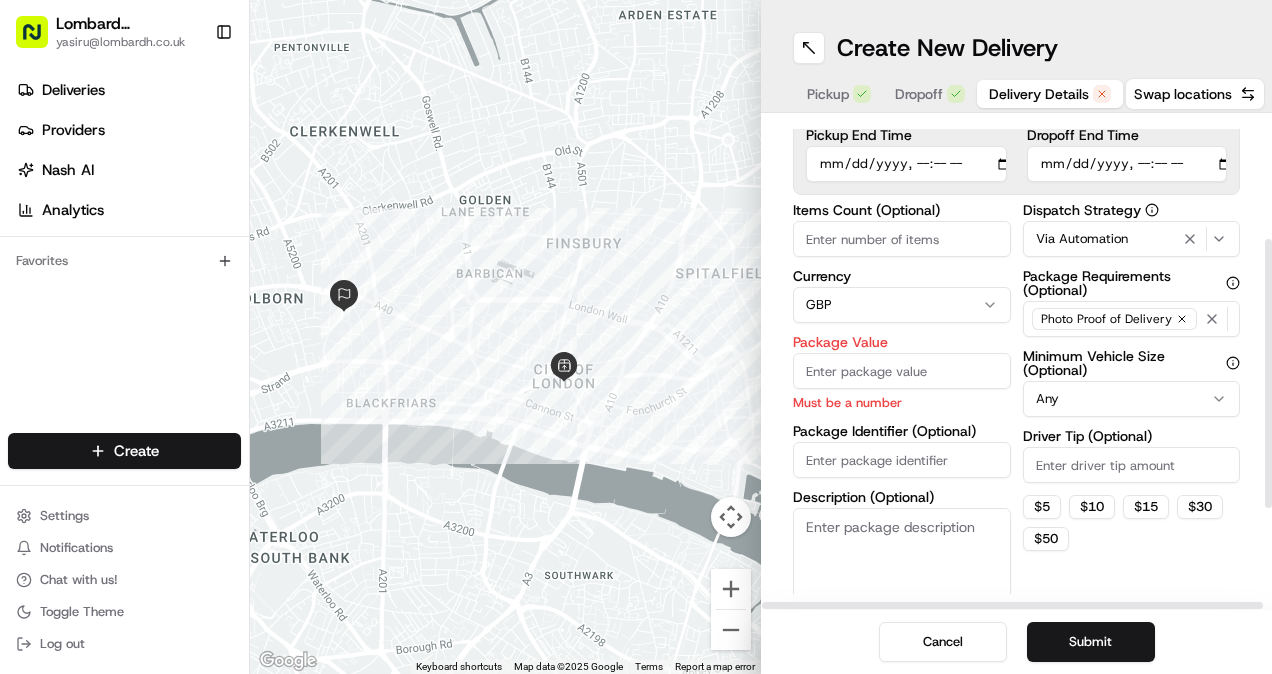 click on "Package Value" at bounding box center (902, 371) 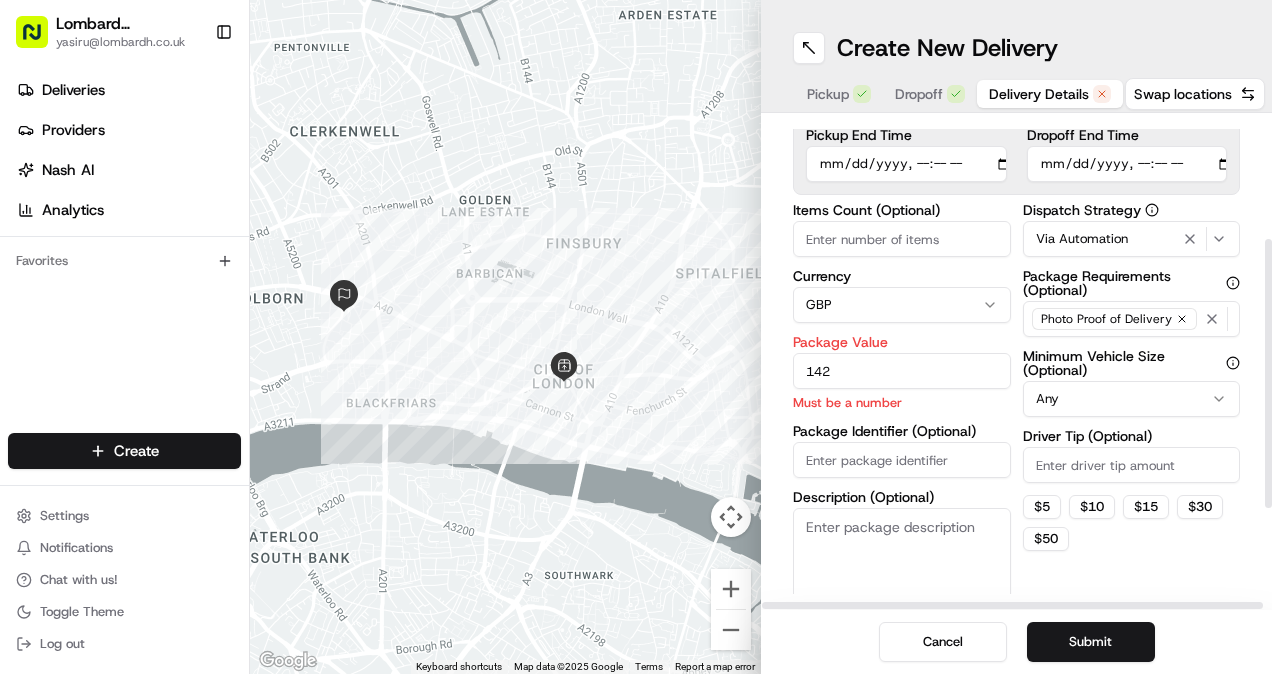 type on "142" 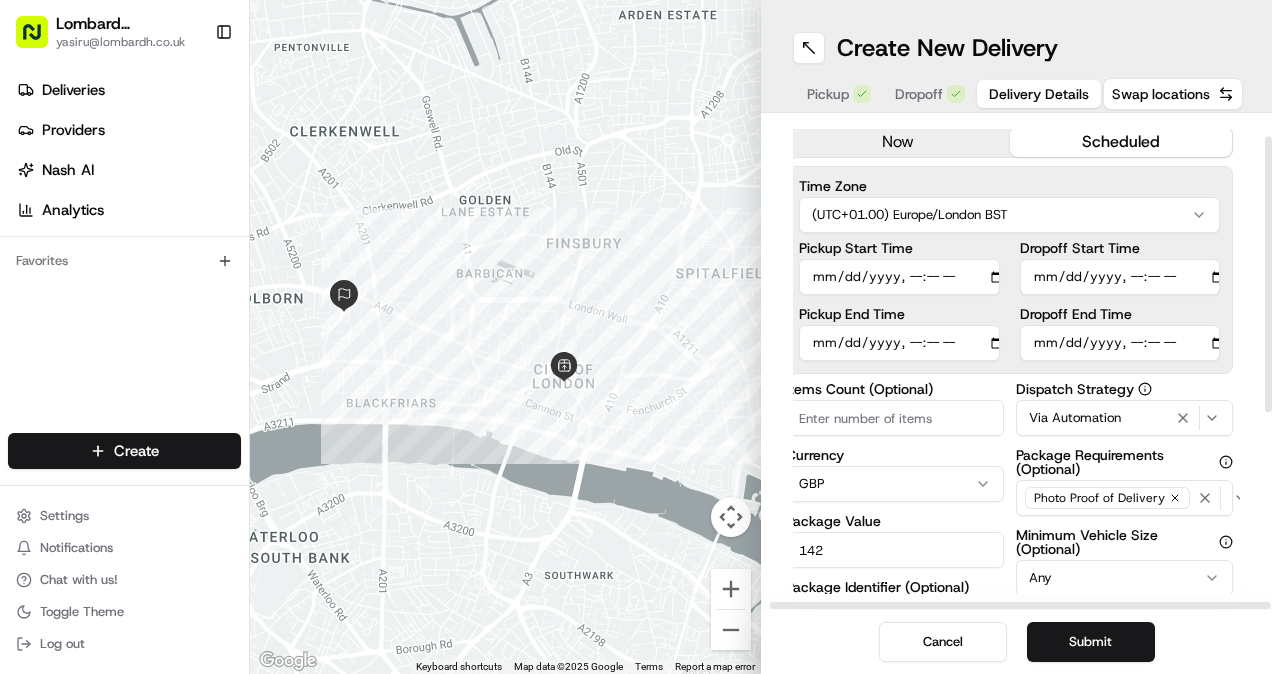 scroll, scrollTop: 40, scrollLeft: 7, axis: both 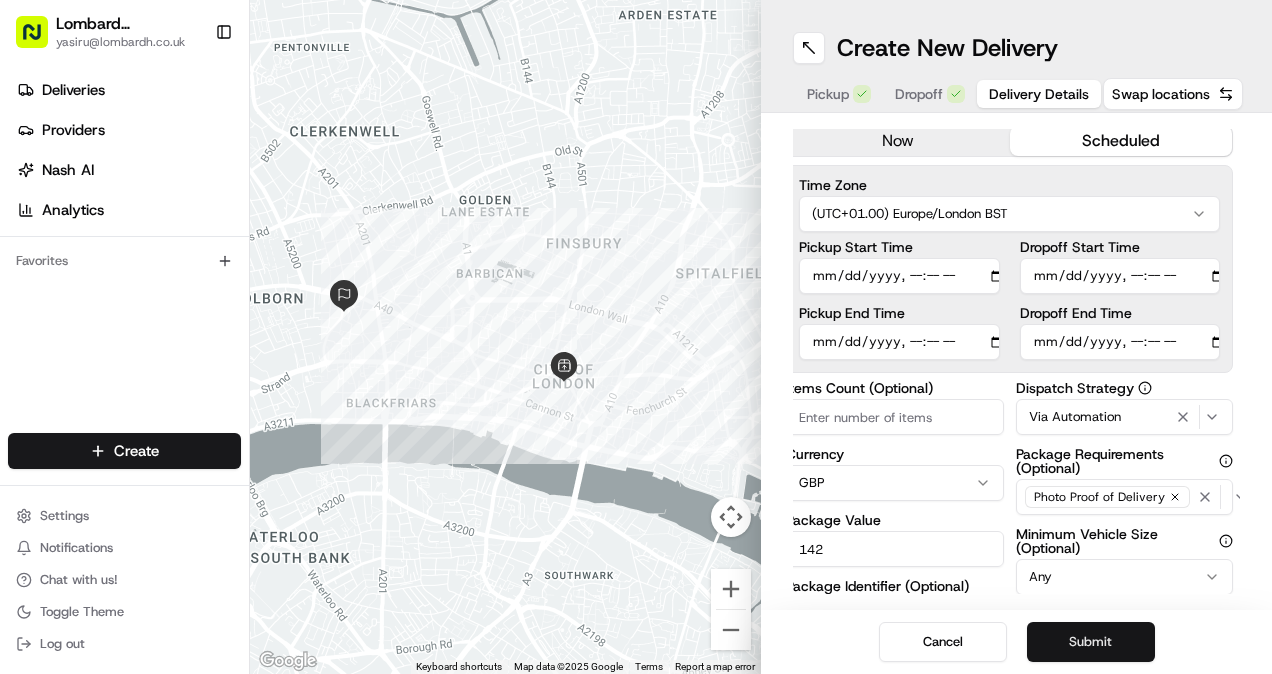 click on "Submit" at bounding box center [1091, 642] 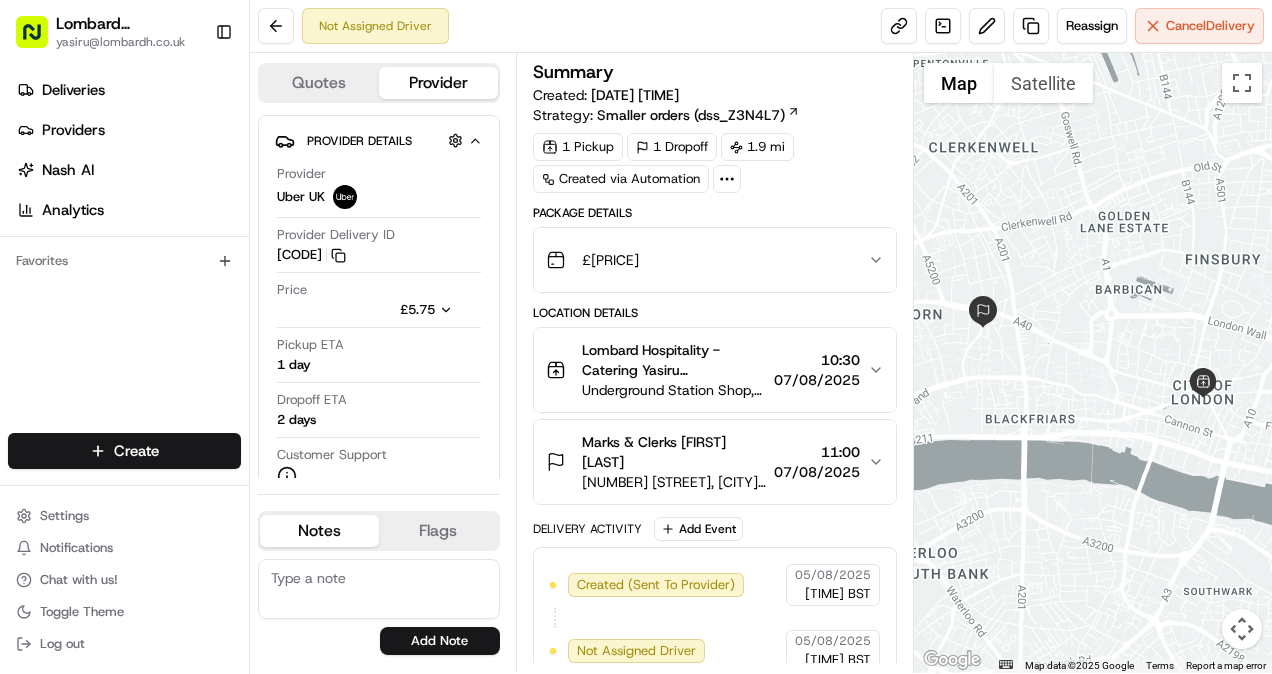 scroll, scrollTop: 0, scrollLeft: 0, axis: both 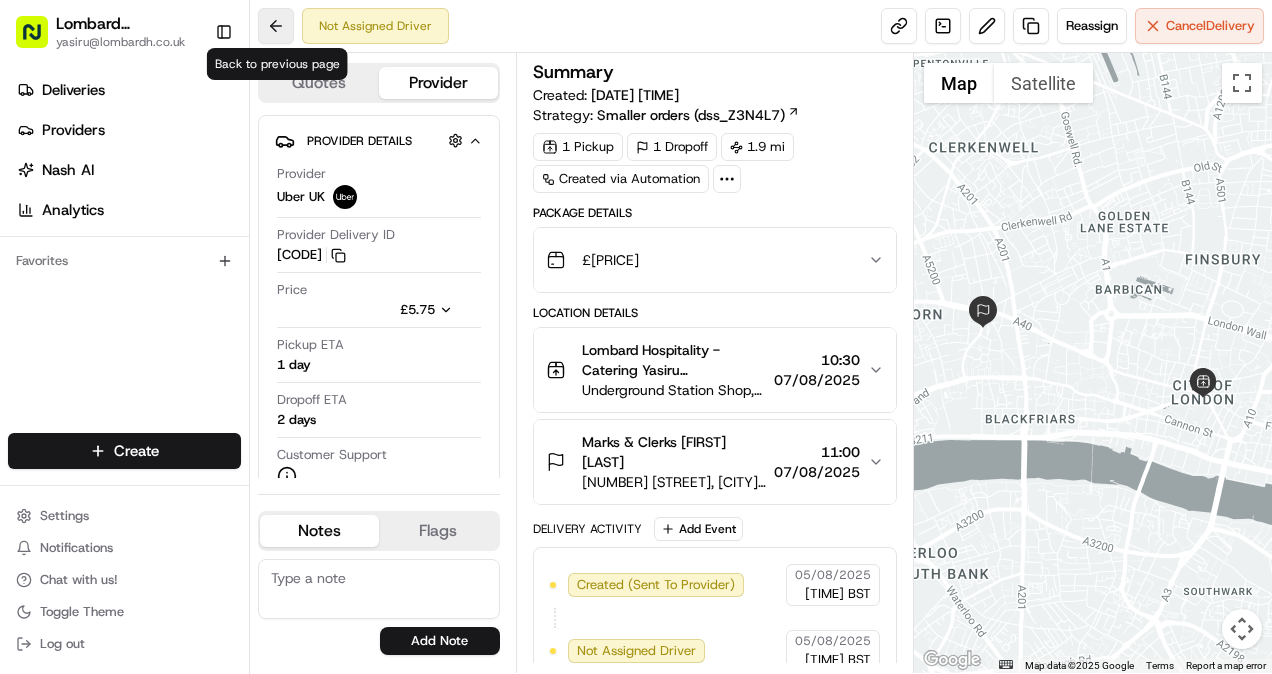 click at bounding box center [276, 26] 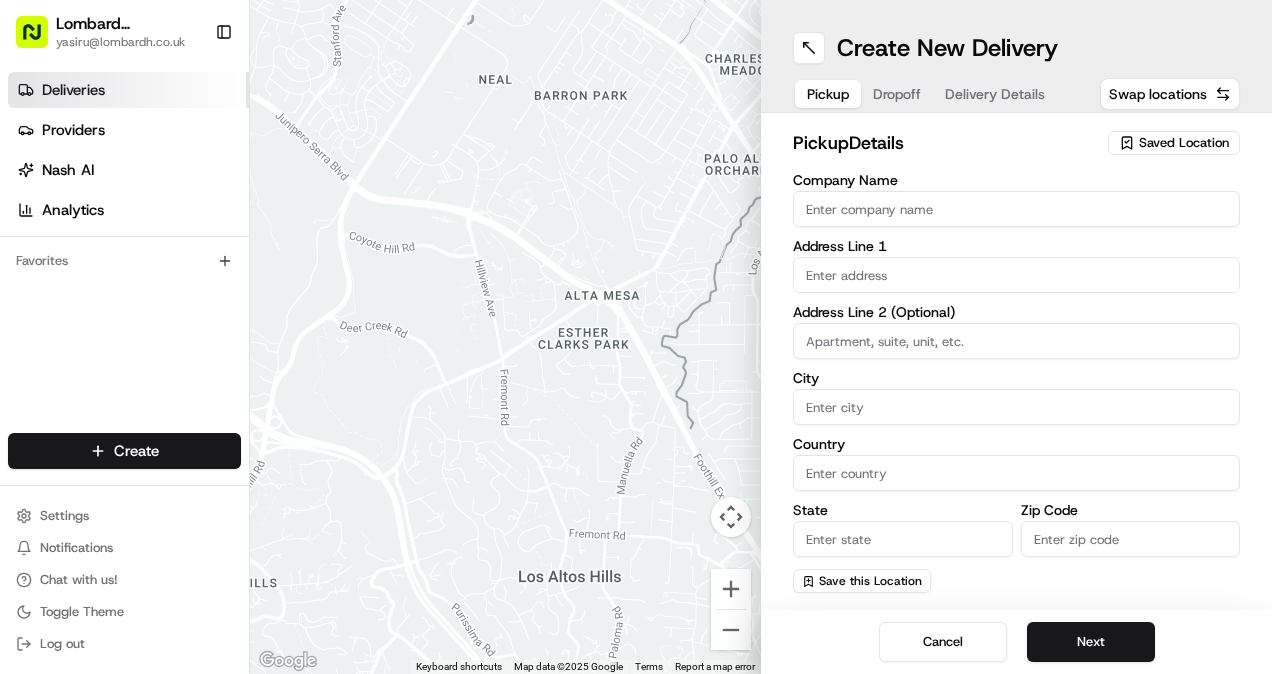 click on "Deliveries" at bounding box center (128, 90) 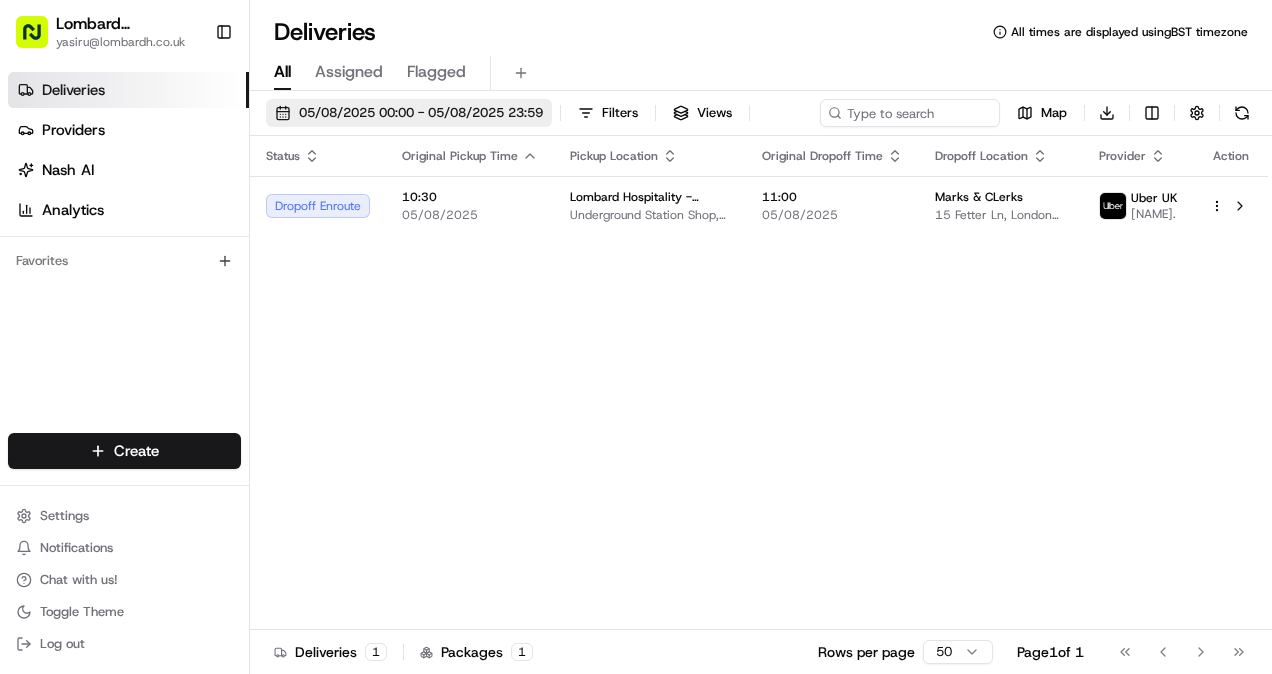 click on "05/08/2025 00:00 - 05/08/2025 23:59" at bounding box center [421, 113] 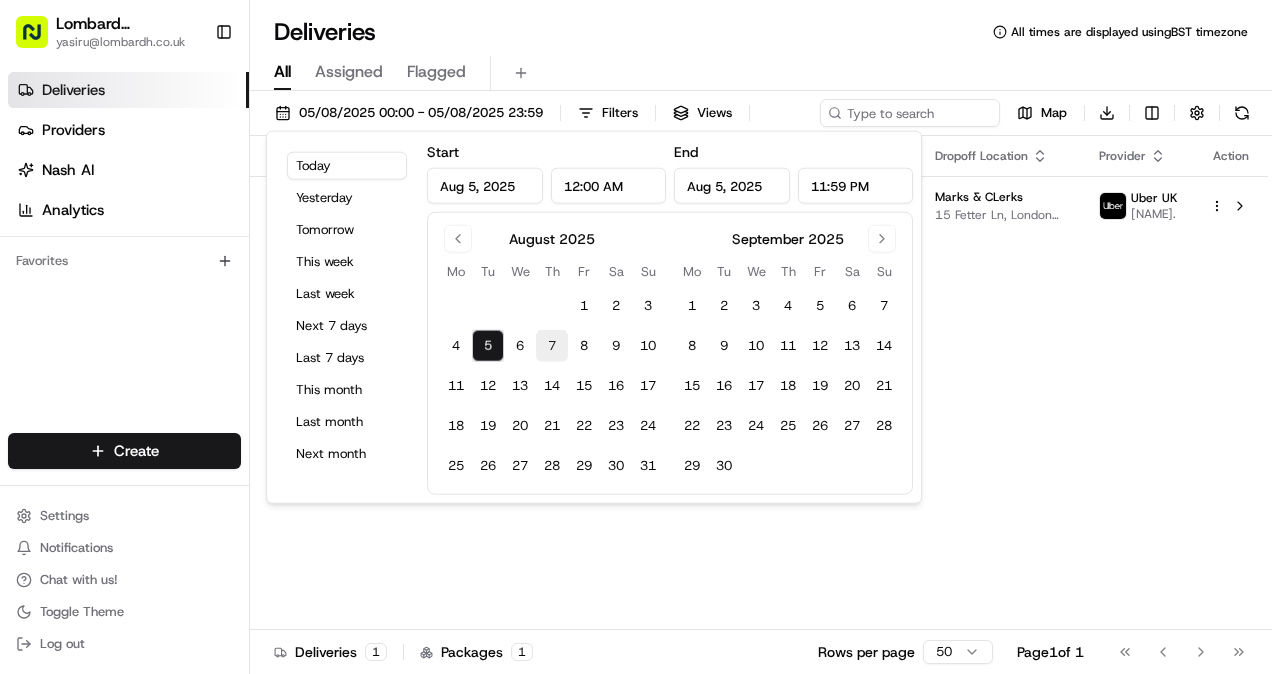 click on "7" at bounding box center (552, 346) 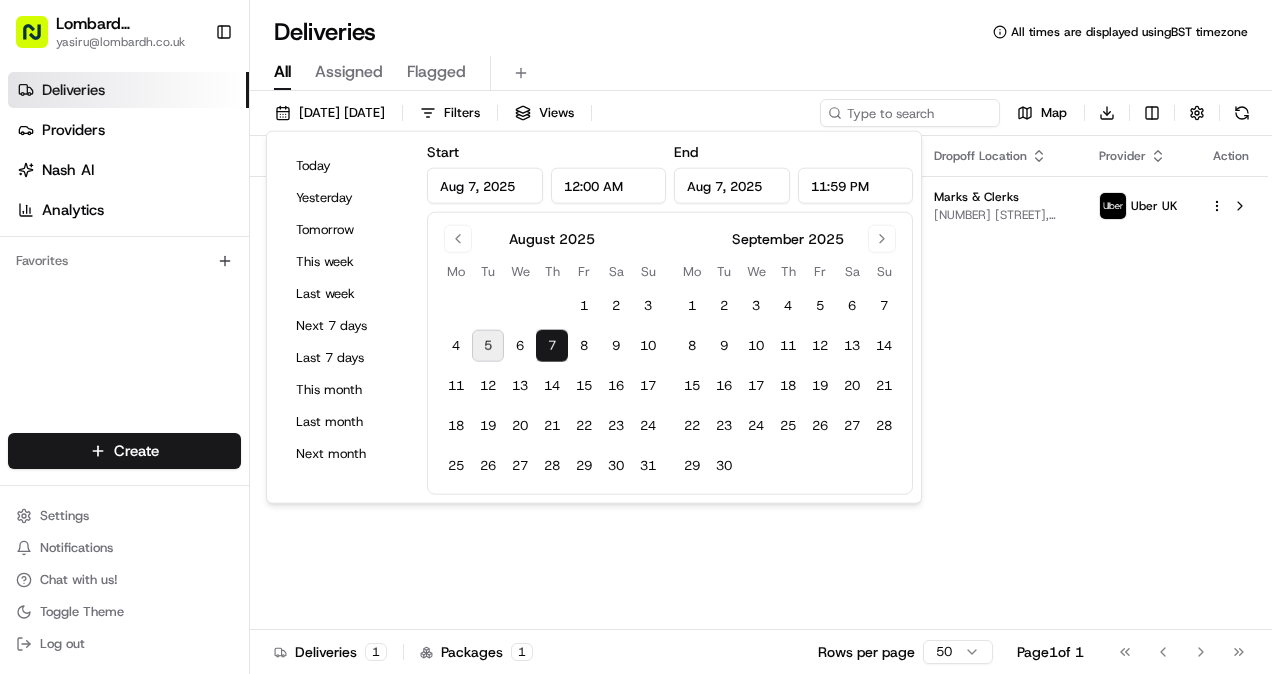 click on "Status Original Pickup Time Pickup Location Original Dropoff Time Dropoff Location Provider Action Not Assigned Driver 10:30 07/08/2025 Lombard Hospitality - Catering Underground Station Shop, [NUMBER] [STREET], [CITY] [POSTAL_CODE], [COUNTRY] 11:00 07/08/2025 Marks & Clerks [NUMBER] [STREET], [CITY] [POSTAL_CODE], [COUNTRY] Uber [COUNTRY]" at bounding box center (759, 383) 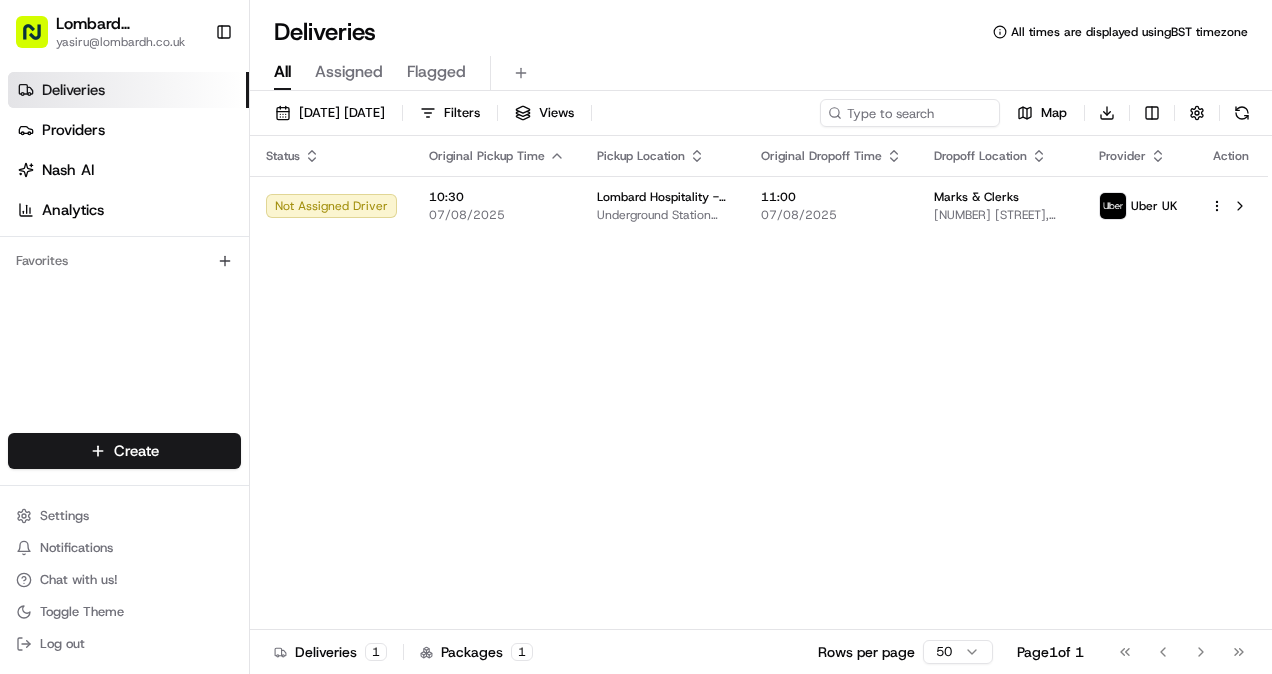 click on "Assigned" at bounding box center [349, 72] 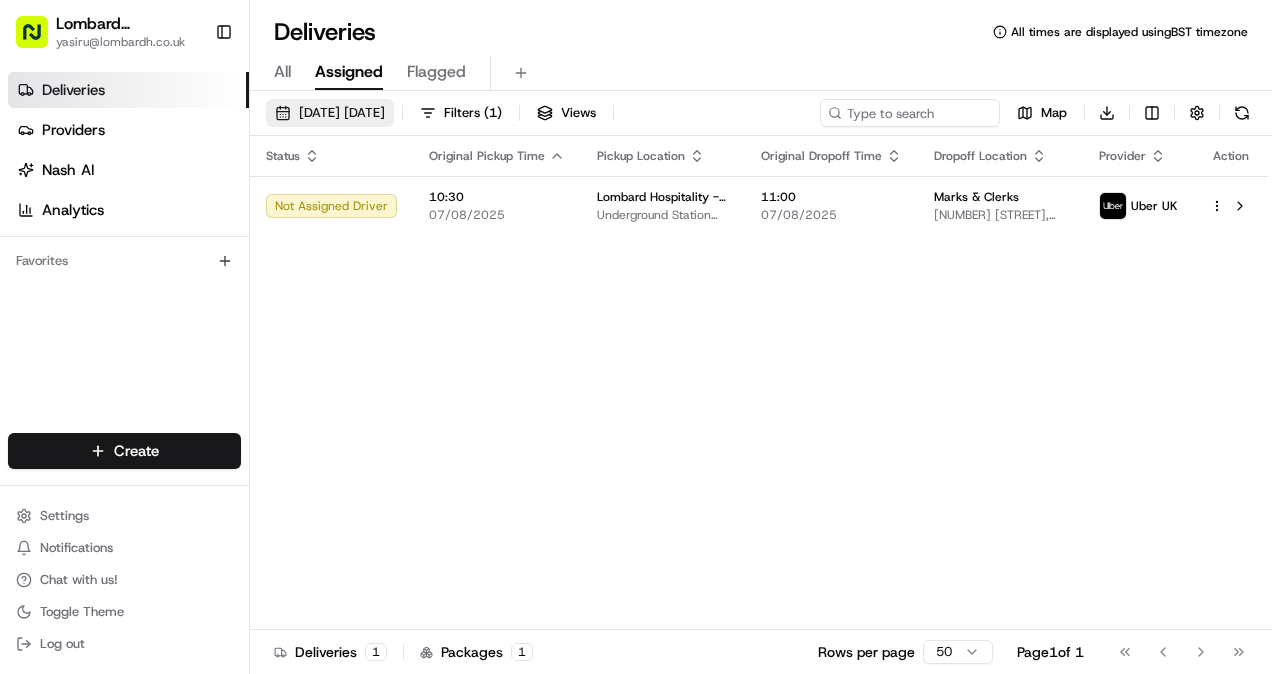 click on "07/08/2025 00:00 - 07/08/2025 23:59" at bounding box center [330, 113] 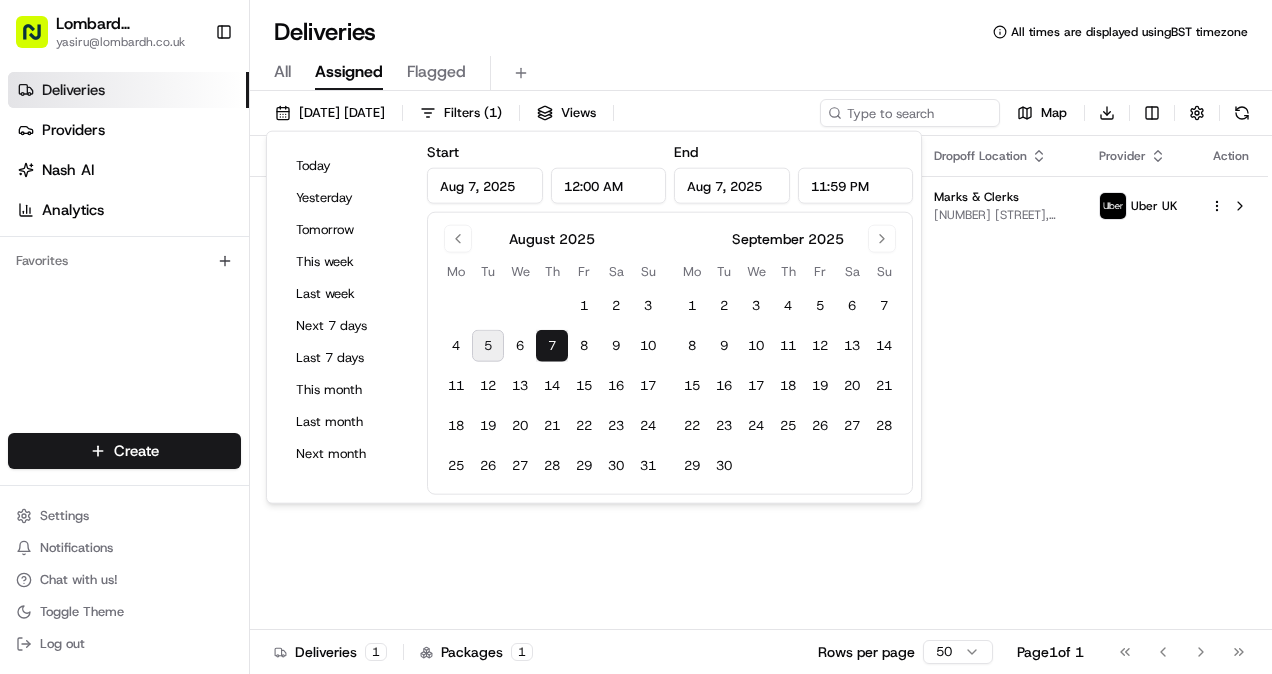 click on "5" at bounding box center [488, 346] 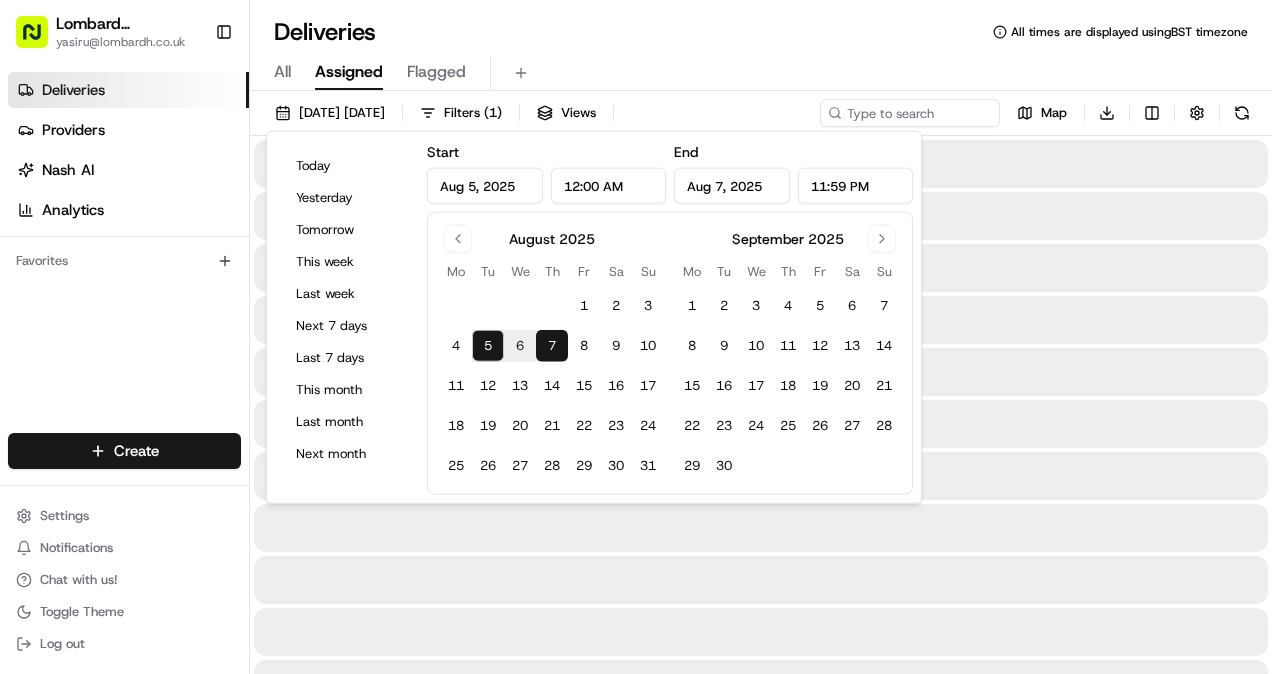 click at bounding box center (761, 528) 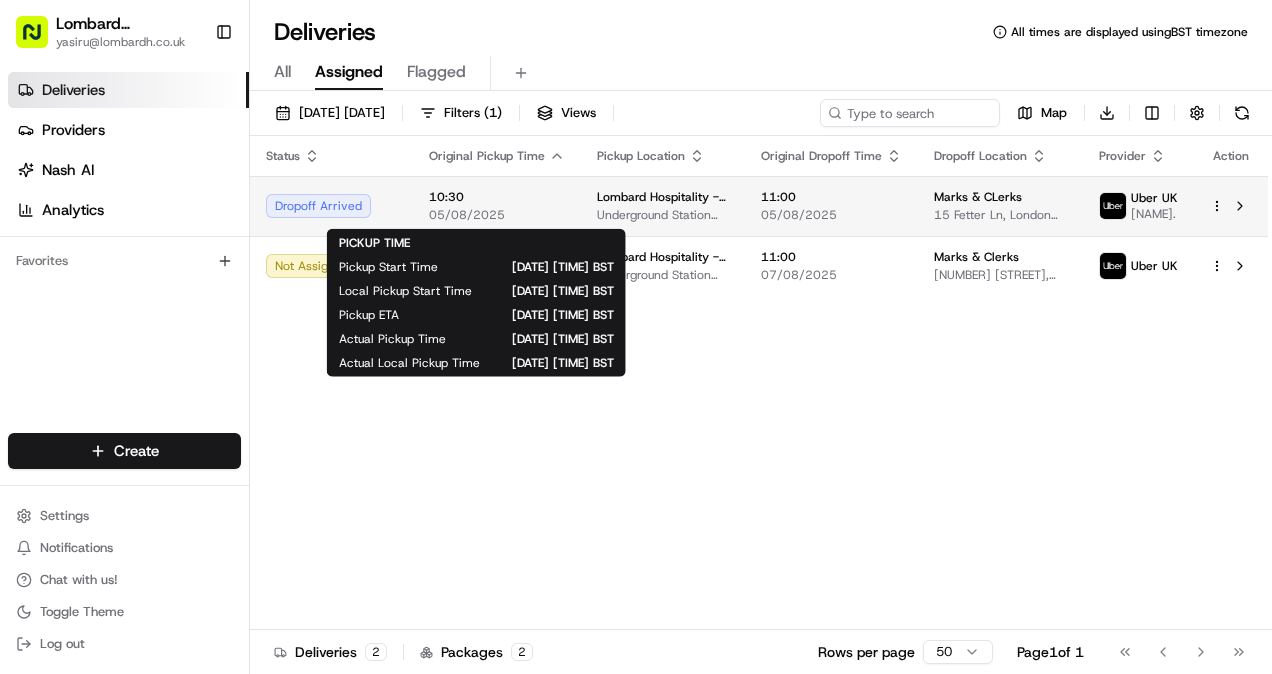 click on "10:30" at bounding box center (497, 197) 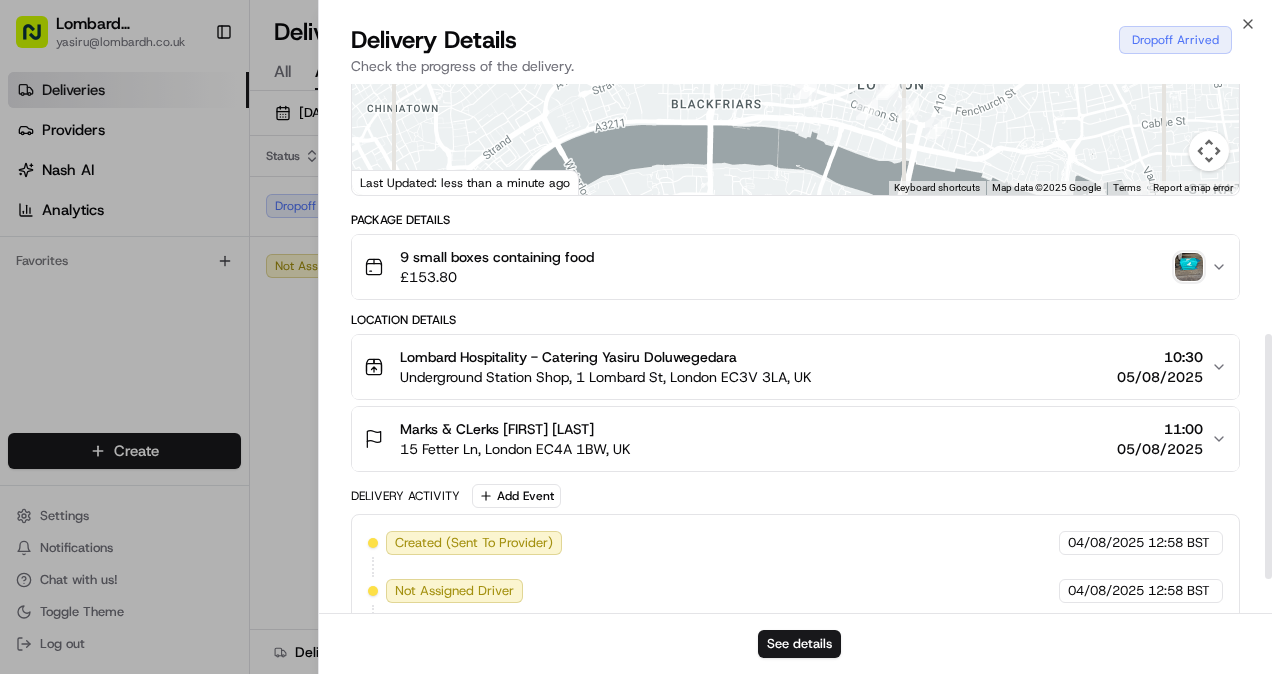 scroll, scrollTop: 612, scrollLeft: 0, axis: vertical 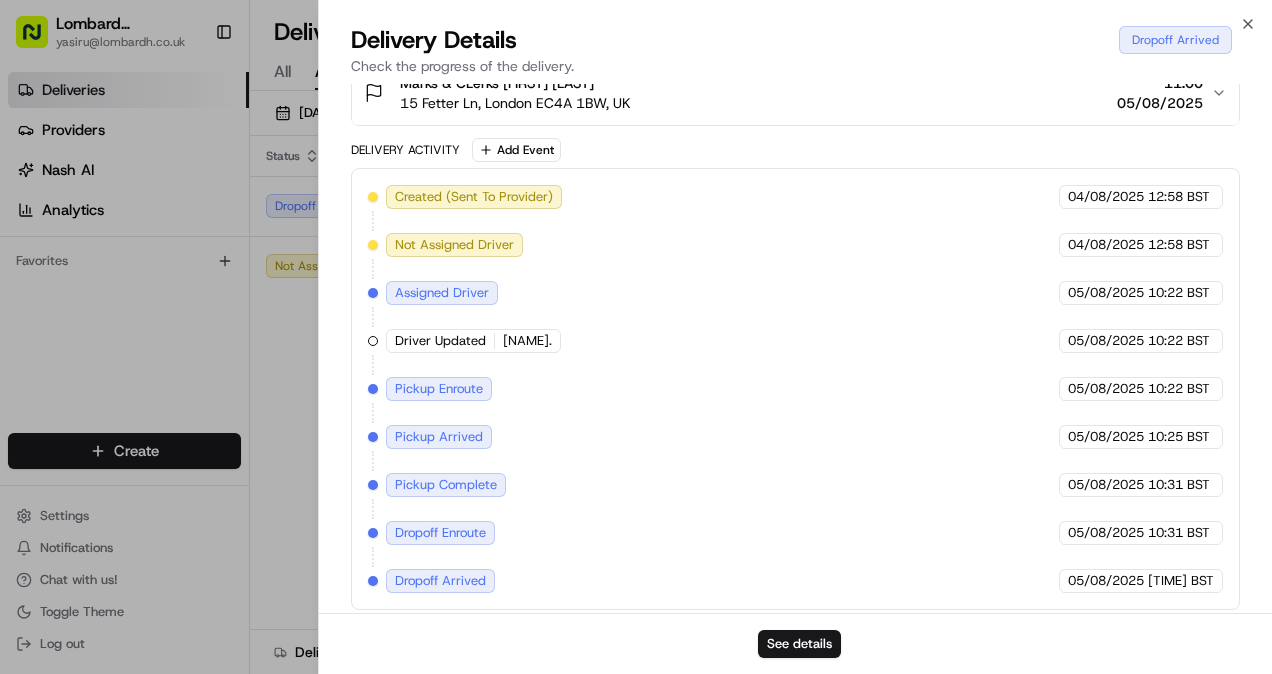 click on "Created (Sent To Provider) Uber UK 04/08/2025 12:58 BST Not Assigned Driver Uber UK 04/08/2025 12:58 BST Assigned Driver Uber UK 05/08/2025 10:22 BST Driver Updated THIRU G. Uber UK 05/08/2025 10:22 BST Pickup Enroute Uber UK 05/08/2025 10:22 BST Pickup Arrived Uber UK 05/08/2025 10:25 BST Pickup Complete Uber UK 05/08/2025 10:31 BST Dropoff Enroute Uber UK 05/08/2025 10:31 BST Dropoff Arrived Uber UK 05/08/2025 10:42 BST" at bounding box center (795, 389) 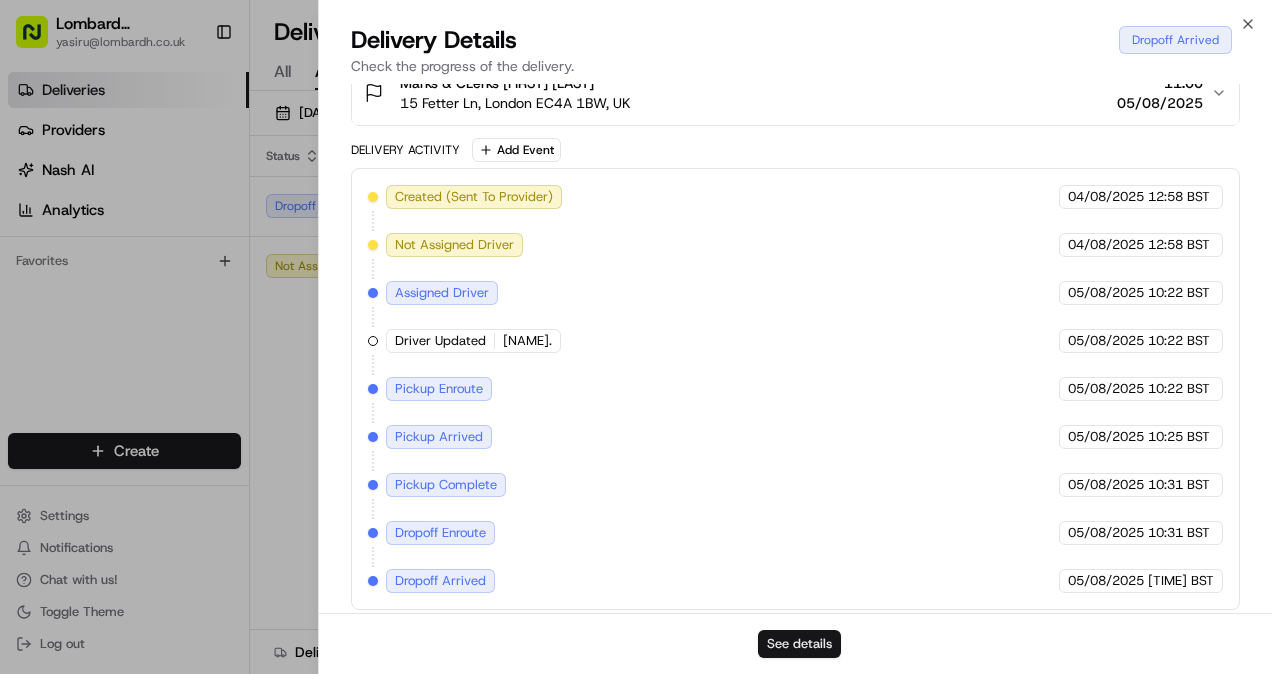 click on "See details" at bounding box center (799, 644) 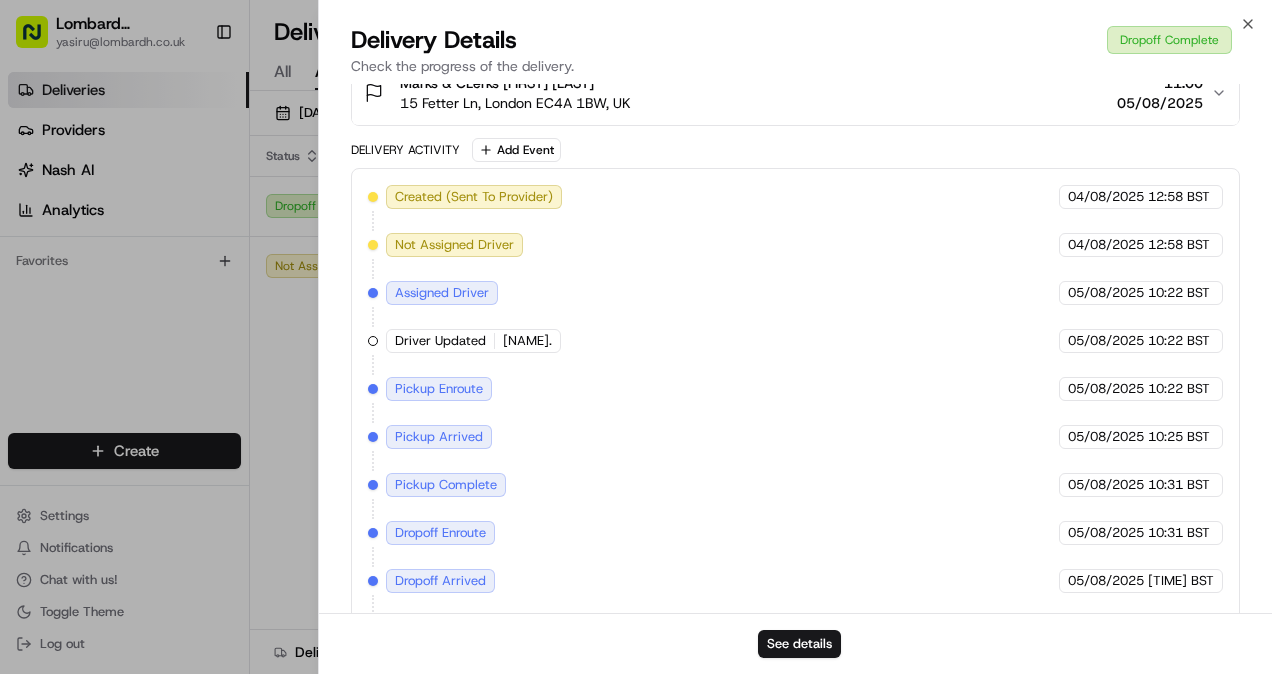 scroll, scrollTop: 659, scrollLeft: 0, axis: vertical 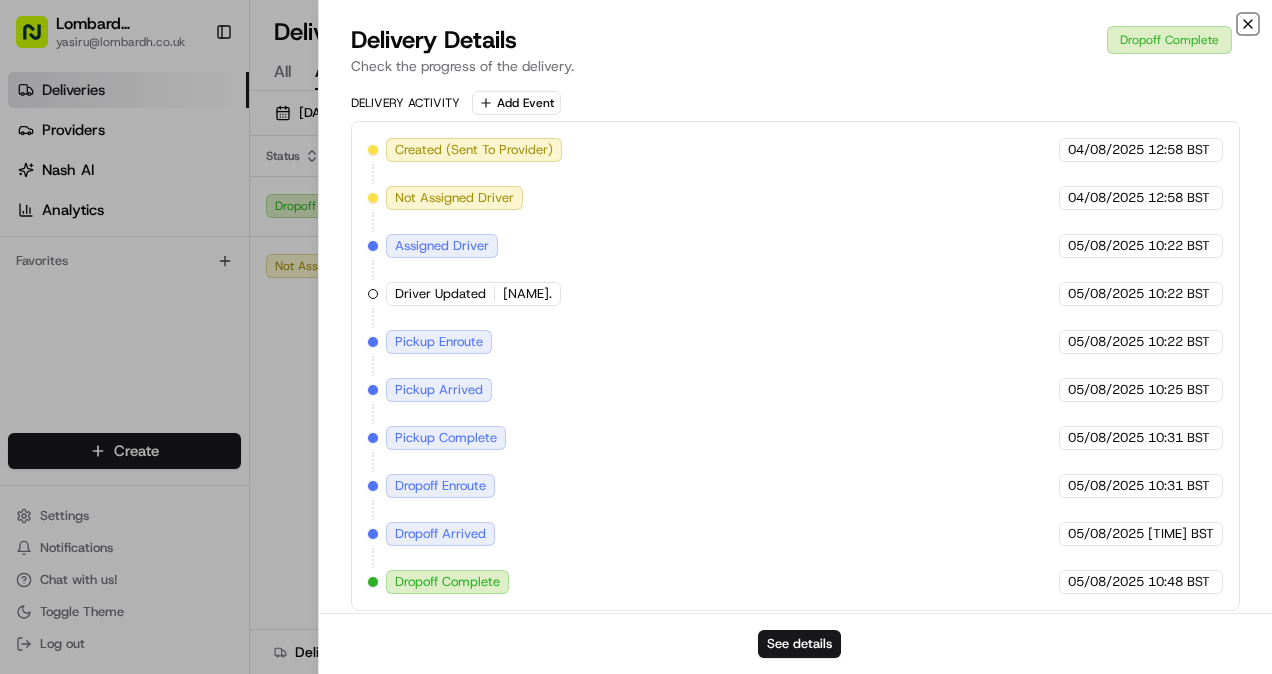 click 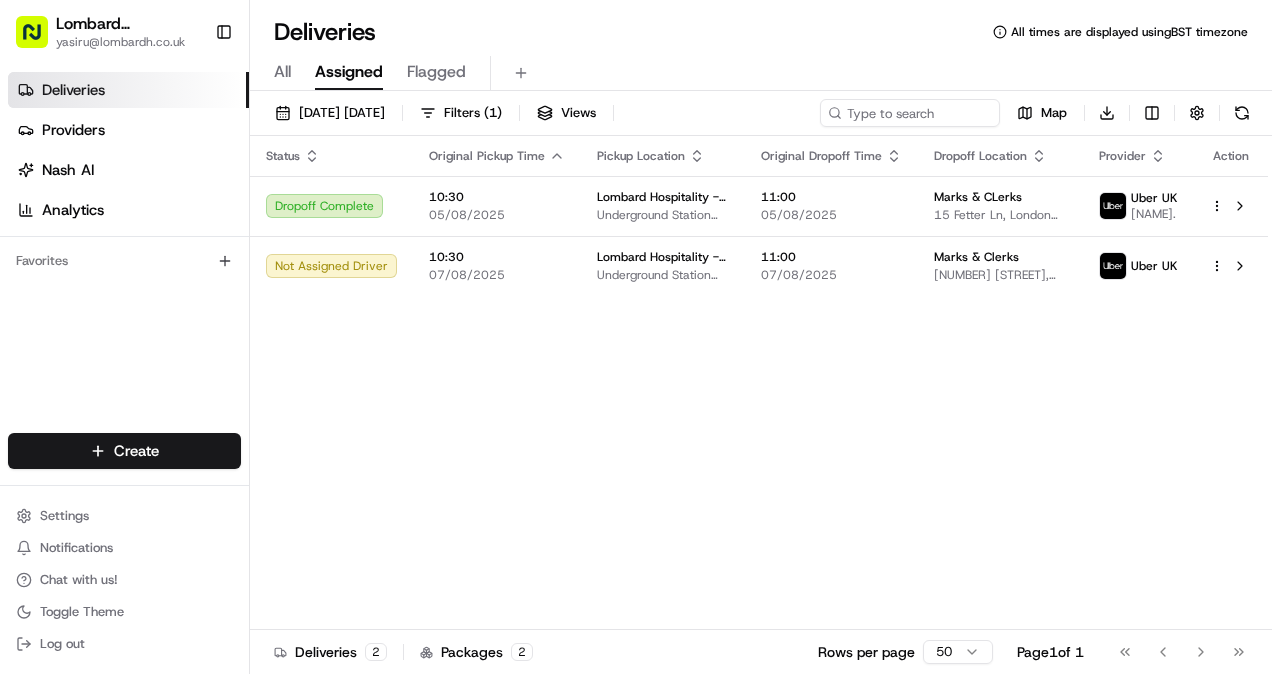 click on "All" at bounding box center [282, 72] 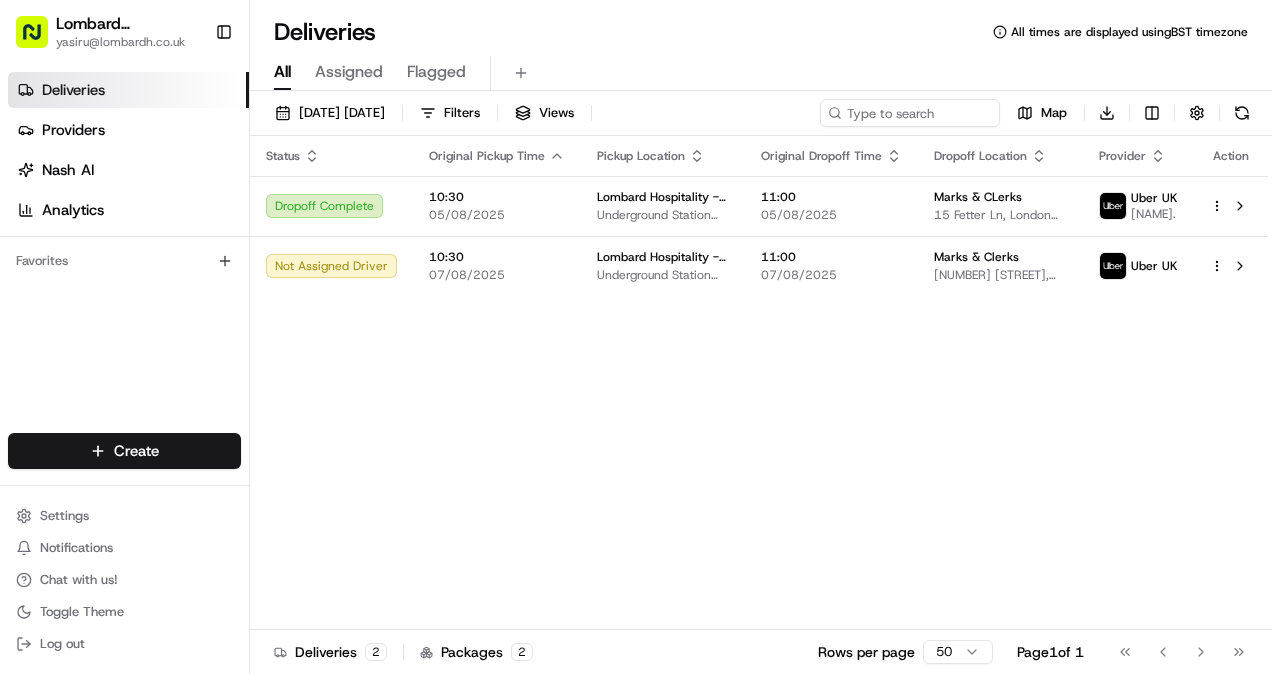 click on "Assigned" at bounding box center (349, 72) 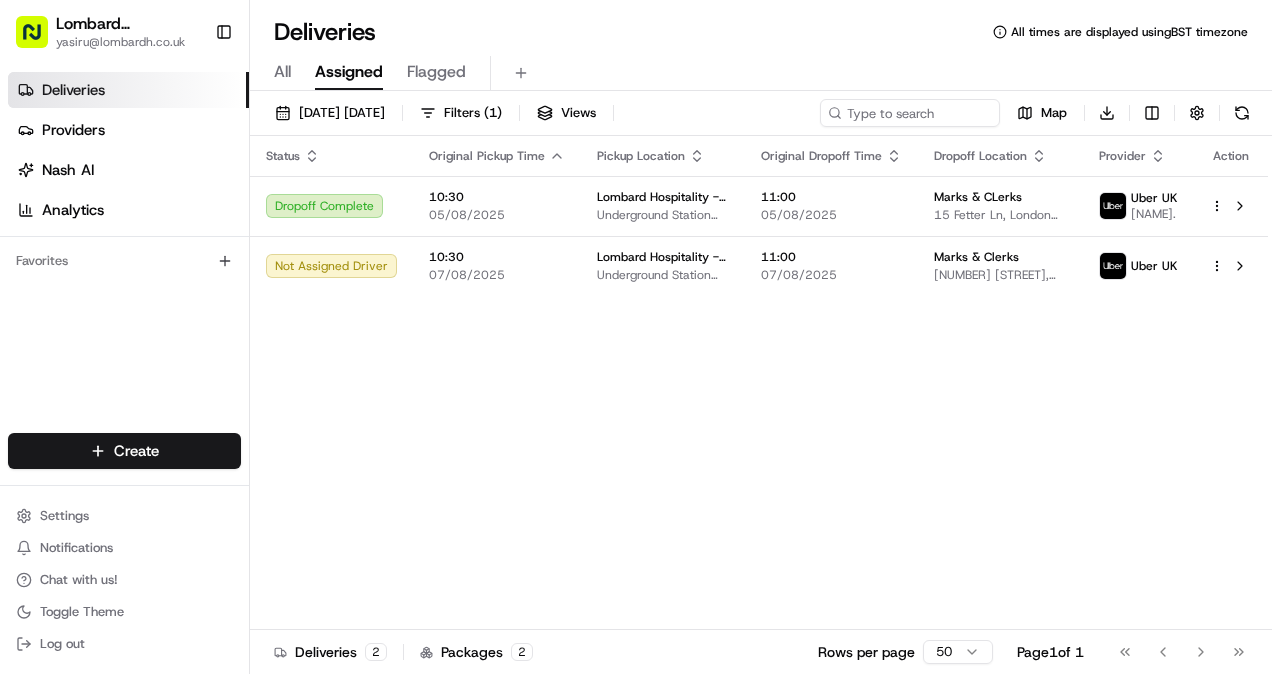 click on "All Assigned Flagged" at bounding box center (761, 69) 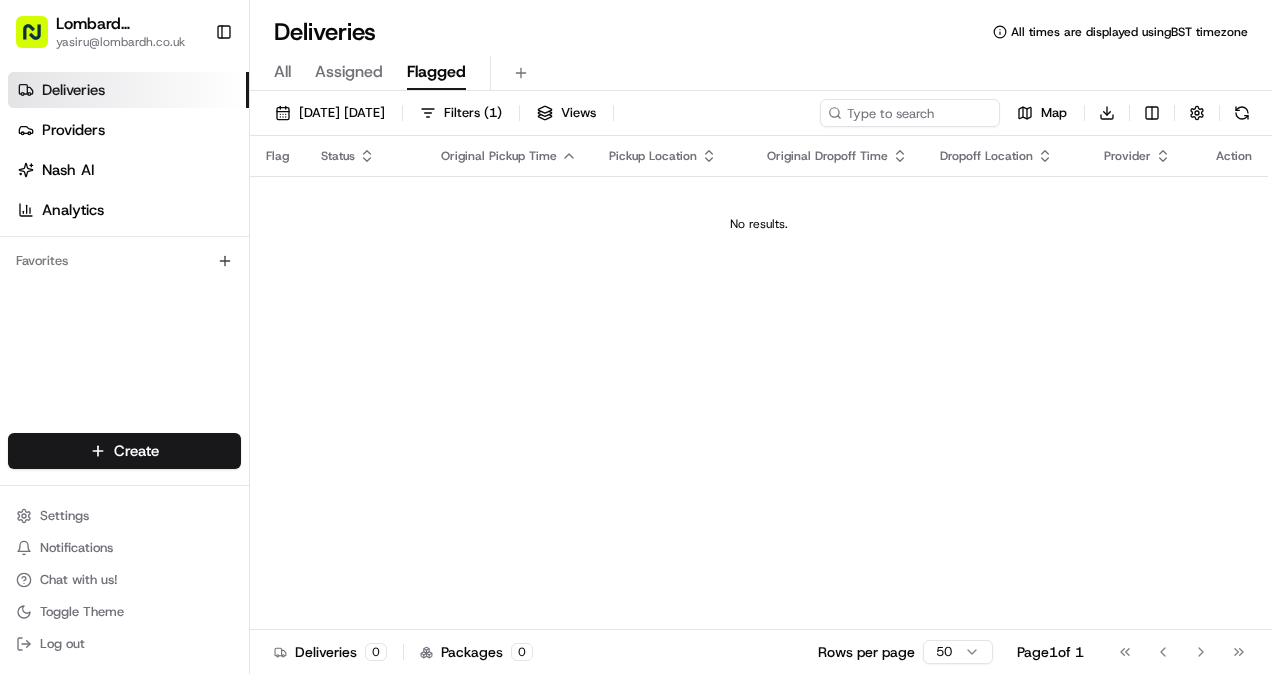 click on "Assigned" at bounding box center (349, 72) 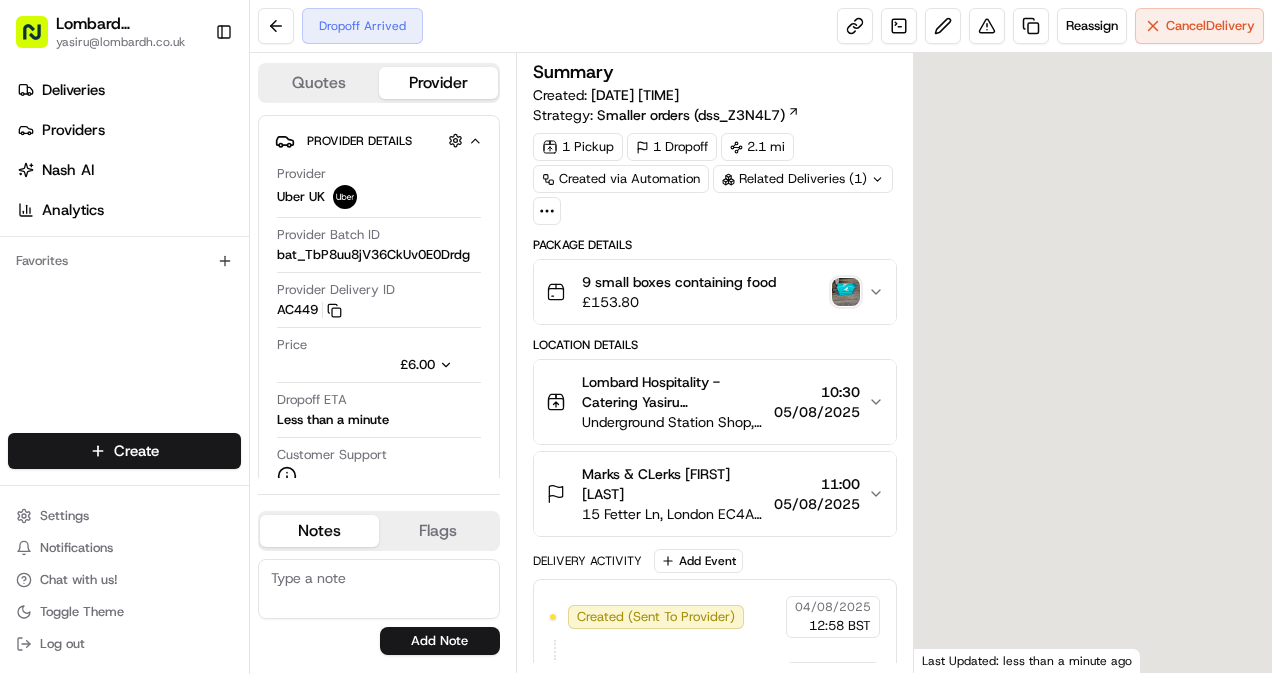 scroll, scrollTop: 0, scrollLeft: 0, axis: both 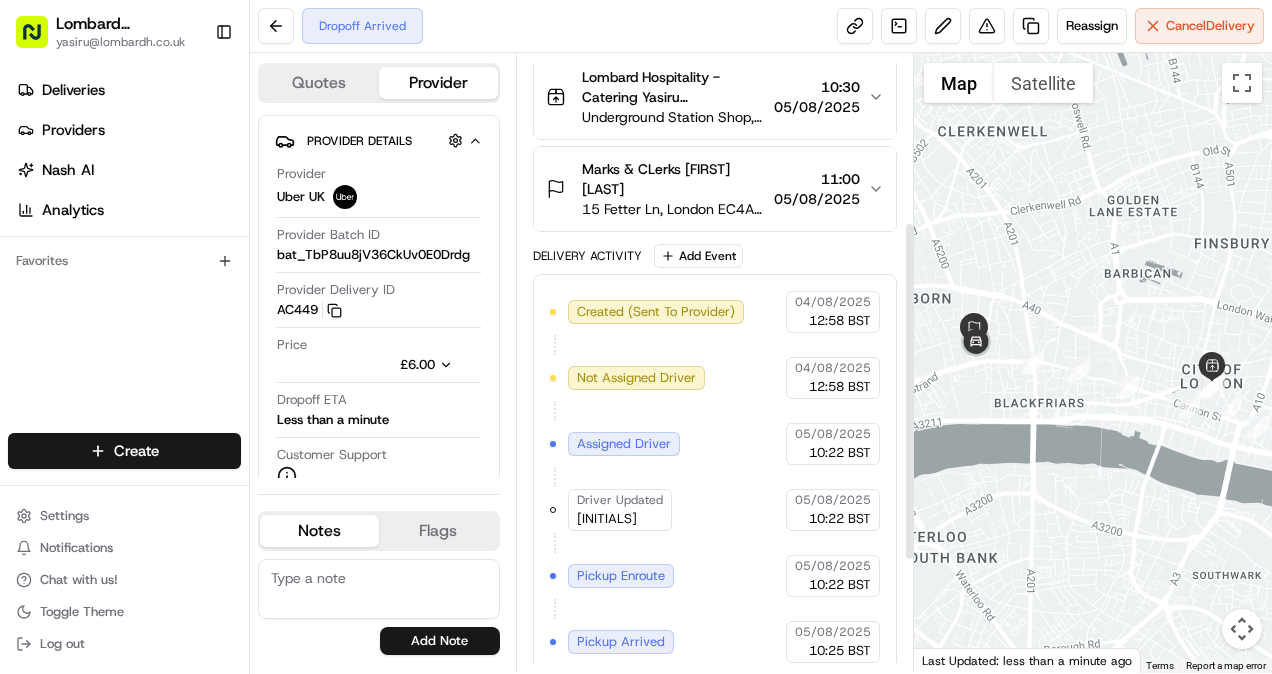 click on "05/08/2025" at bounding box center [817, 199] 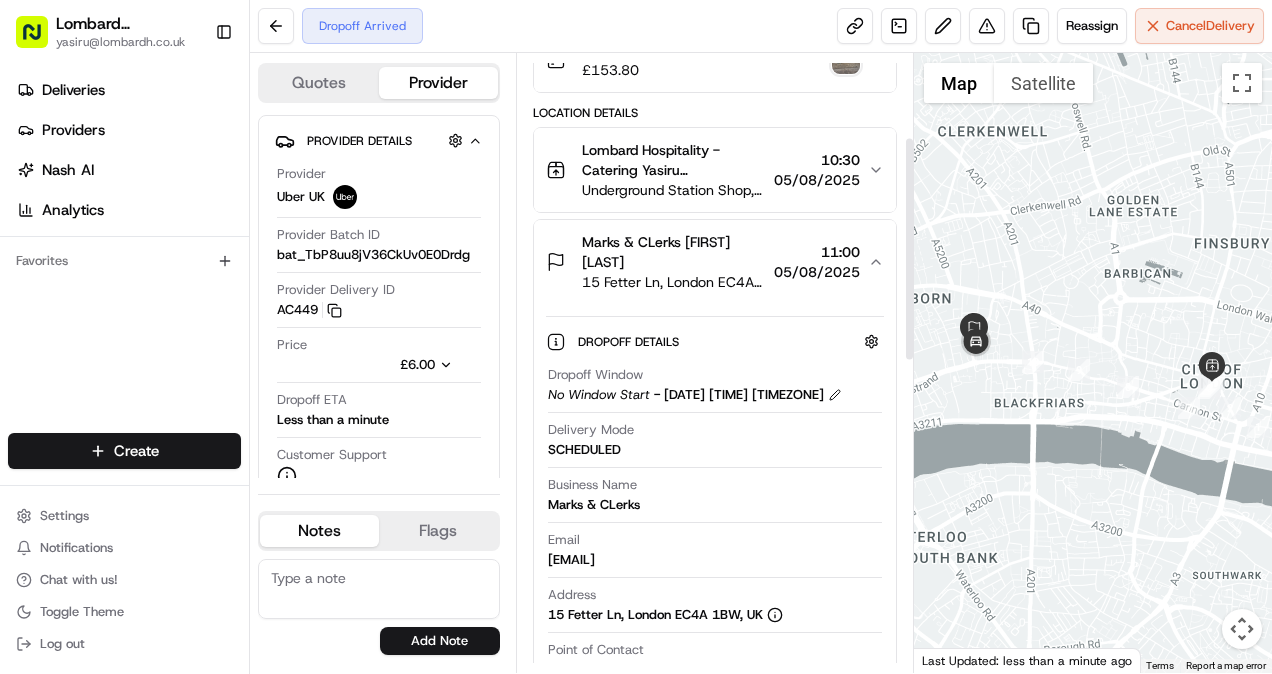 scroll, scrollTop: 220, scrollLeft: 0, axis: vertical 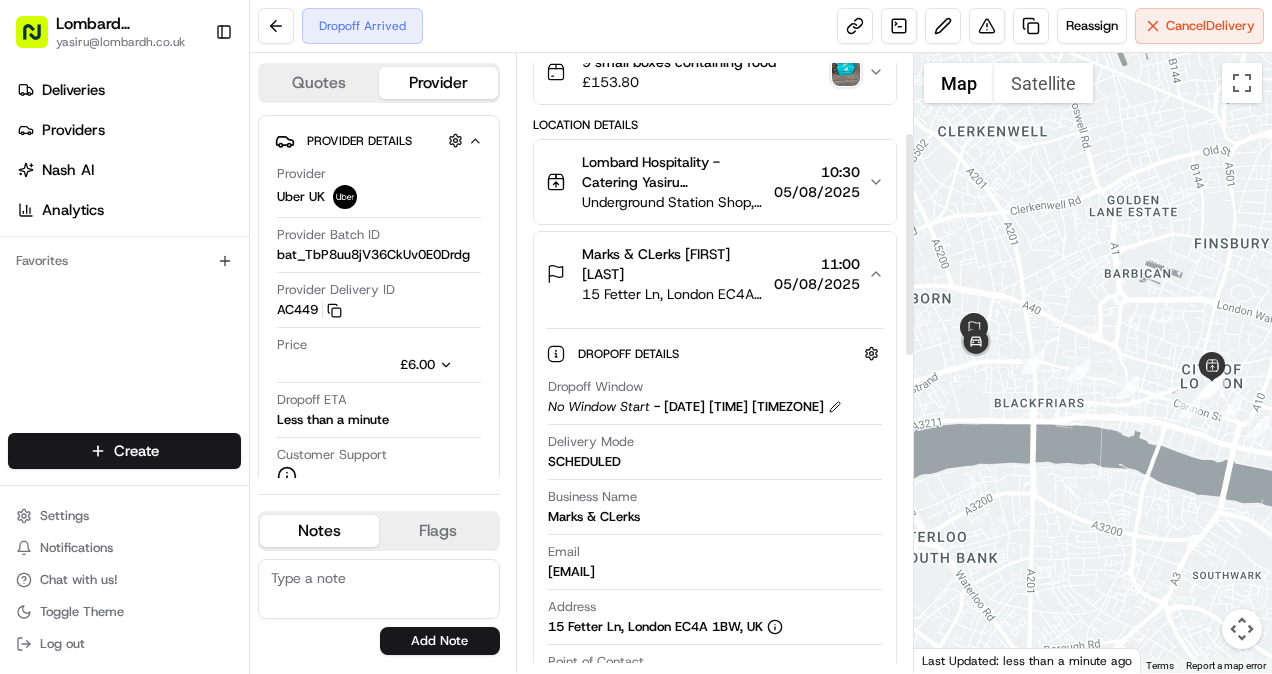click on "11:00" at bounding box center [817, 264] 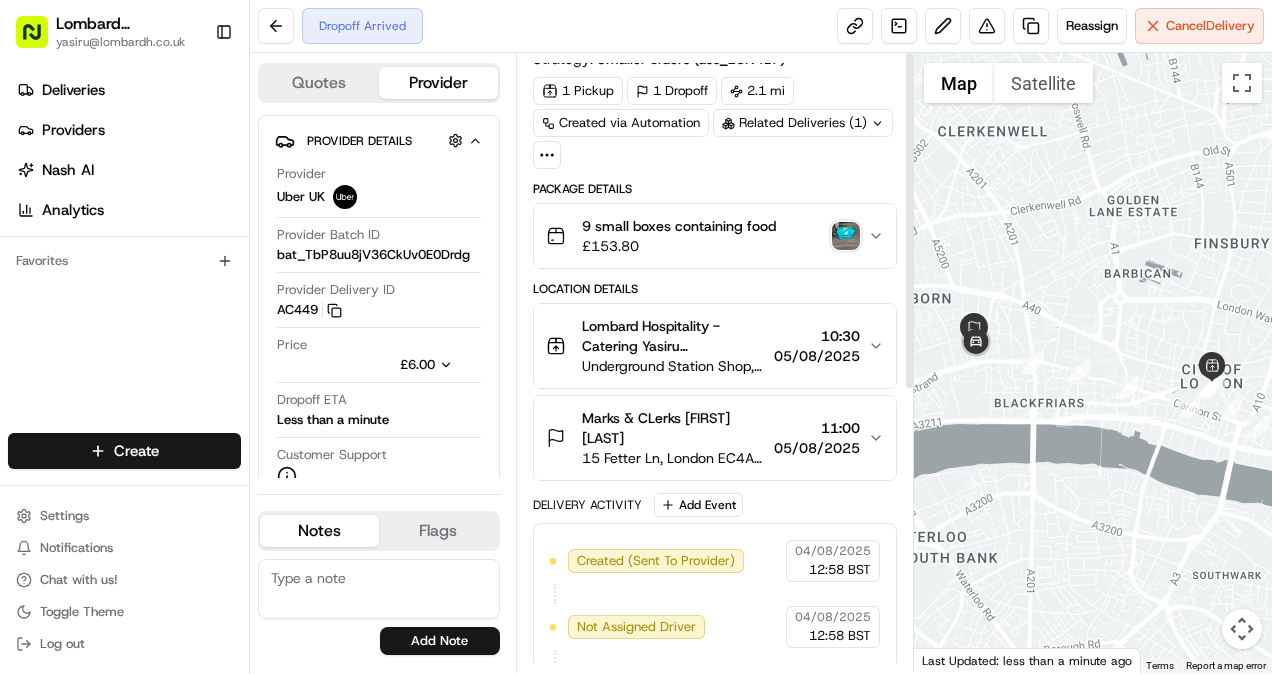 scroll, scrollTop: 0, scrollLeft: 0, axis: both 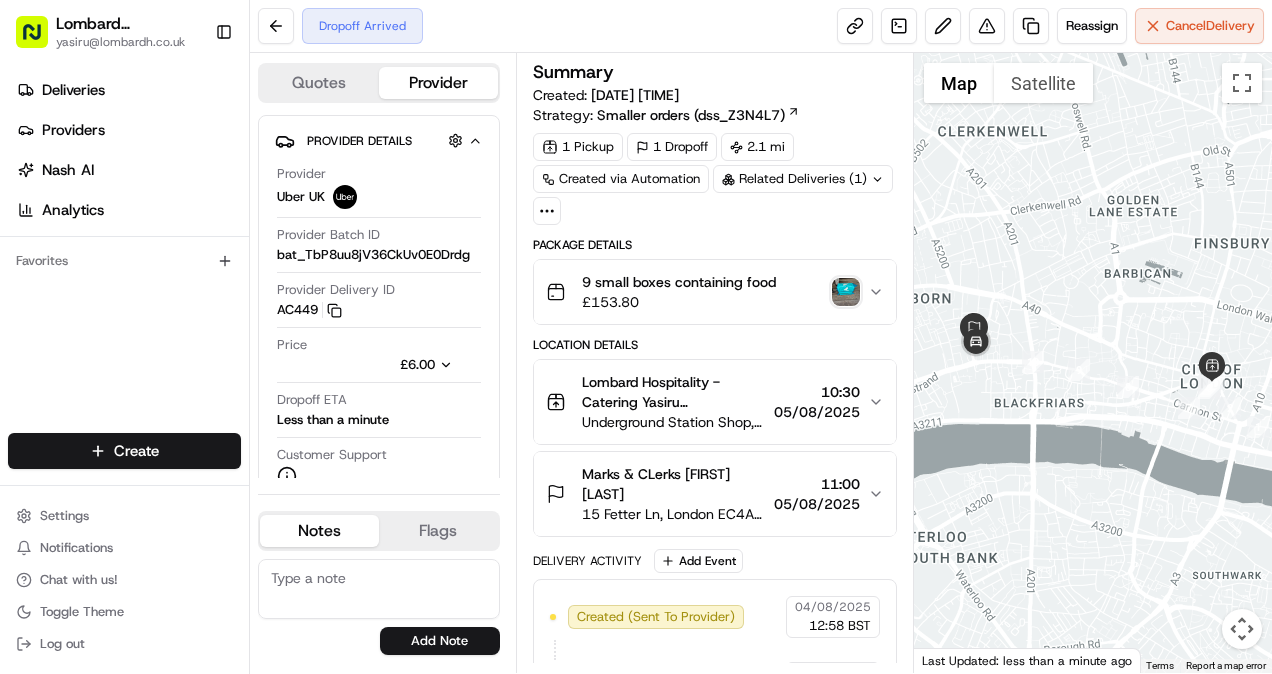 click on "9 small boxes containing food £ 153.80" at bounding box center (707, 292) 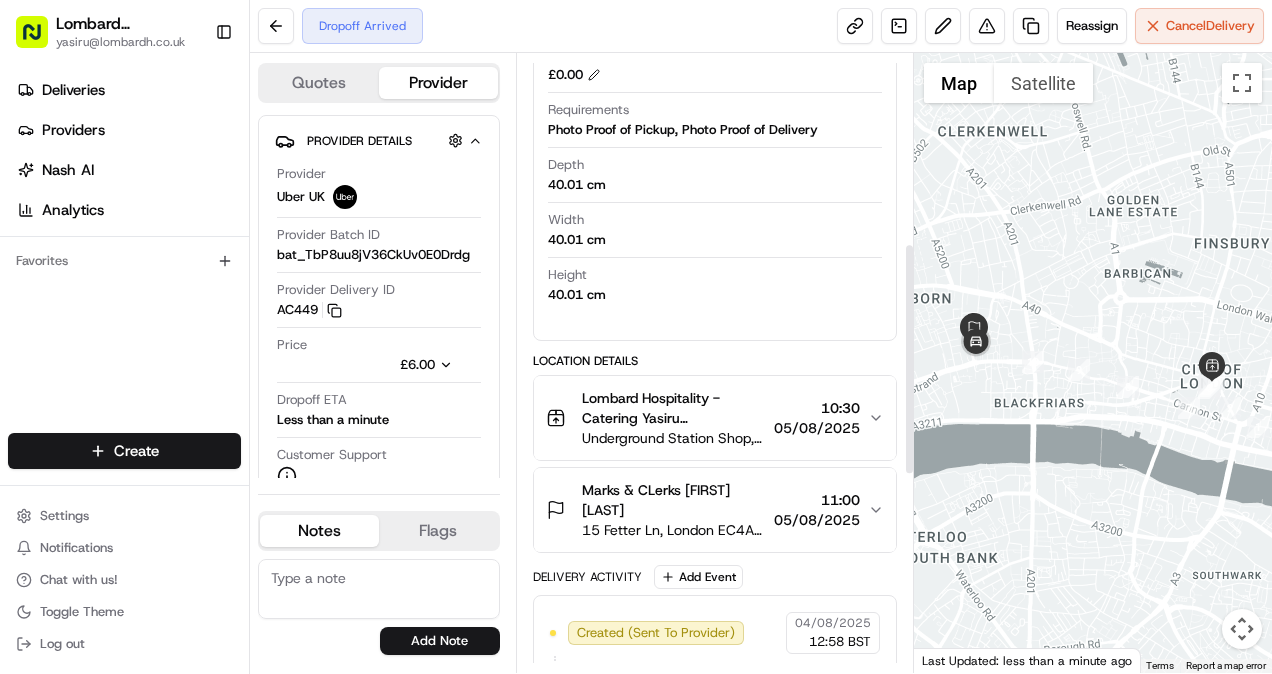 scroll, scrollTop: 0, scrollLeft: 0, axis: both 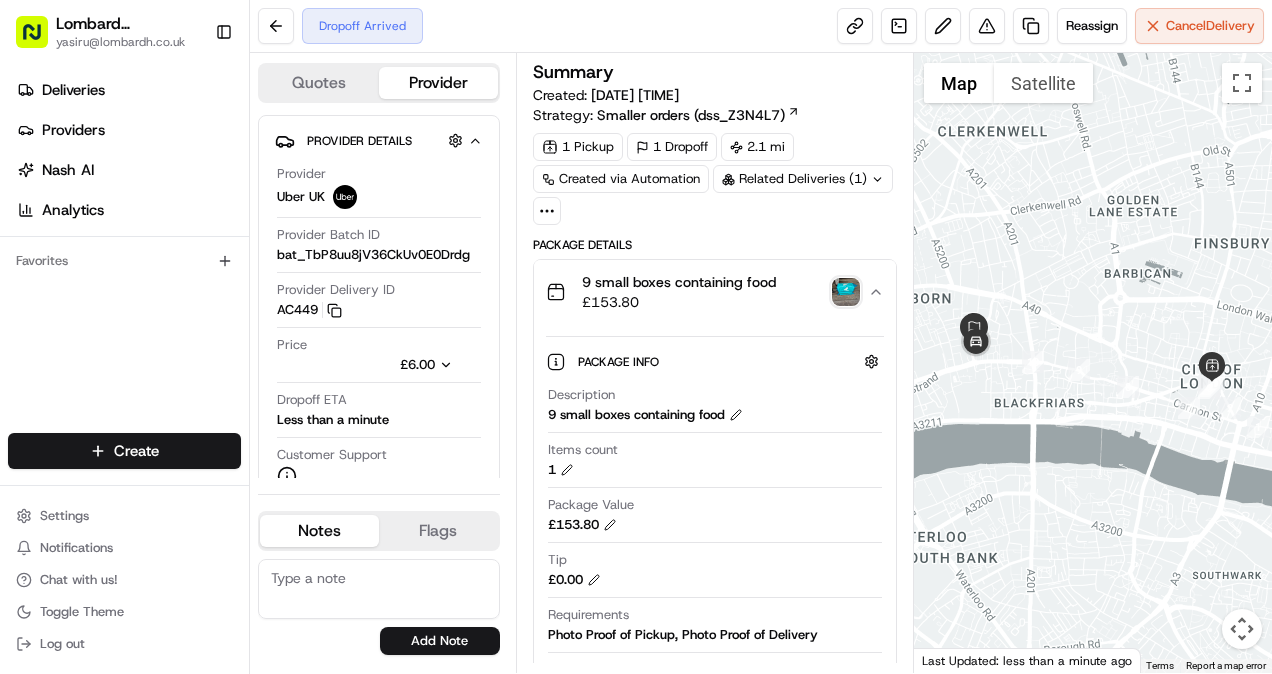 click on "9 small boxes containing food" at bounding box center (679, 282) 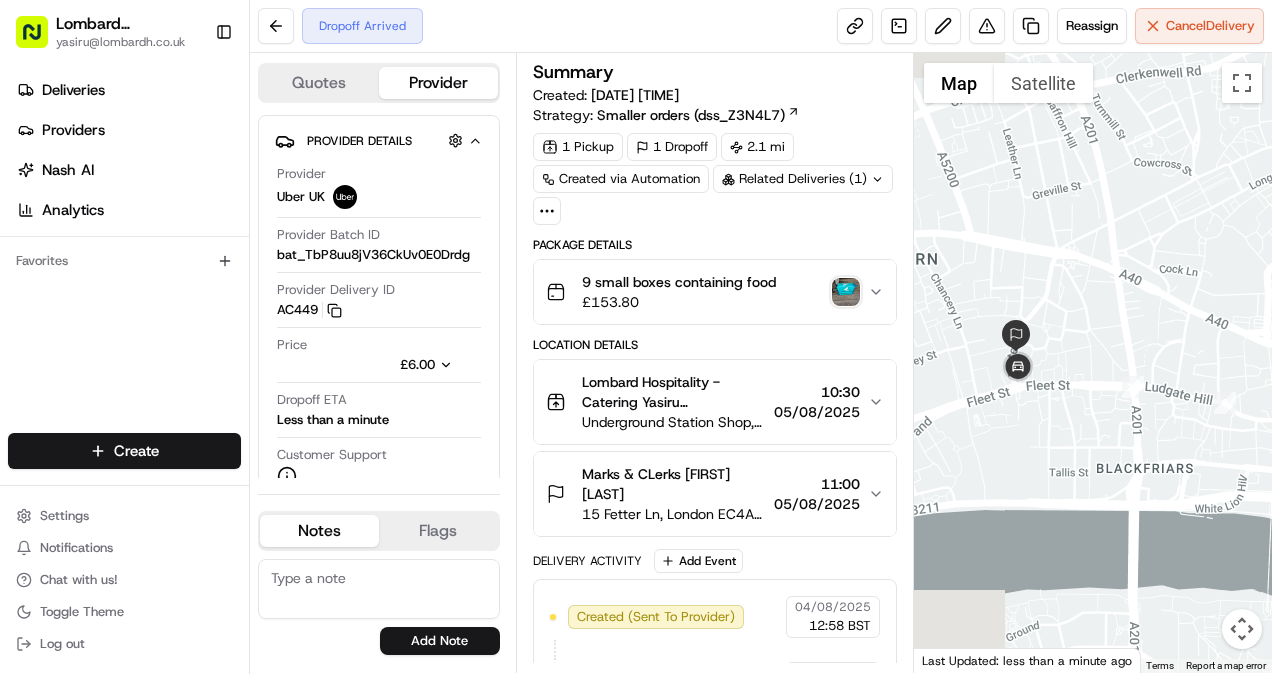 drag, startPoint x: 992, startPoint y: 359, endPoint x: 1108, endPoint y: 384, distance: 118.66339 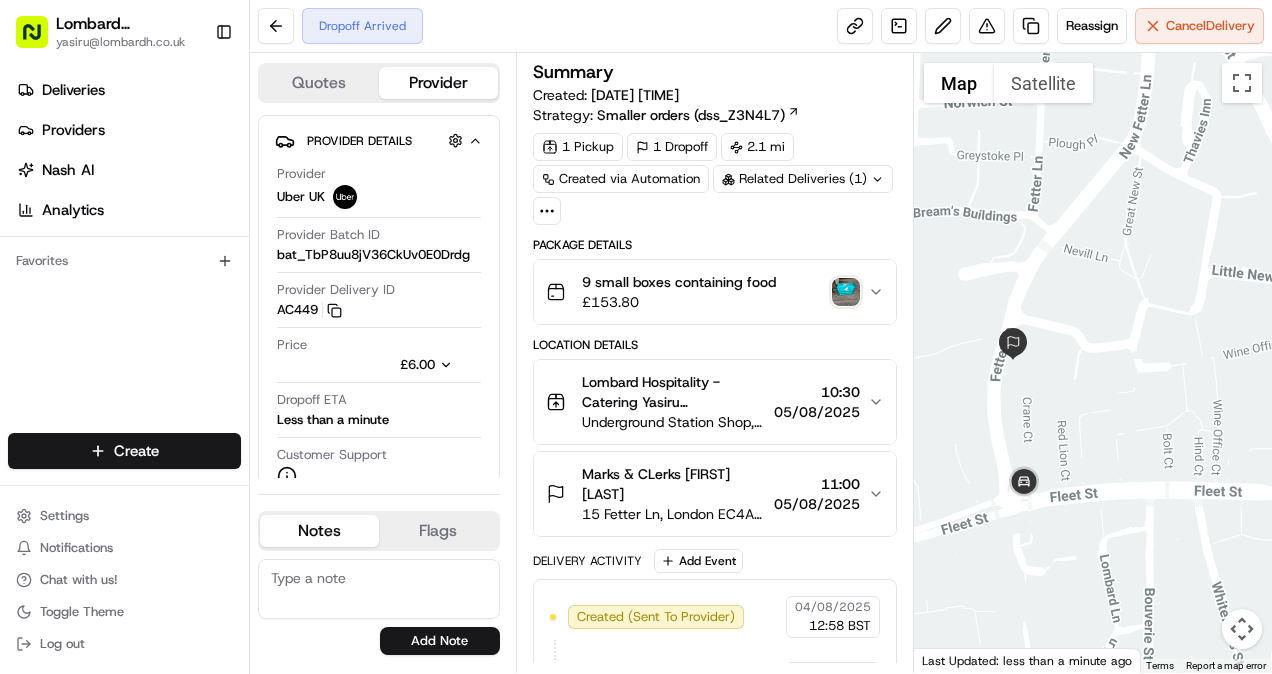 drag, startPoint x: 1011, startPoint y: 469, endPoint x: 1192, endPoint y: 414, distance: 189.17188 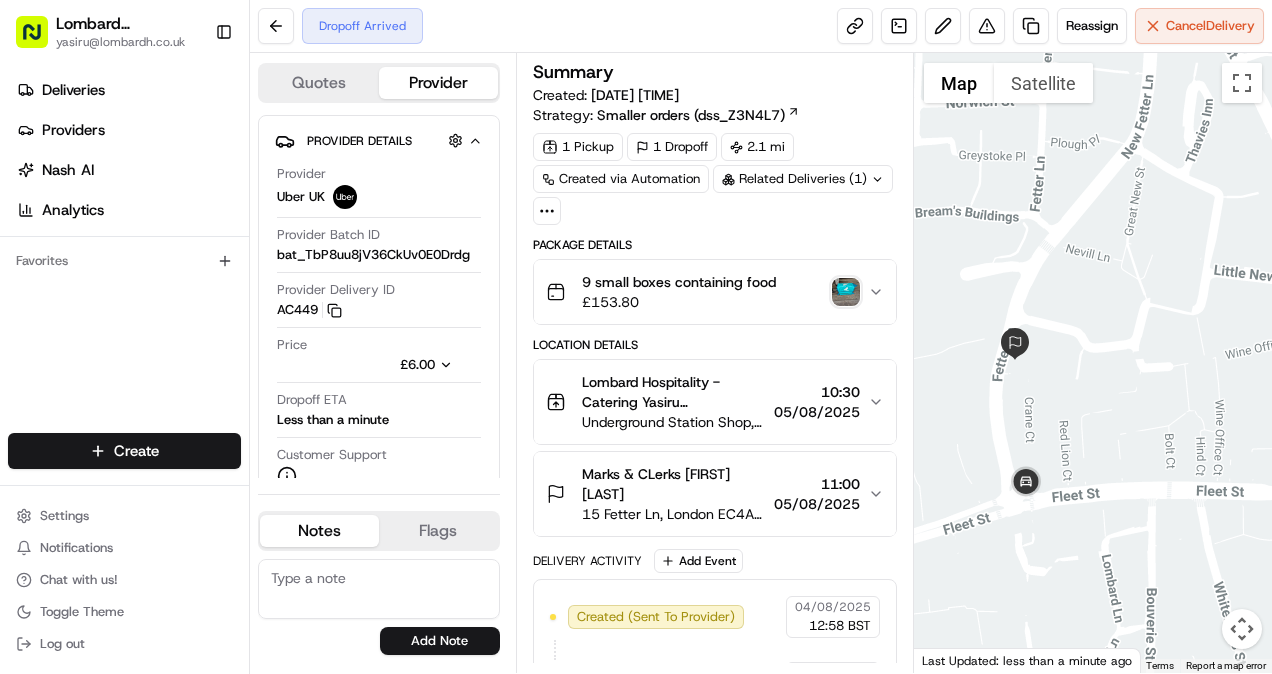 drag, startPoint x: 1099, startPoint y: 447, endPoint x: 1110, endPoint y: 426, distance: 23.70654 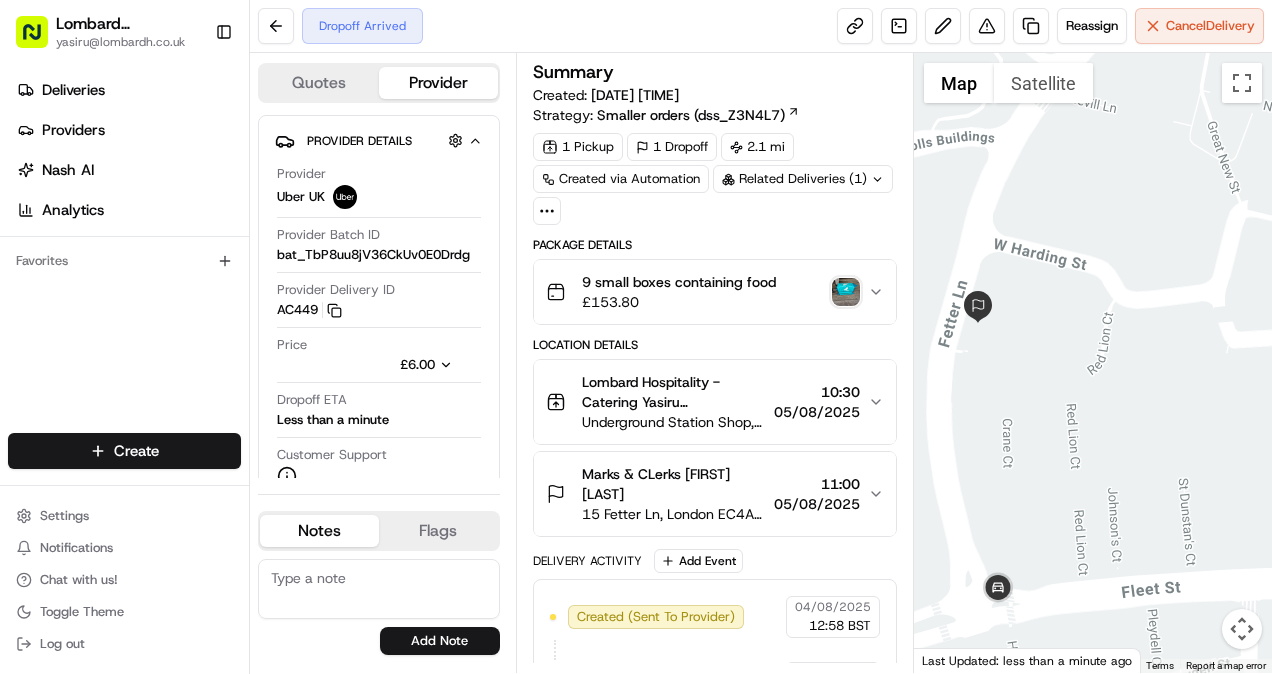 drag, startPoint x: 1003, startPoint y: 472, endPoint x: 1071, endPoint y: 464, distance: 68.46897 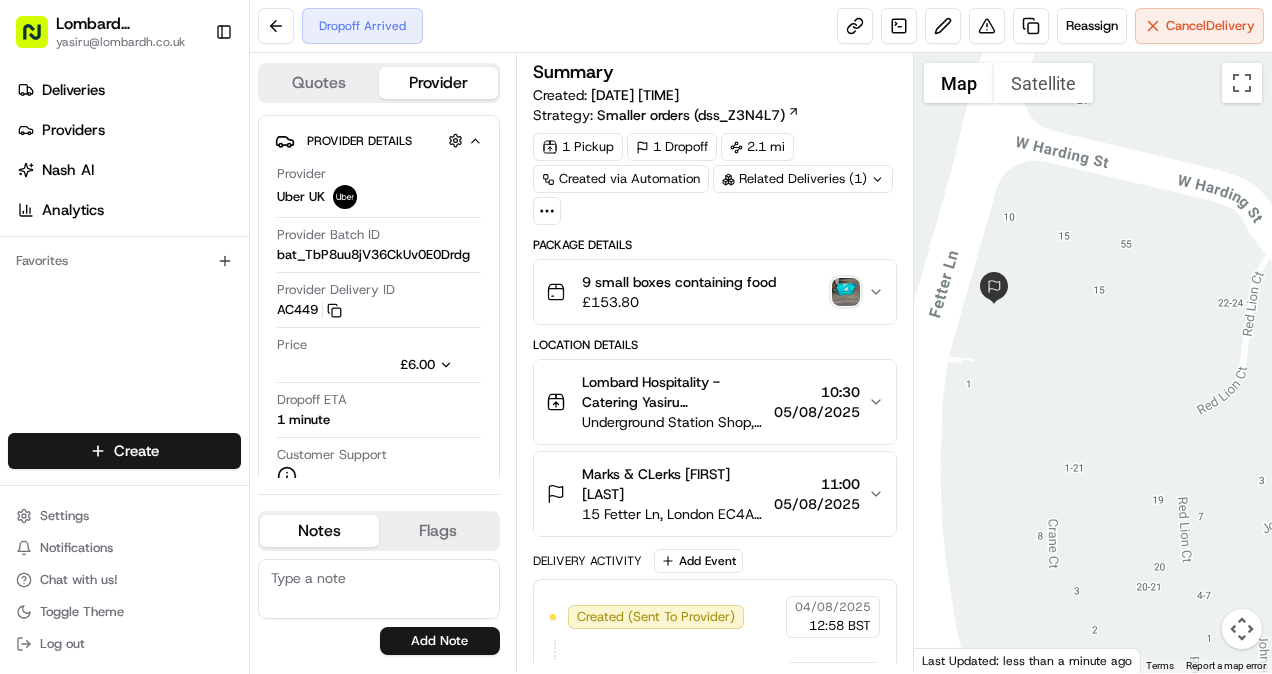 drag, startPoint x: 976, startPoint y: 352, endPoint x: 1009, endPoint y: 422, distance: 77.388626 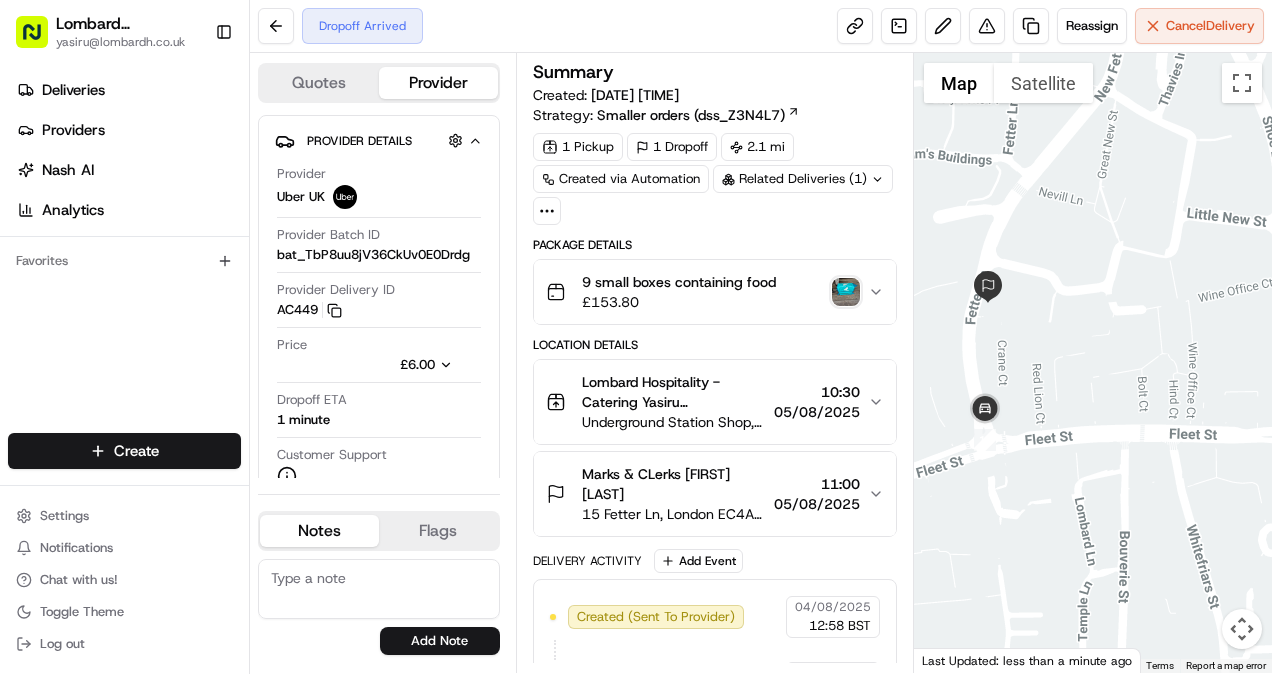 drag, startPoint x: 1022, startPoint y: 390, endPoint x: 991, endPoint y: 354, distance: 47.507893 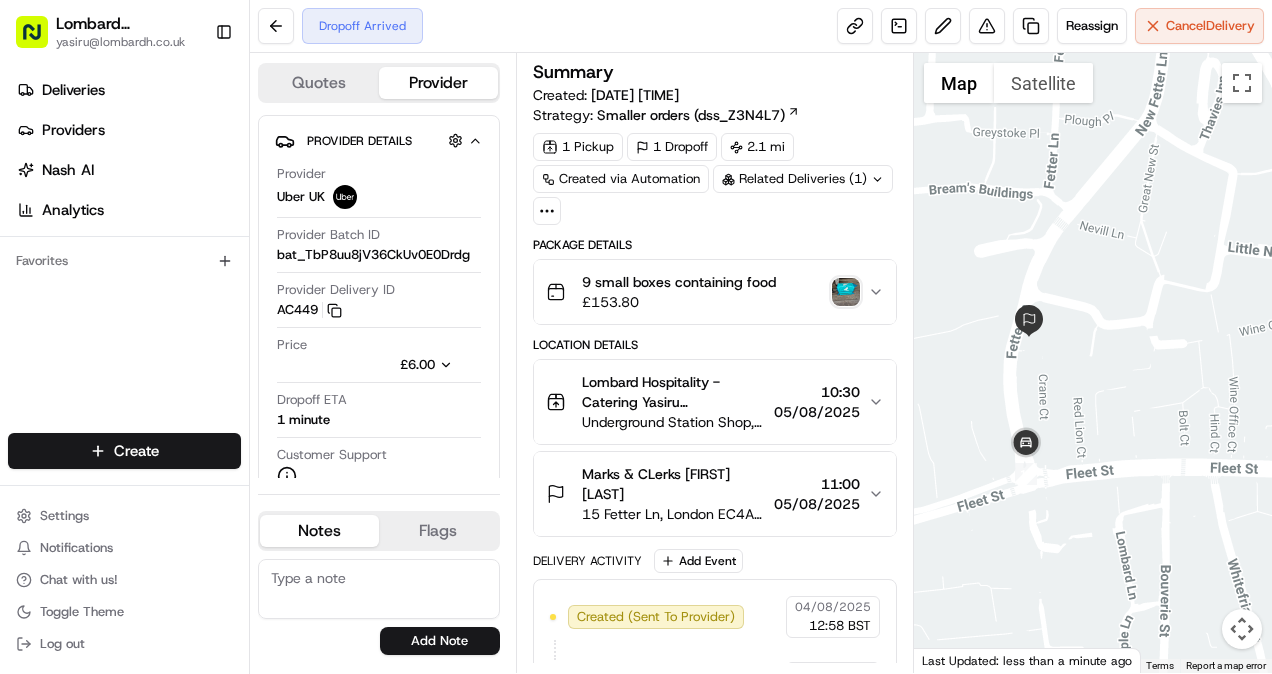 drag, startPoint x: 992, startPoint y: 368, endPoint x: 1106, endPoint y: 388, distance: 115.74109 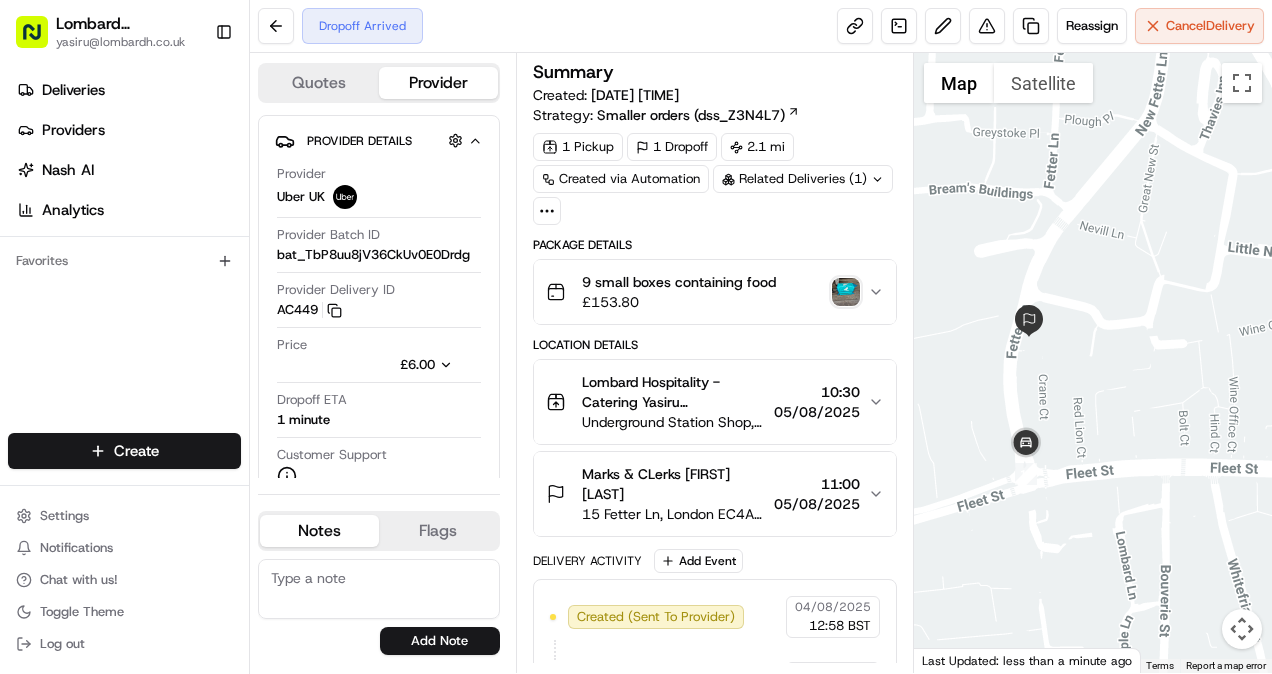 scroll, scrollTop: 509, scrollLeft: 0, axis: vertical 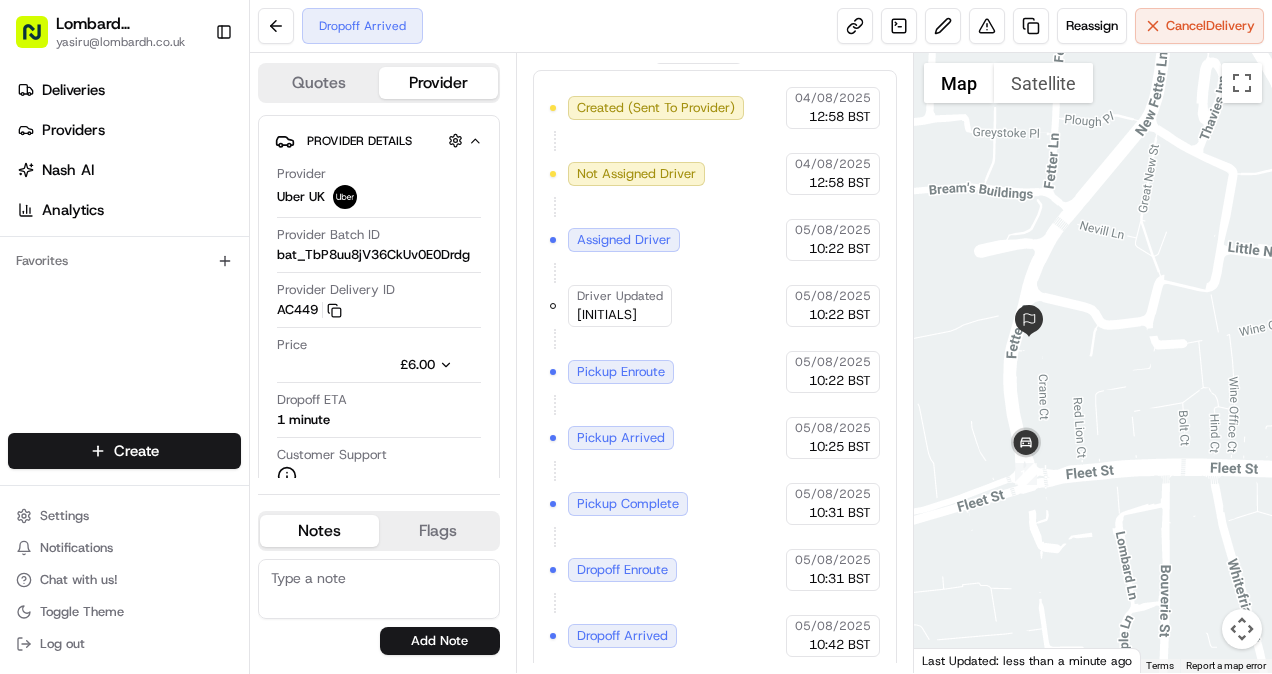 click on "[FIRST] [LAST]." at bounding box center (607, 315) 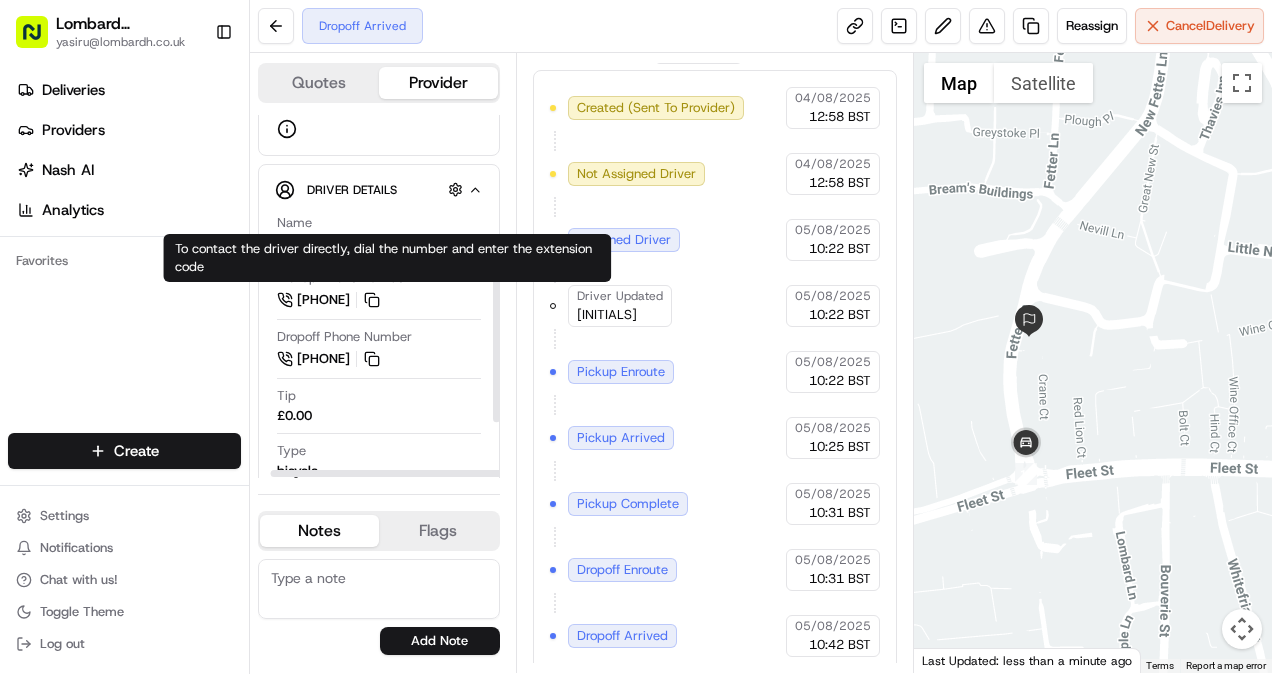 scroll, scrollTop: 347, scrollLeft: 11, axis: both 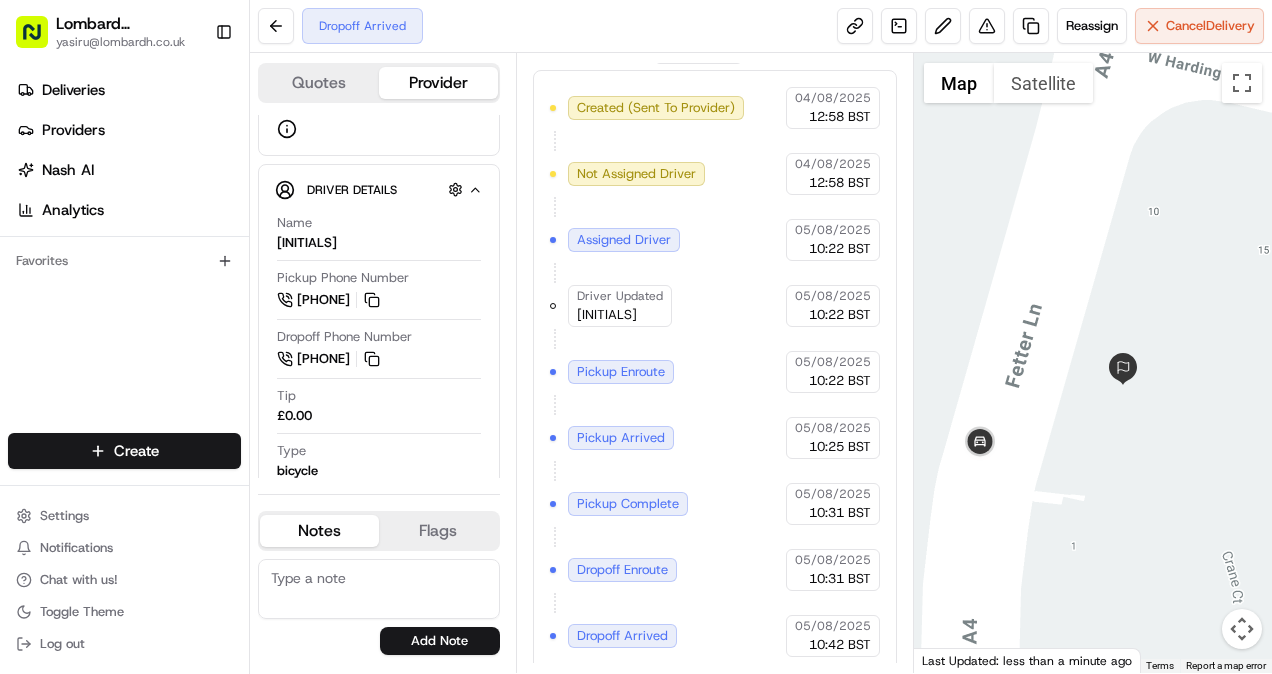 drag, startPoint x: 1026, startPoint y: 377, endPoint x: 1024, endPoint y: 322, distance: 55.03635 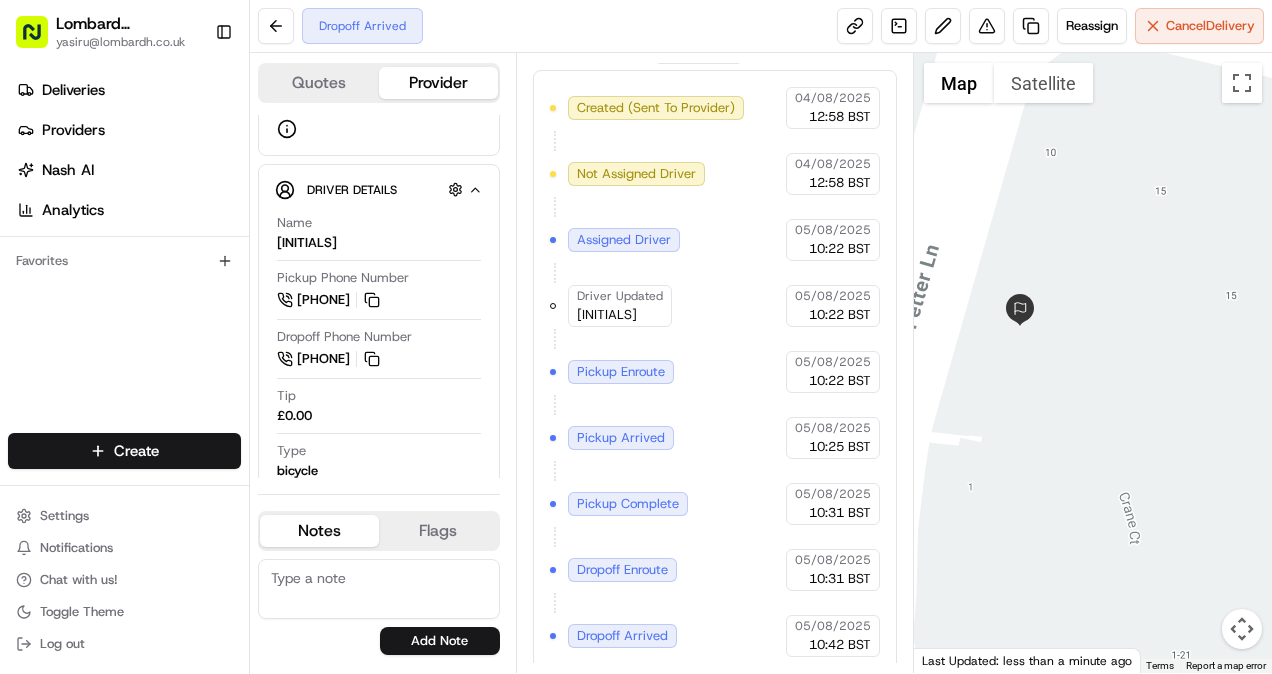 drag, startPoint x: 1050, startPoint y: 391, endPoint x: 993, endPoint y: 359, distance: 65.36819 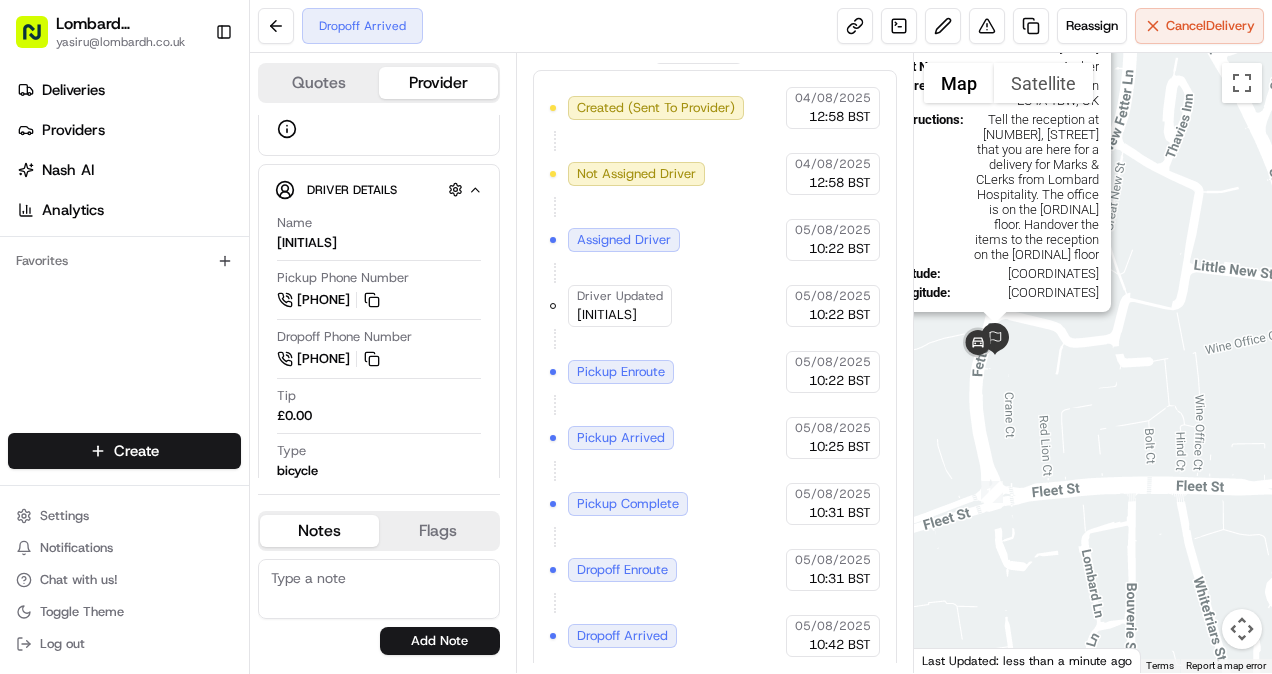 click at bounding box center (995, 339) 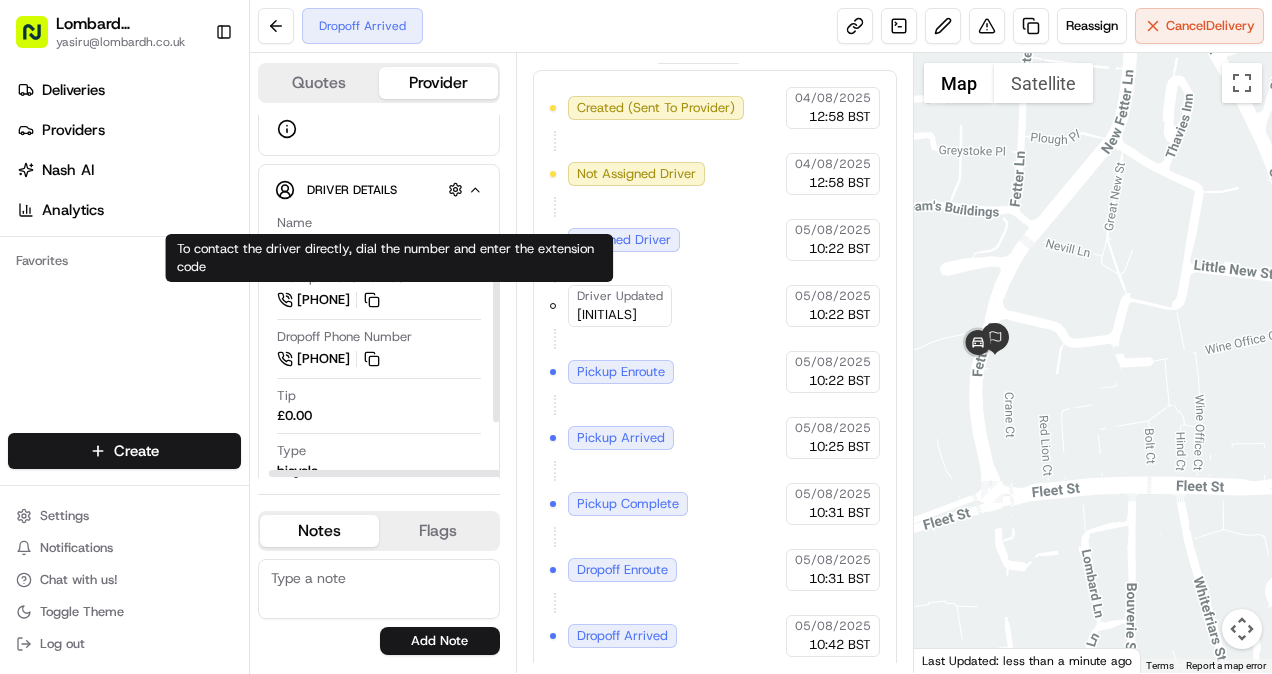 scroll, scrollTop: 0, scrollLeft: 11, axis: horizontal 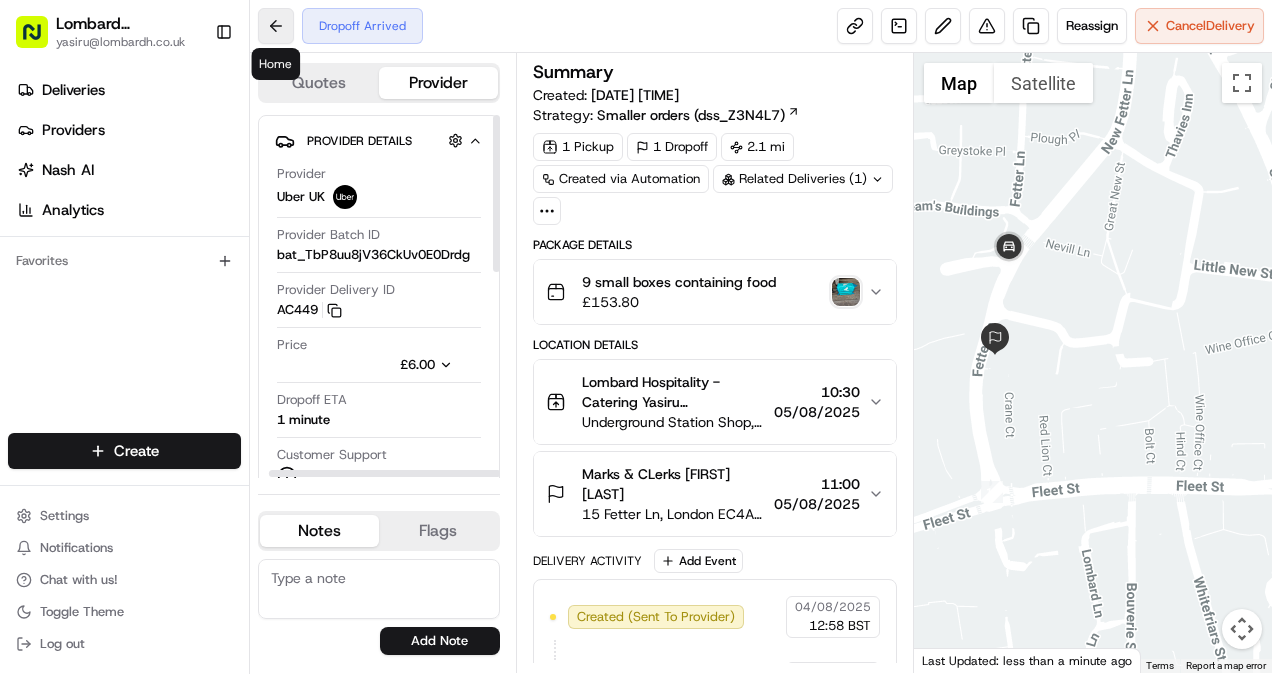 click at bounding box center [276, 26] 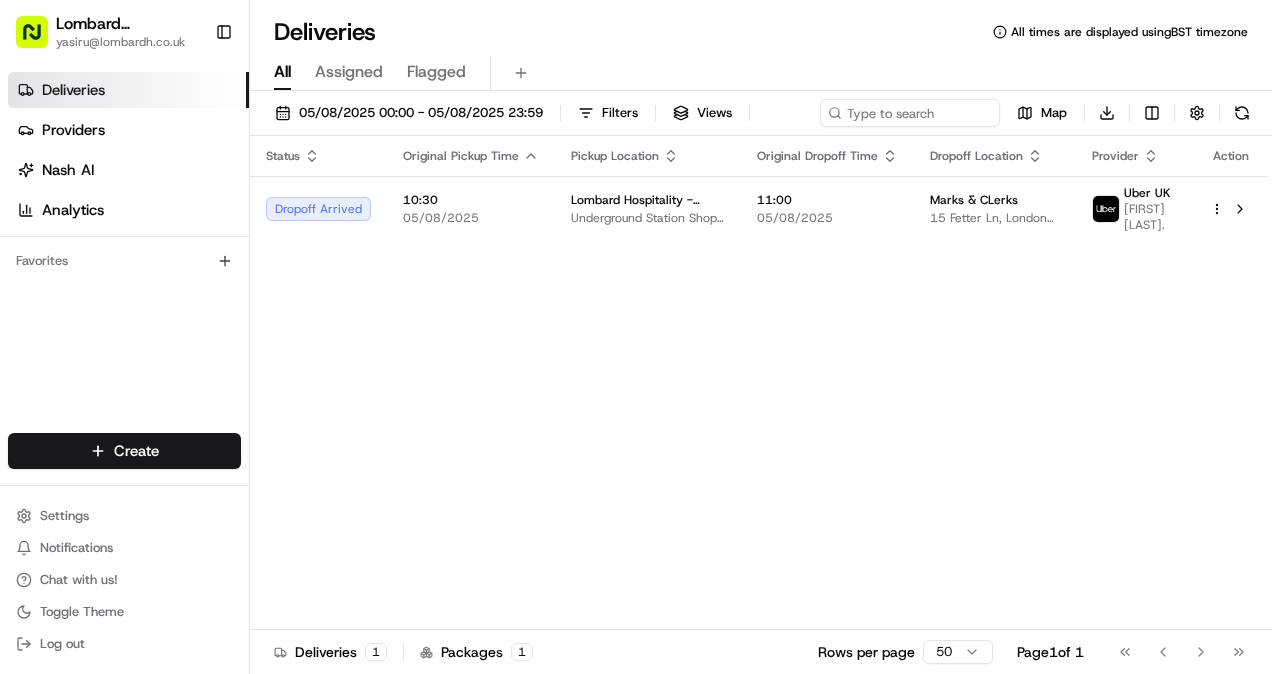 scroll, scrollTop: 0, scrollLeft: 0, axis: both 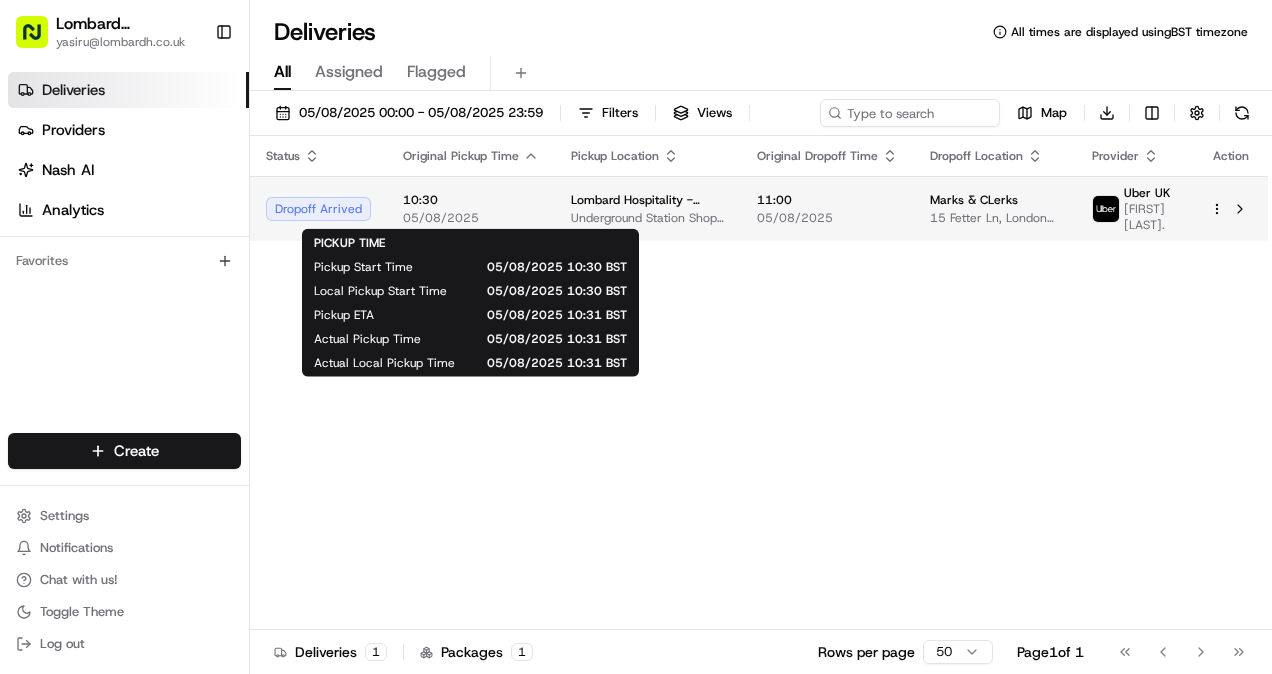 click on "05/08/2025" at bounding box center (471, 218) 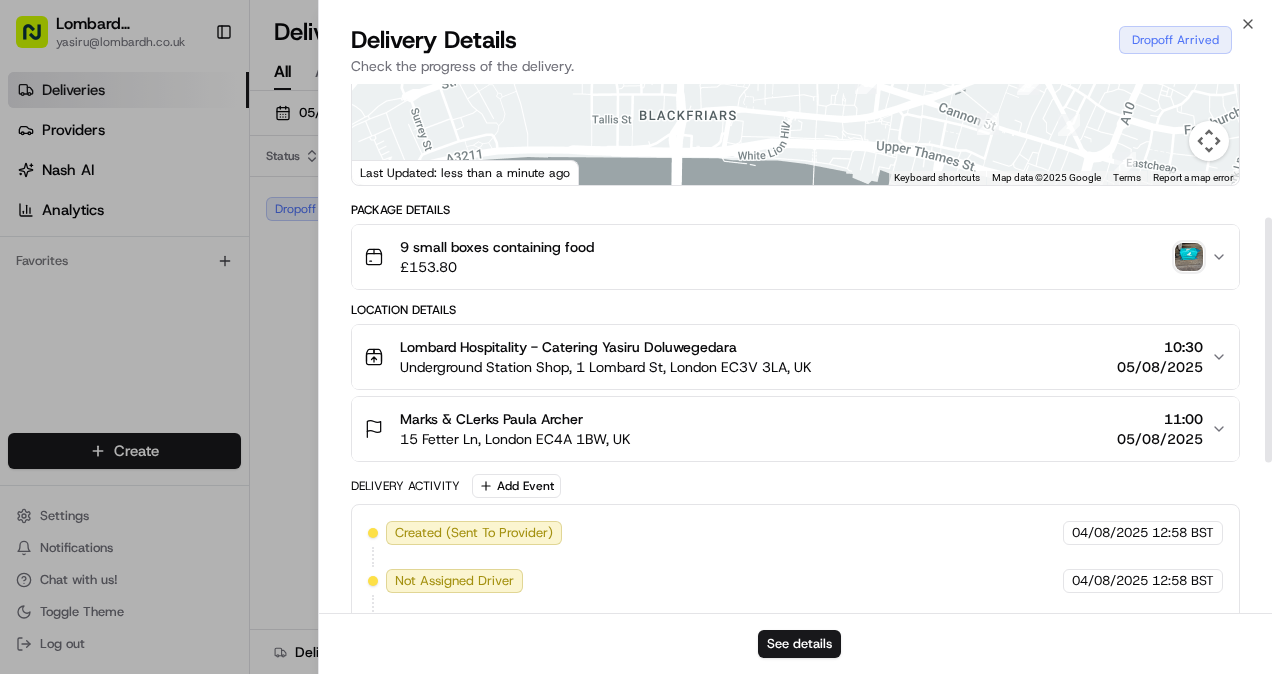 scroll, scrollTop: 295, scrollLeft: 0, axis: vertical 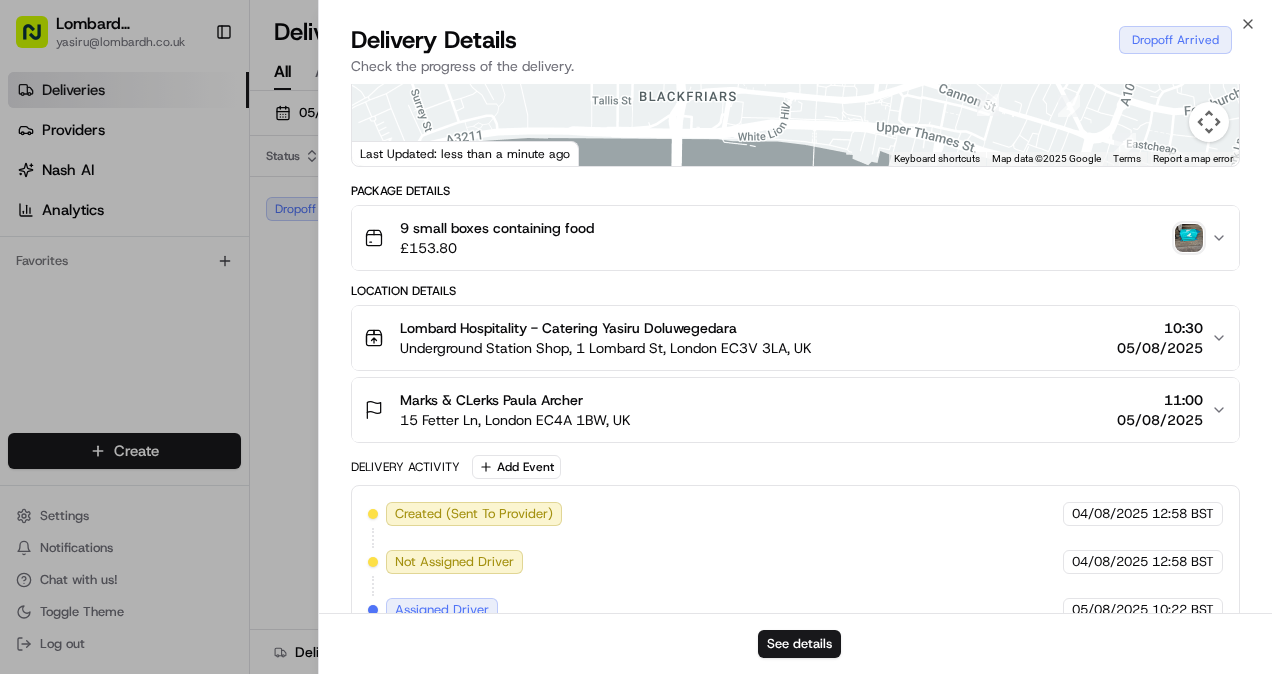 click on "9 small boxes containing food £ 153.80" at bounding box center (795, 238) 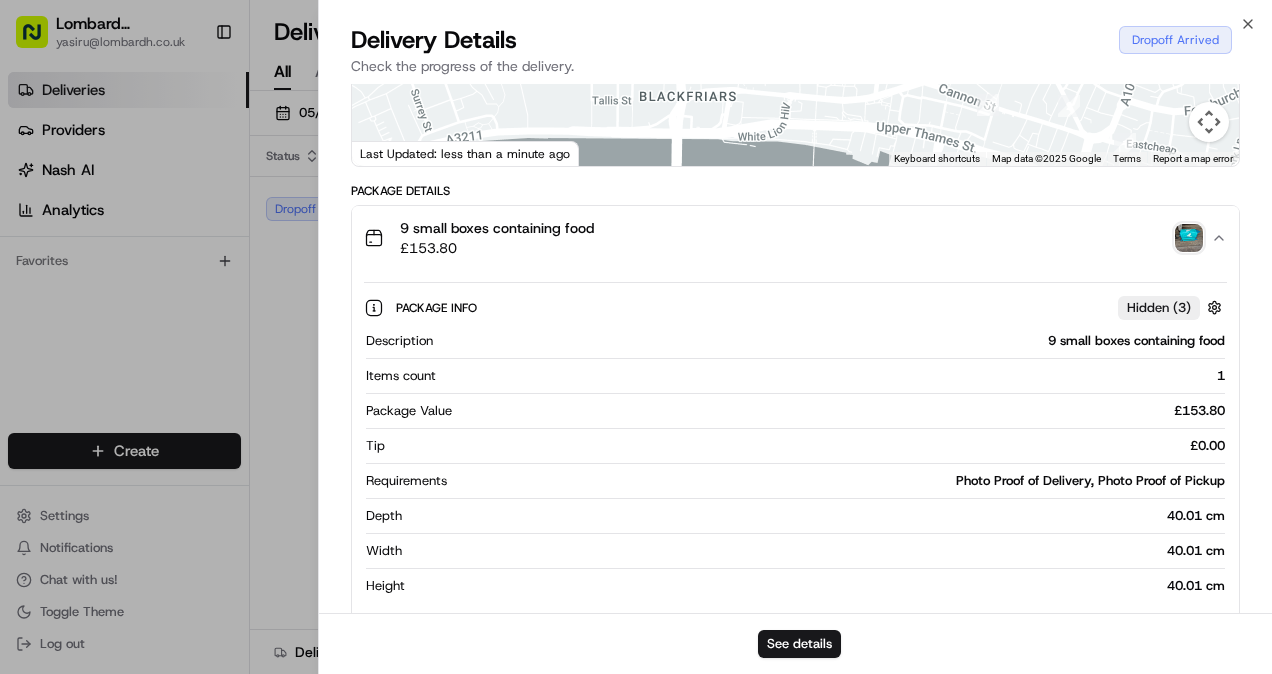 click at bounding box center [1189, 238] 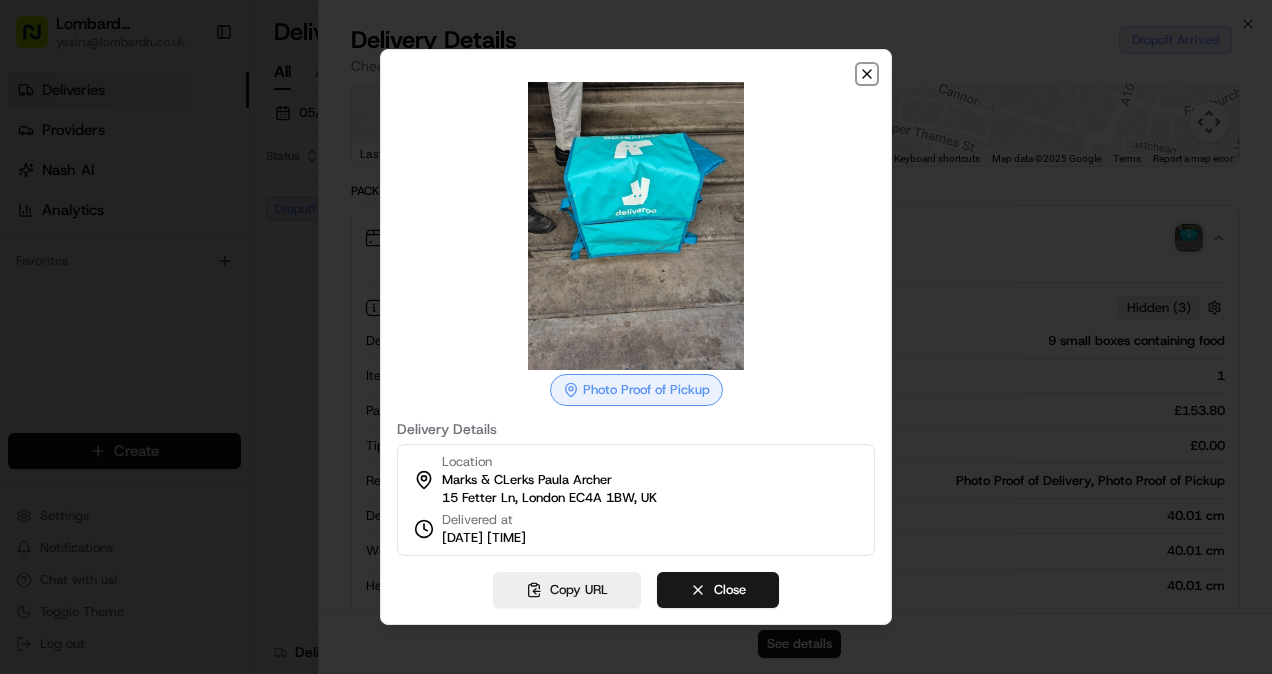 click 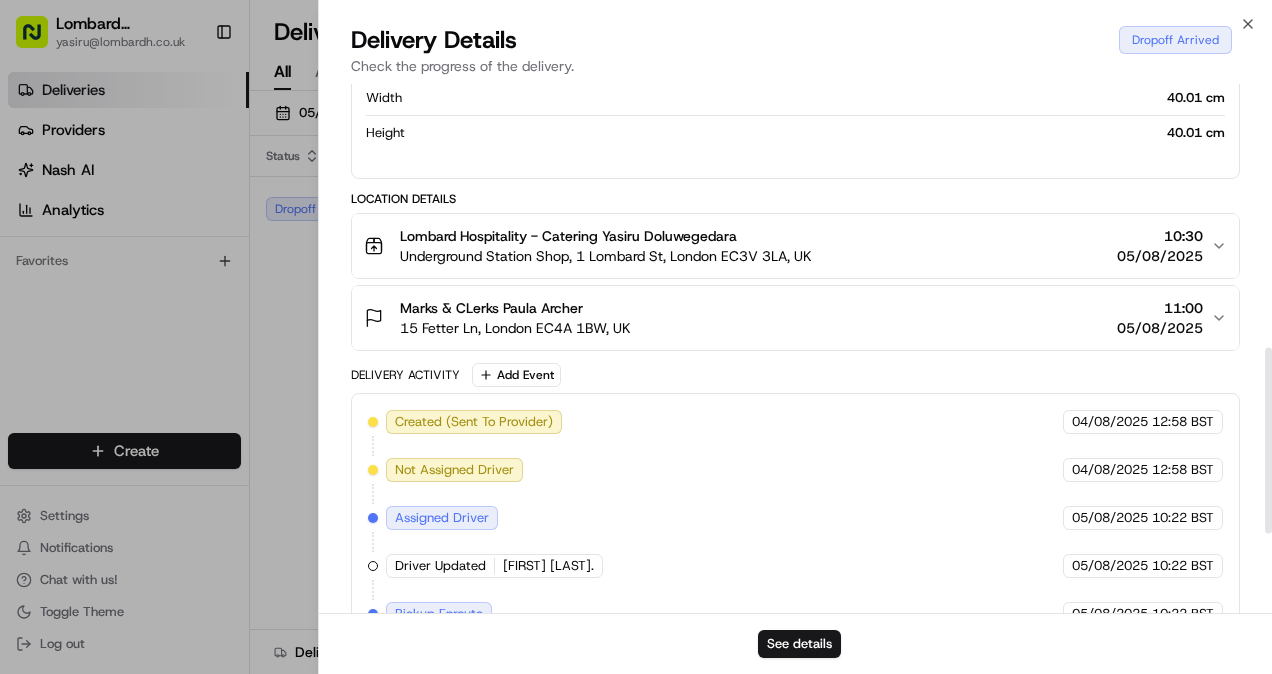 scroll, scrollTop: 972, scrollLeft: 0, axis: vertical 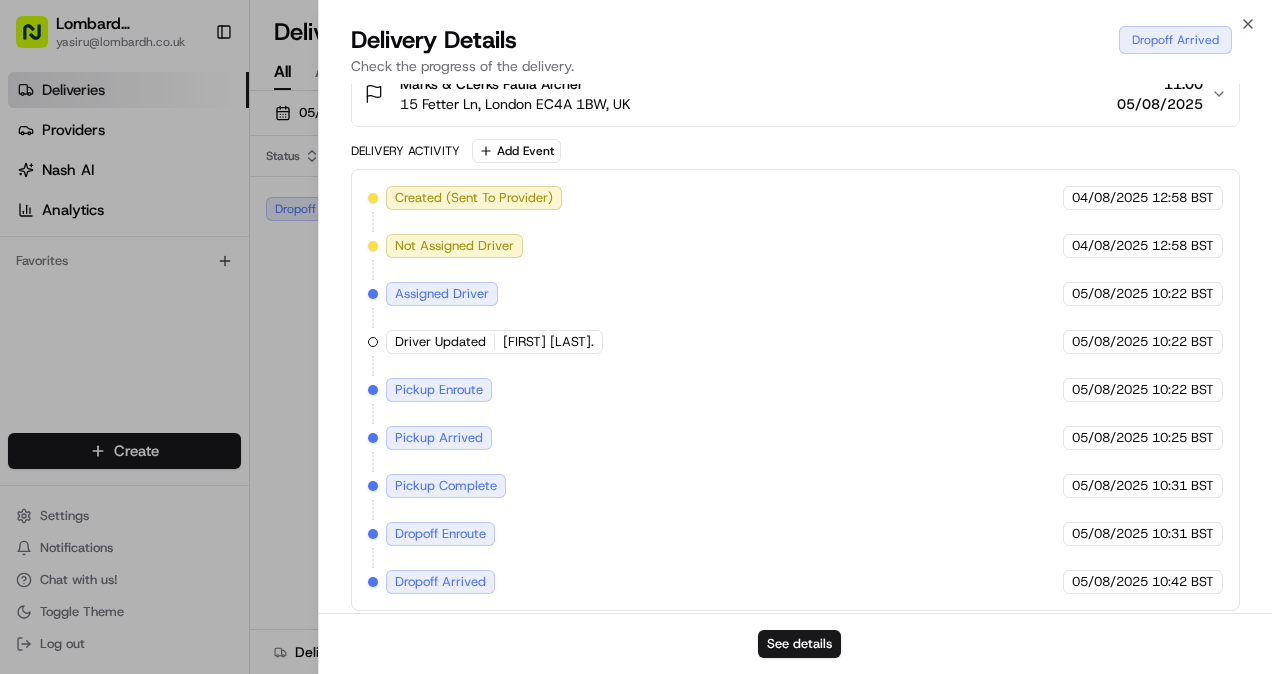 click on "Driver Updated THIRU G." at bounding box center (494, 342) 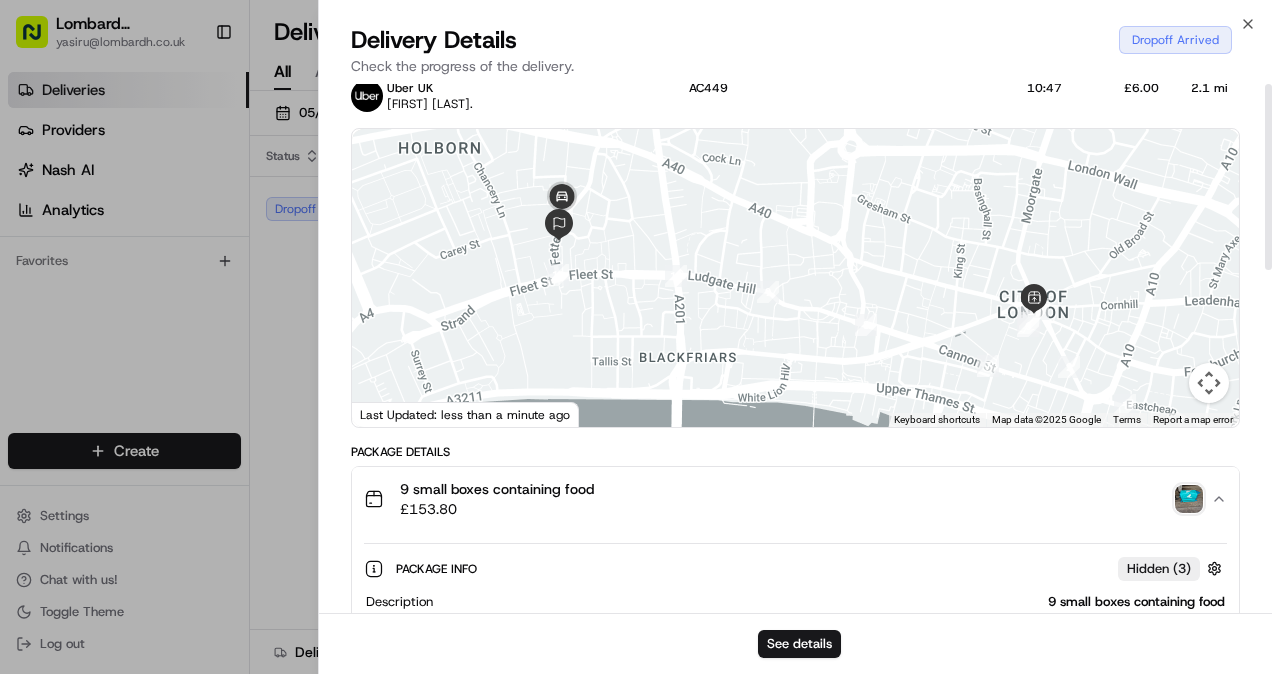 scroll, scrollTop: 0, scrollLeft: 0, axis: both 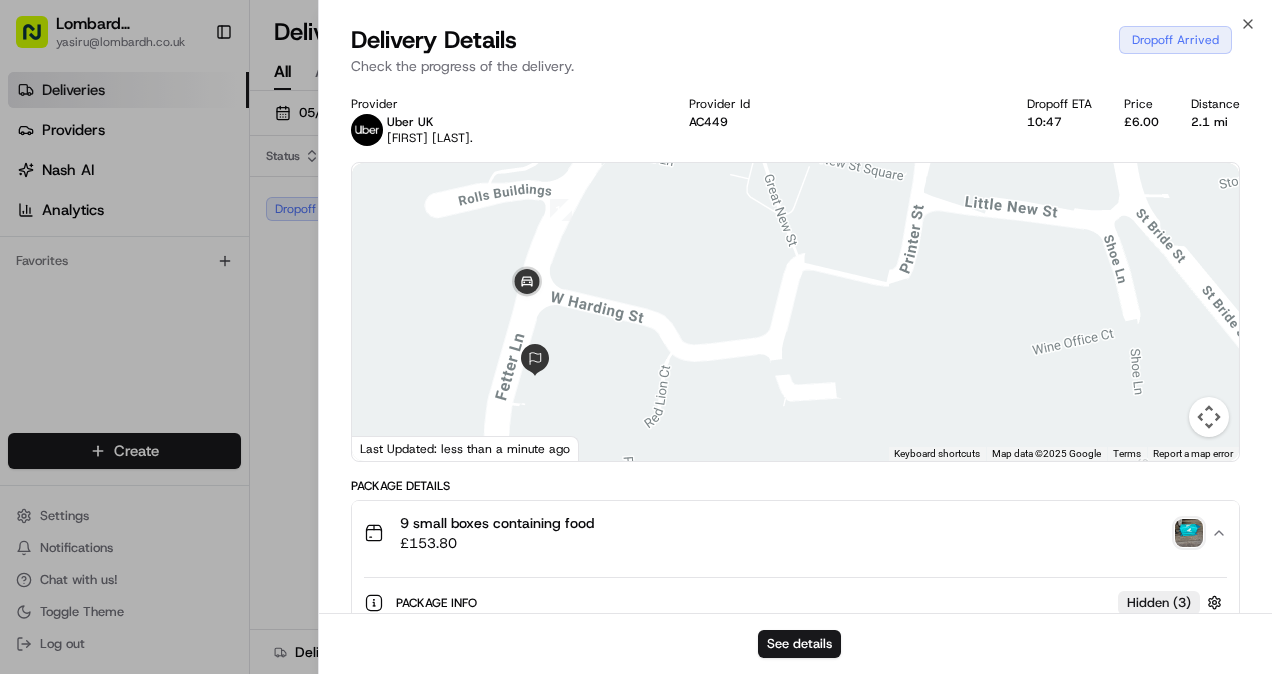 drag, startPoint x: 552, startPoint y: 288, endPoint x: 631, endPoint y: 364, distance: 109.62208 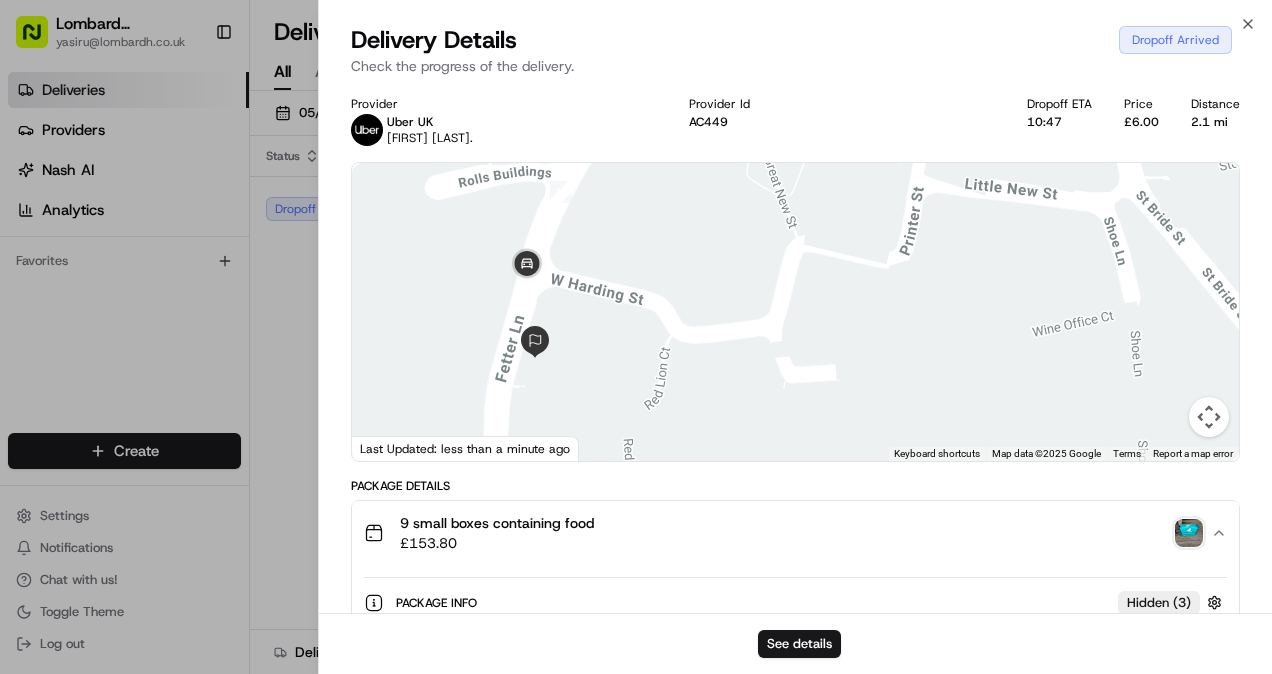 click at bounding box center [795, 312] 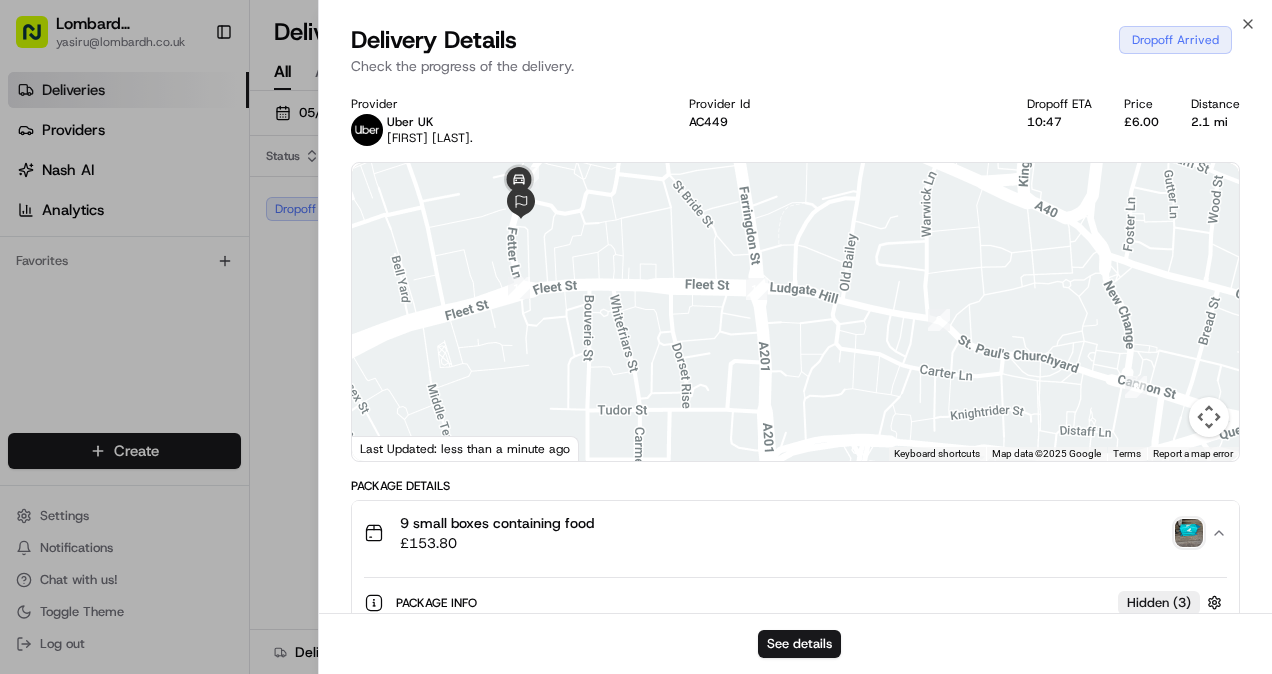 drag, startPoint x: 618, startPoint y: 357, endPoint x: 554, endPoint y: 187, distance: 181.64801 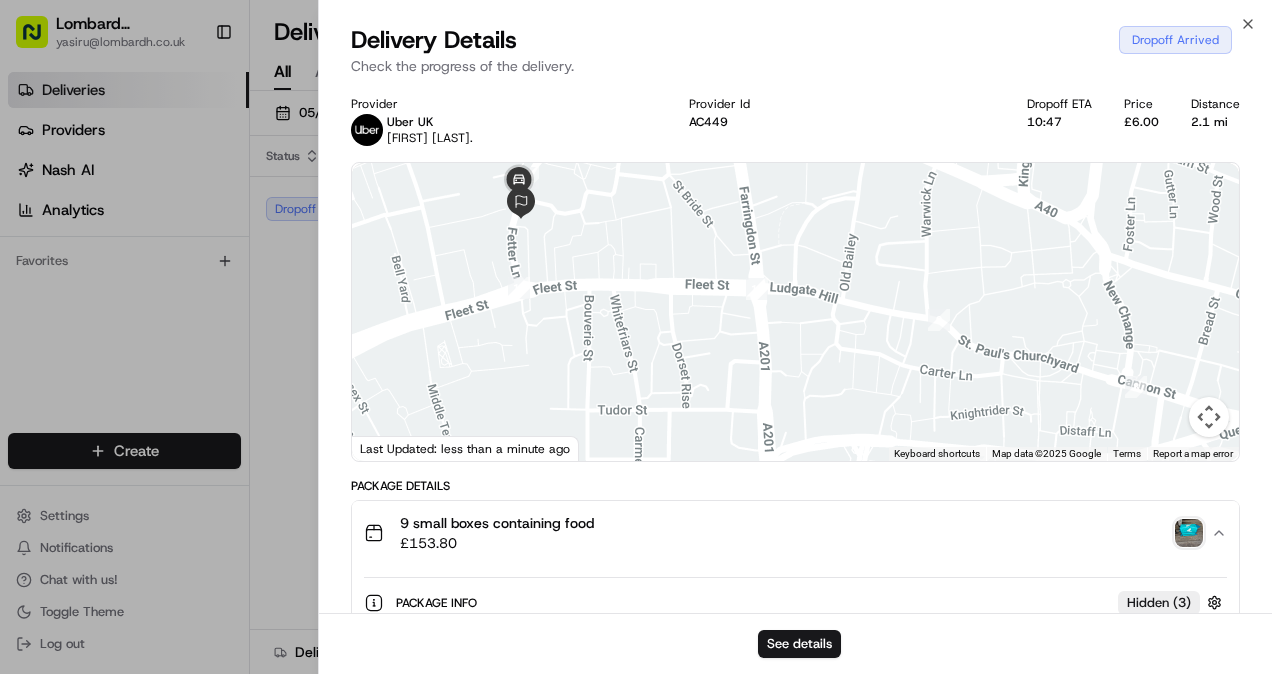 click on "Close Delivery Details Dropoff Arrived Check the progress of the delivery. Provider Uber UK THIRU G. Provider Id AC449 Dropoff ETA 10:47 Price £6.00 Distance 2.1 mi ← Move left → Move right ↑ Move up ↓ Move down + Zoom in - Zoom out Home Jump left by 75% End Jump right by 75% Page Up Jump up by 75% Page Down Jump down by 75% 1 2 3 4 5 6 7 8 9 10 11 12 Keyboard shortcuts Map Data Map data ©2025 Google Map data ©2025 Google 100 m  Click to toggle between metric and imperial units Terms Report a map error Last Updated: less than a minute ago Package Details 9 small boxes containing food £ 153.80 Package Info Hidden ( 3 ) Description 9 small boxes containing food Items count 1 Package Value £ 153.80 Tip £ 0.00 Requirements Photo Proof of Pickup, Photo Proof of Delivery Depth 40.01 cm Width 40.01 cm Height 40.01 cm Location Details Lombard Hospitality - Catering Yasiru Doluwegedara Underground Station Shop, 1 Lombard St, London EC3V 3LA, UK 10:30 05/08/2025 Marks & CLerks Paula Archer 11:00 Uber UK" at bounding box center (795, 337) 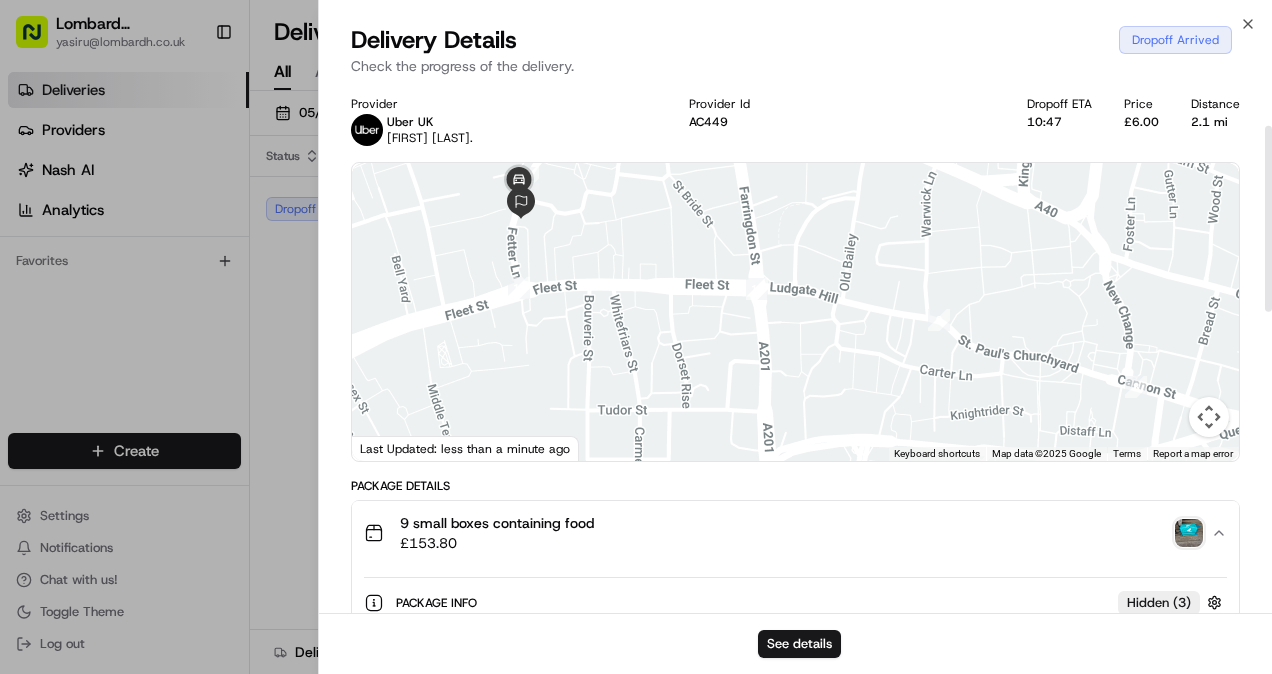 scroll, scrollTop: 376, scrollLeft: 0, axis: vertical 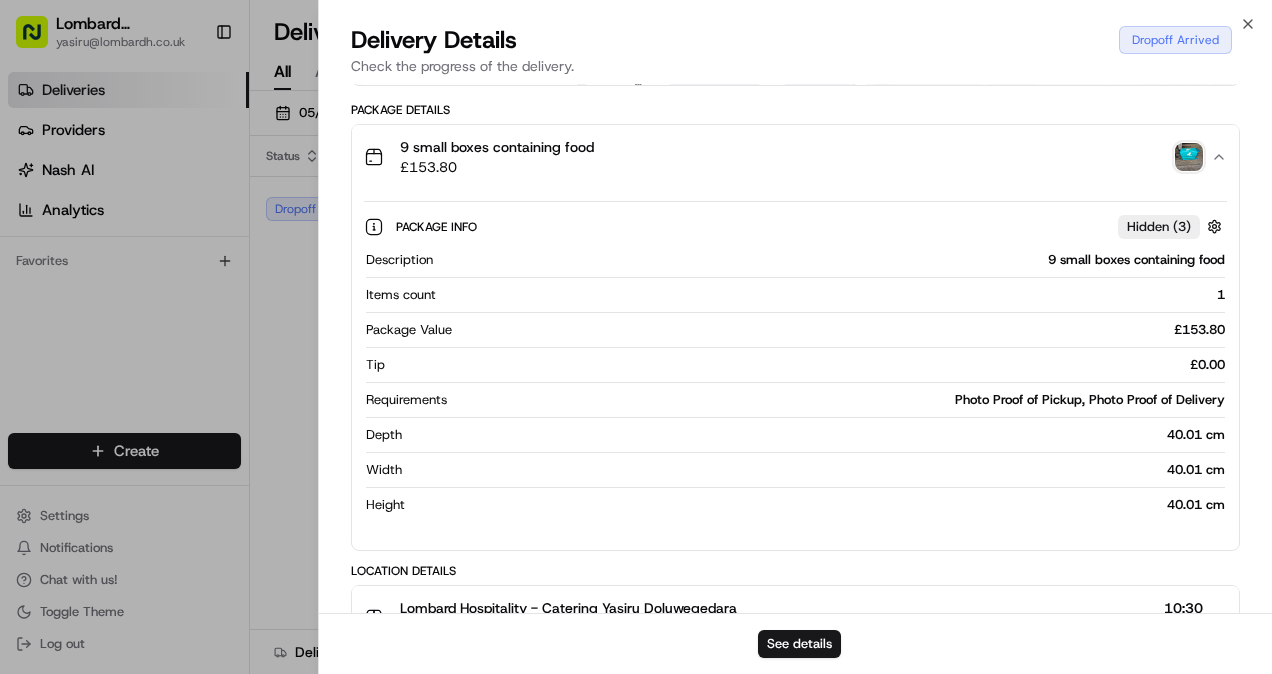 click on "Hidden ( 3 )" at bounding box center (1159, 227) 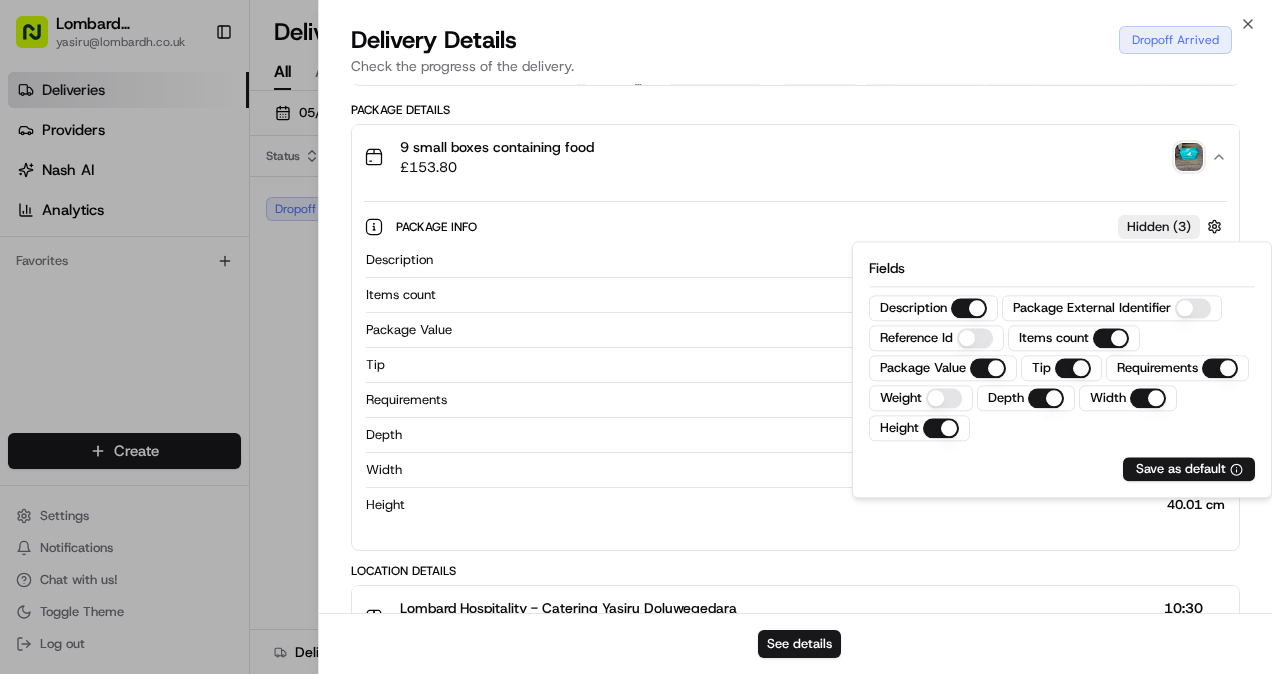 click on "Hidden ( 3 )" at bounding box center (1159, 227) 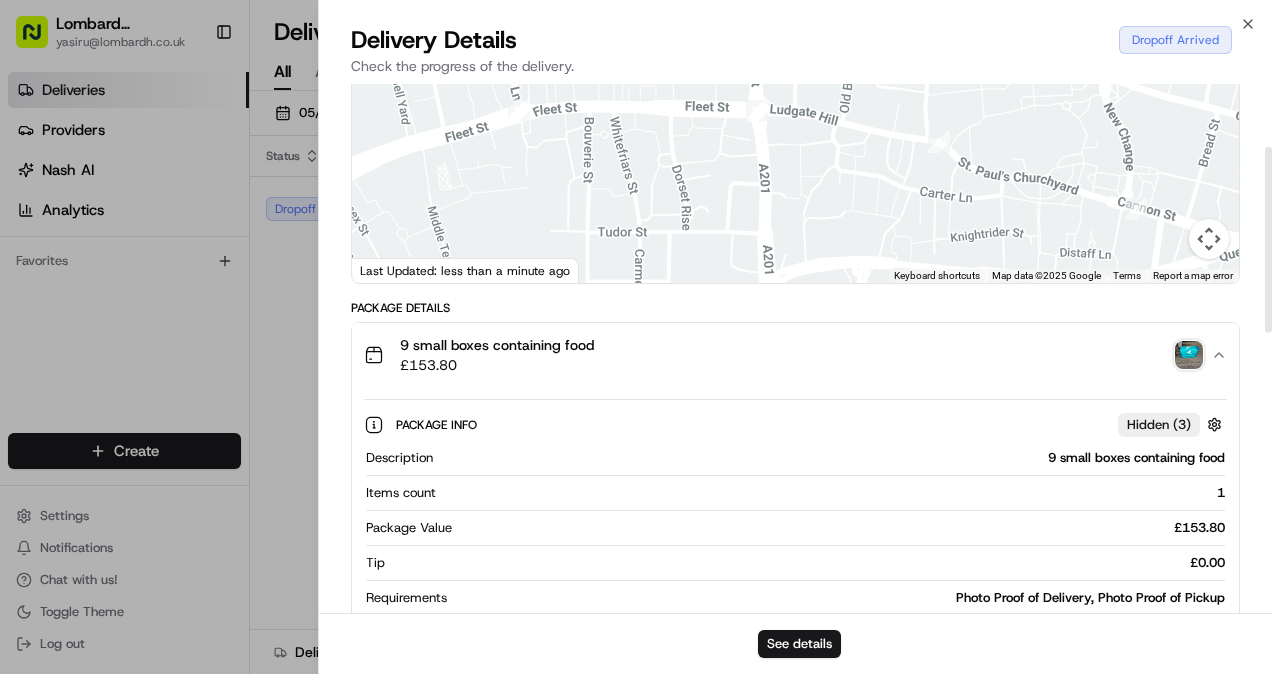 scroll, scrollTop: 0, scrollLeft: 0, axis: both 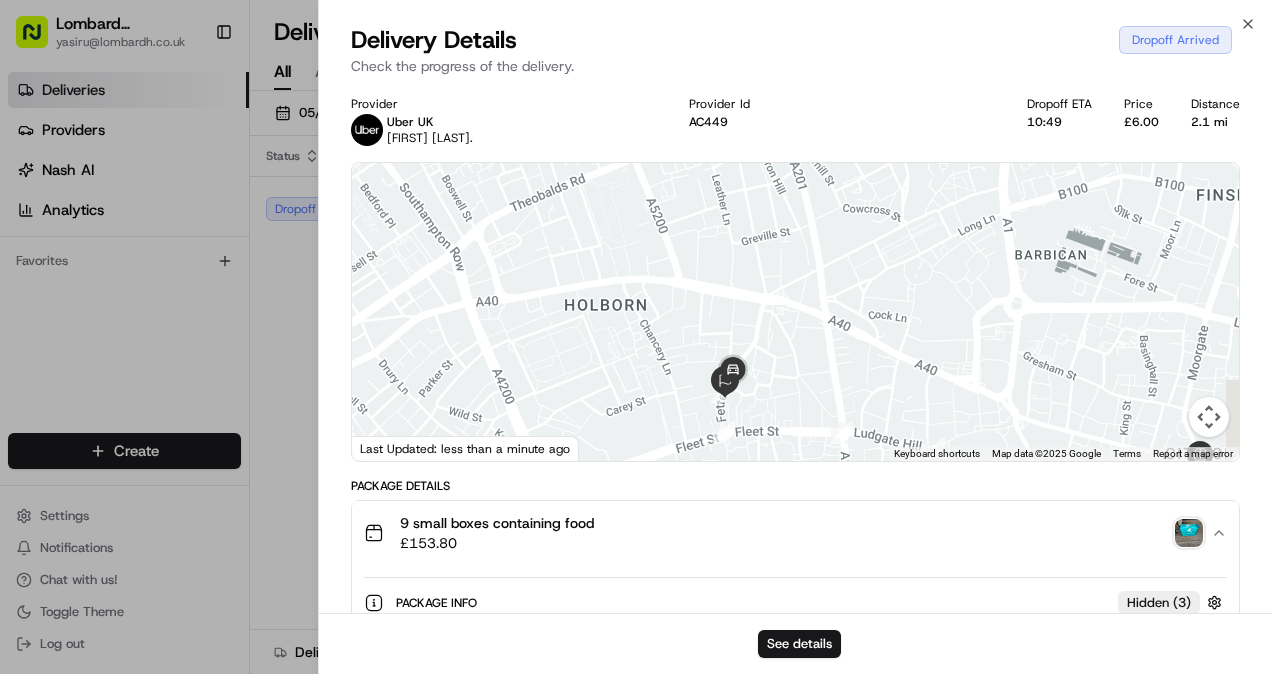 drag, startPoint x: 836, startPoint y: 402, endPoint x: 797, endPoint y: 278, distance: 129.98846 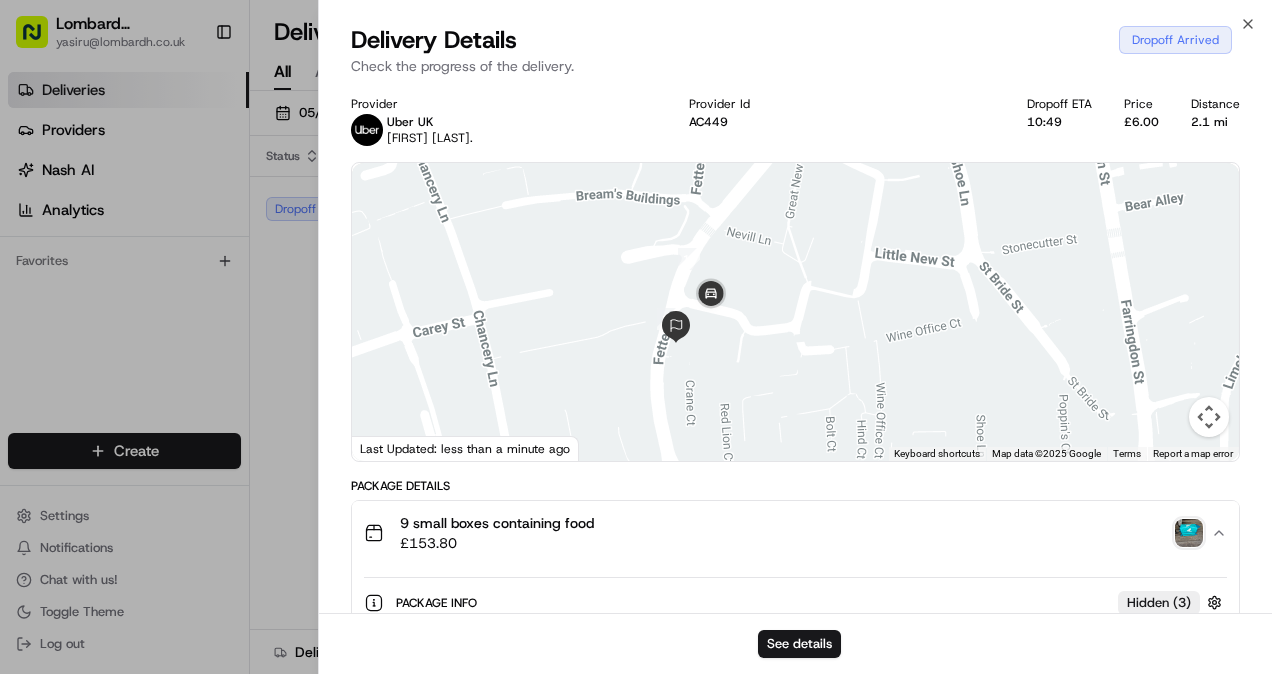drag, startPoint x: 732, startPoint y: 391, endPoint x: 705, endPoint y: 305, distance: 90.13878 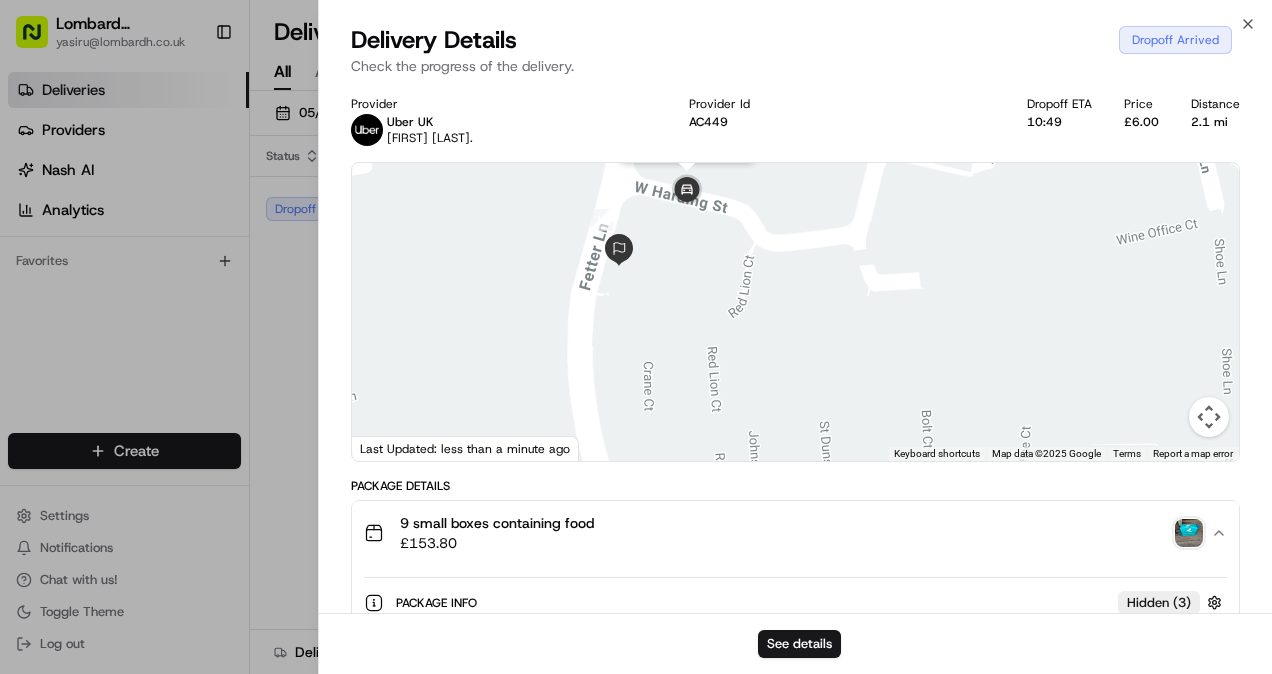 drag, startPoint x: 690, startPoint y: 220, endPoint x: 678, endPoint y: 202, distance: 21.633308 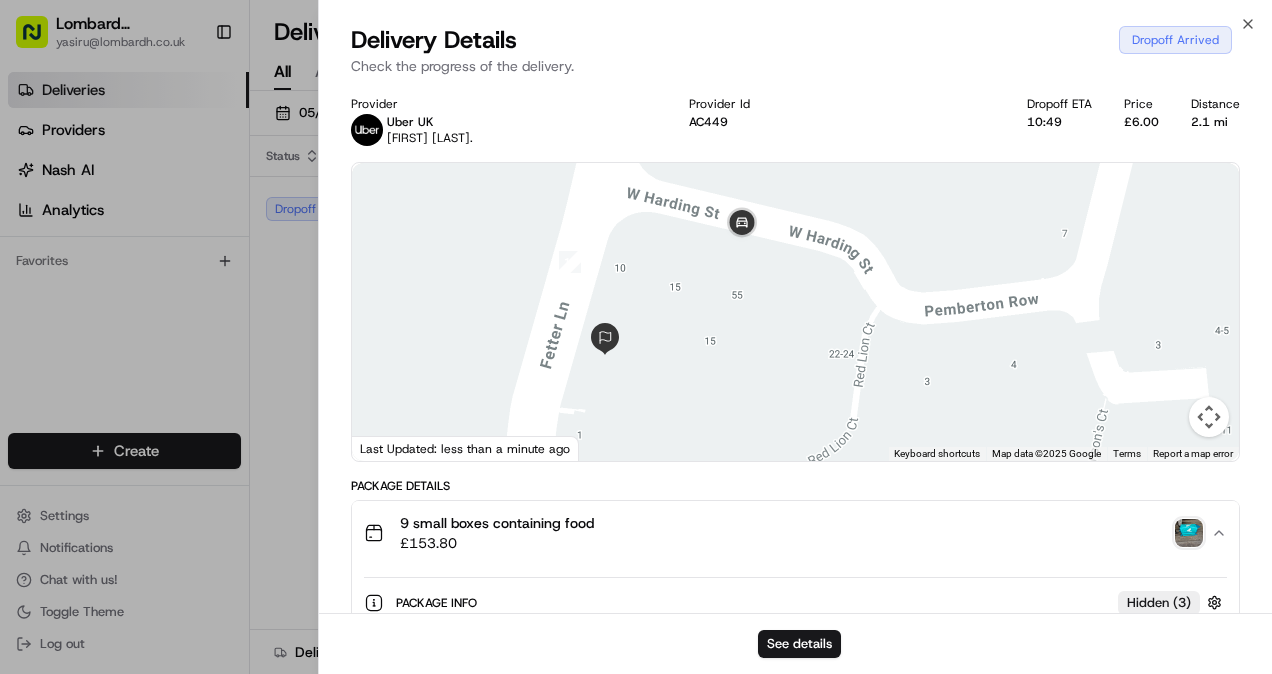 drag, startPoint x: 639, startPoint y: 254, endPoint x: 650, endPoint y: 340, distance: 86.70064 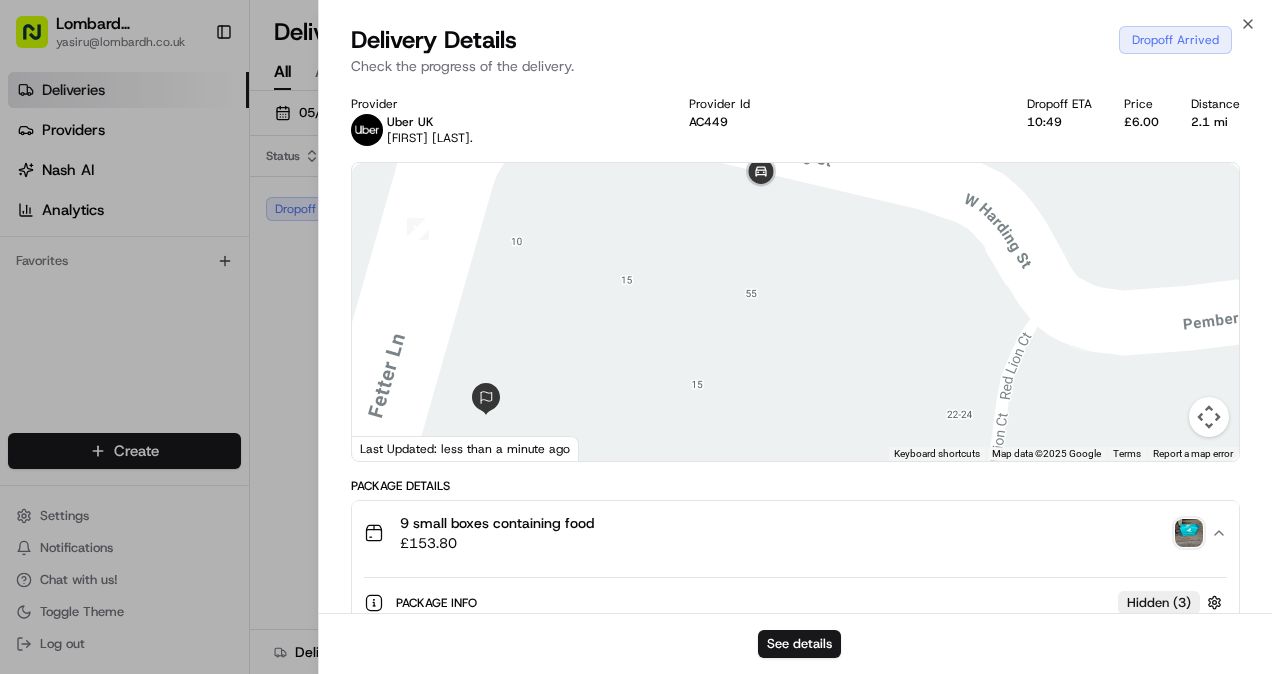 drag, startPoint x: 695, startPoint y: 244, endPoint x: 678, endPoint y: 244, distance: 17 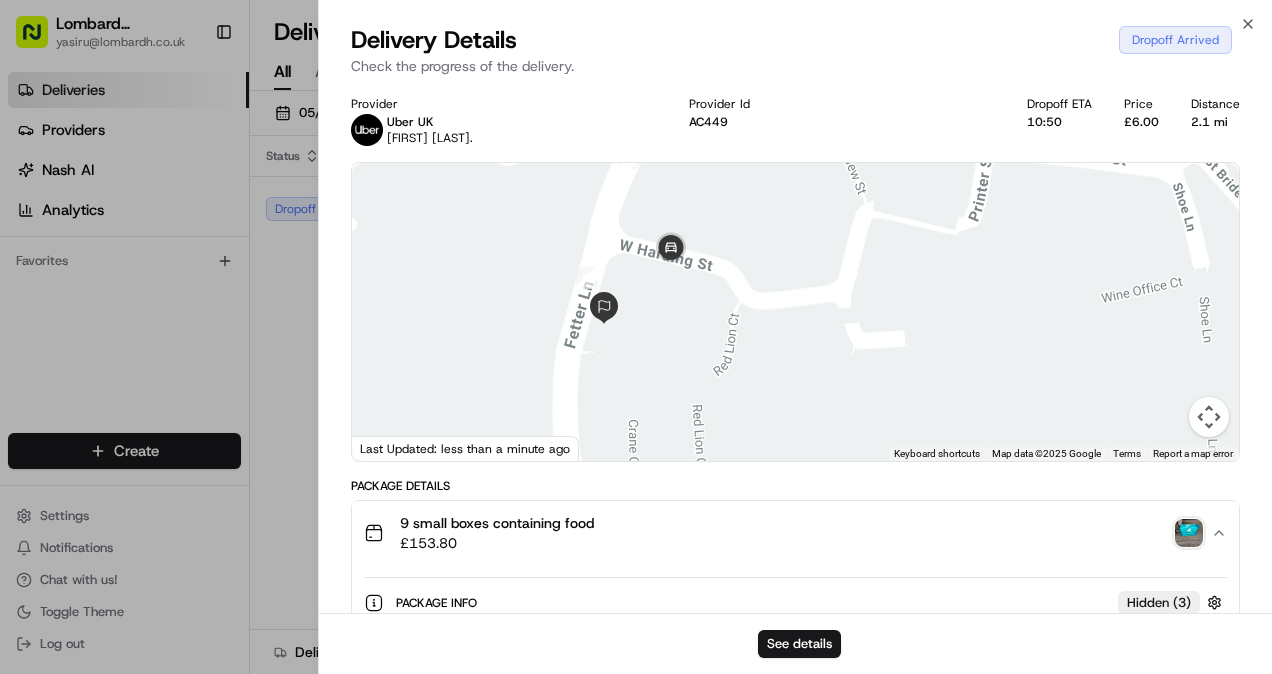 drag, startPoint x: 644, startPoint y: 268, endPoint x: 646, endPoint y: 299, distance: 31.06445 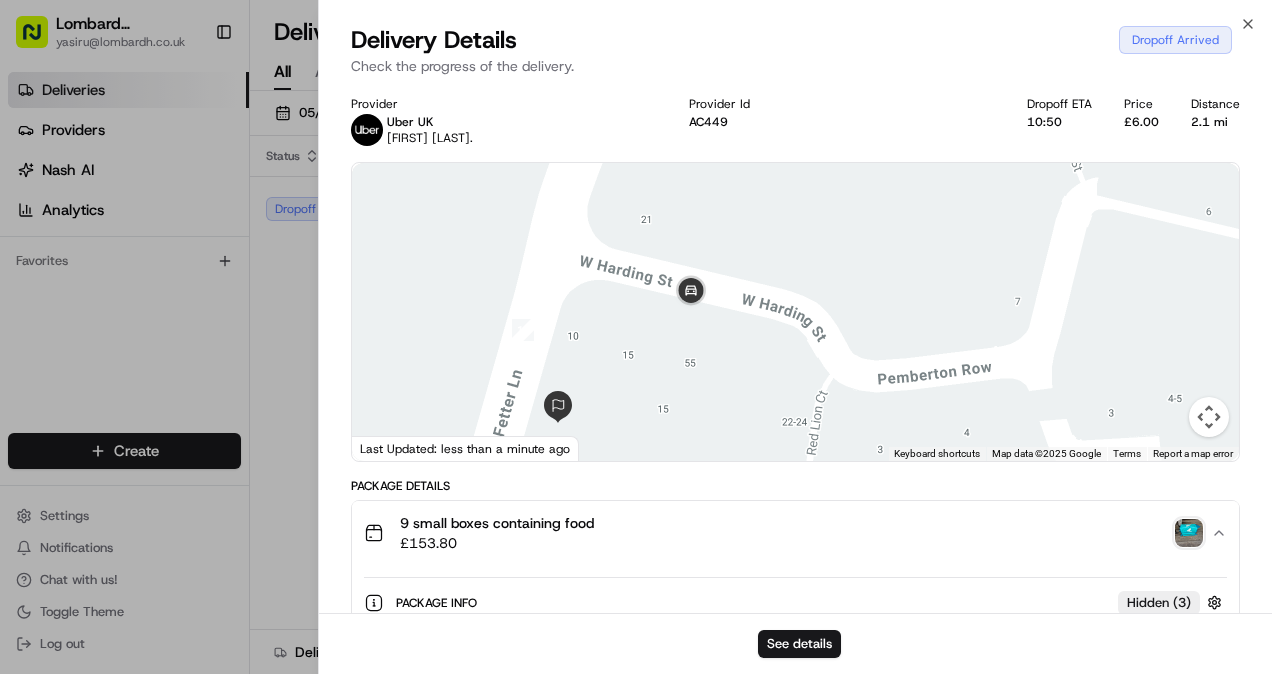 drag, startPoint x: 648, startPoint y: 290, endPoint x: 650, endPoint y: 344, distance: 54.037025 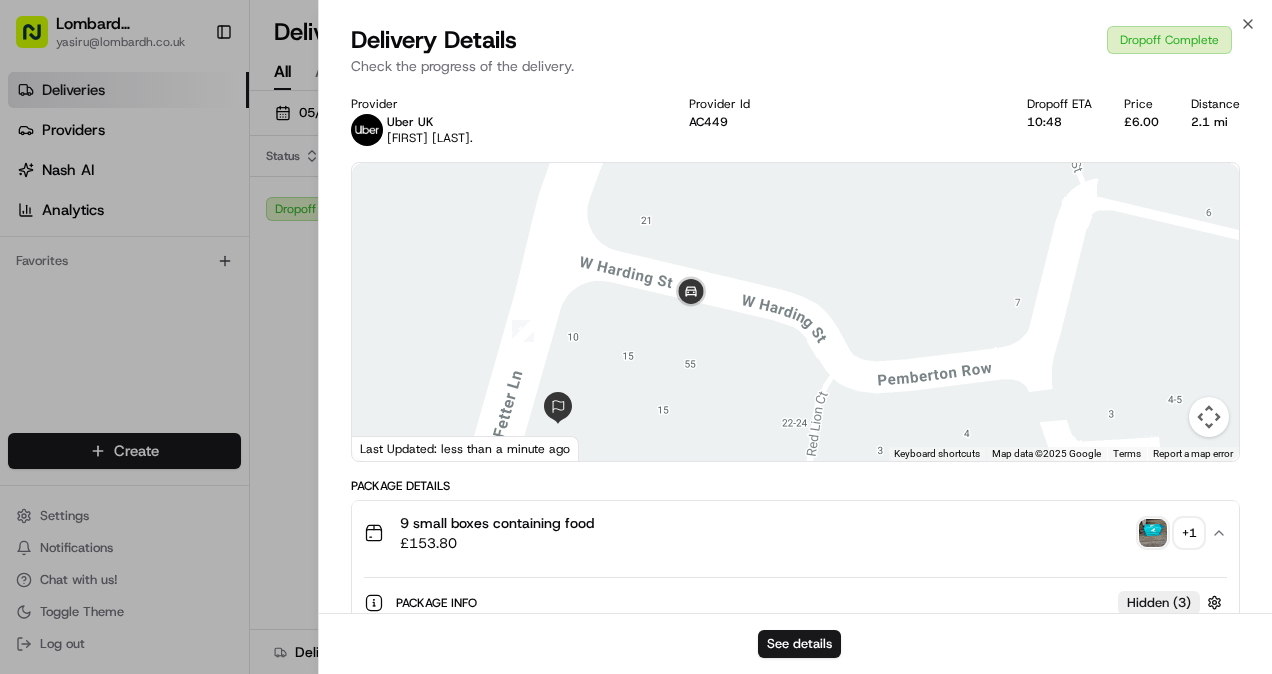 click on "+ 1" at bounding box center (1189, 533) 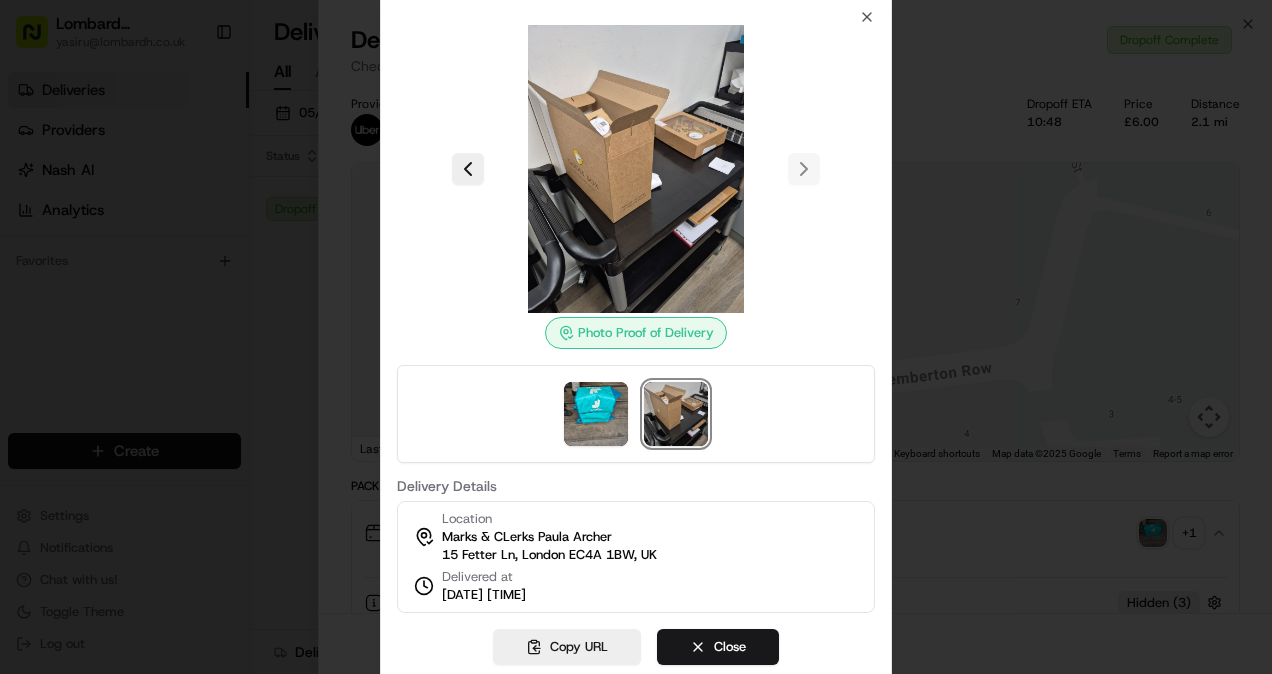 click at bounding box center [636, 169] 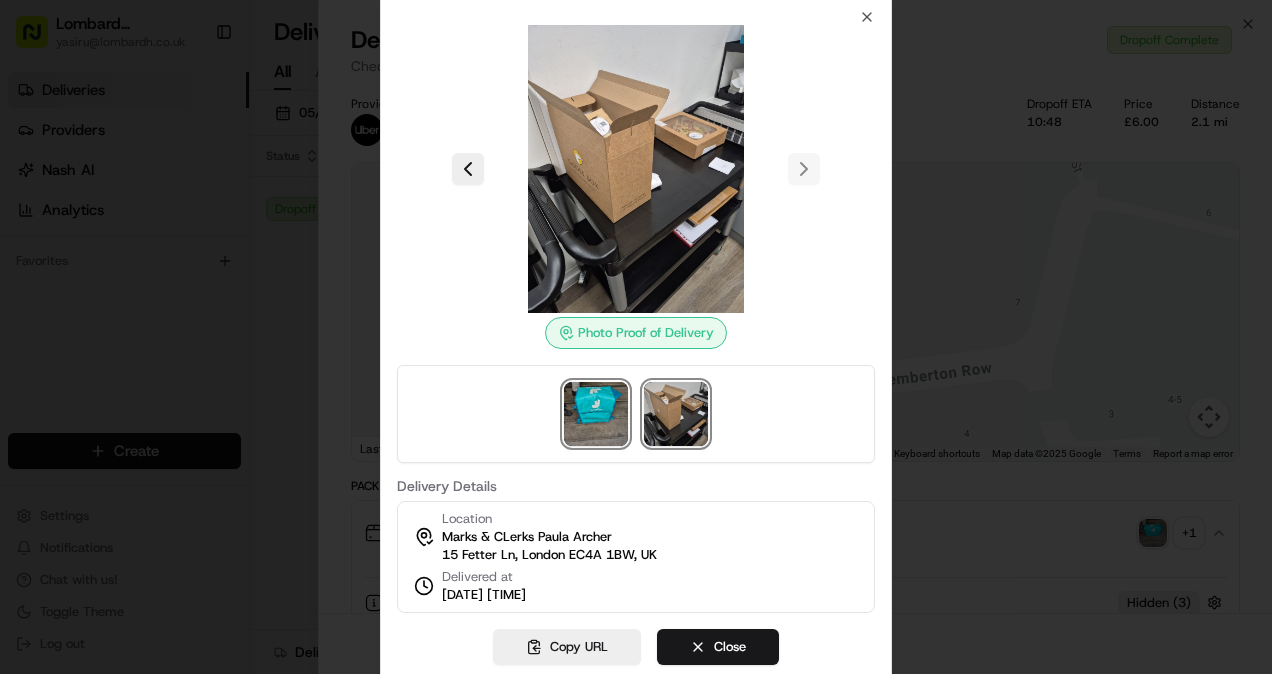 click at bounding box center (596, 414) 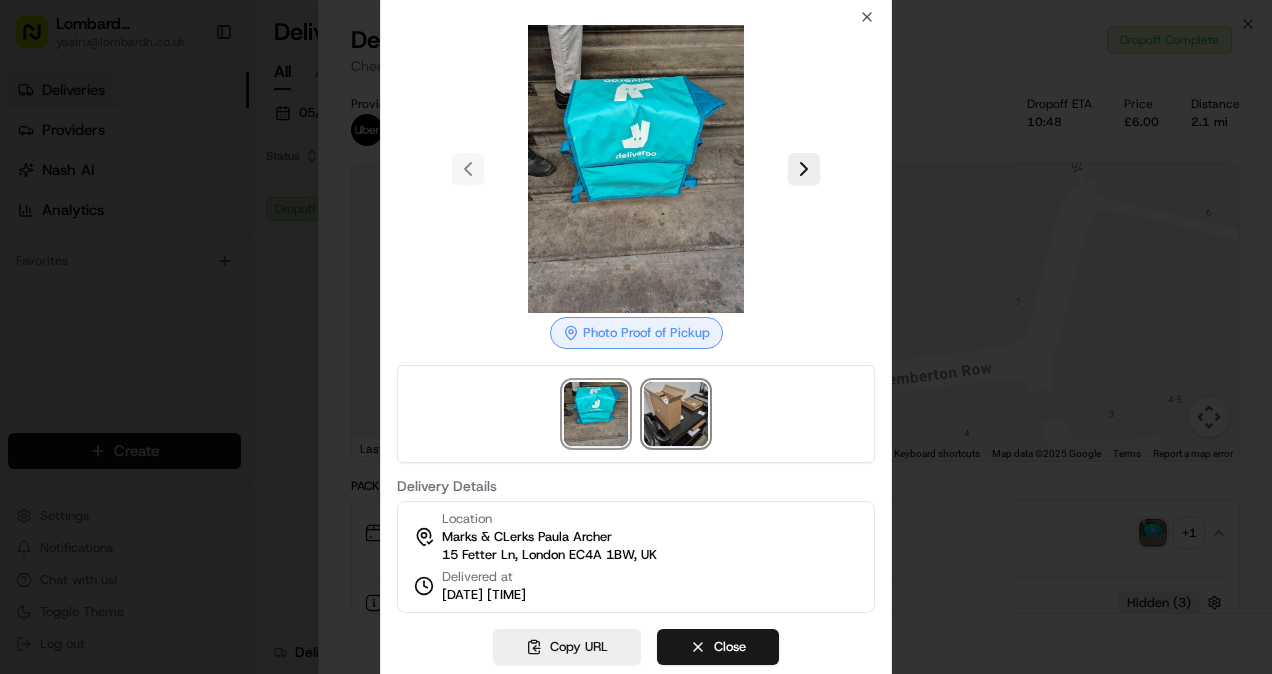 click at bounding box center [676, 414] 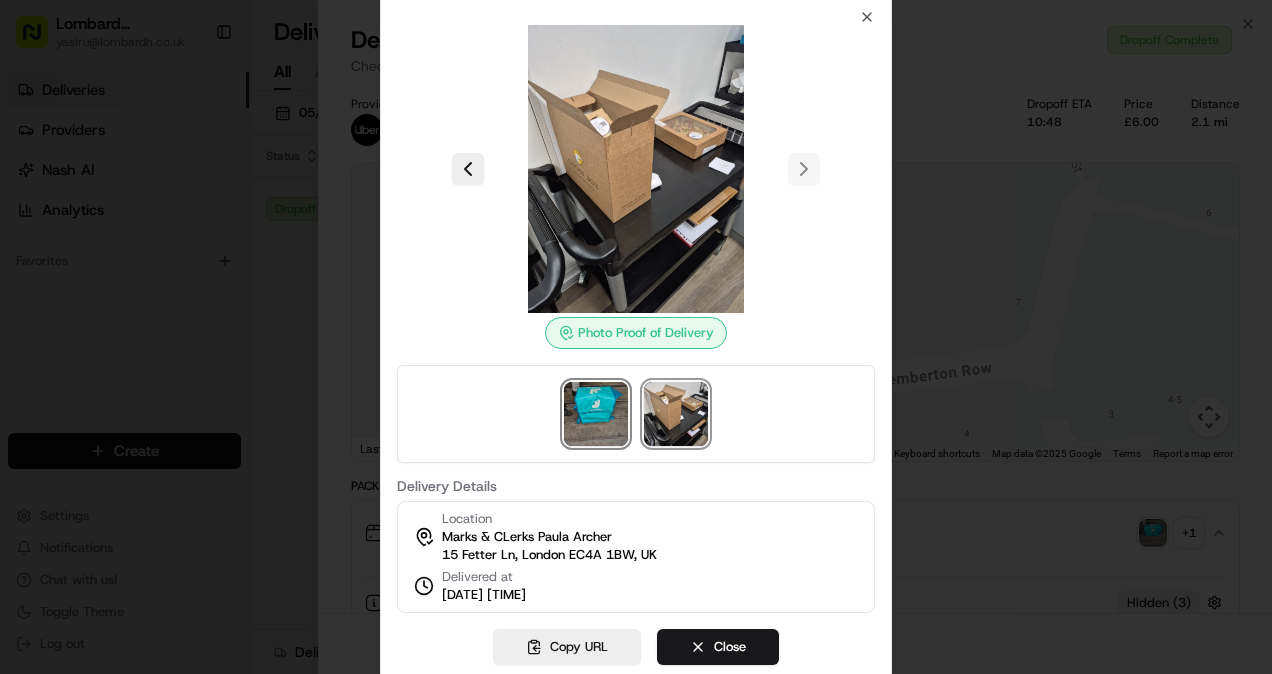 click at bounding box center (596, 414) 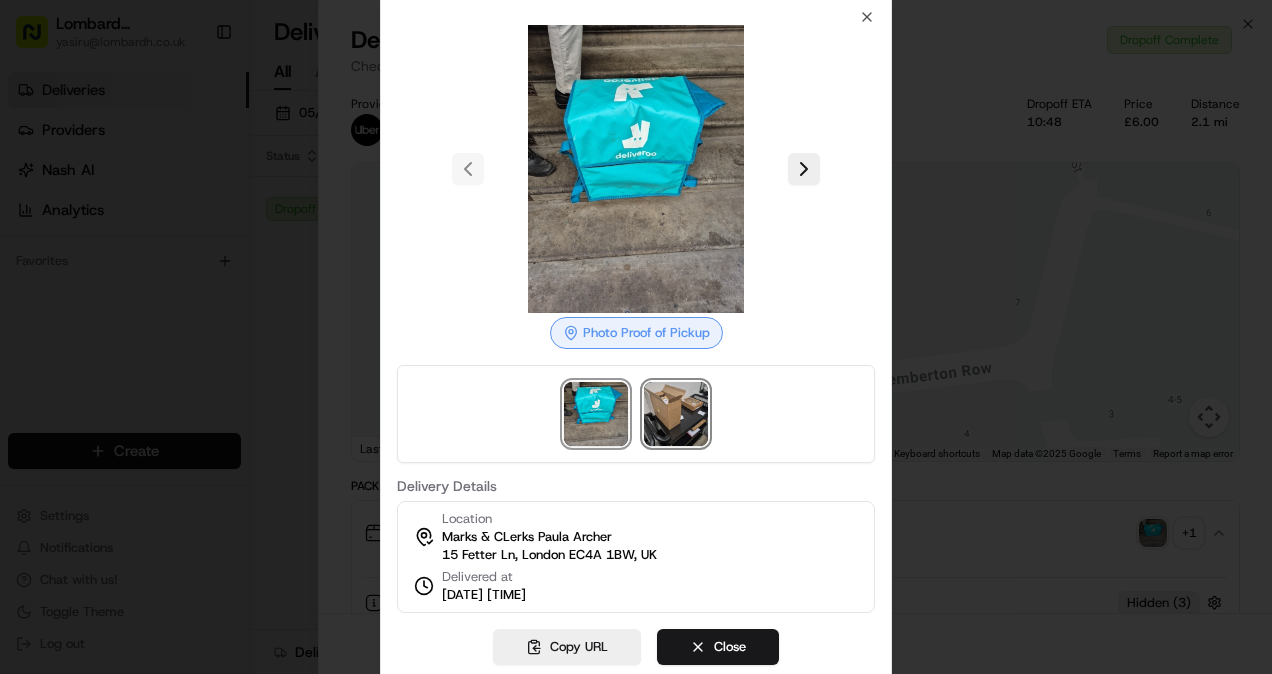 click at bounding box center [676, 414] 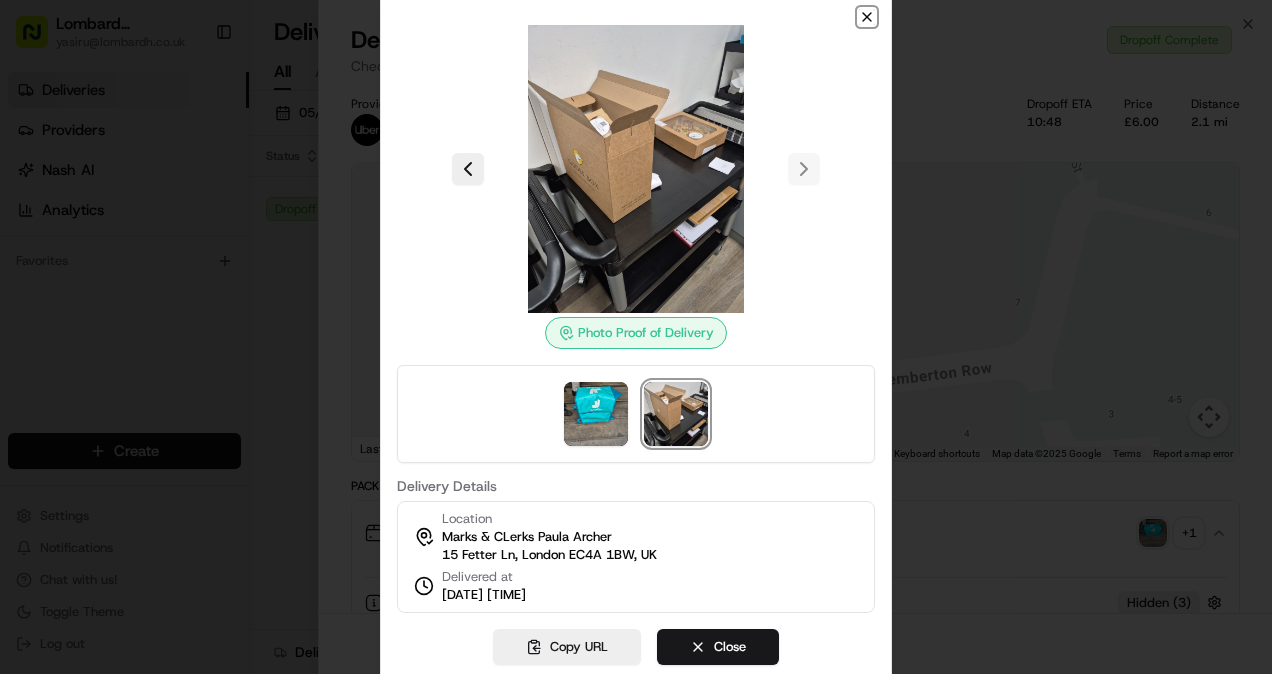 click 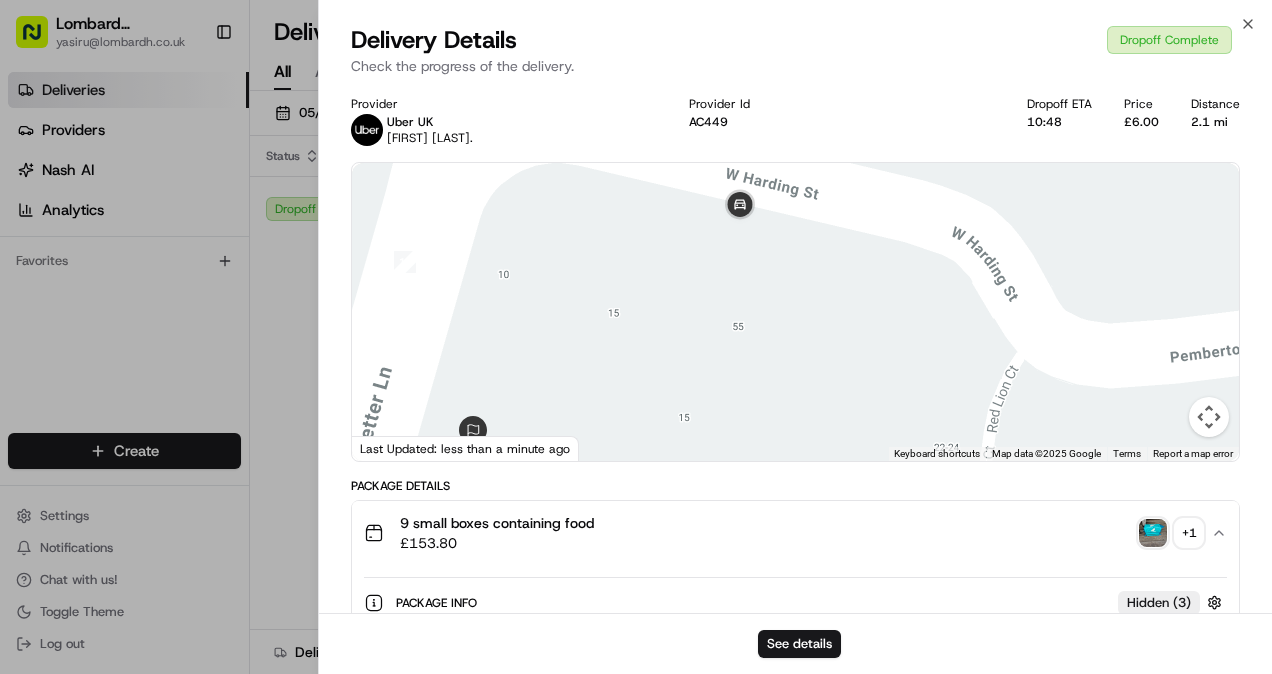 scroll, scrollTop: 128, scrollLeft: 0, axis: vertical 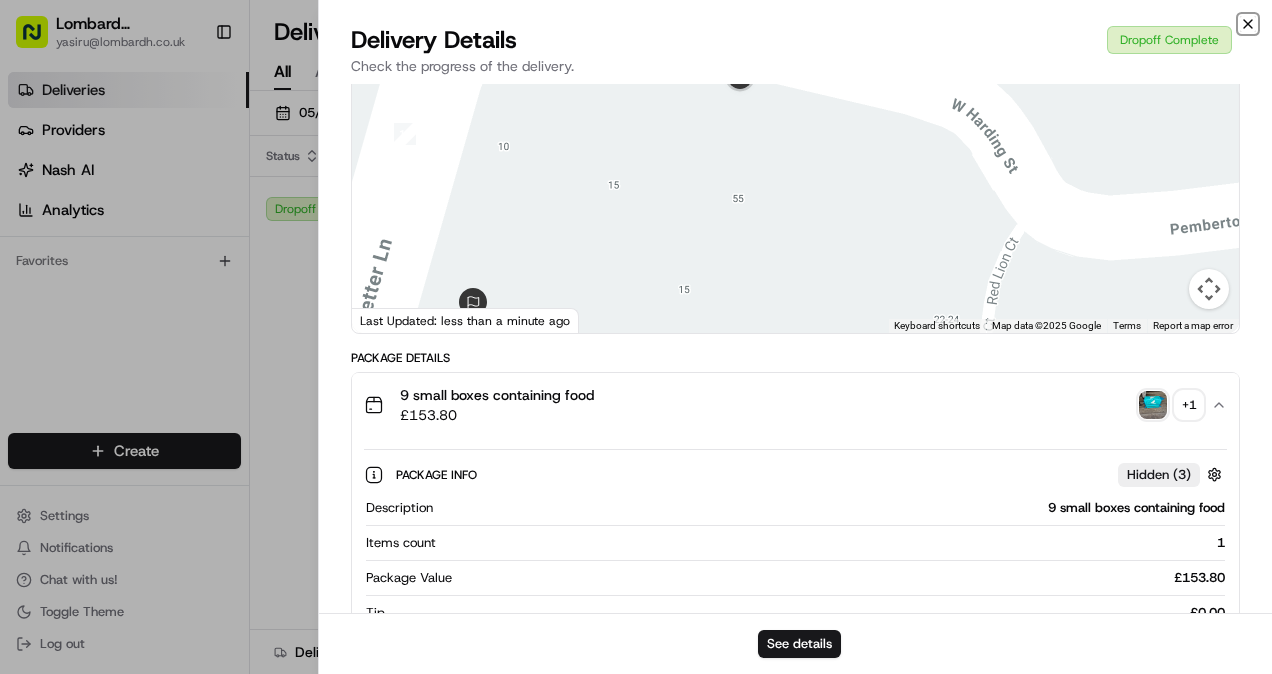 click 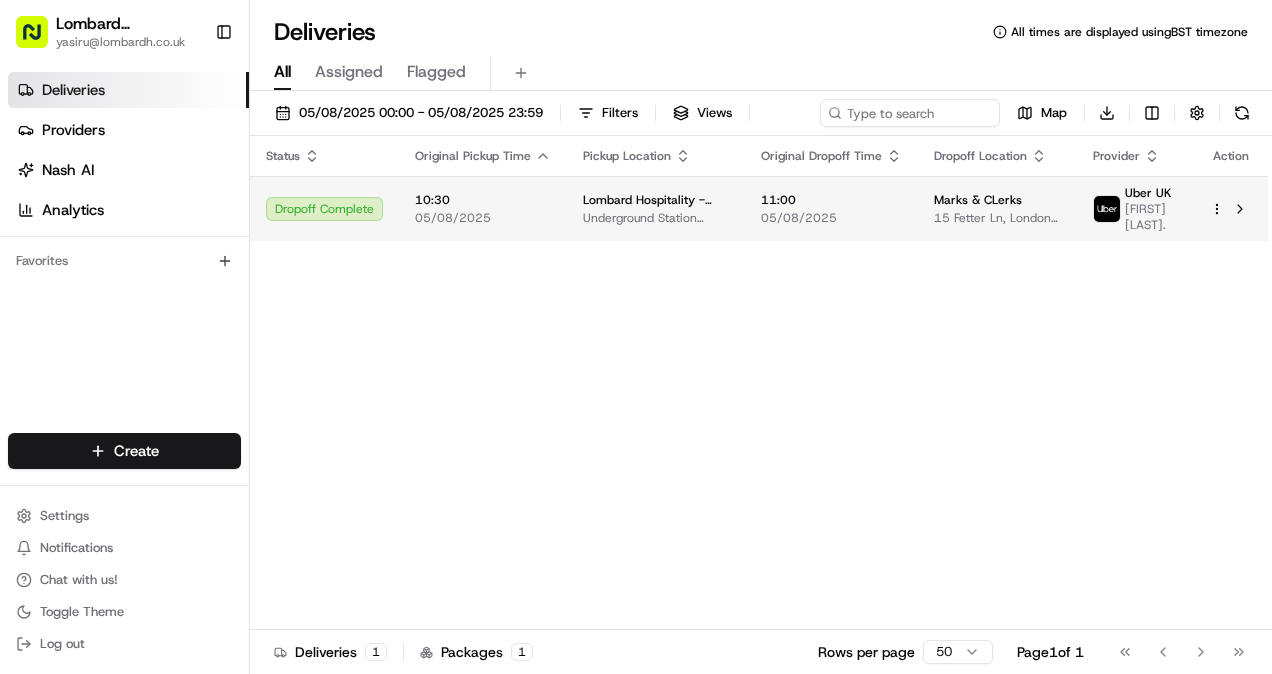 click on "10:30 05/08/2025" at bounding box center [483, 208] 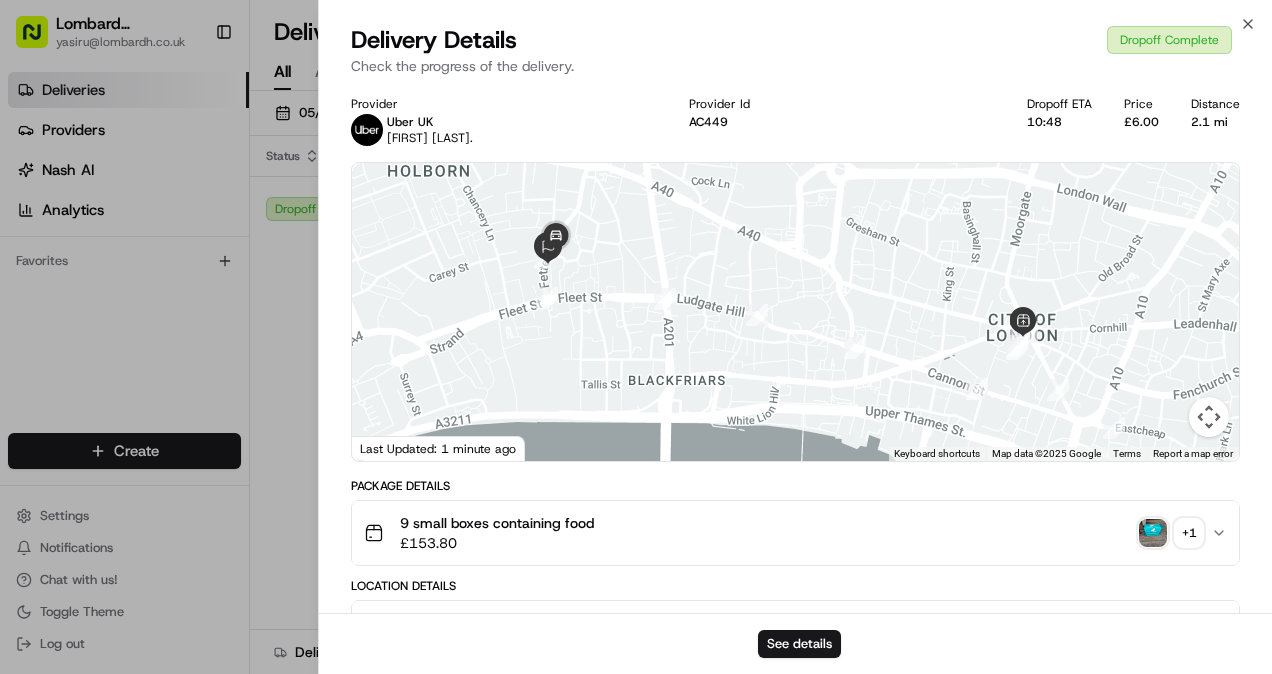 drag, startPoint x: 584, startPoint y: 282, endPoint x: 627, endPoint y: 311, distance: 51.86521 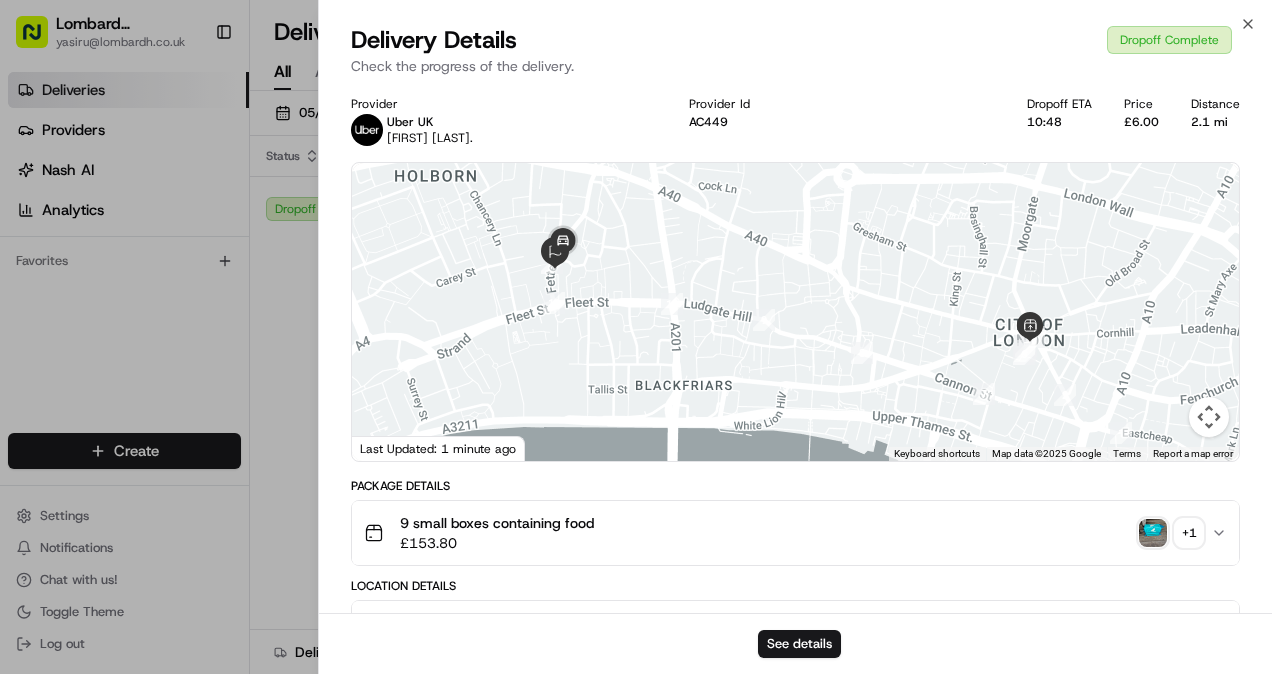 click on "9 small boxes containing food £ 153.80 + 1" at bounding box center [787, 533] 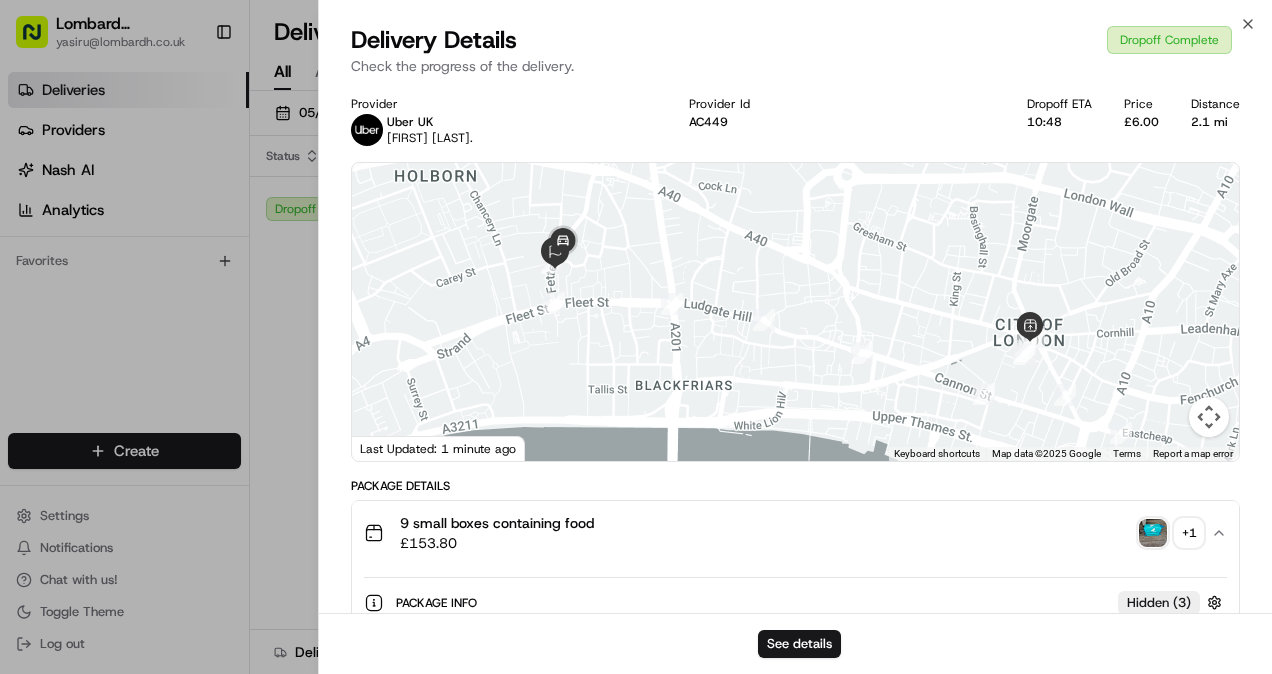scroll, scrollTop: 76, scrollLeft: 0, axis: vertical 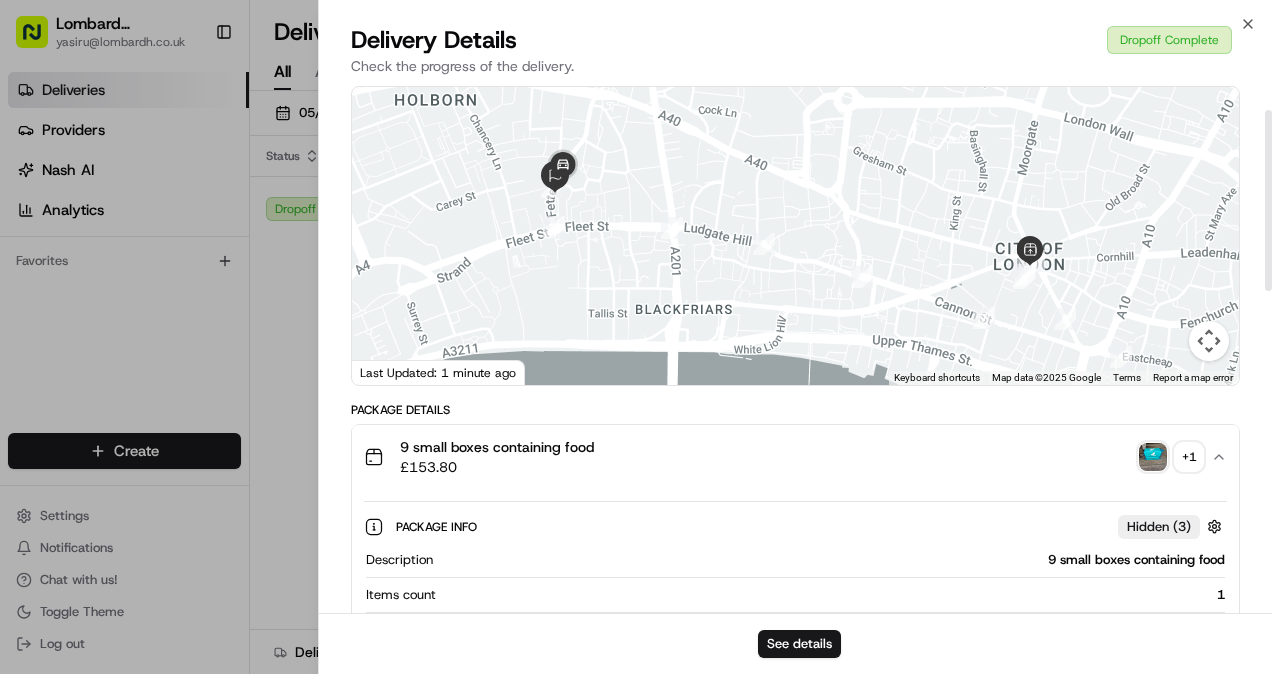 click on "+ 1" at bounding box center (1189, 457) 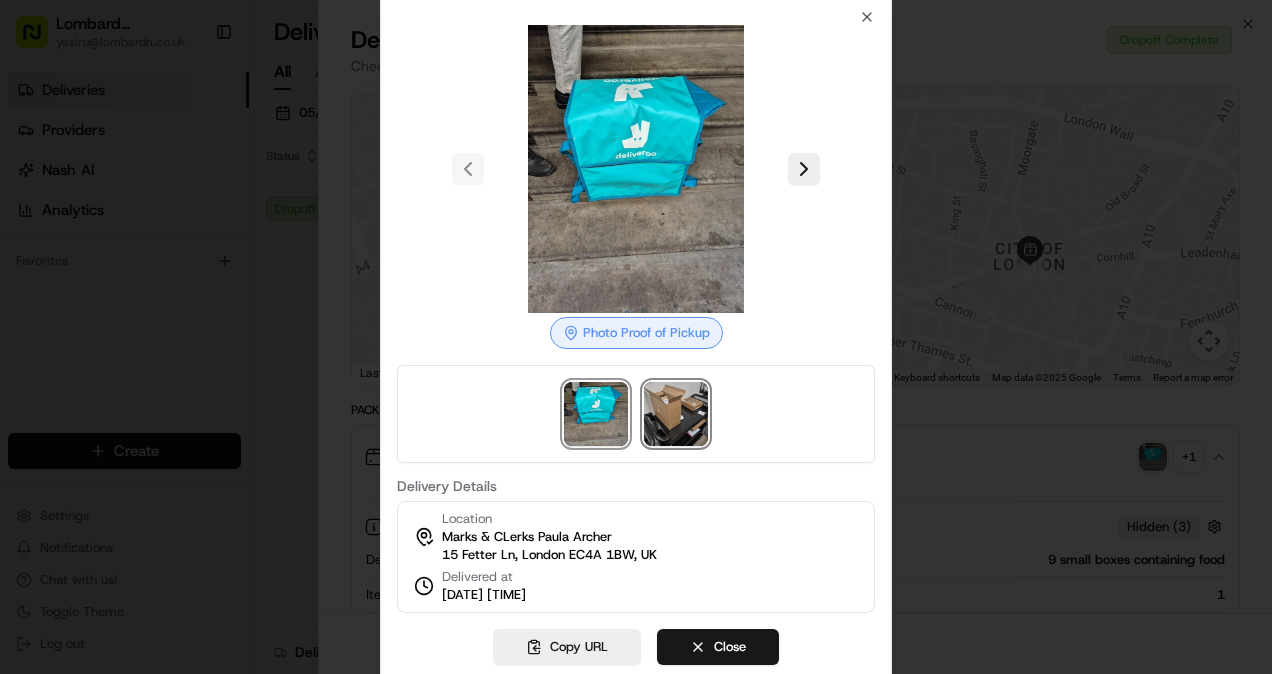click at bounding box center [676, 414] 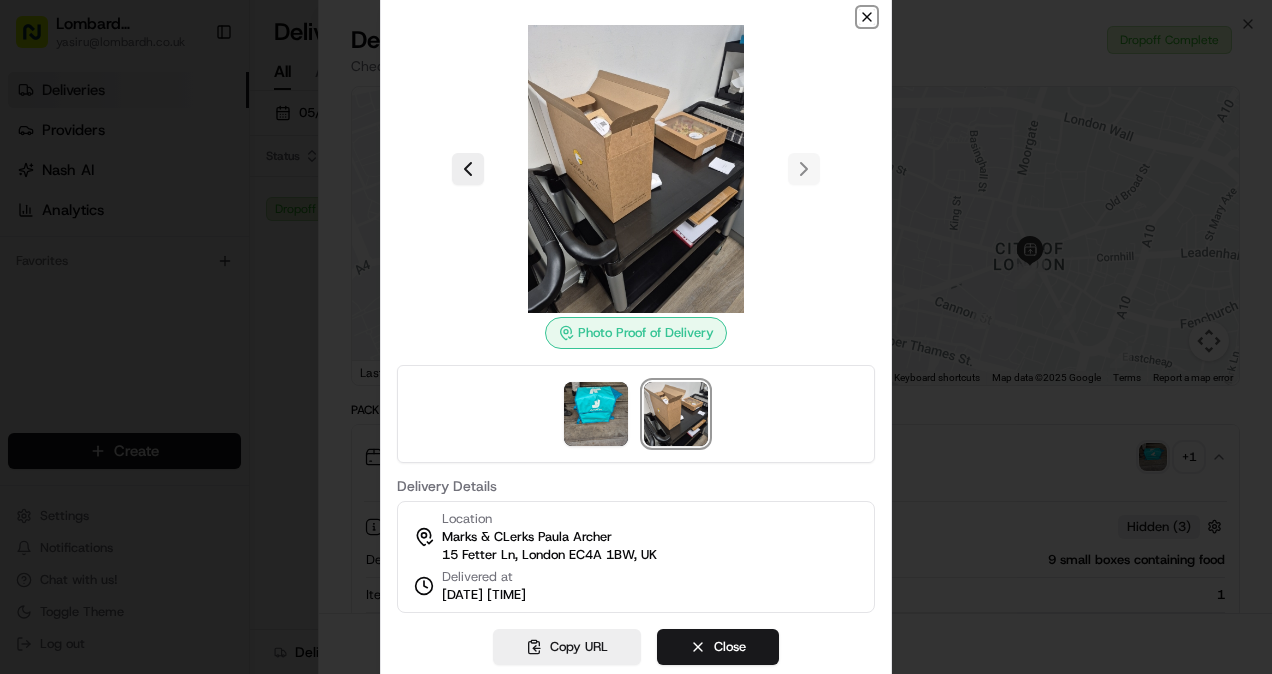 click 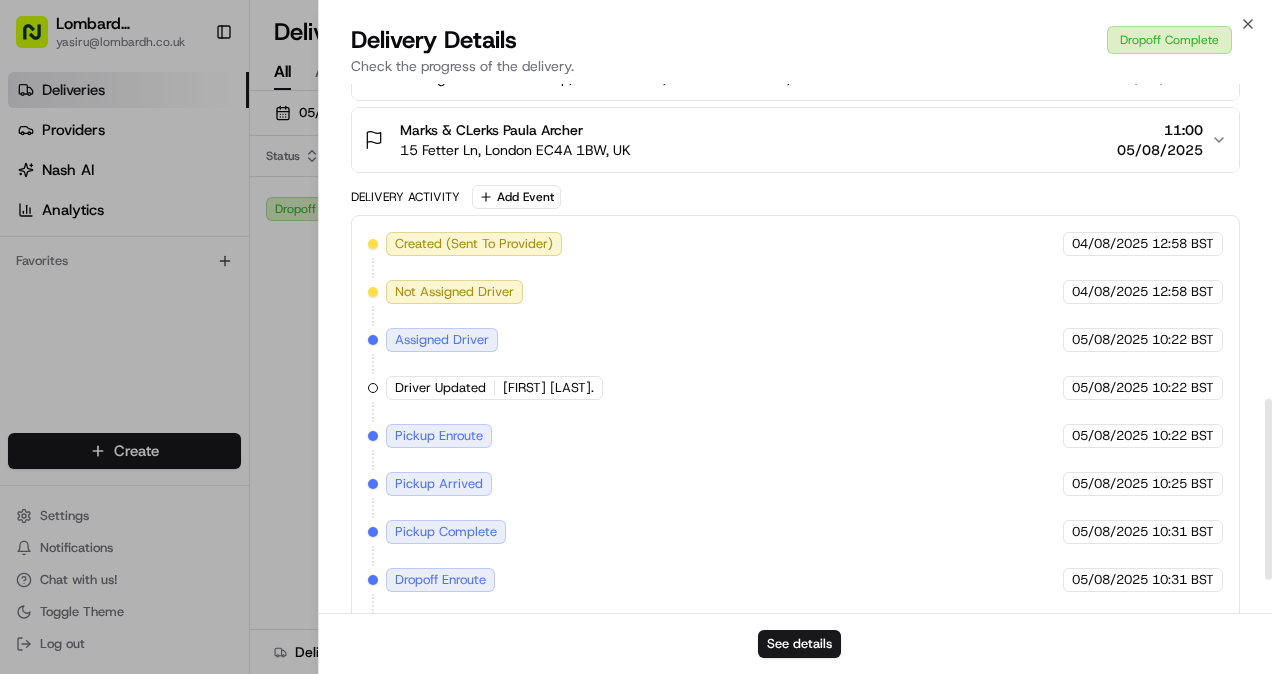 scroll, scrollTop: 920, scrollLeft: 0, axis: vertical 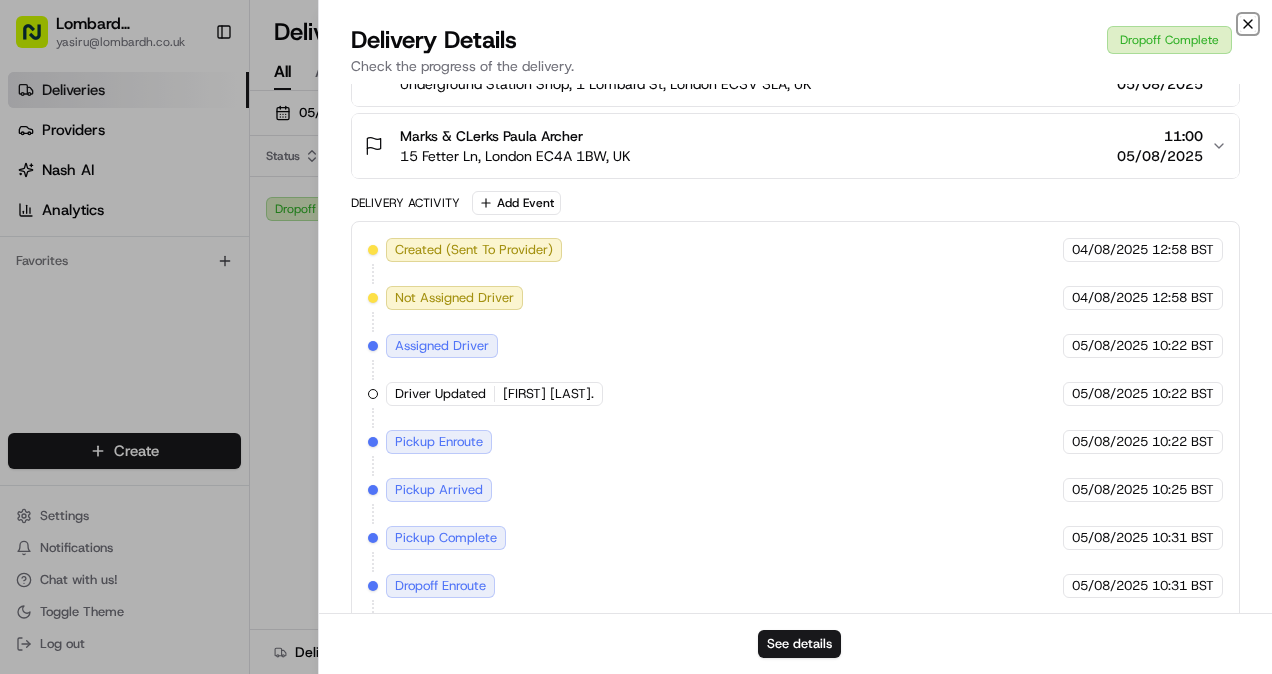 click 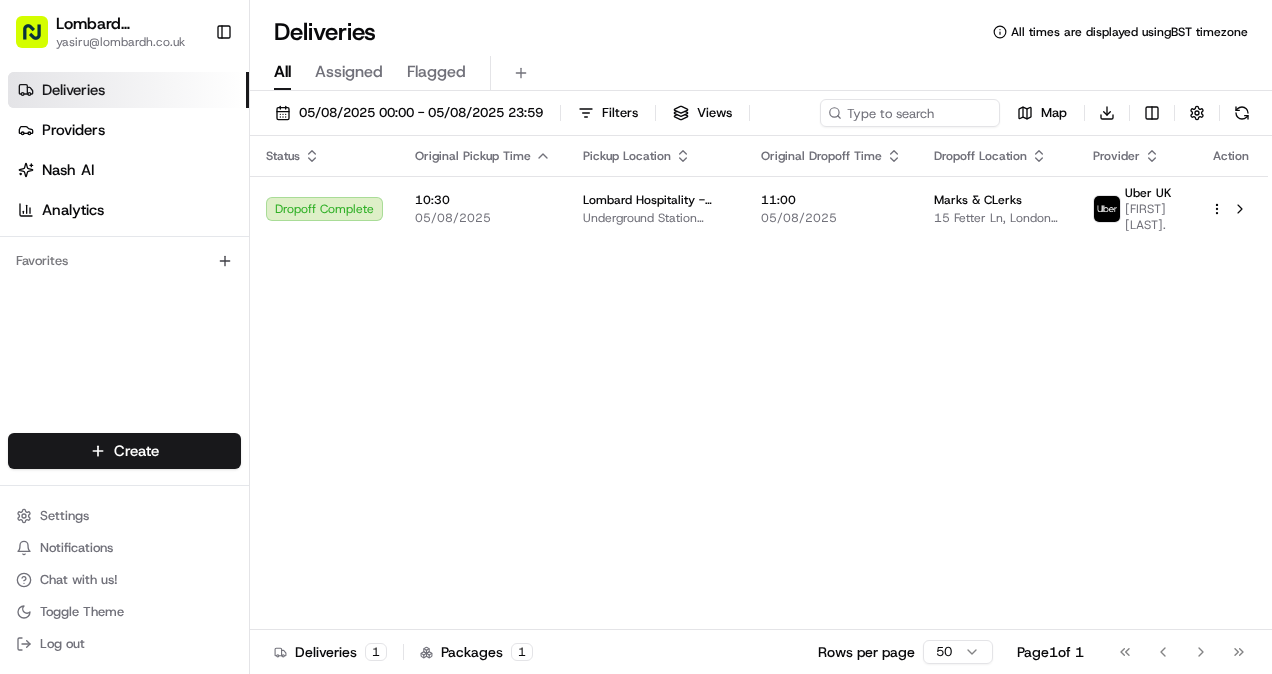 click on "Deliveries" at bounding box center [73, 90] 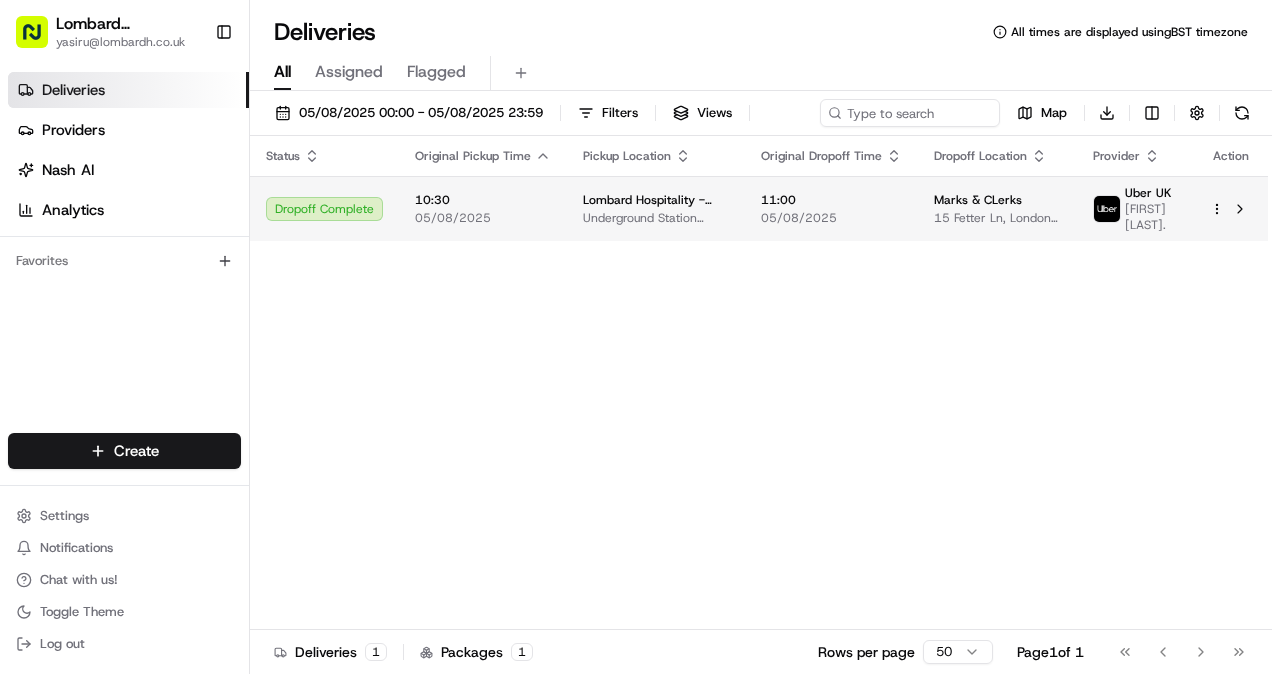 click on "Dropoff Complete" at bounding box center (324, 209) 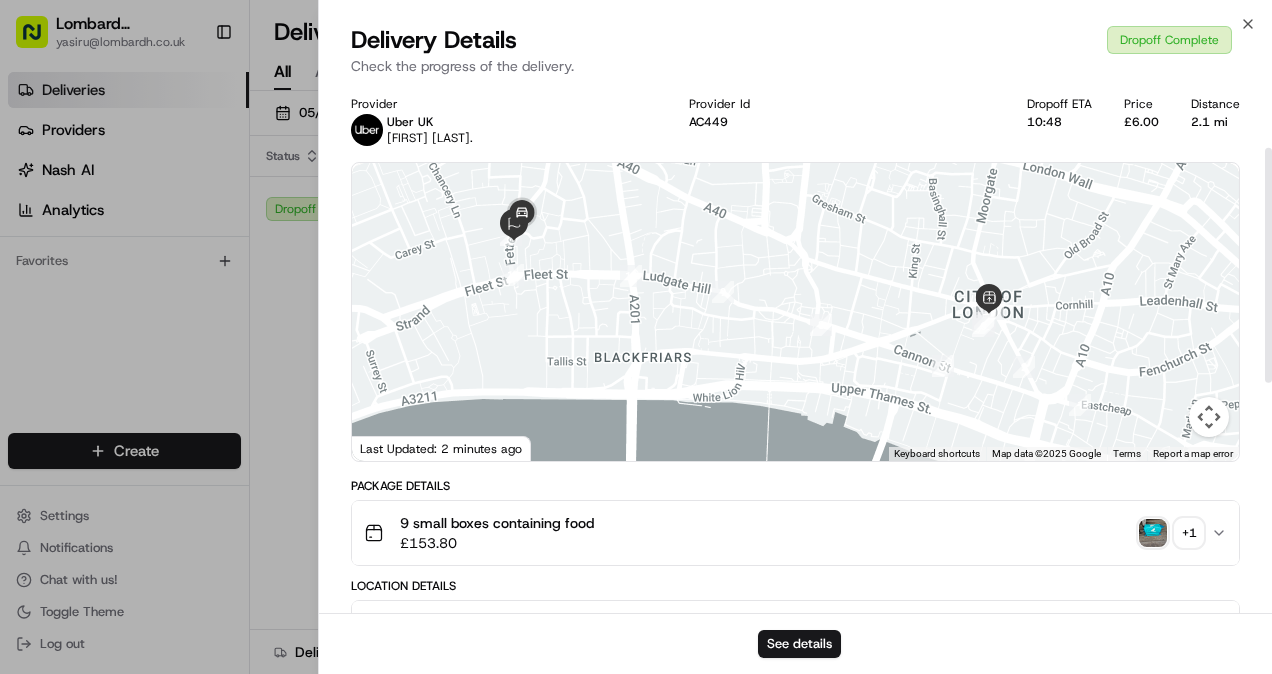 scroll, scrollTop: 147, scrollLeft: 0, axis: vertical 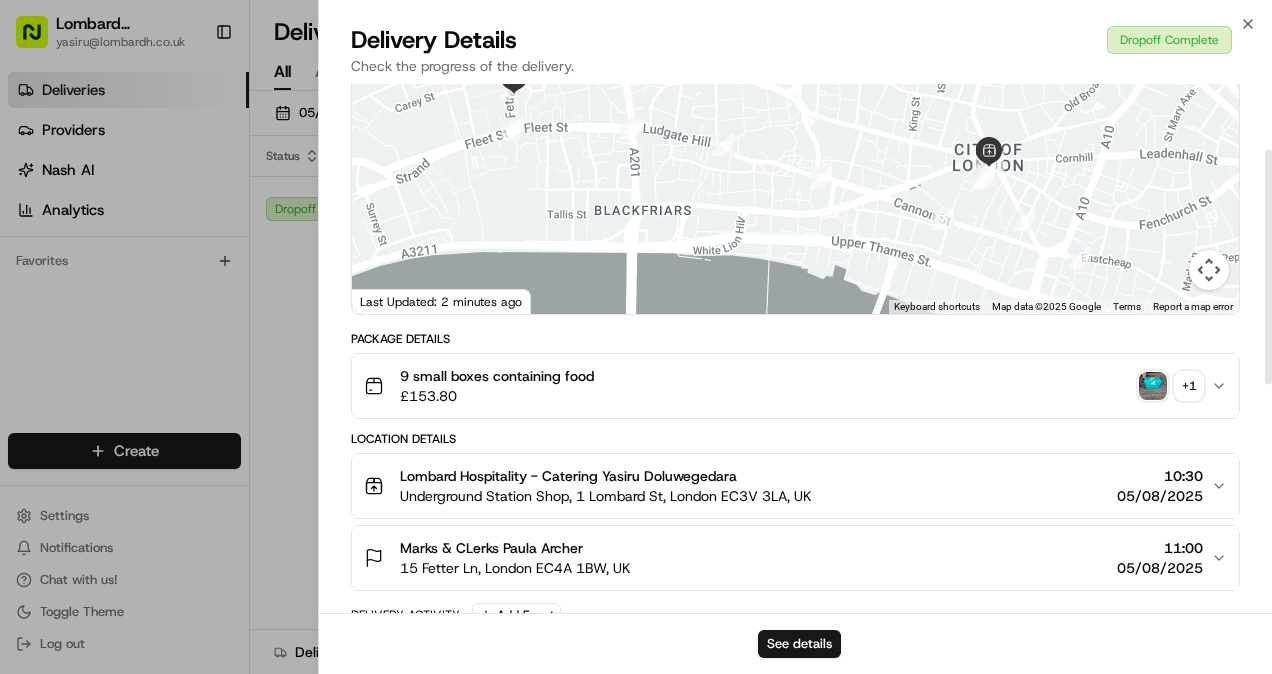 click on "+ 1" at bounding box center (1189, 386) 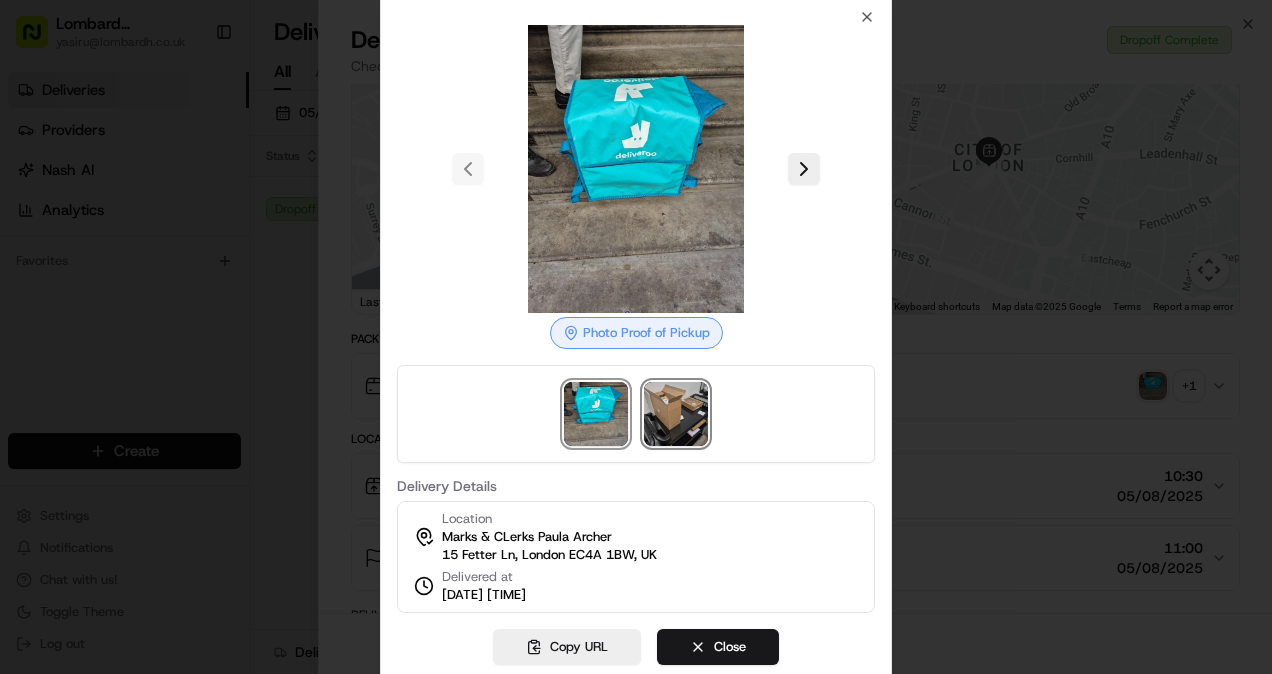 click at bounding box center (676, 414) 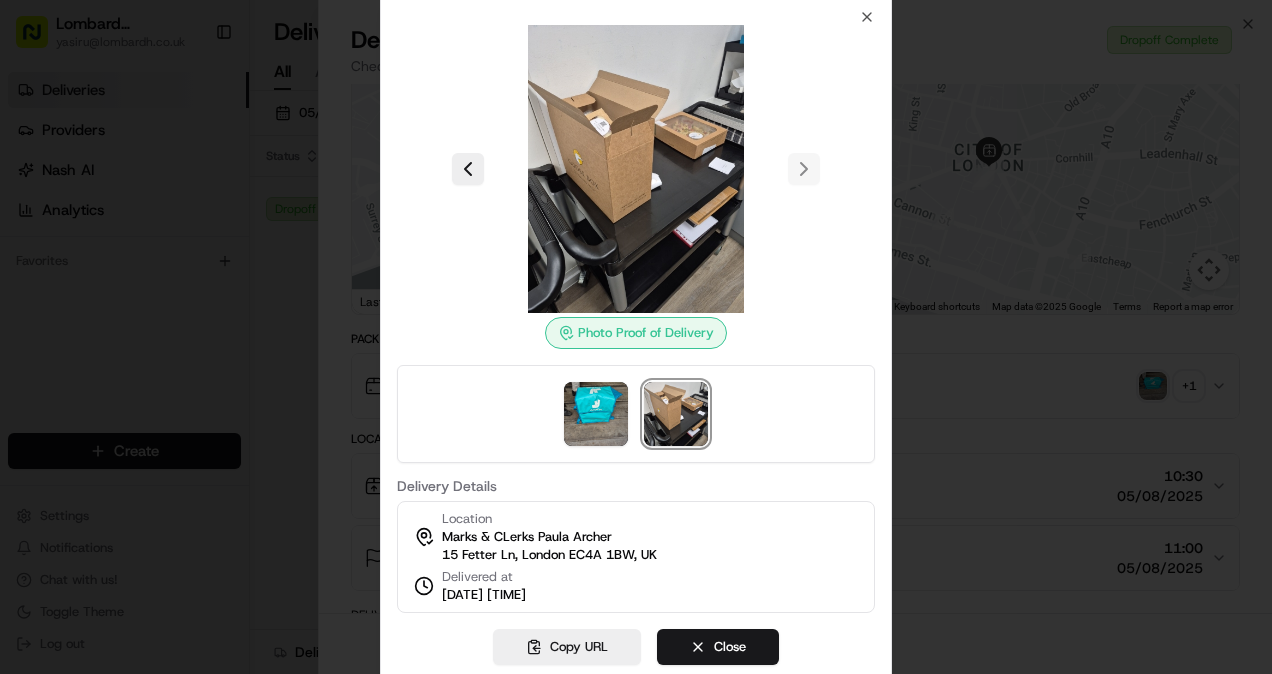 click at bounding box center [636, 169] 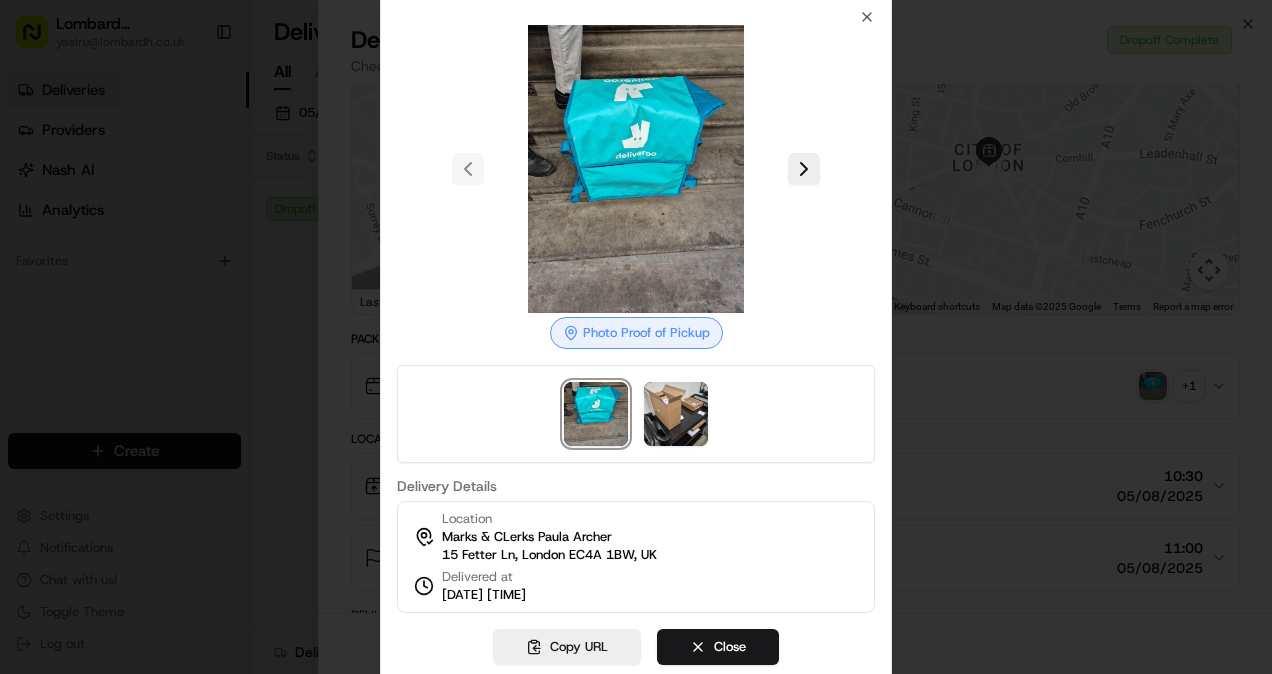 click at bounding box center (636, 337) 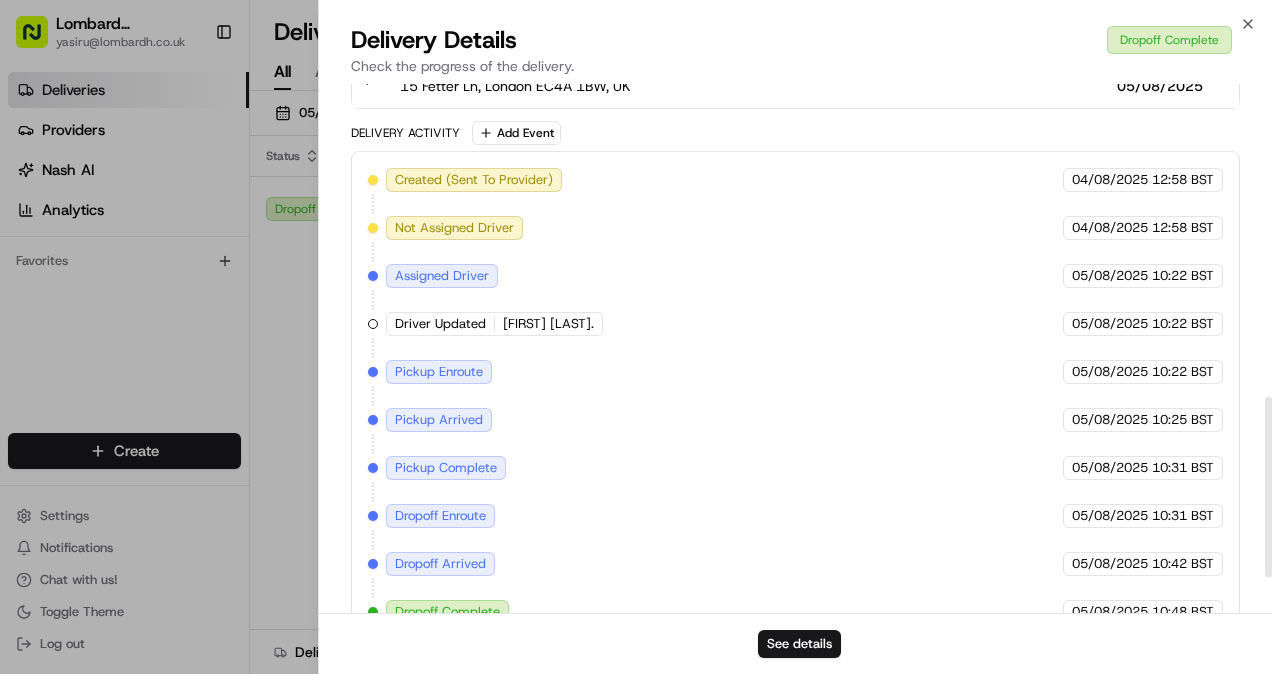 scroll, scrollTop: 1019, scrollLeft: 0, axis: vertical 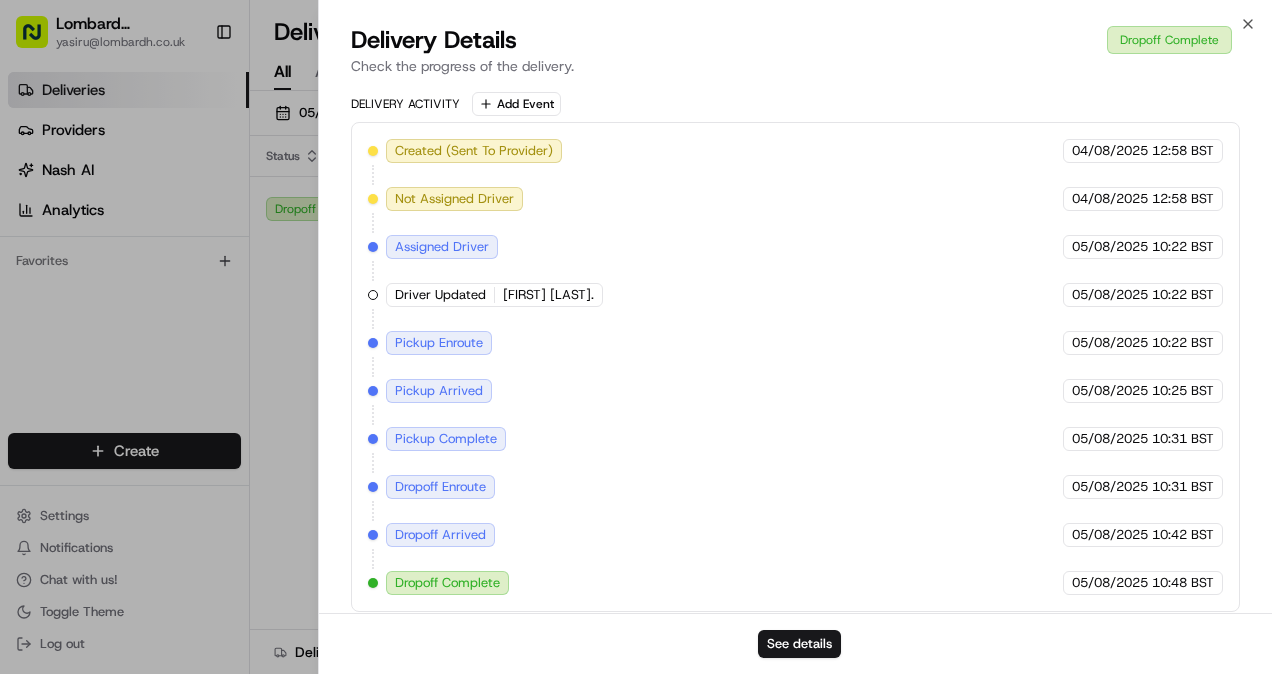 click on "[FIRST] [LAST]" at bounding box center (548, 295) 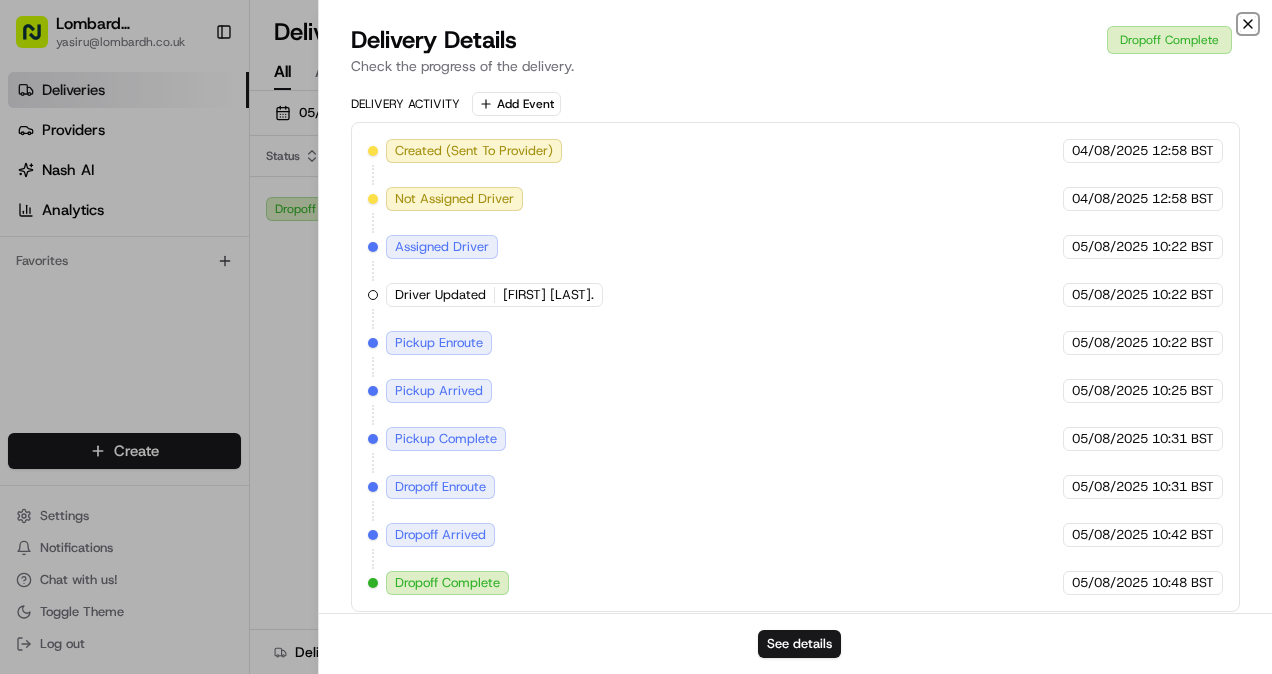 click 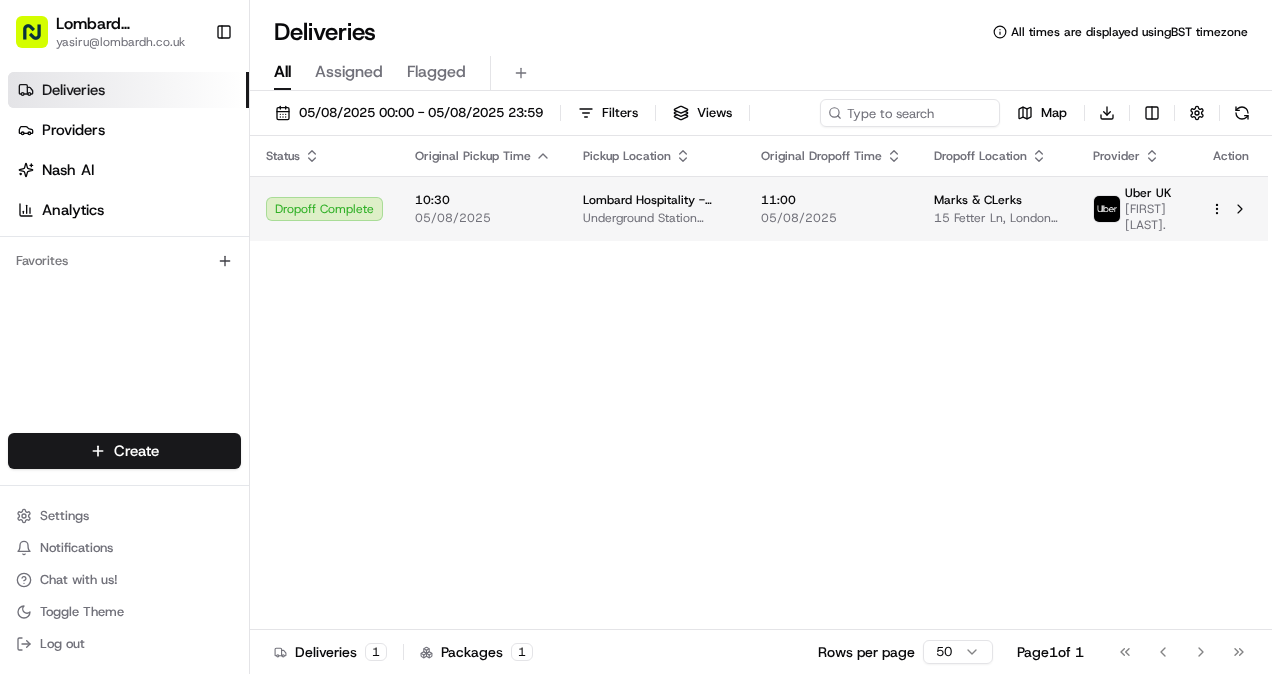 click on "Lombard Hospitality yasiru@lombardh.co.uk Toggle Sidebar Deliveries Providers Nash AI Analytics Favorites Main Menu Members & Organization Organization Users Roles Preferences Customization Tracking Orchestration Automations Dispatch Strategy Locations Pickup Locations Dropoff Locations Billing Billing Refund Requests Integrations Notification Triggers Webhooks API Keys Request Logs Create Settings Notifications Chat with us! Toggle Theme Log out Deliveries All times are displayed using  BST   timezone All Assigned Flagged 05/08/2025 00:00 - 05/08/2025 23:59 Filters Views Map Download Status Original Pickup Time Pickup Location Original Dropoff Time Dropoff Location Provider Action Dropoff Complete 10:30 05/08/2025 Lombard Hospitality - Catering Underground Station Shop, 1 Lombard St, London EC3V 3LA, UK 11:00 05/08/2025 Marks & CLerks 15 Fetter Ln, London EC4A 1BW, UK Uber UK THIRU G. Deliveries 1 Packages 1 Rows per page 50 Page  1  of   1 Go to first page Go to previous page Go to next page" at bounding box center (636, 337) 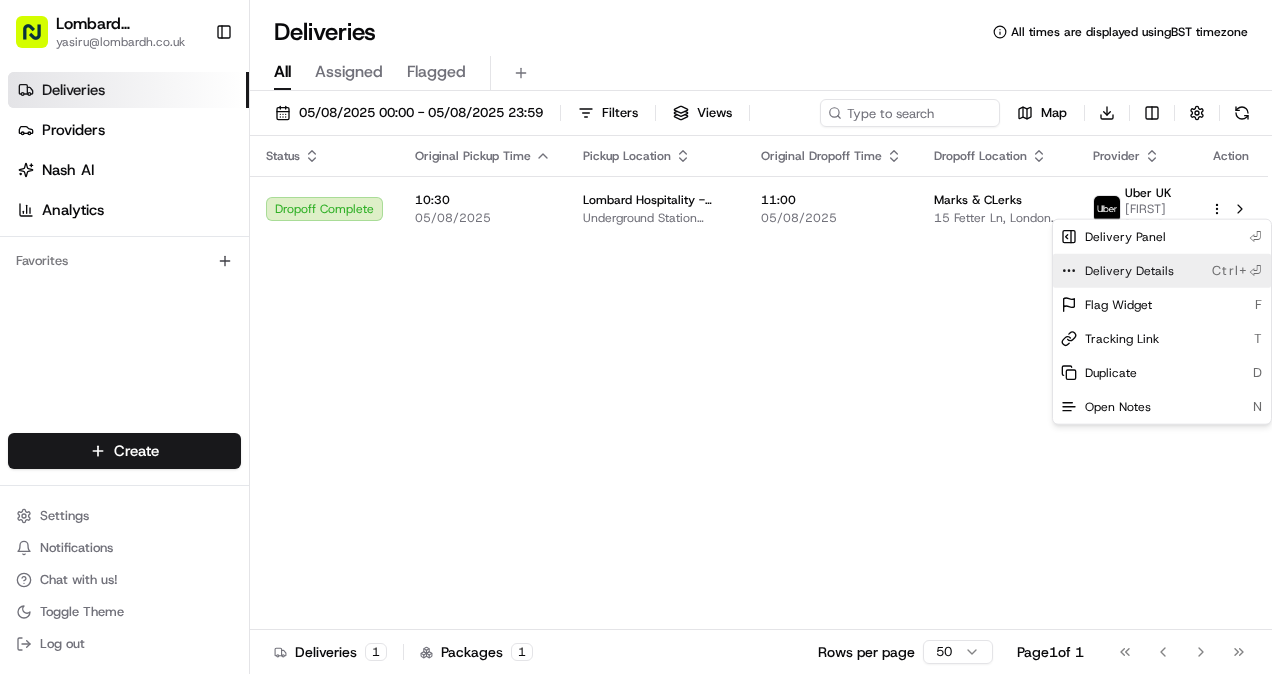 click on "Delivery Details Ctrl+⏎" at bounding box center [1162, 271] 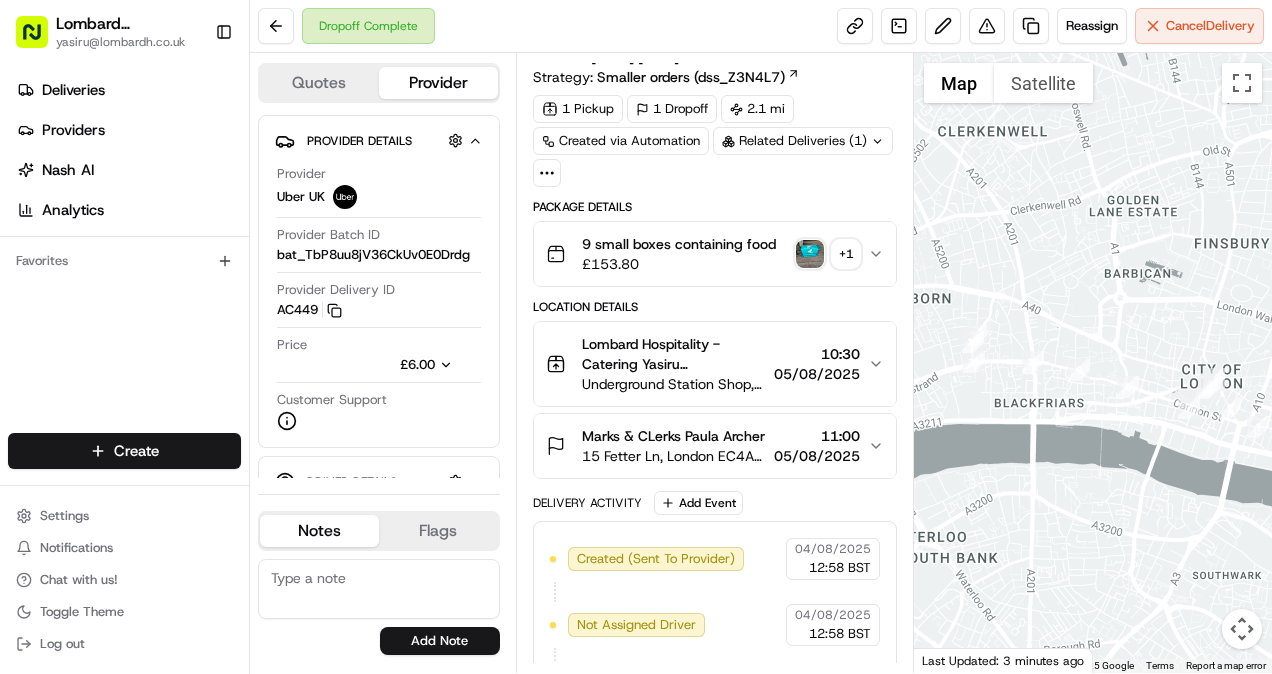 scroll, scrollTop: 0, scrollLeft: 0, axis: both 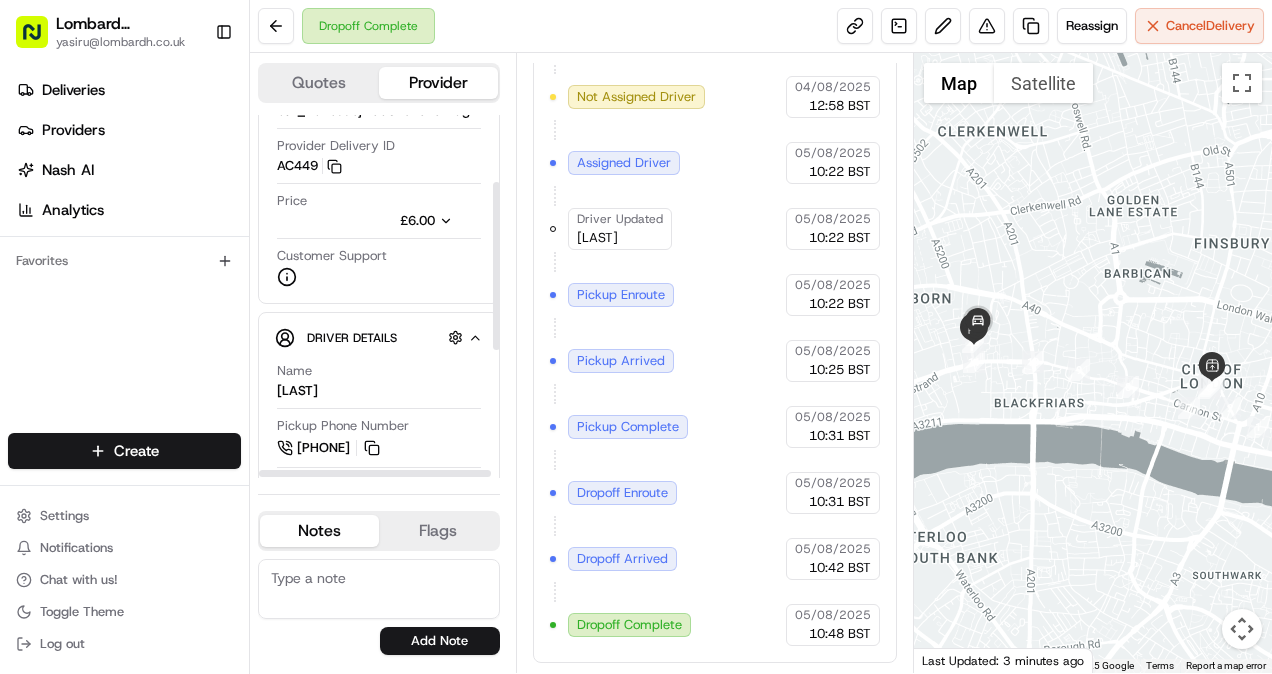 click on "Quotes" at bounding box center [319, 83] 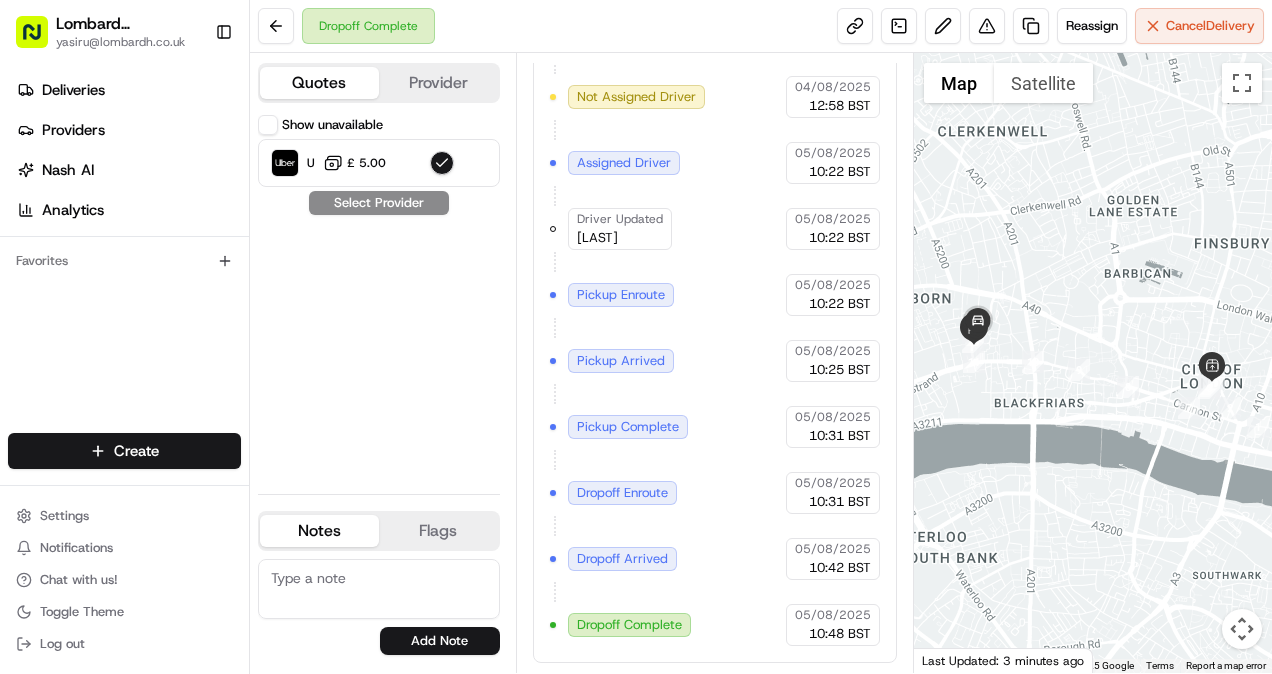 click on "Show unavailable" at bounding box center [320, 125] 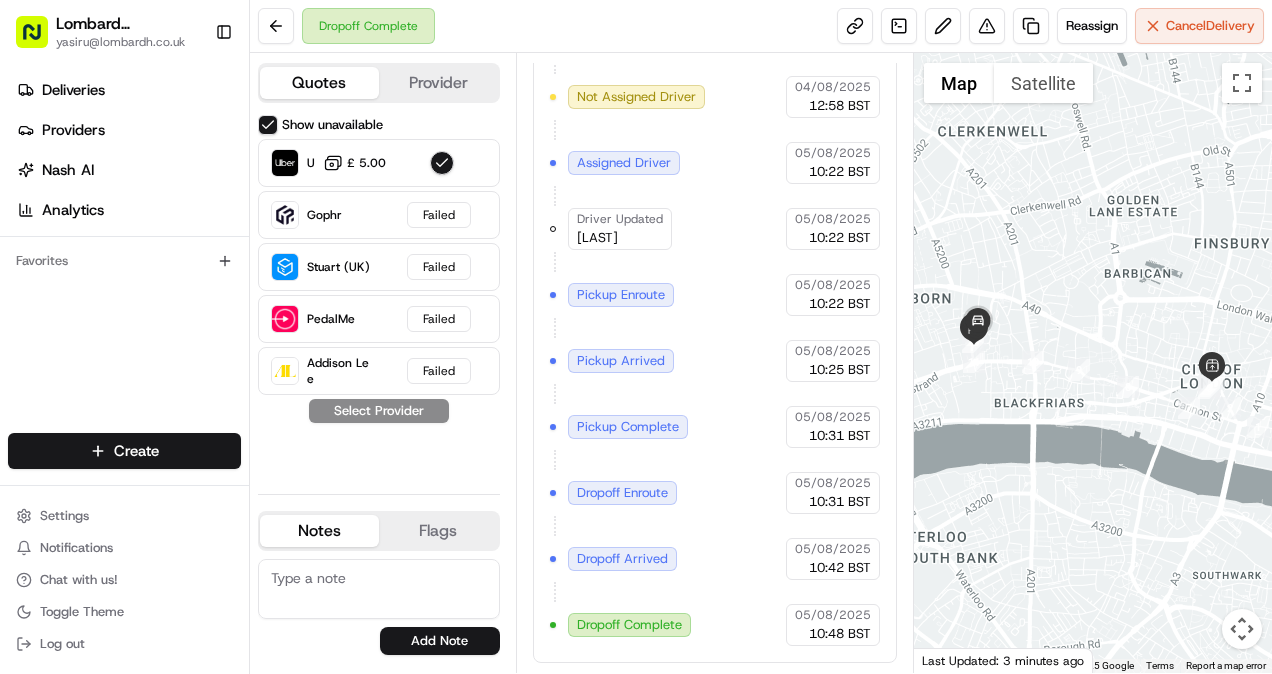 click on "Show unavailable" at bounding box center [268, 125] 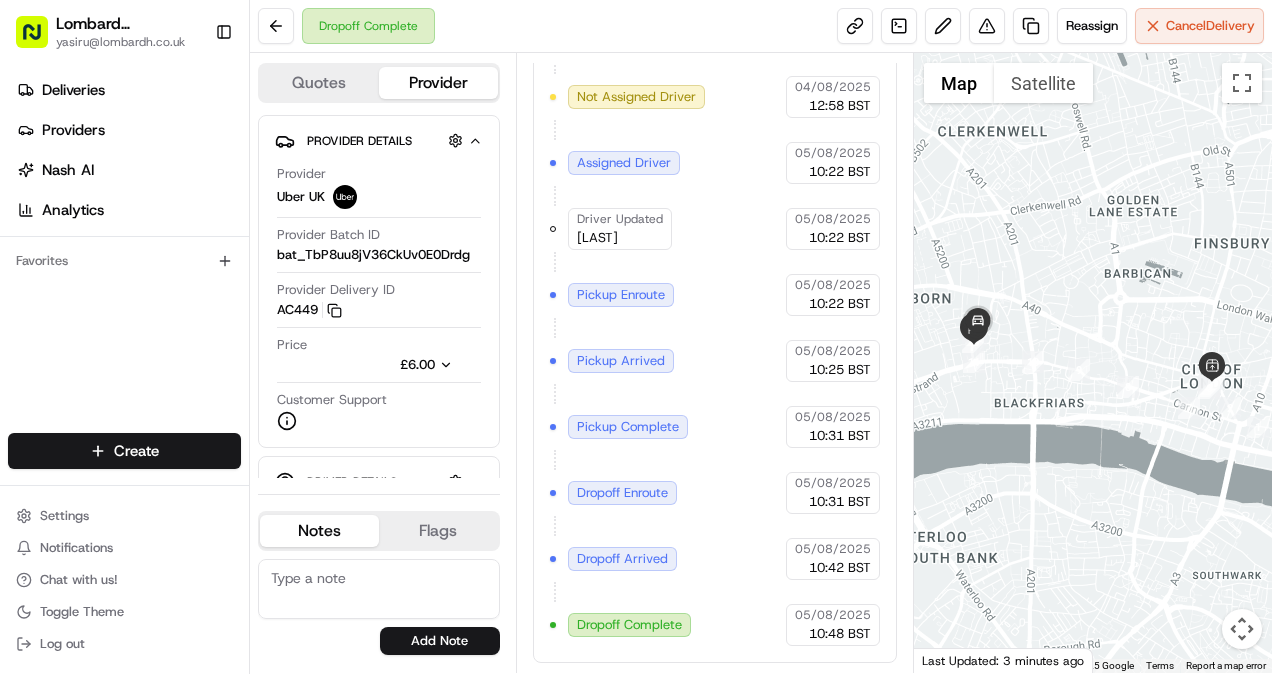 click on "Provider" at bounding box center (438, 83) 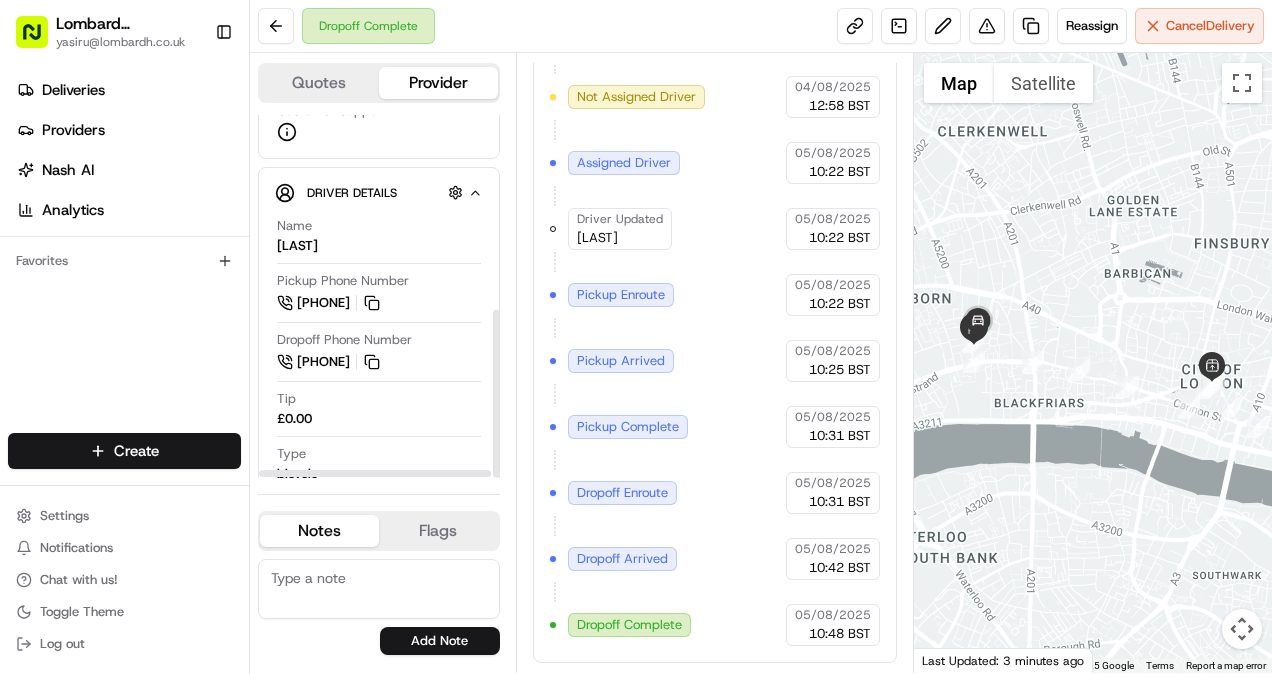 scroll, scrollTop: 420, scrollLeft: 0, axis: vertical 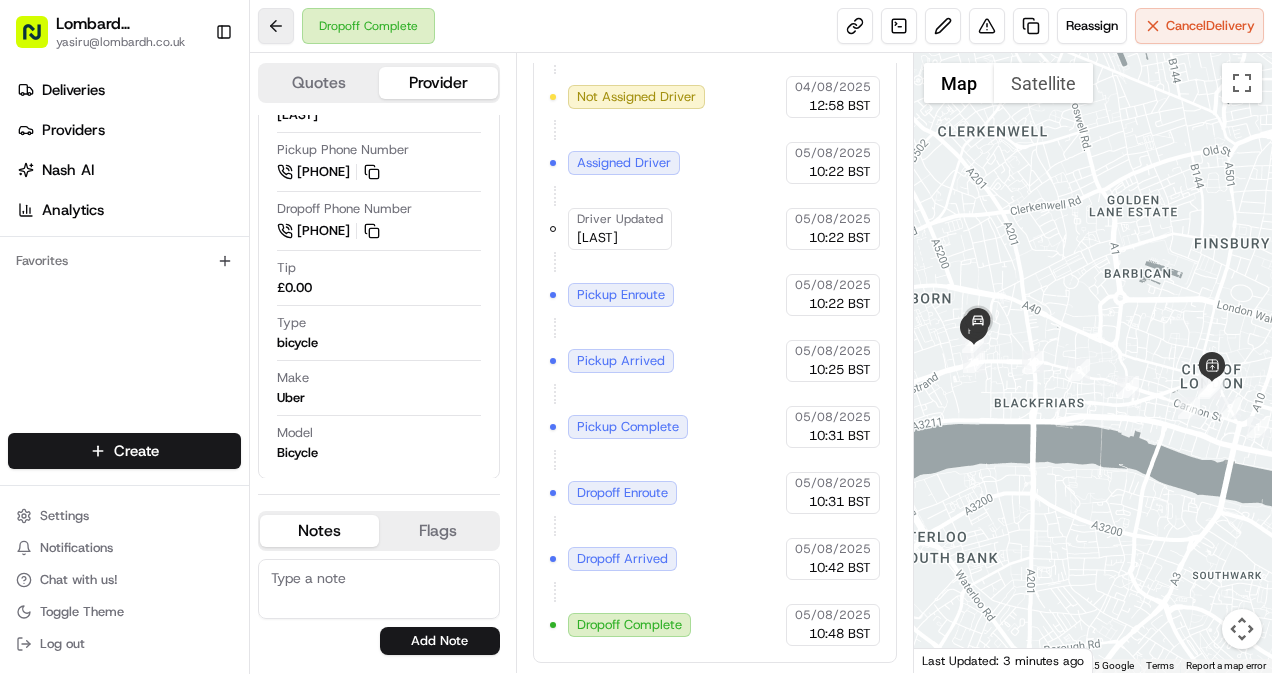 click at bounding box center [276, 26] 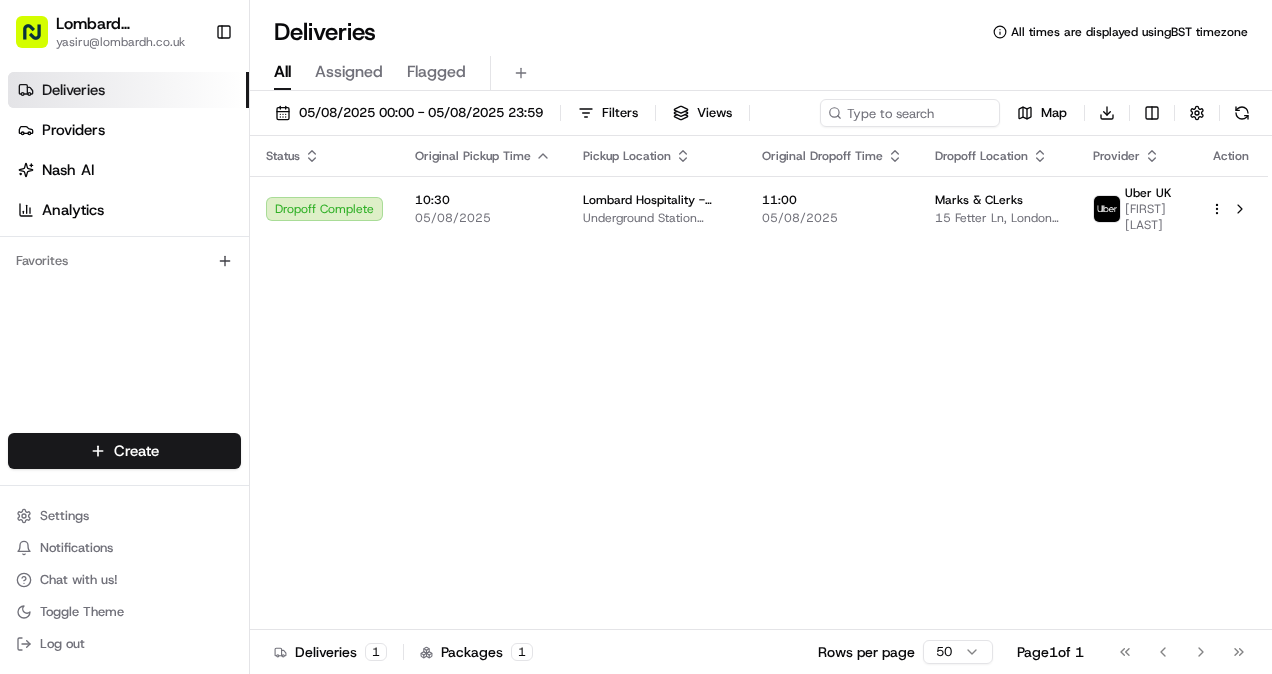 scroll, scrollTop: 0, scrollLeft: 0, axis: both 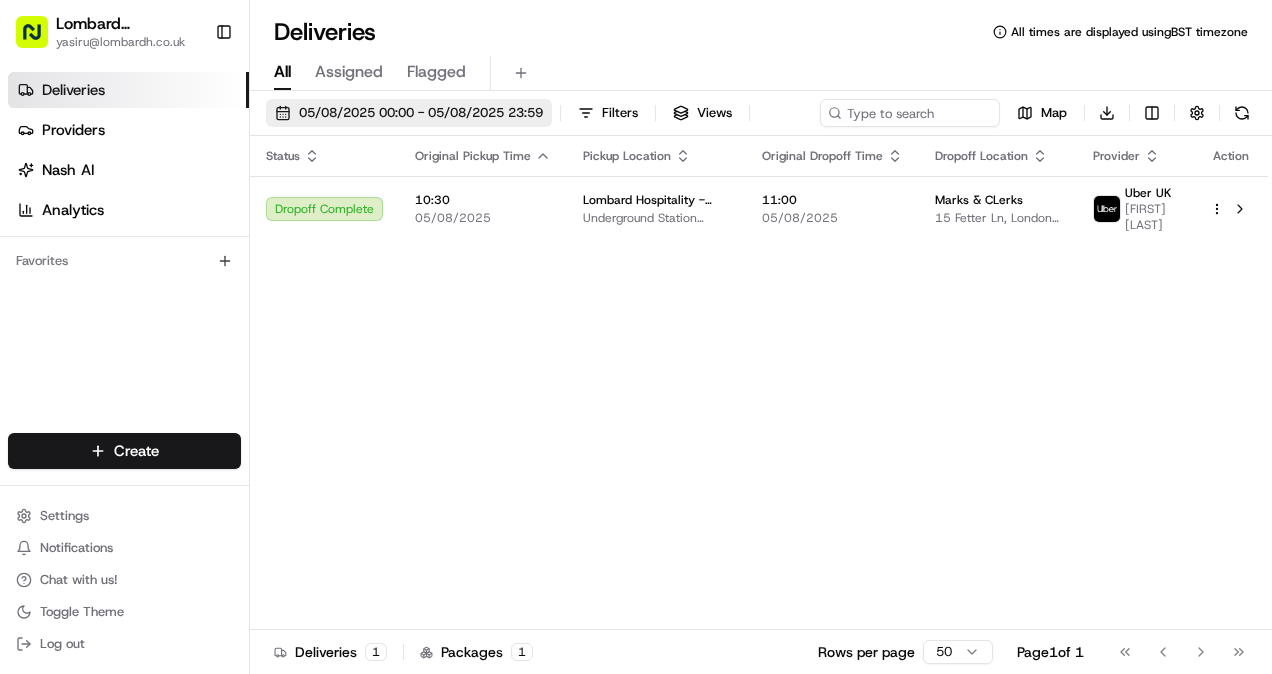 click on "05/08/2025 00:00 - 05/08/2025 23:59" at bounding box center [421, 113] 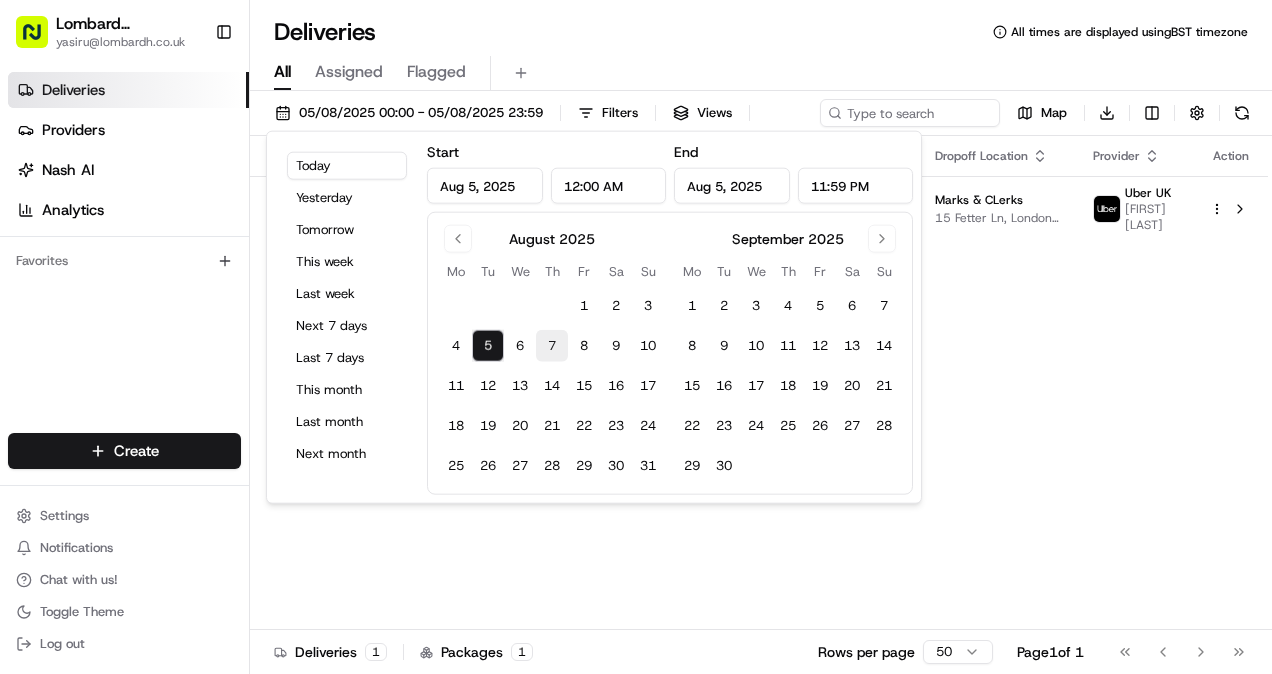 click on "7" at bounding box center (552, 346) 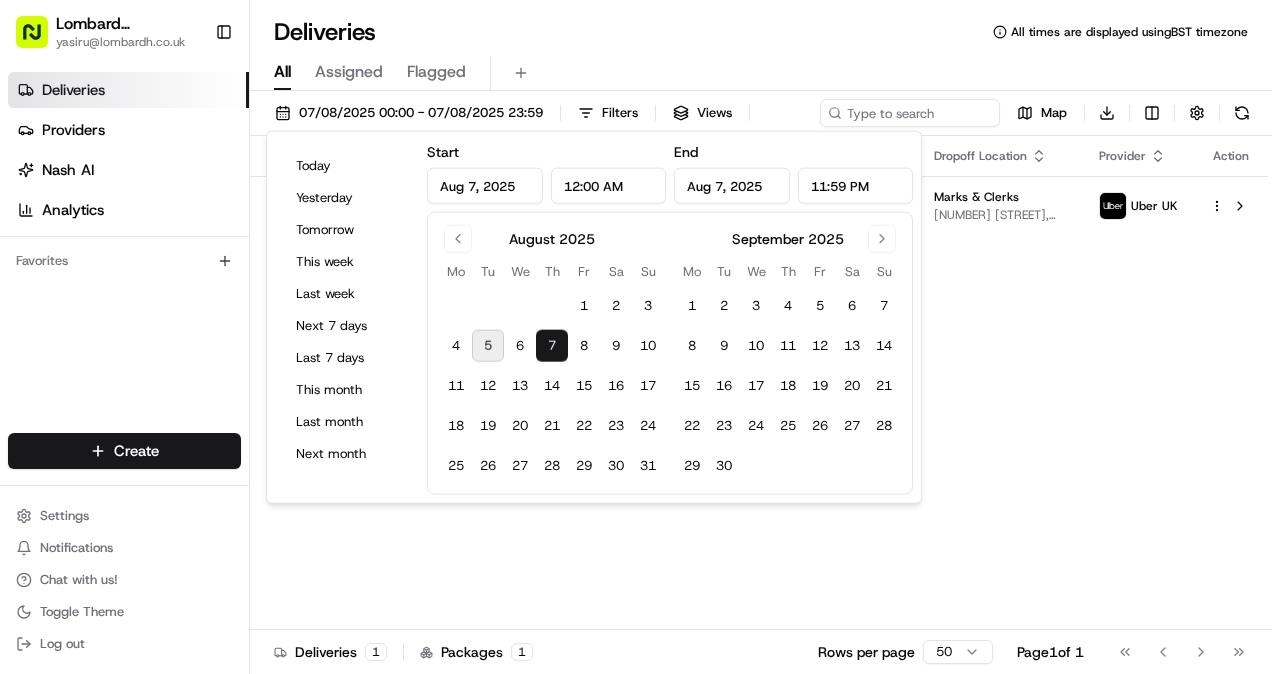 click on "Status Original Pickup Time Pickup Location Original Dropoff Time Dropoff Location Provider Action Not Assigned Driver 10:30 07/08/2025 Lombard Hospitality - Catering Underground Station Shop, [NUMBER] [STREET], [CITY] [POSTAL_CODE], [COUNTRY] 11:00 07/08/2025 Marks & Clerks [NUMBER] [STREET], [CITY] [POSTAL_CODE], [COUNTRY] Uber [COUNTRY]" at bounding box center [759, 383] 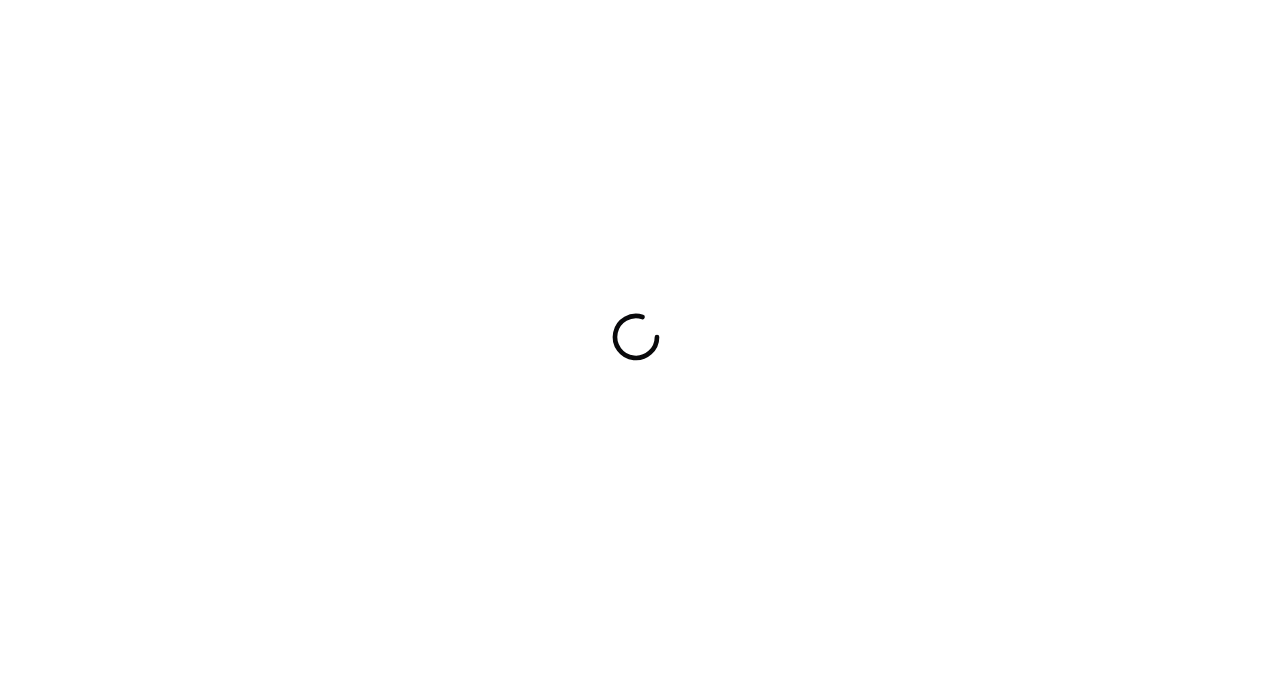 scroll, scrollTop: 0, scrollLeft: 0, axis: both 